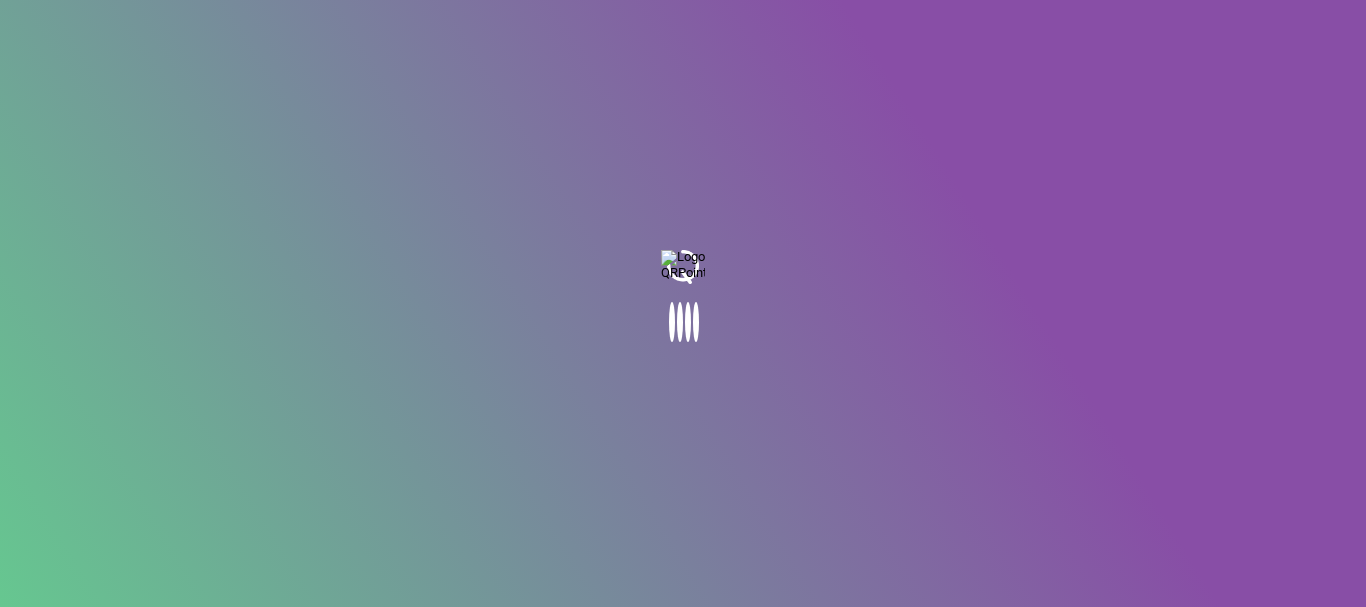 scroll, scrollTop: 0, scrollLeft: 0, axis: both 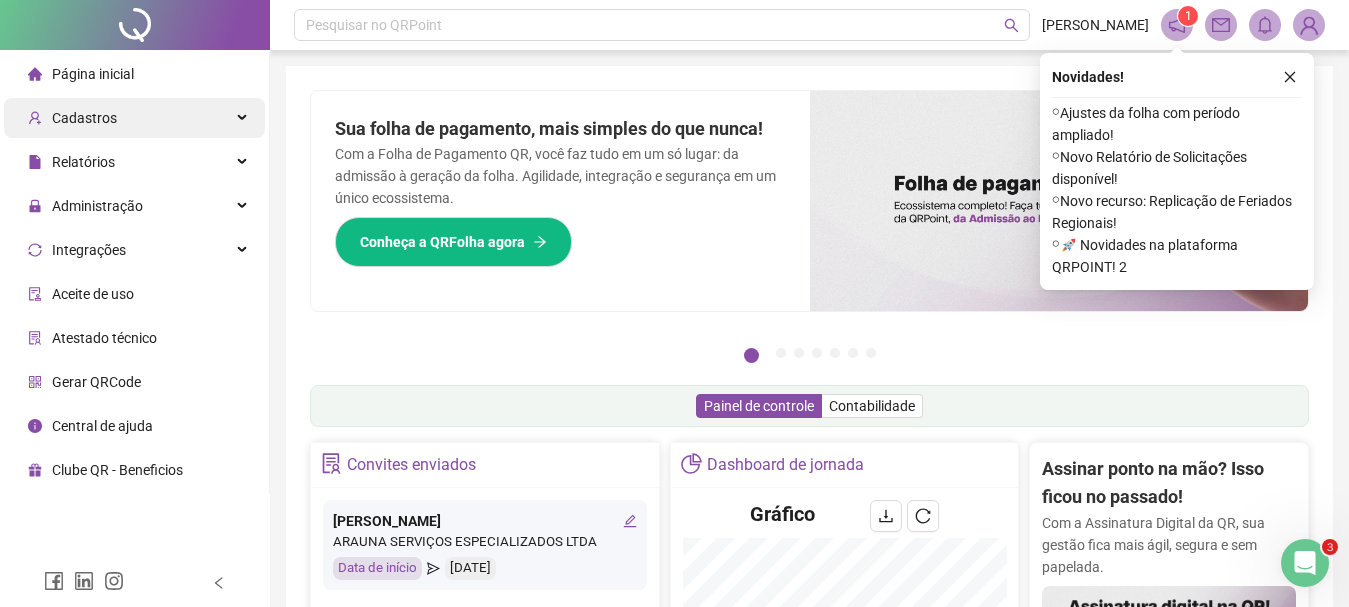 click on "Cadastros" at bounding box center [134, 118] 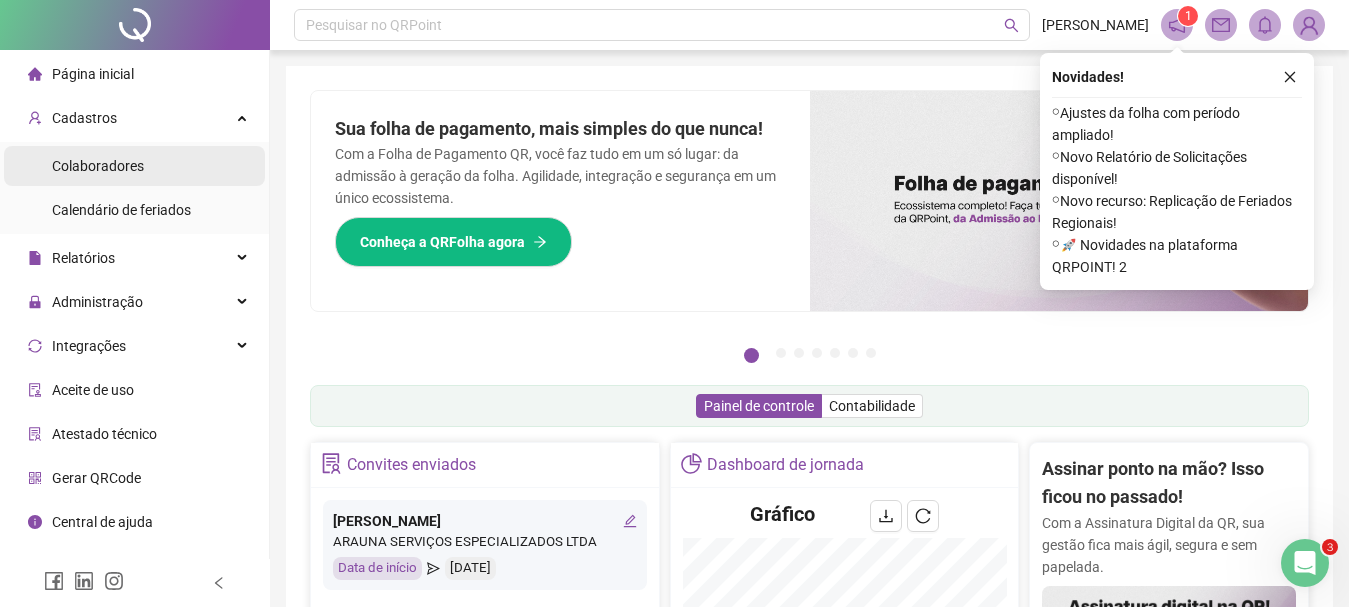 click on "Colaboradores" at bounding box center (98, 166) 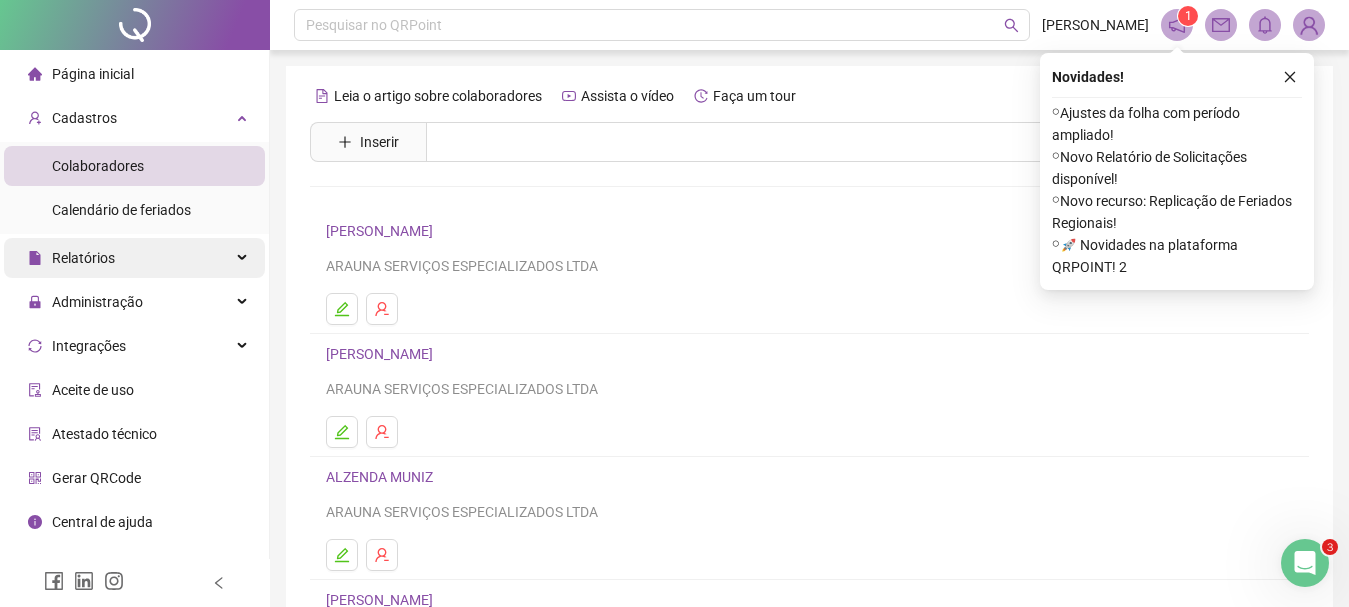 click on "Relatórios" at bounding box center [134, 258] 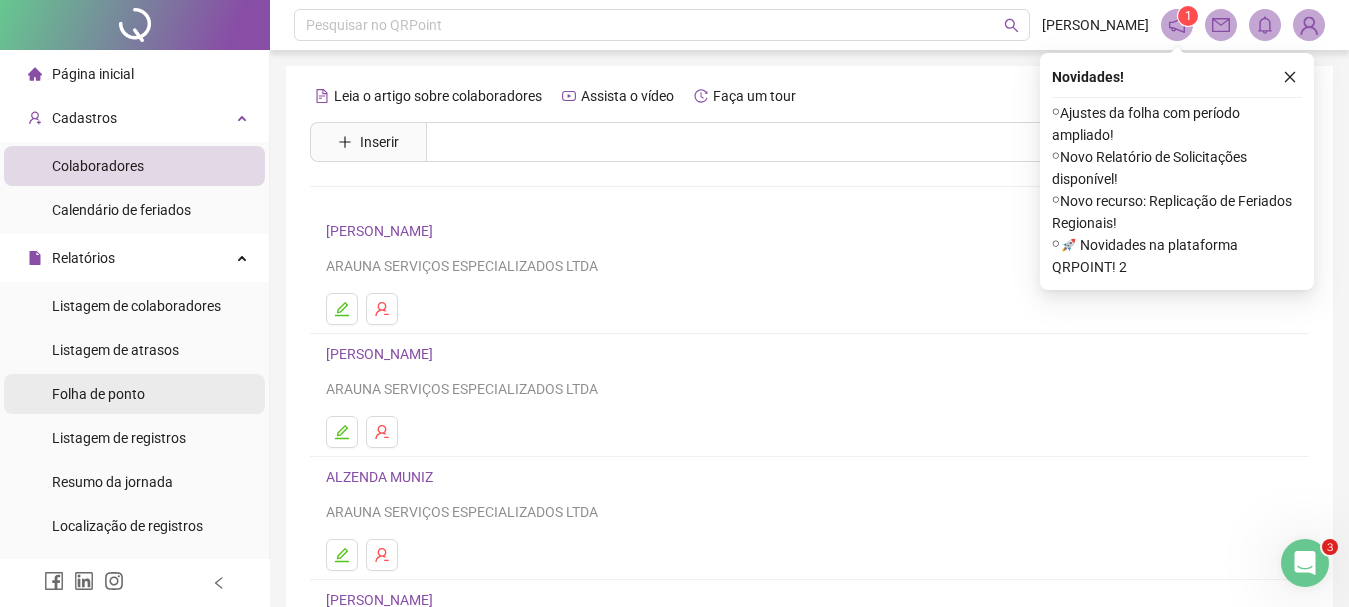 click on "Folha de ponto" at bounding box center [98, 394] 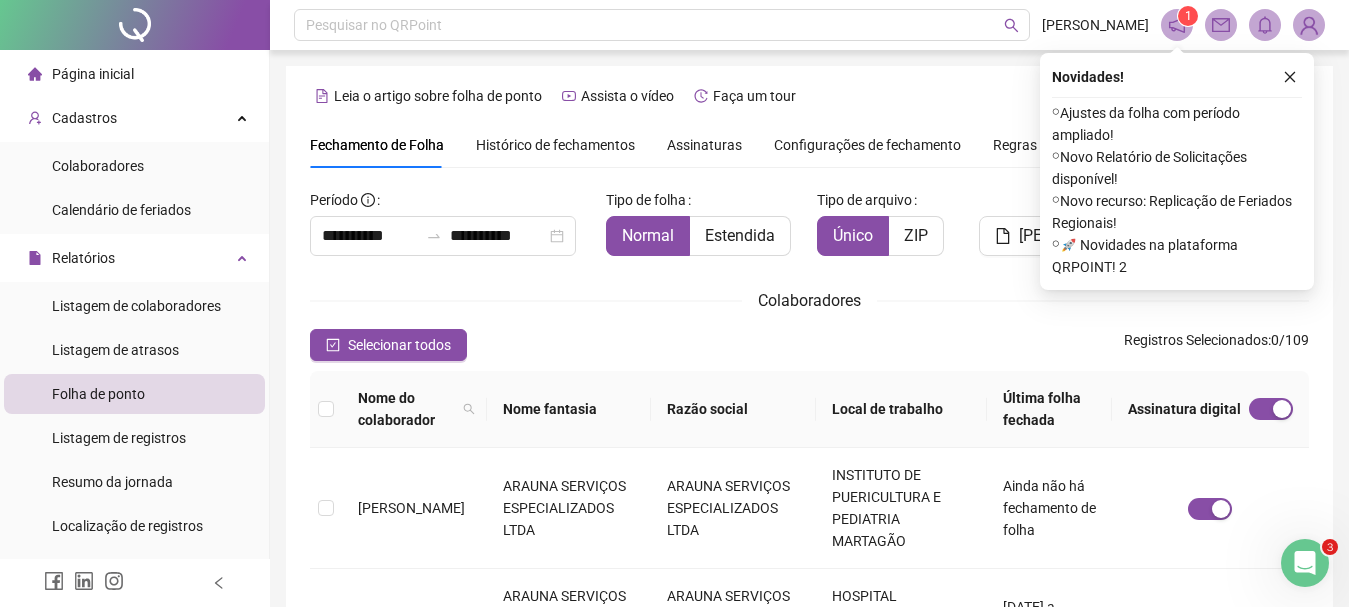 scroll, scrollTop: 106, scrollLeft: 0, axis: vertical 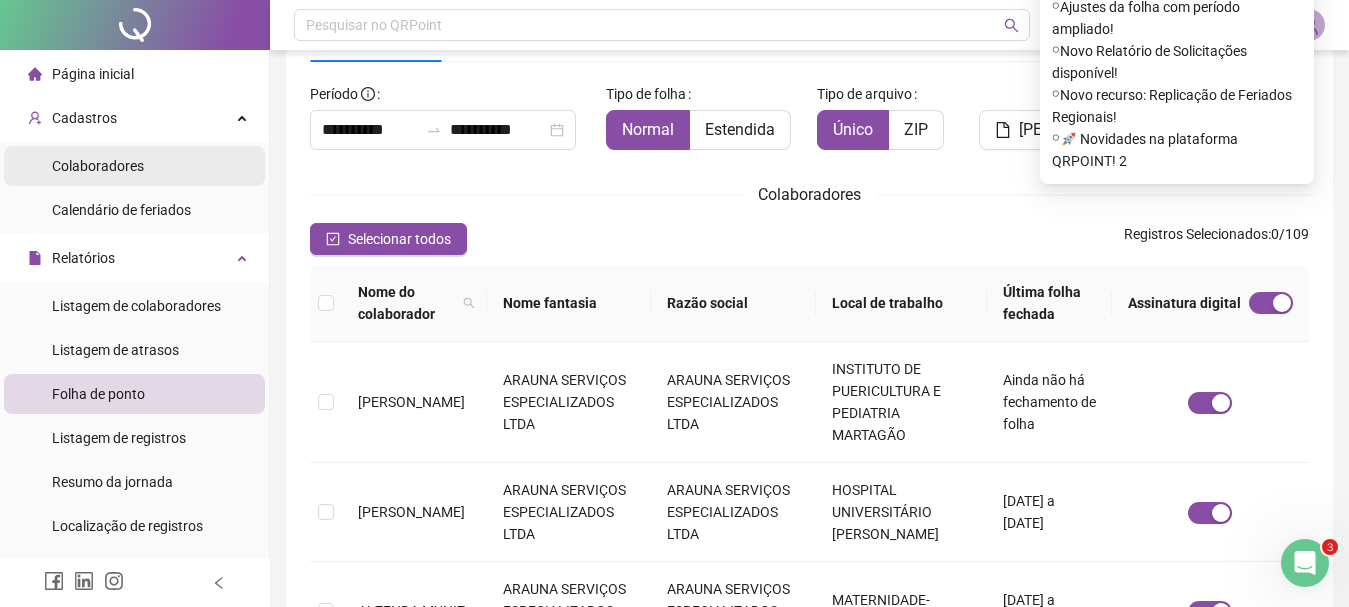 click on "Colaboradores" at bounding box center [98, 166] 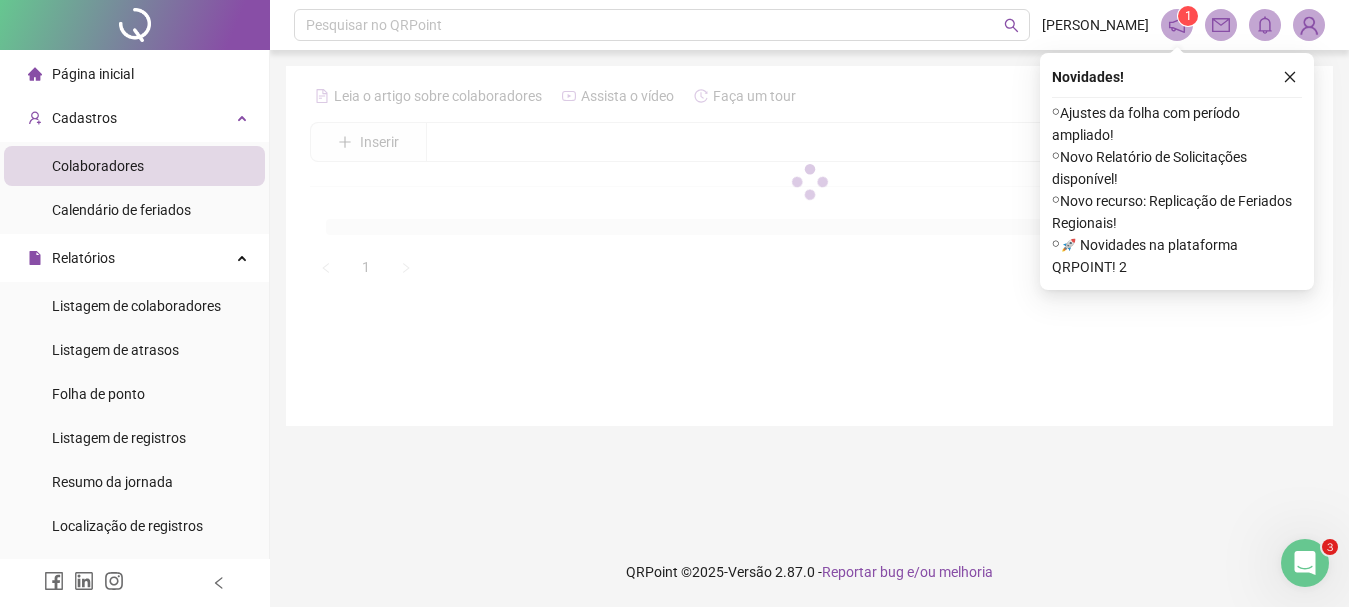 scroll, scrollTop: 0, scrollLeft: 0, axis: both 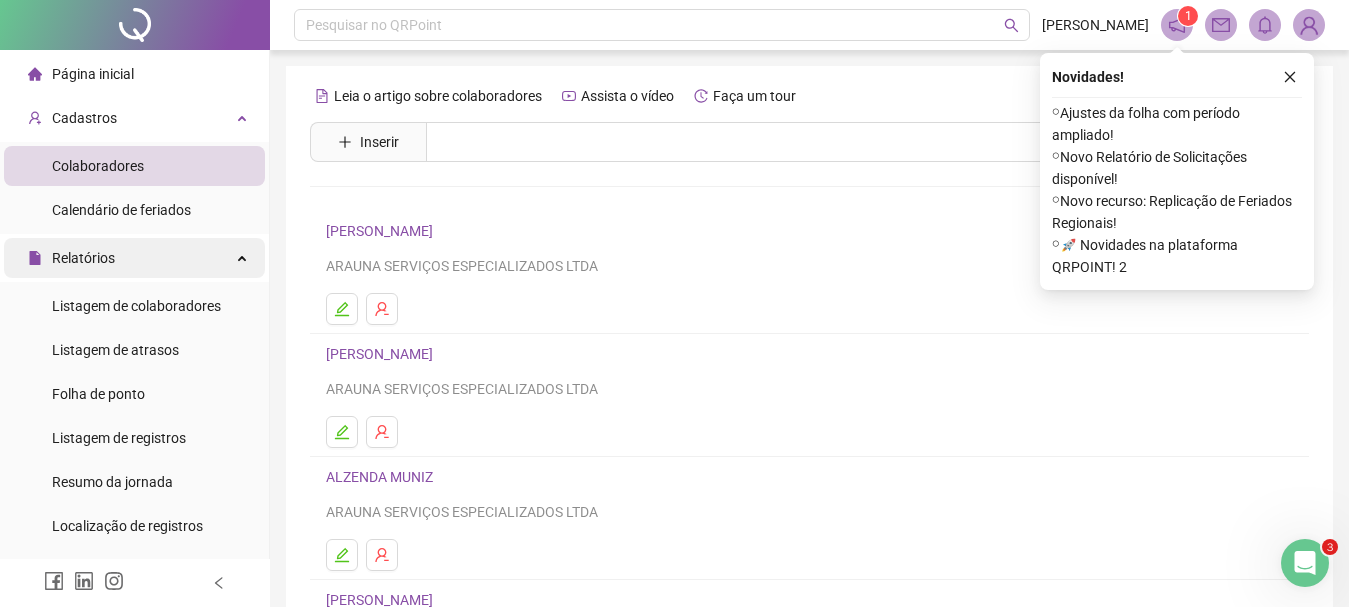 click on "Relatórios" at bounding box center [134, 258] 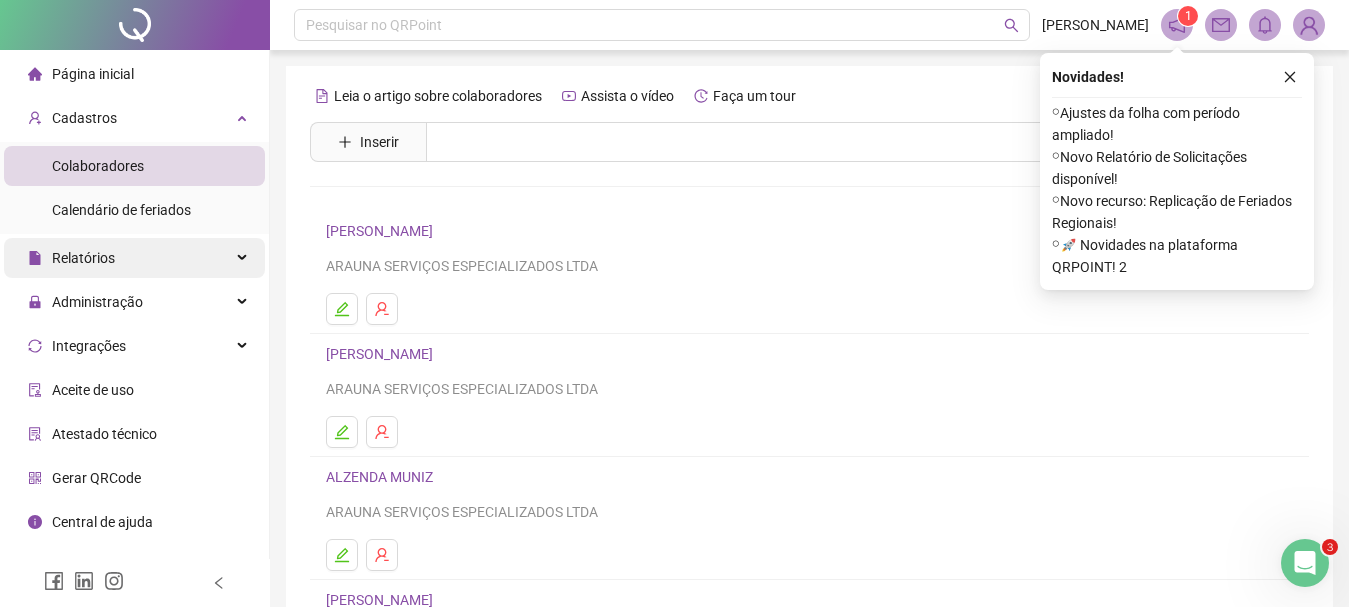 click on "Relatórios" at bounding box center (134, 258) 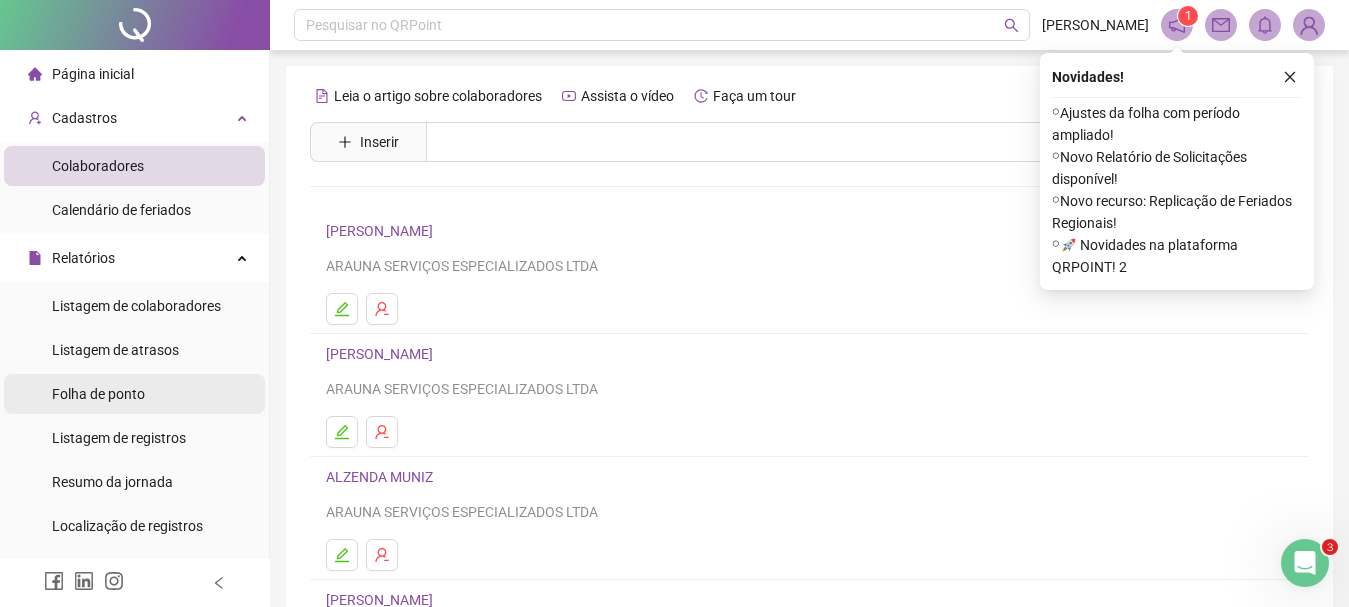 click on "Folha de ponto" at bounding box center [98, 394] 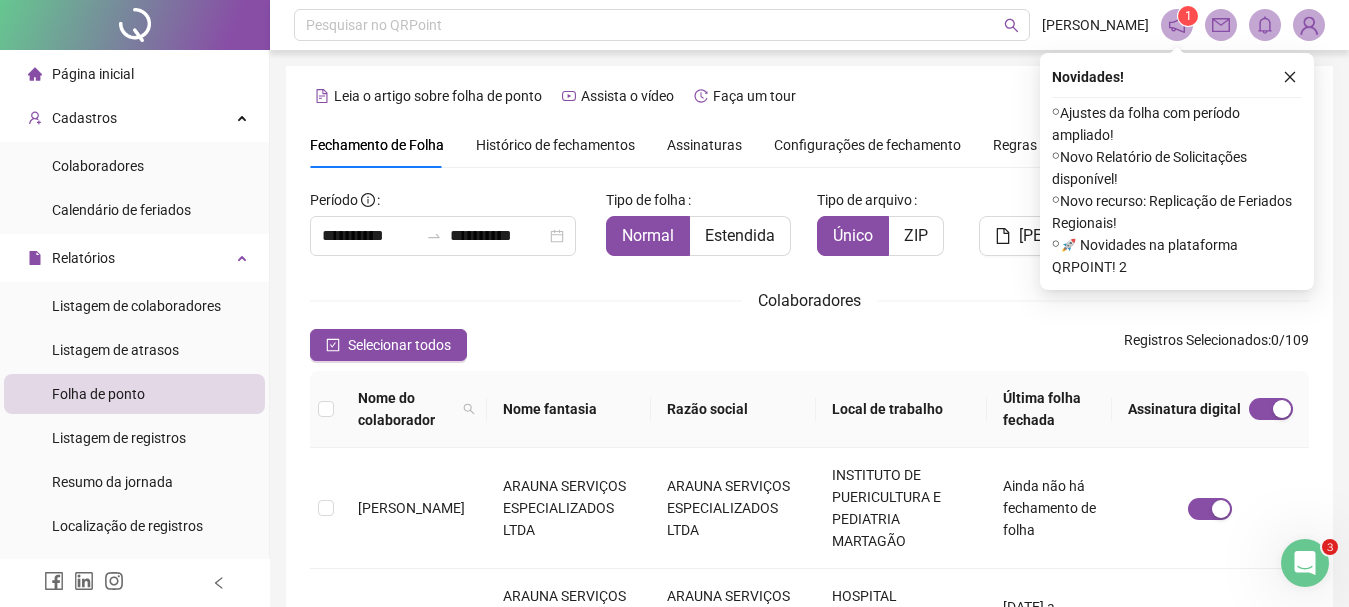 scroll, scrollTop: 106, scrollLeft: 0, axis: vertical 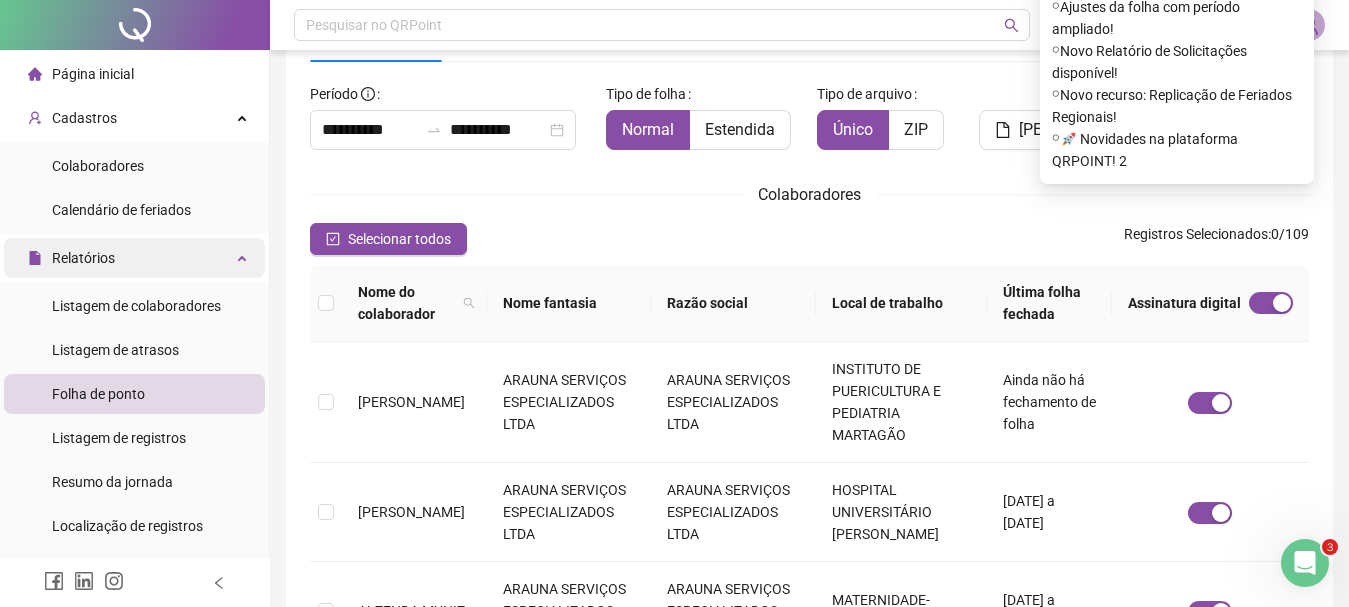 click on "Relatórios" at bounding box center [134, 258] 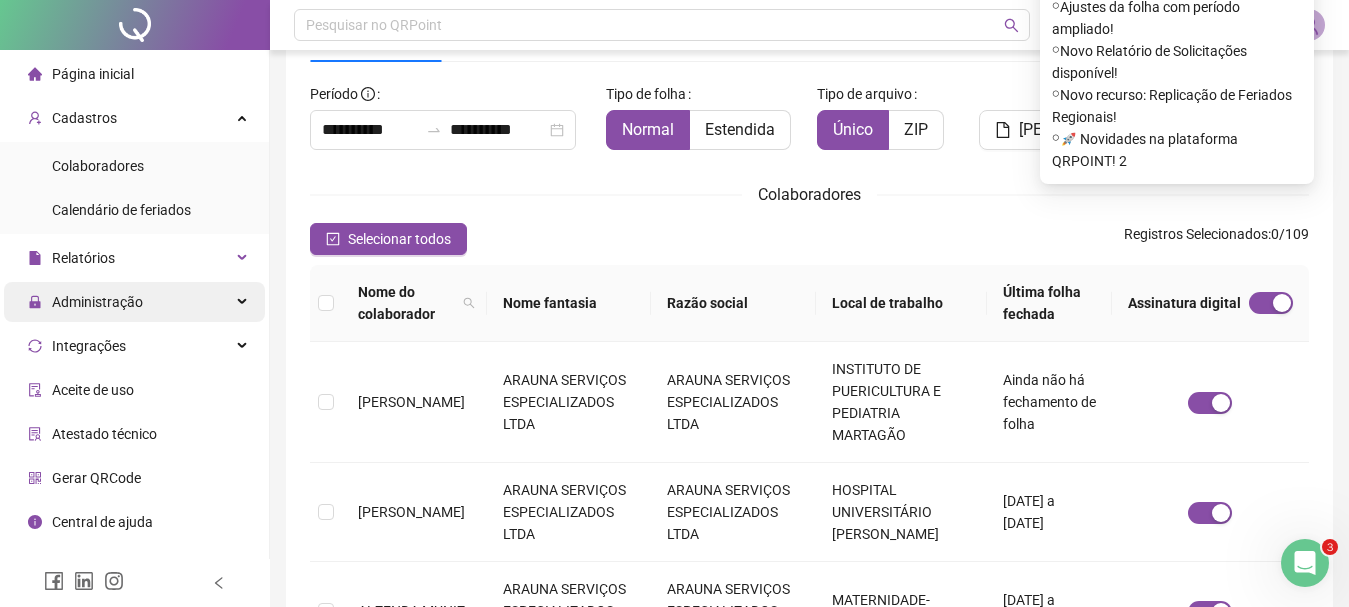 click on "Administração" at bounding box center (134, 302) 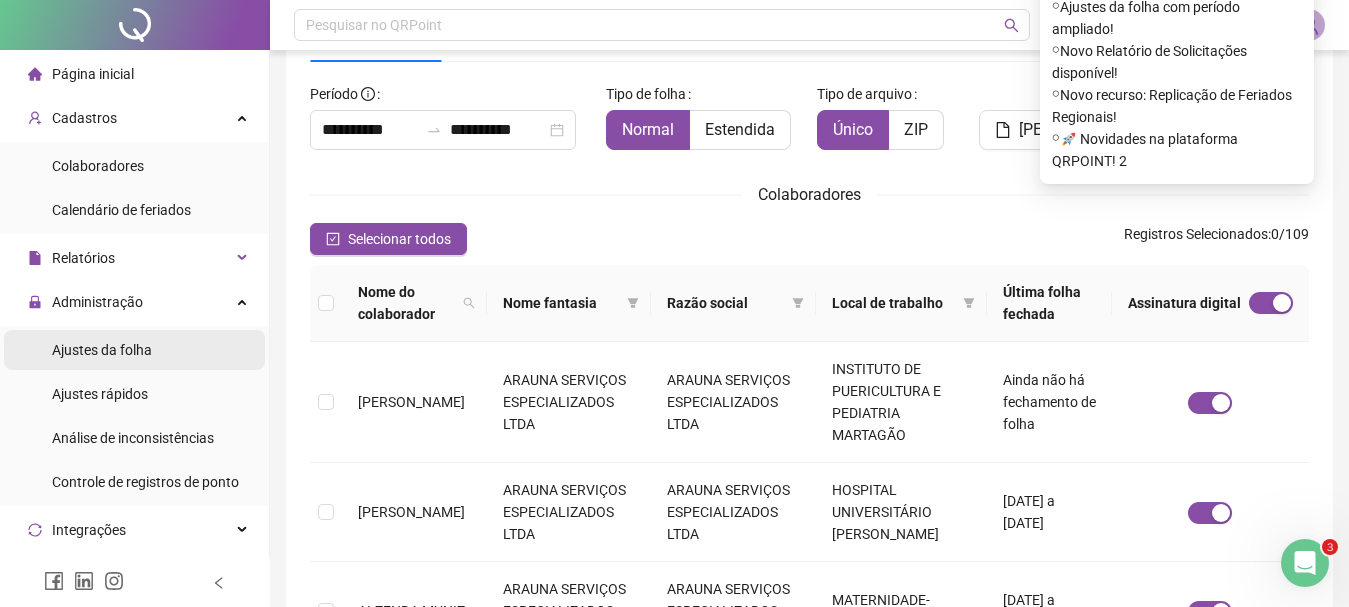 click on "Ajustes da folha" at bounding box center (102, 350) 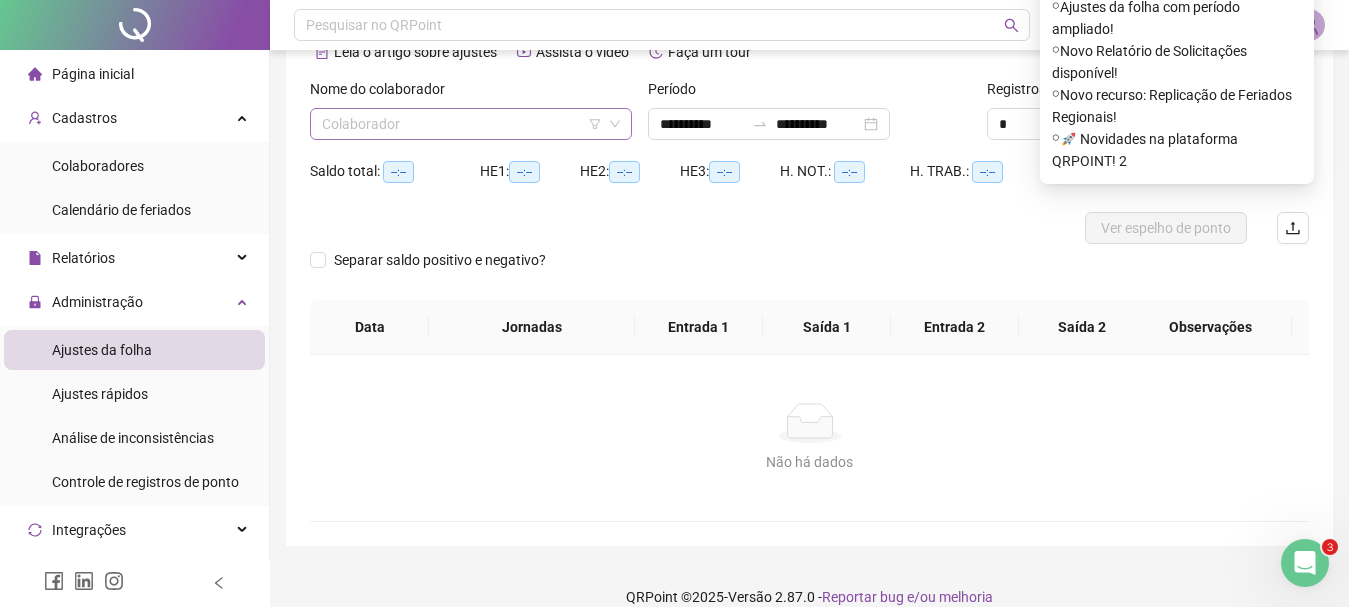 click at bounding box center (465, 124) 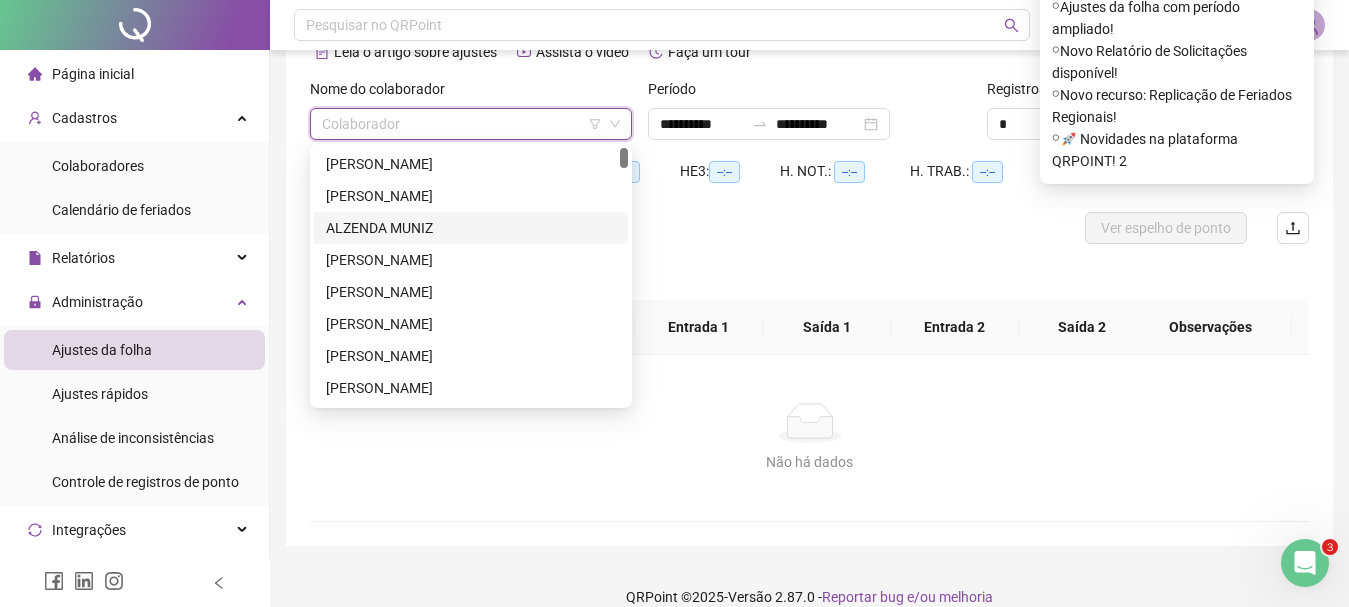 click on "ALZENDA MUNIZ" at bounding box center [471, 228] 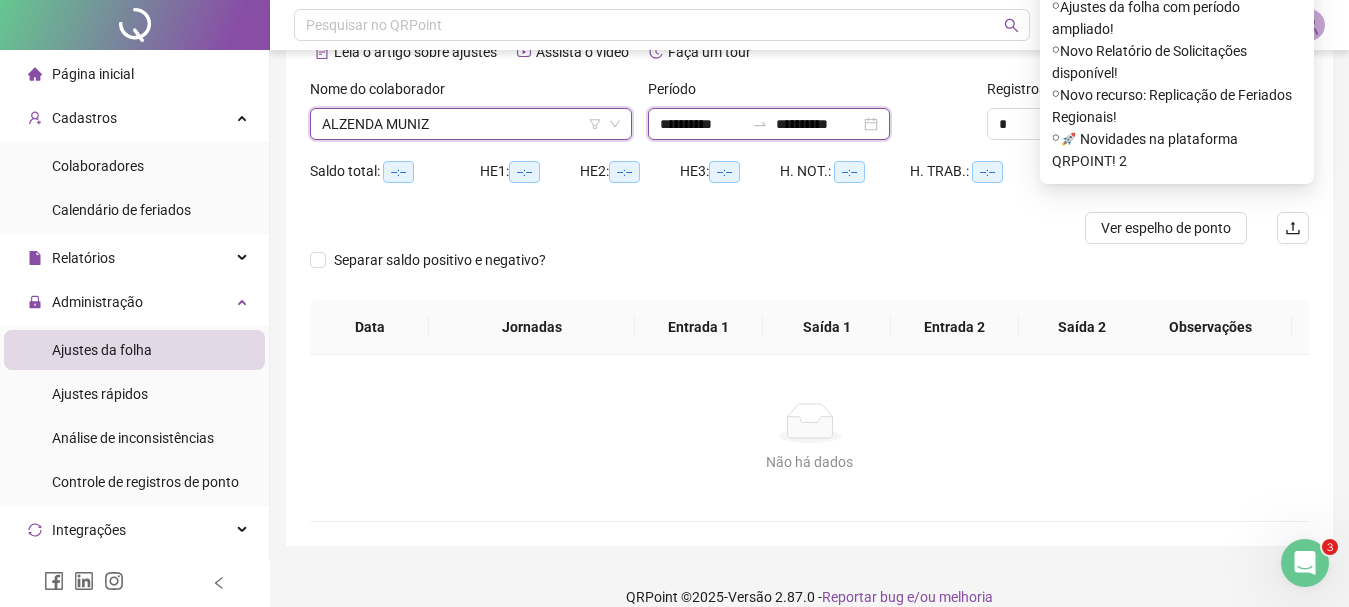 click on "**********" at bounding box center (702, 124) 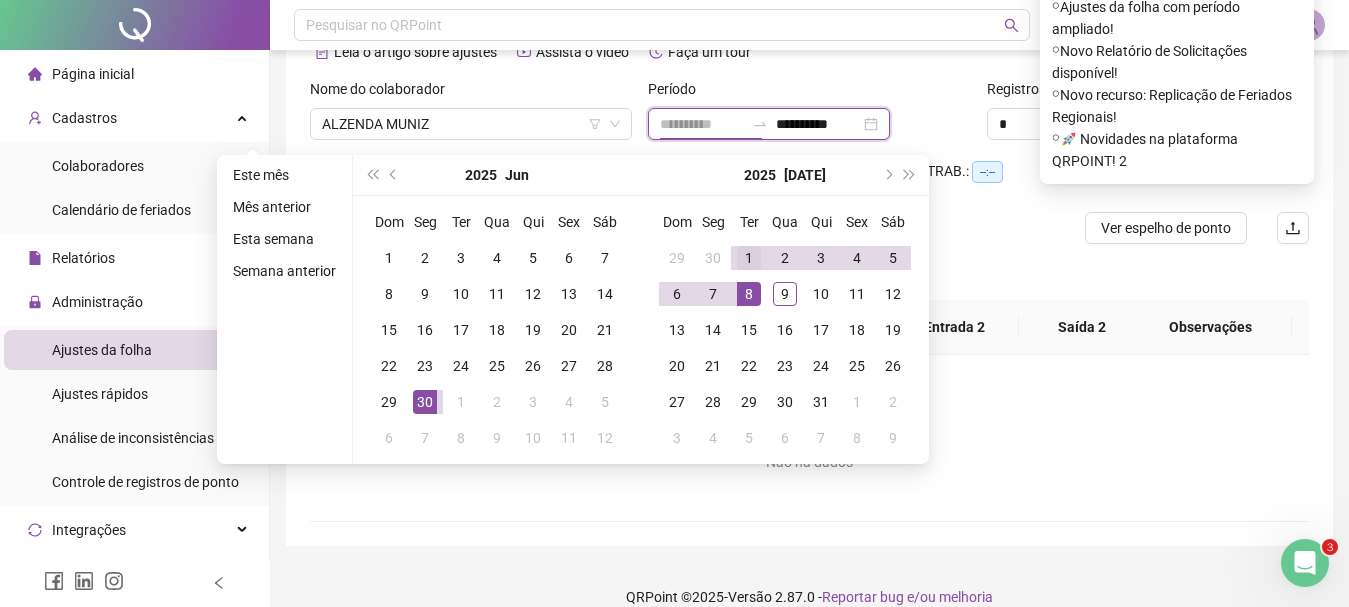 type on "**********" 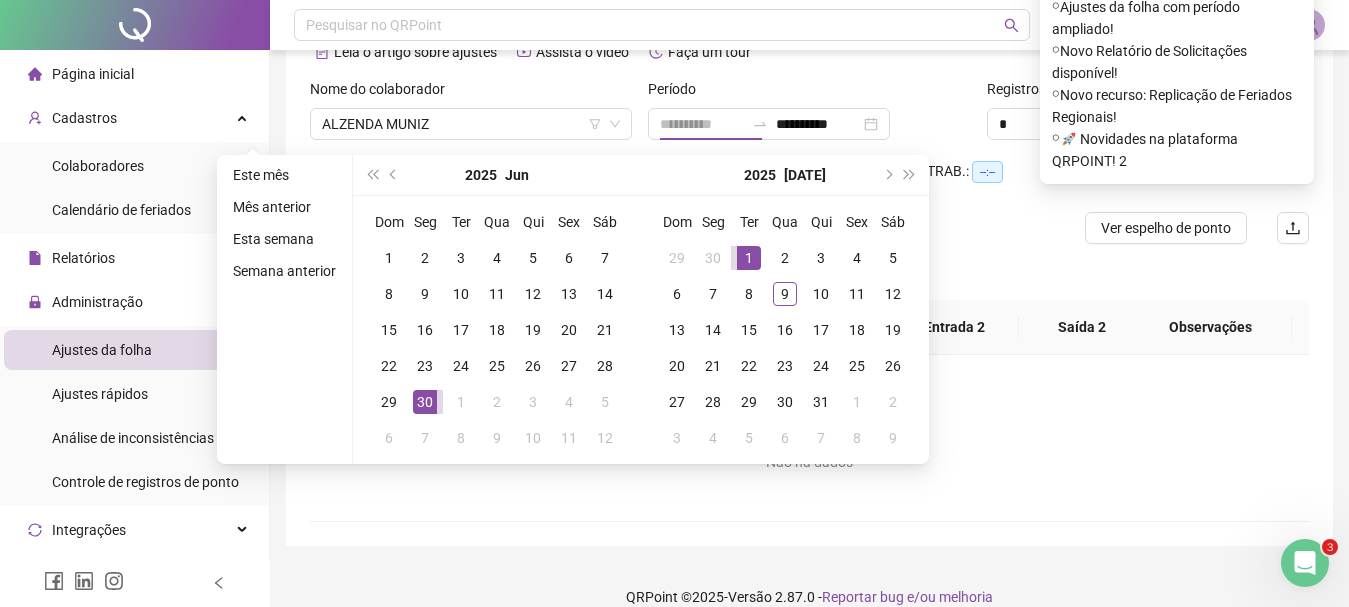 click on "1" at bounding box center (749, 258) 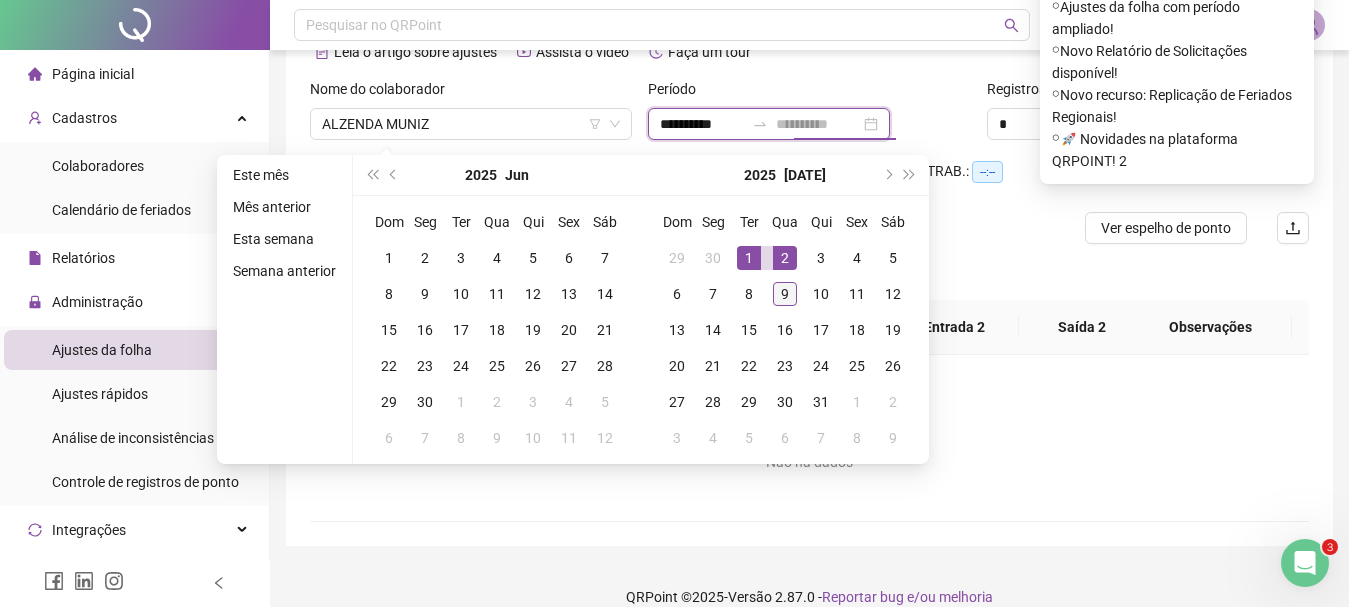 type on "**********" 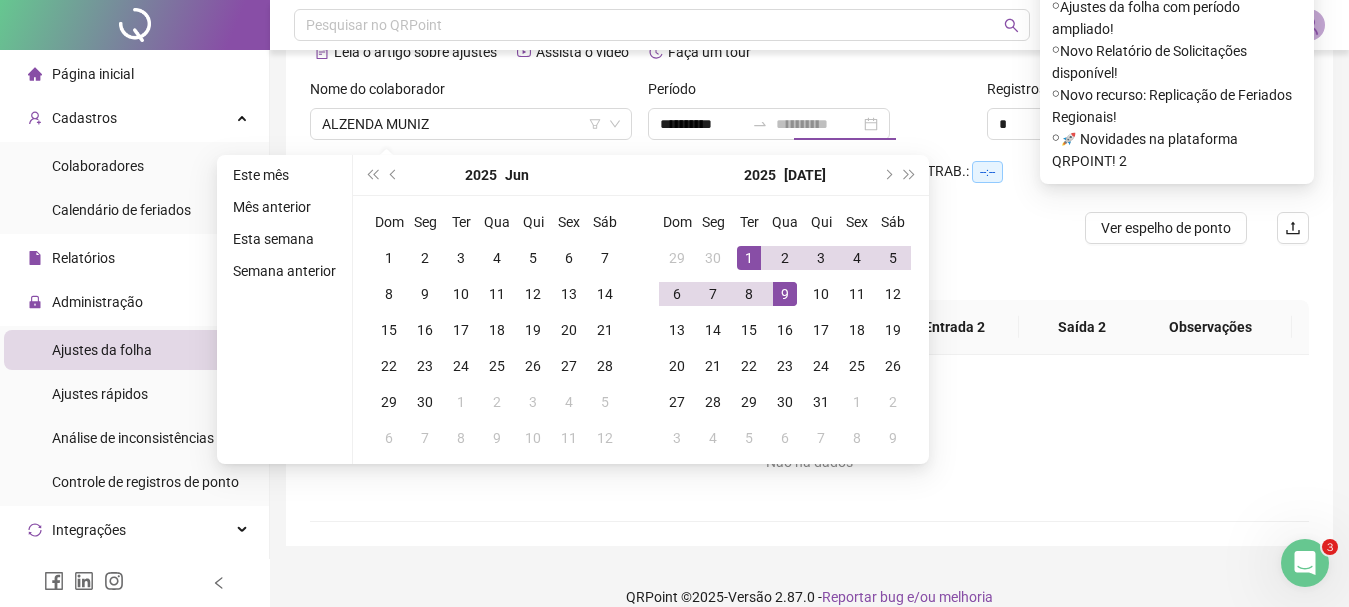 click on "9" at bounding box center (785, 294) 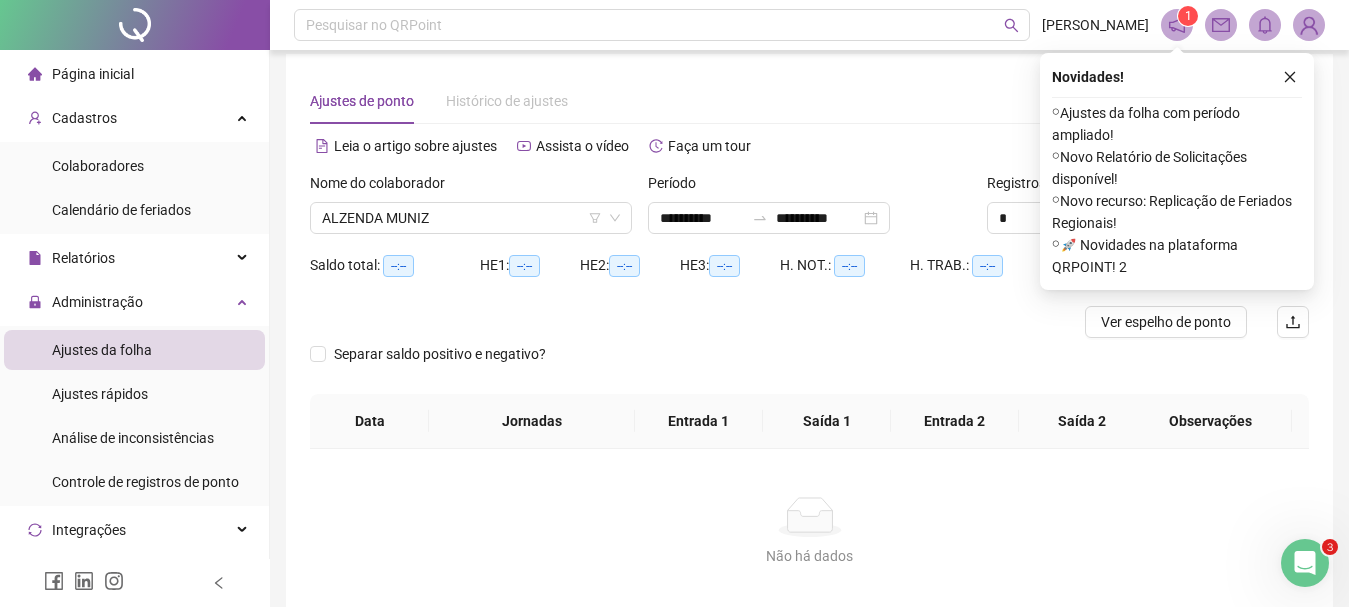 scroll, scrollTop: 8, scrollLeft: 0, axis: vertical 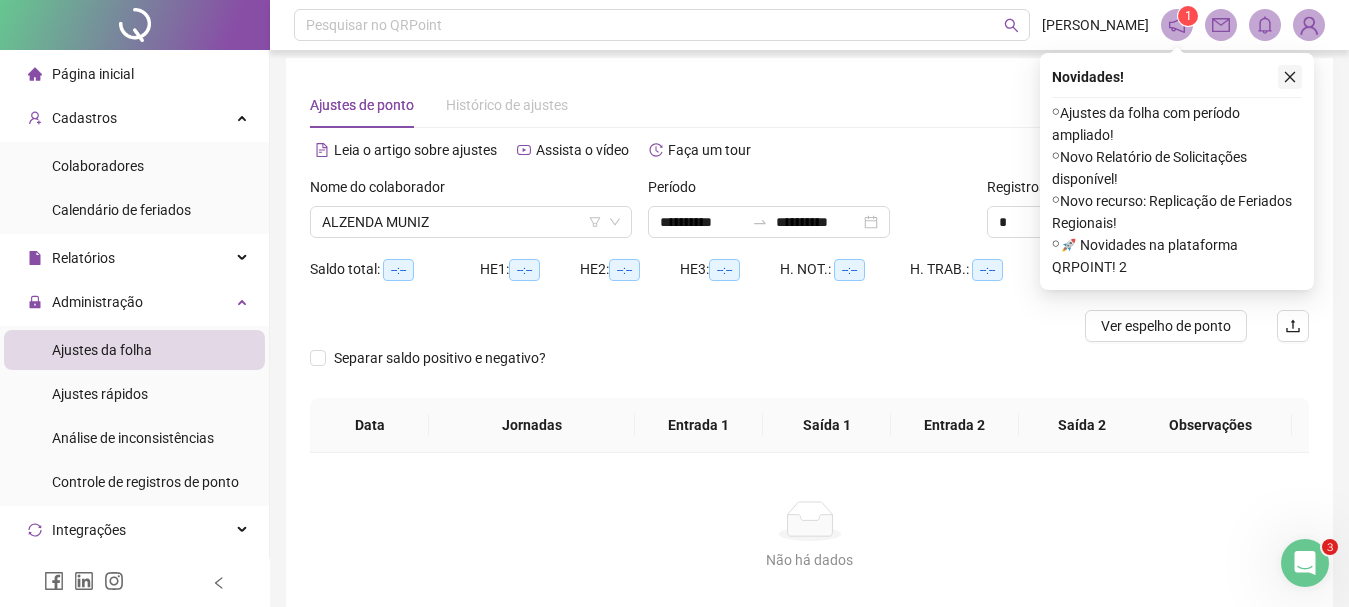 click 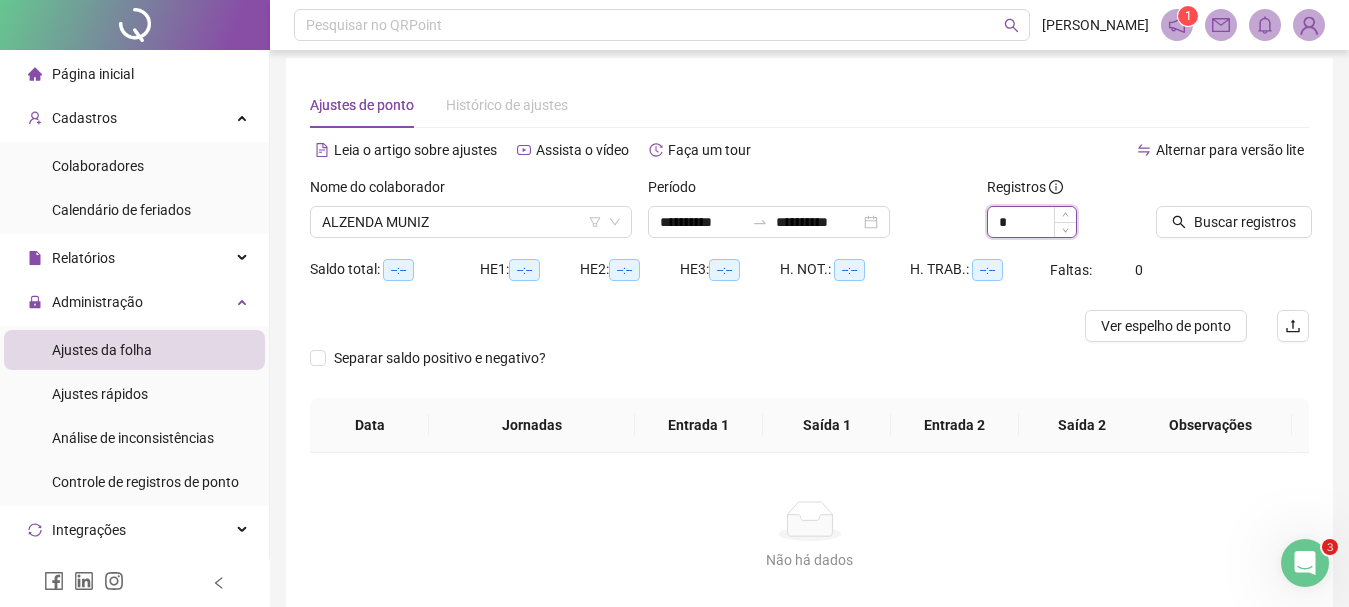 click on "*" at bounding box center [1032, 222] 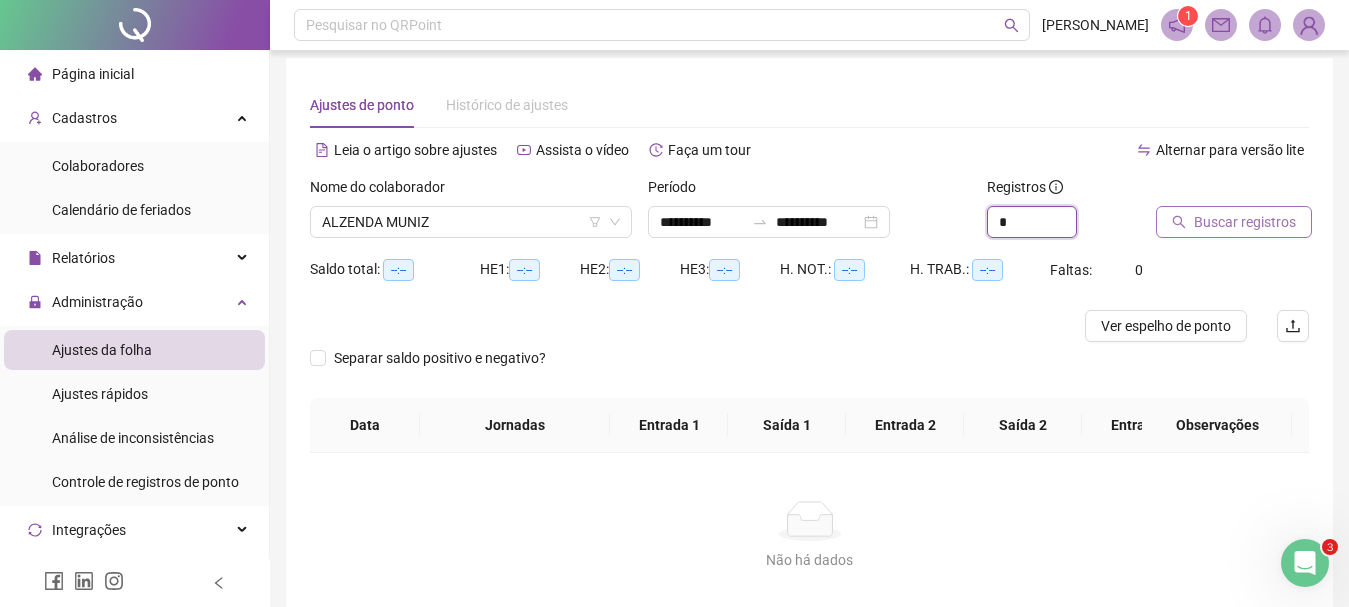 type on "*" 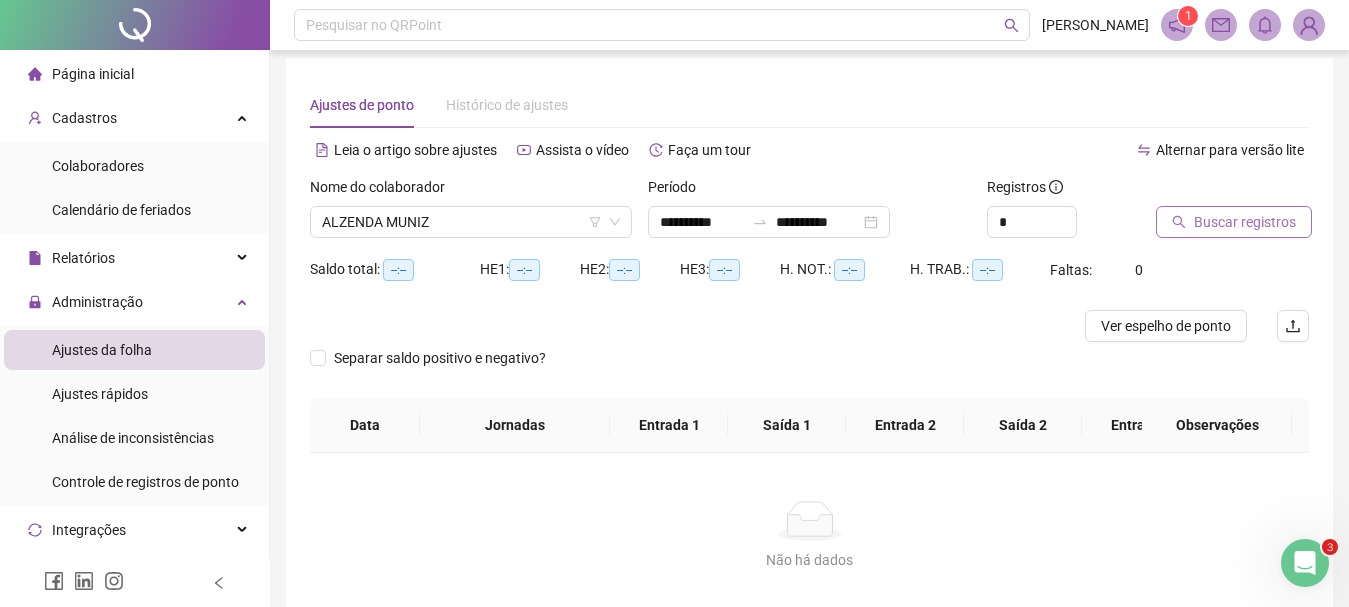 click on "Buscar registros" at bounding box center [1245, 222] 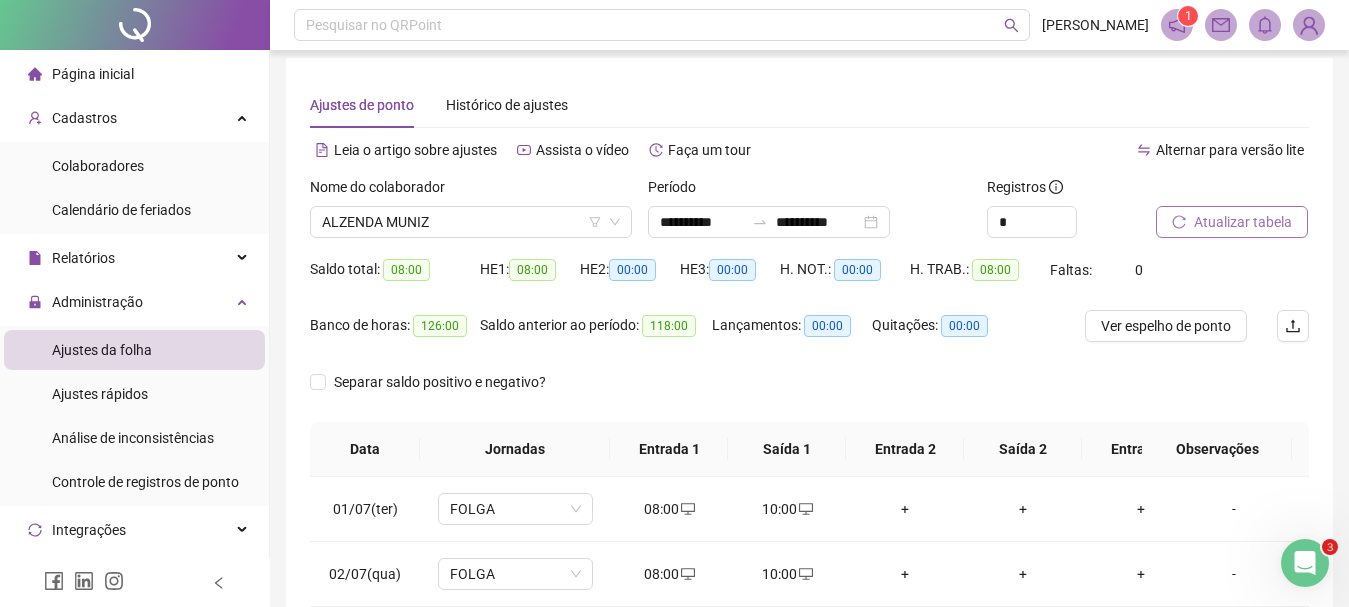 click on "Atualizar tabela" at bounding box center [1243, 222] 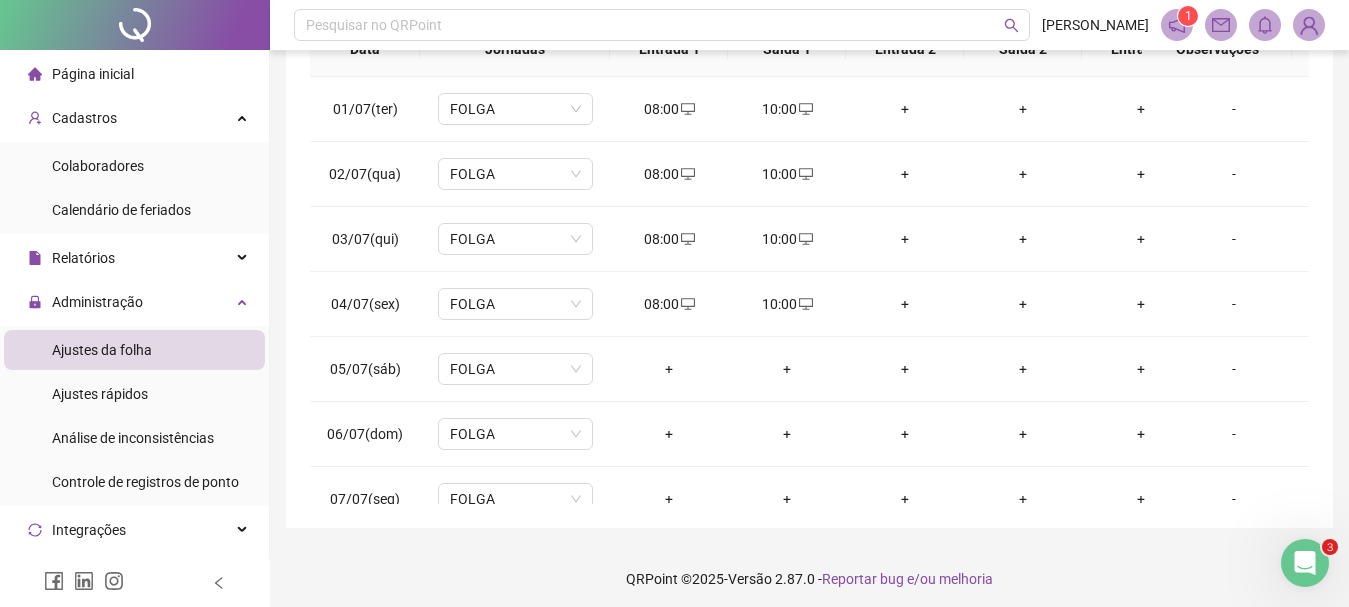 scroll, scrollTop: 415, scrollLeft: 0, axis: vertical 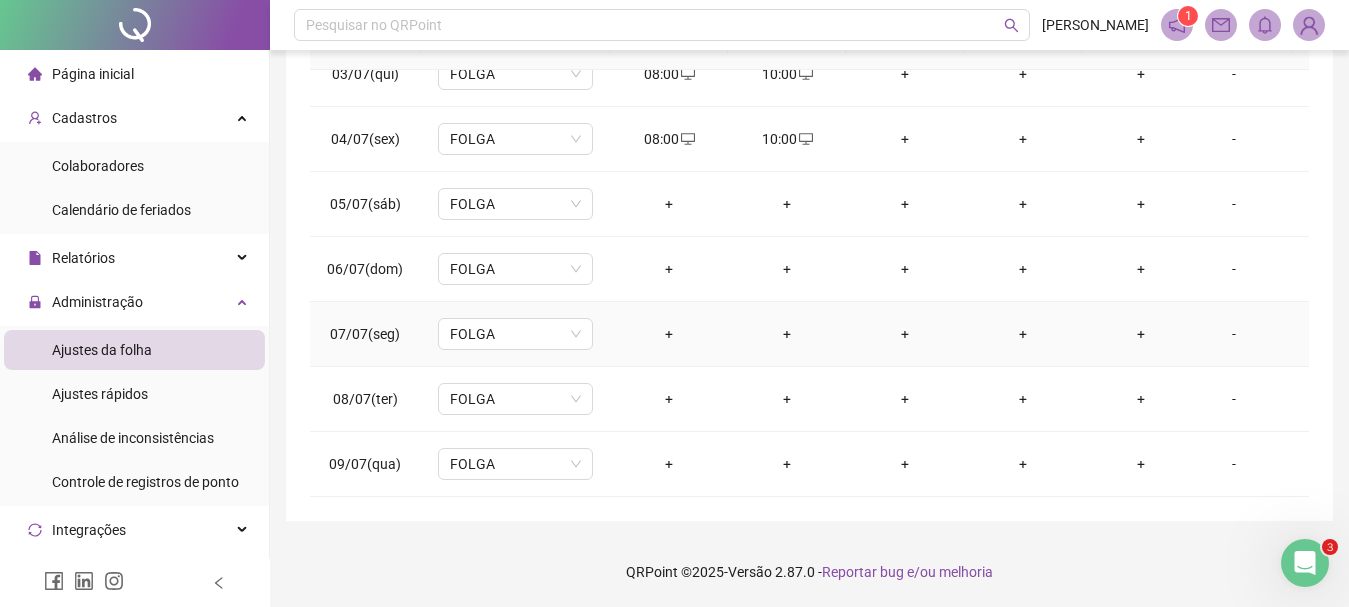 click on "+" at bounding box center (669, 334) 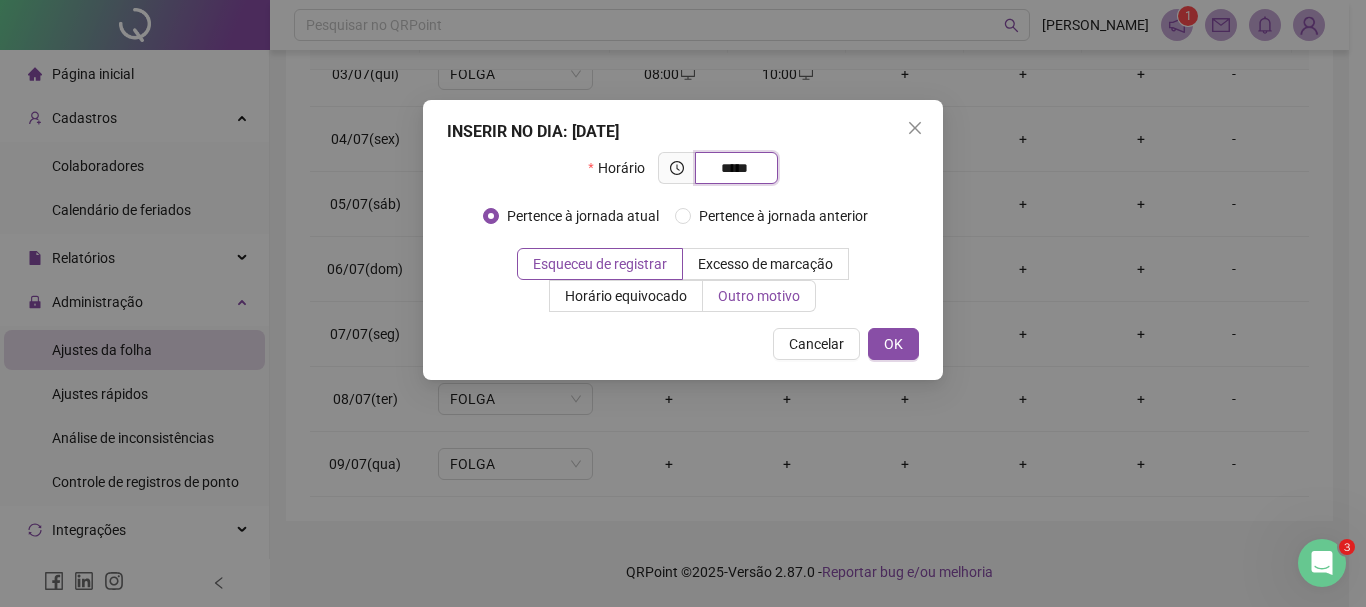 type on "*****" 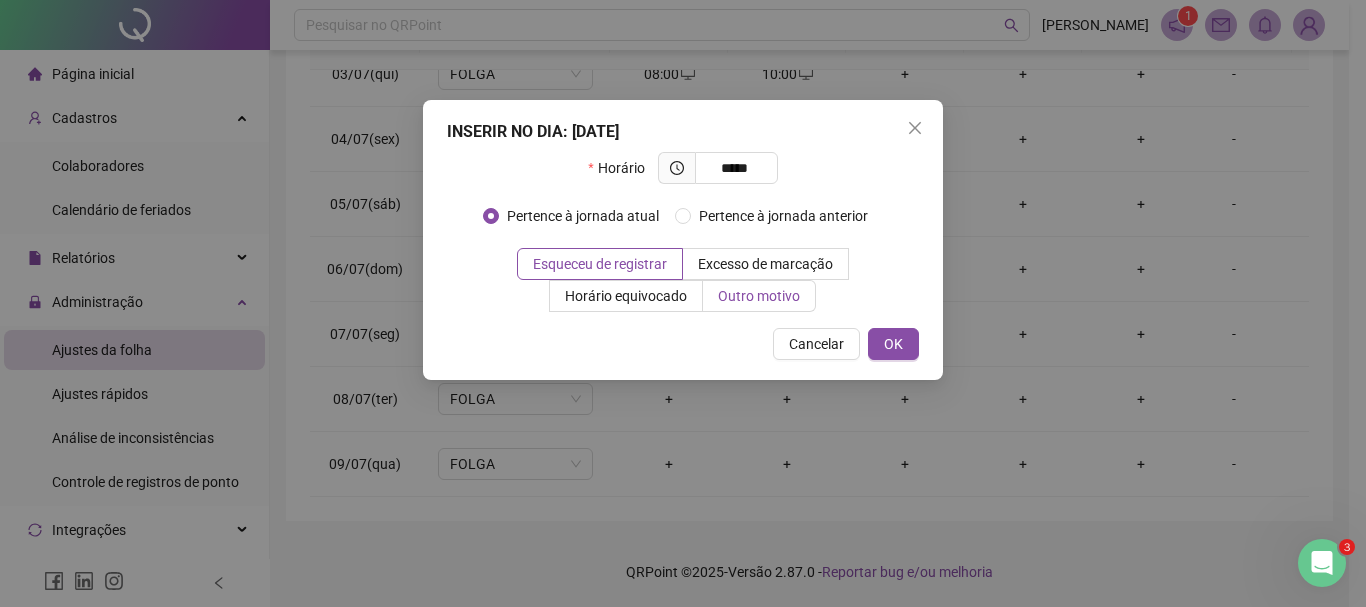 click on "Outro motivo" at bounding box center (759, 296) 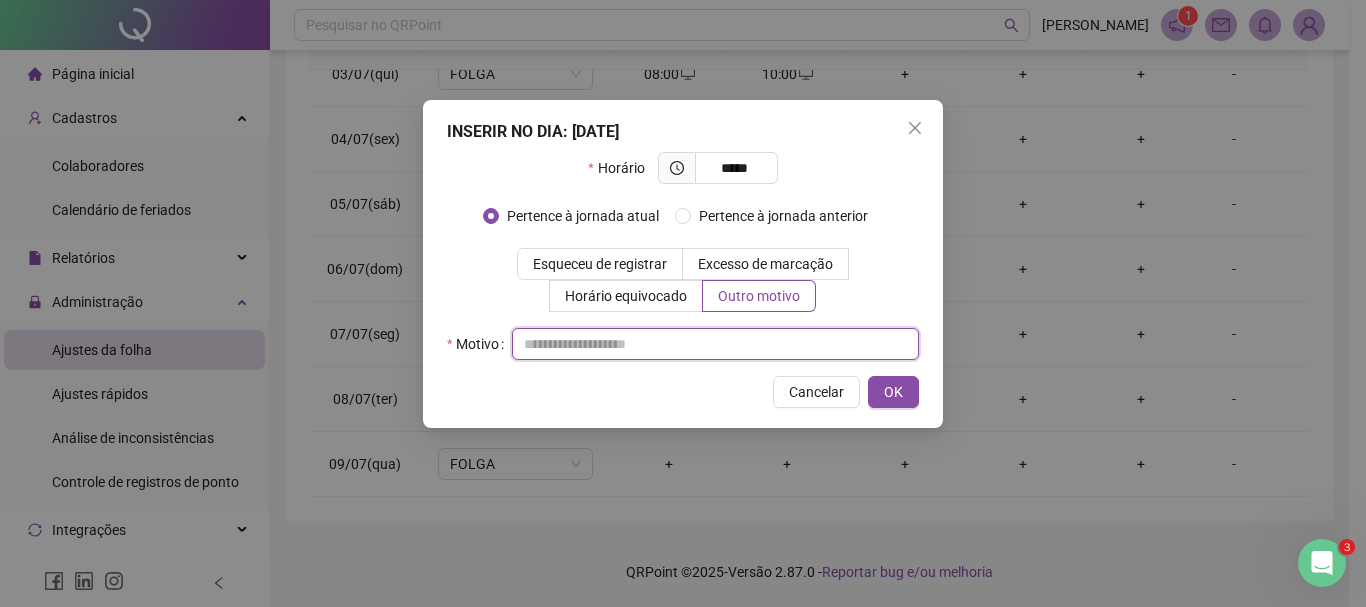 click at bounding box center [715, 344] 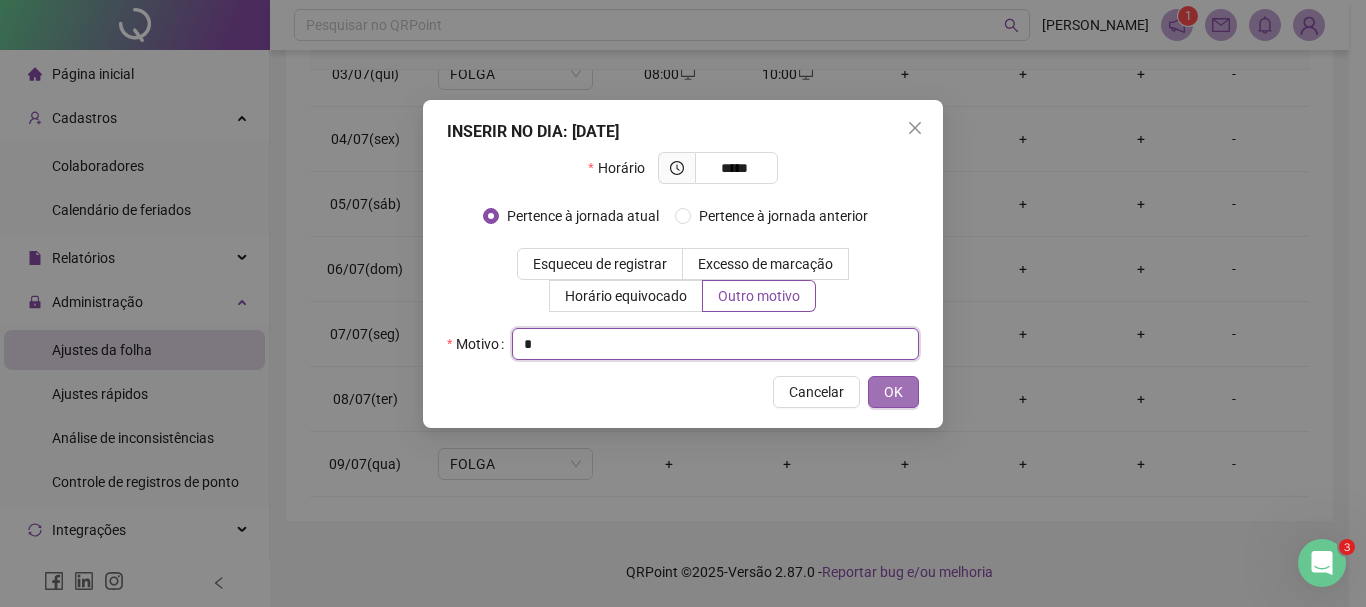type on "*" 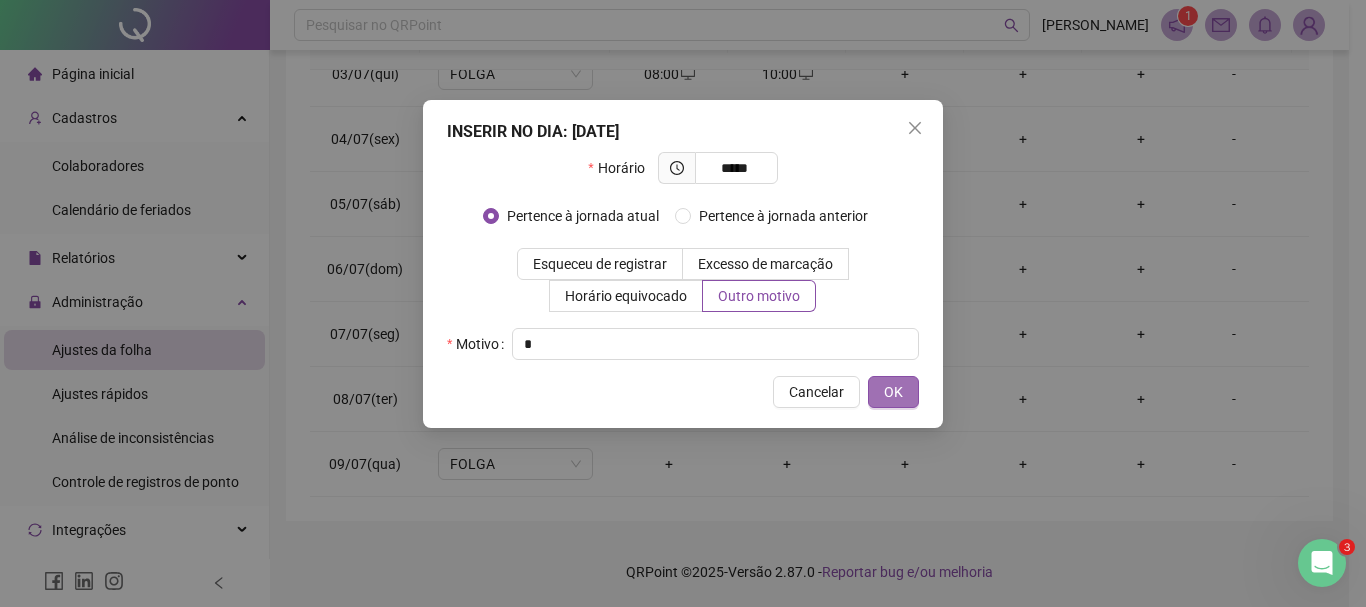 click on "OK" at bounding box center [893, 392] 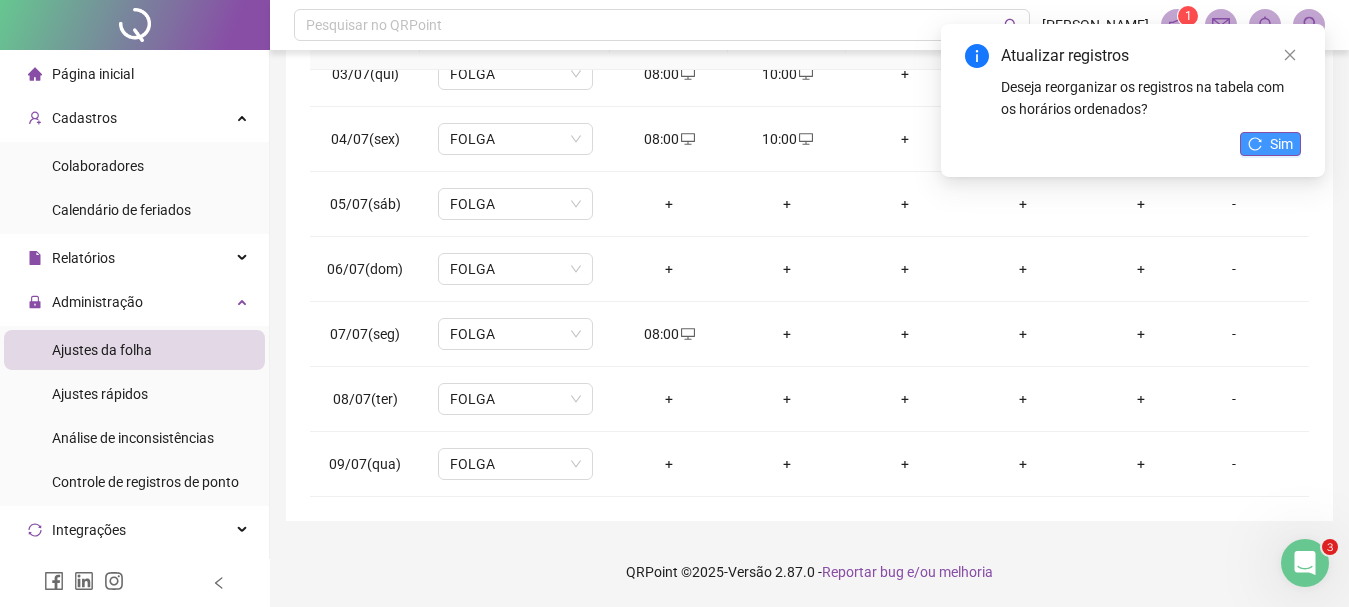 click on "Sim" at bounding box center [1281, 144] 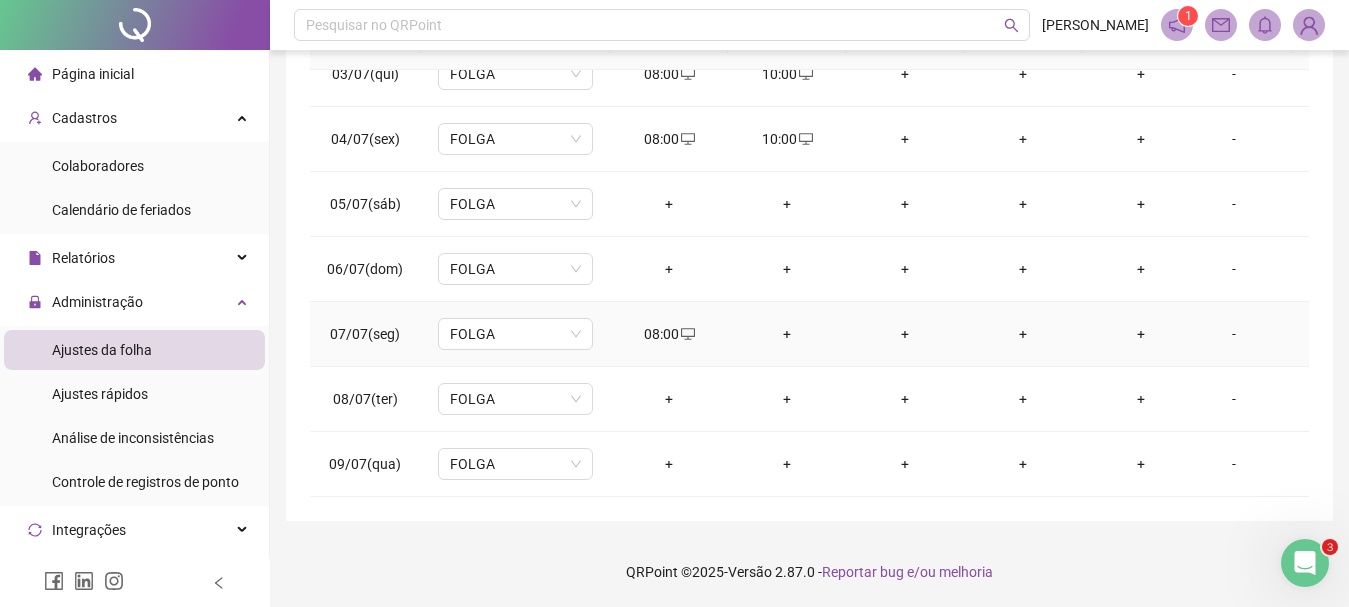 click on "+" at bounding box center (787, 334) 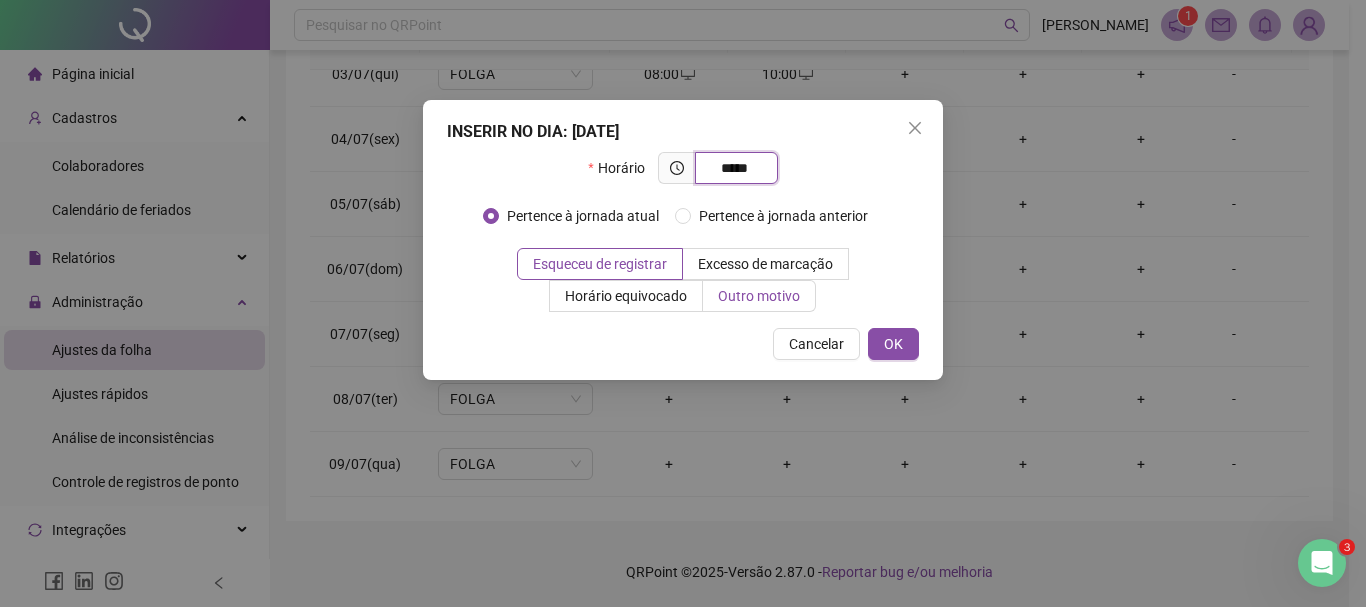 type on "*****" 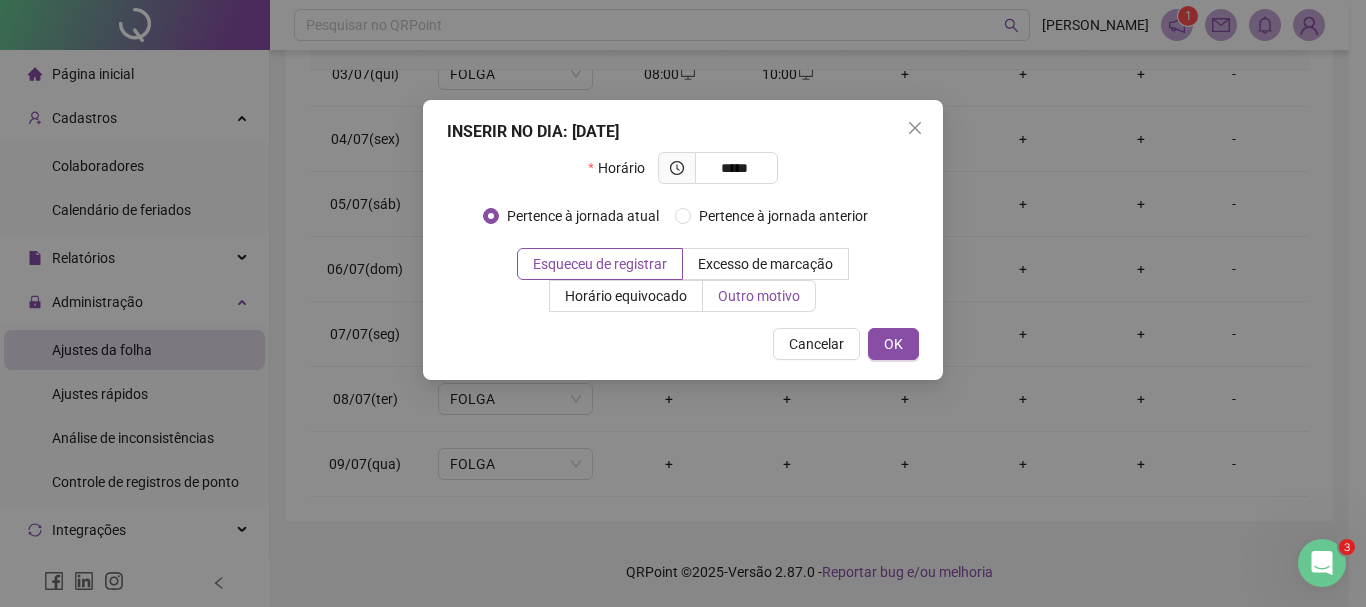 click on "Outro motivo" at bounding box center [759, 296] 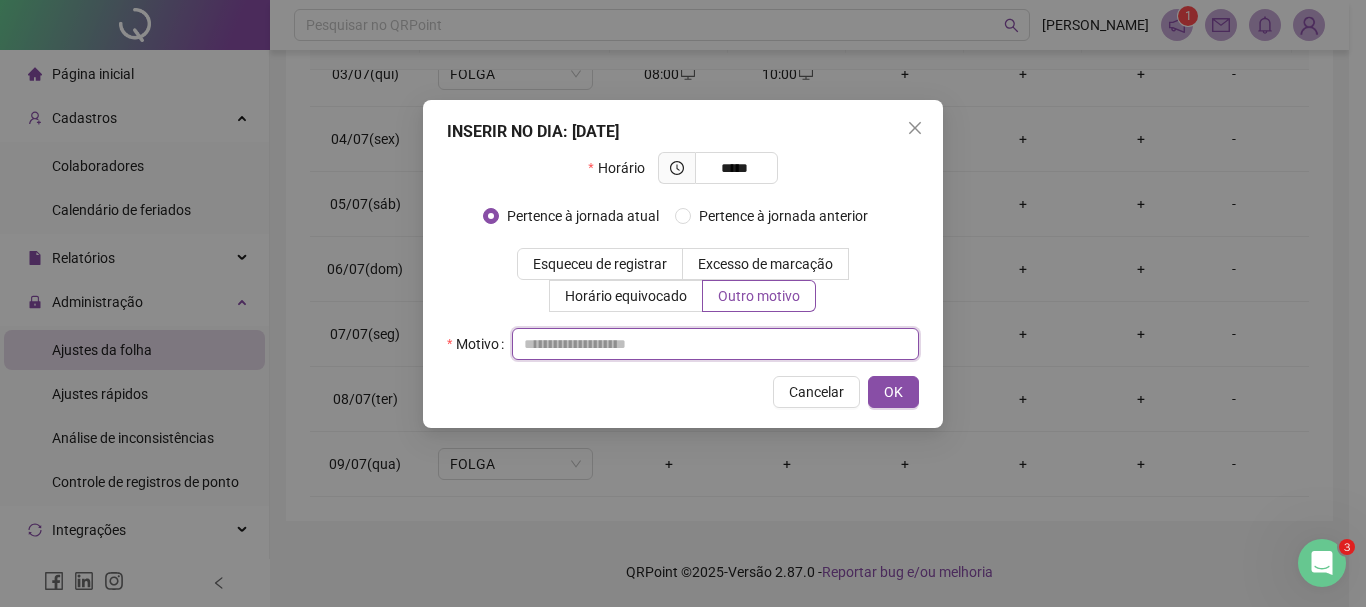 click at bounding box center [715, 344] 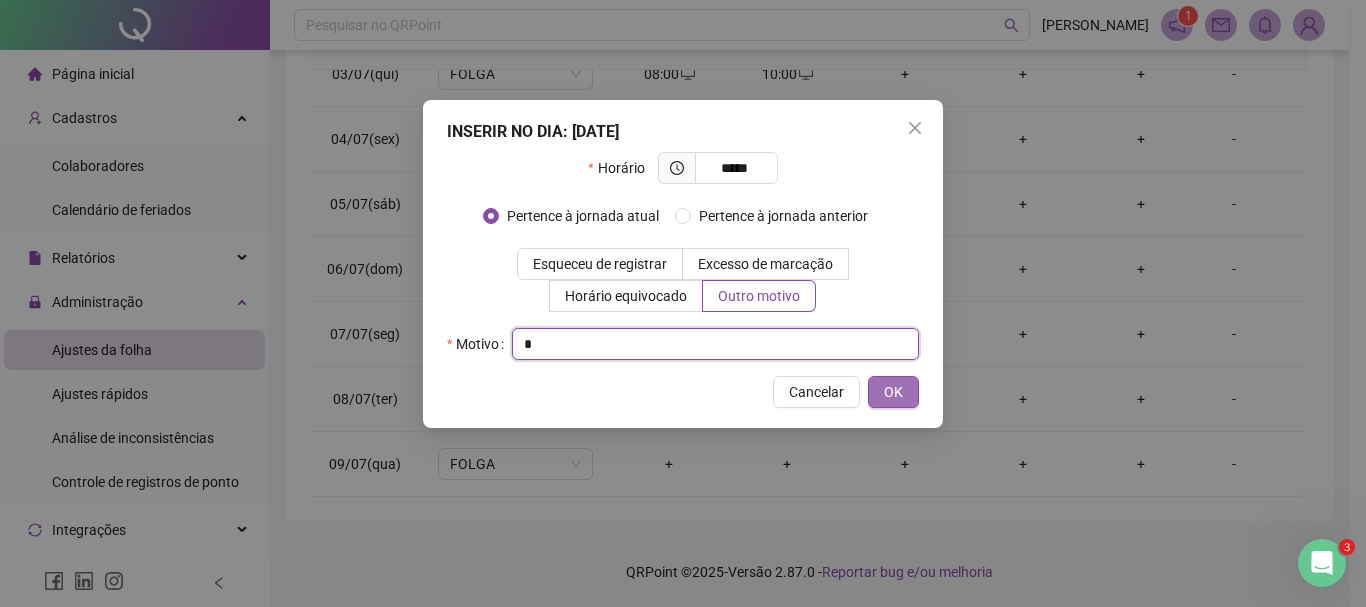 type on "*" 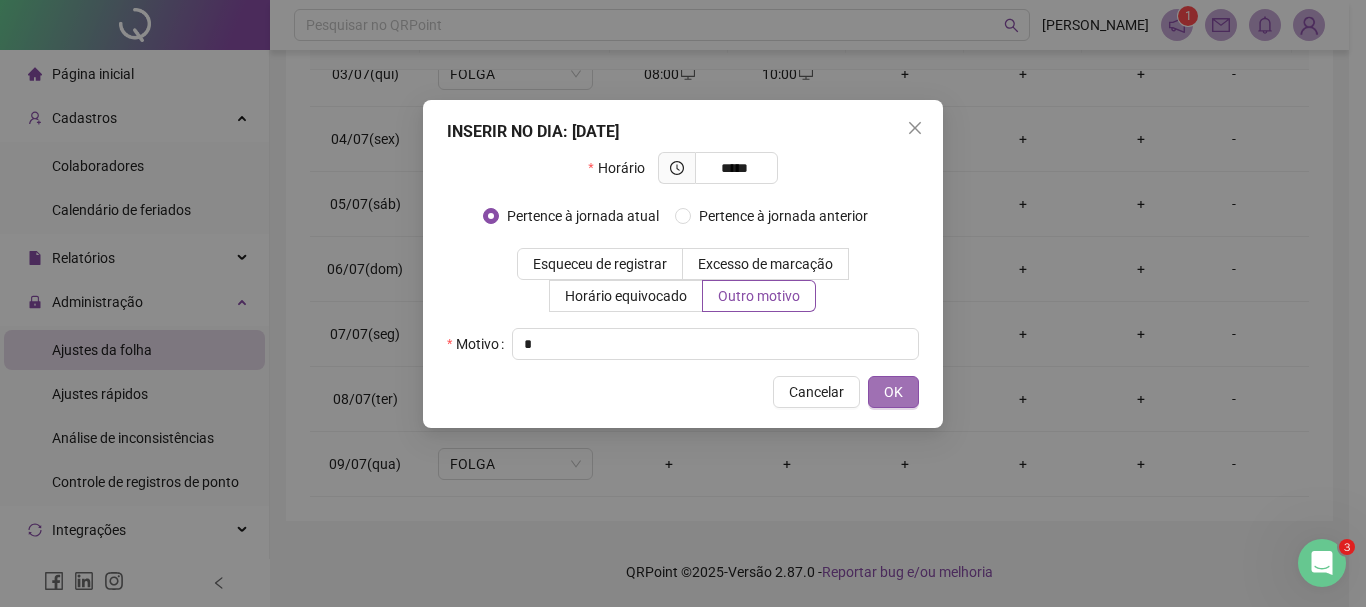 click on "OK" at bounding box center (893, 392) 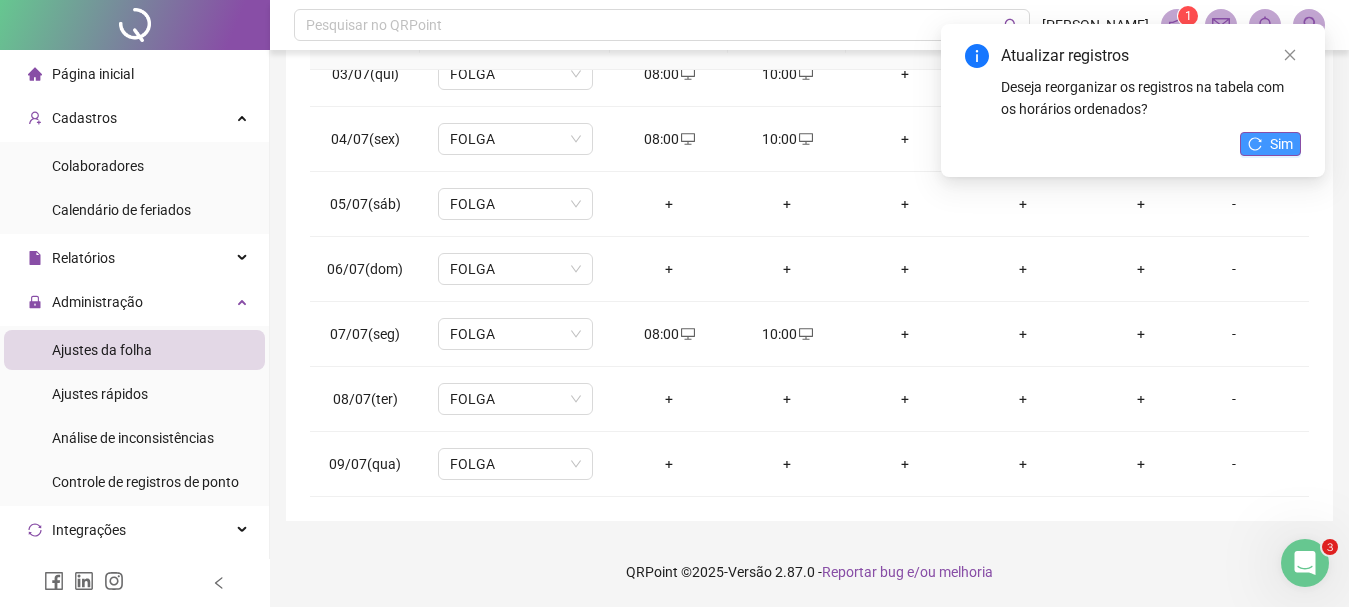 click on "Sim" at bounding box center (1281, 144) 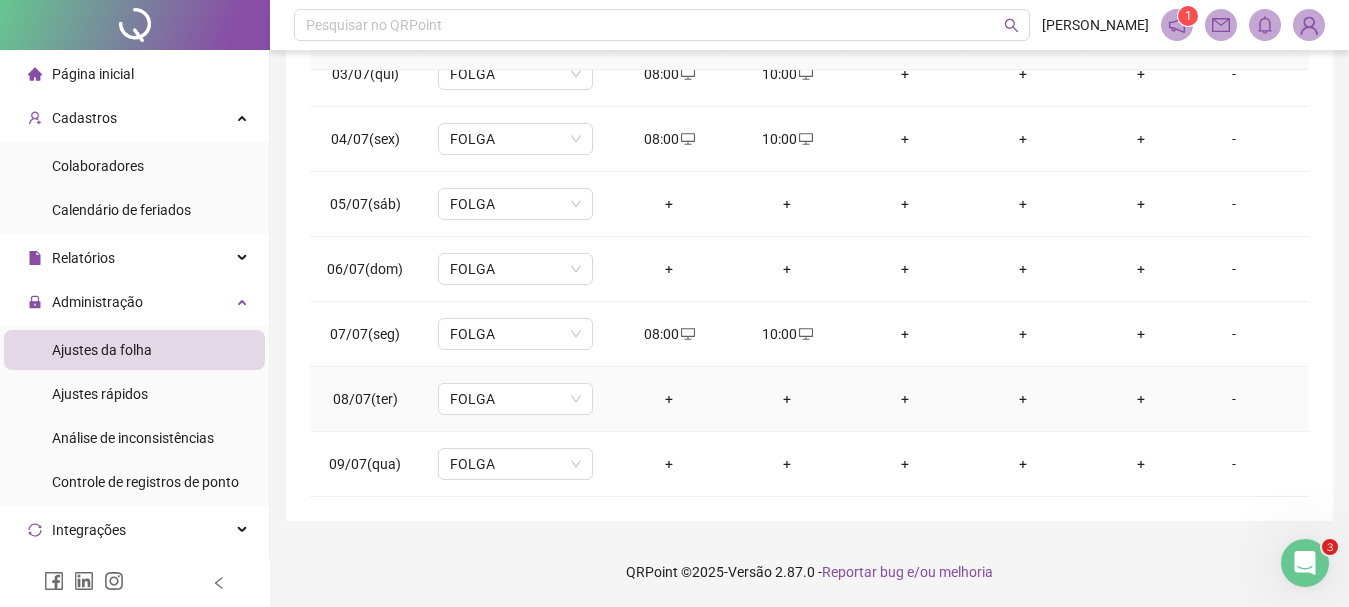 click on "+" at bounding box center [669, 399] 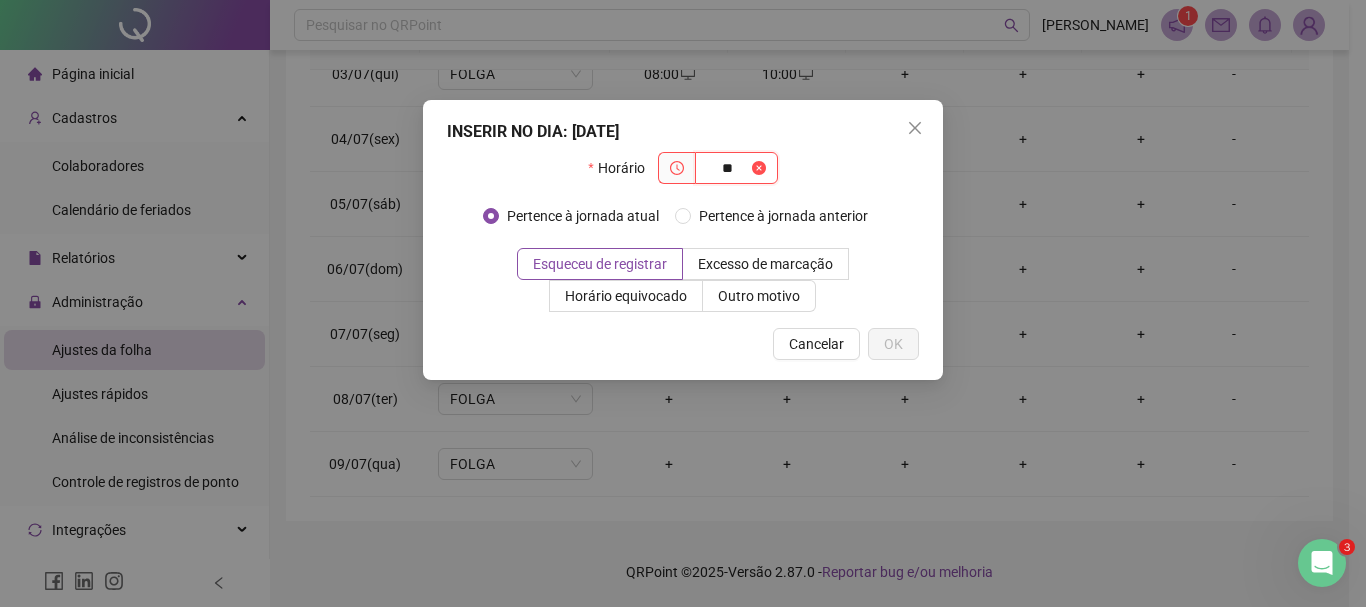 type on "*" 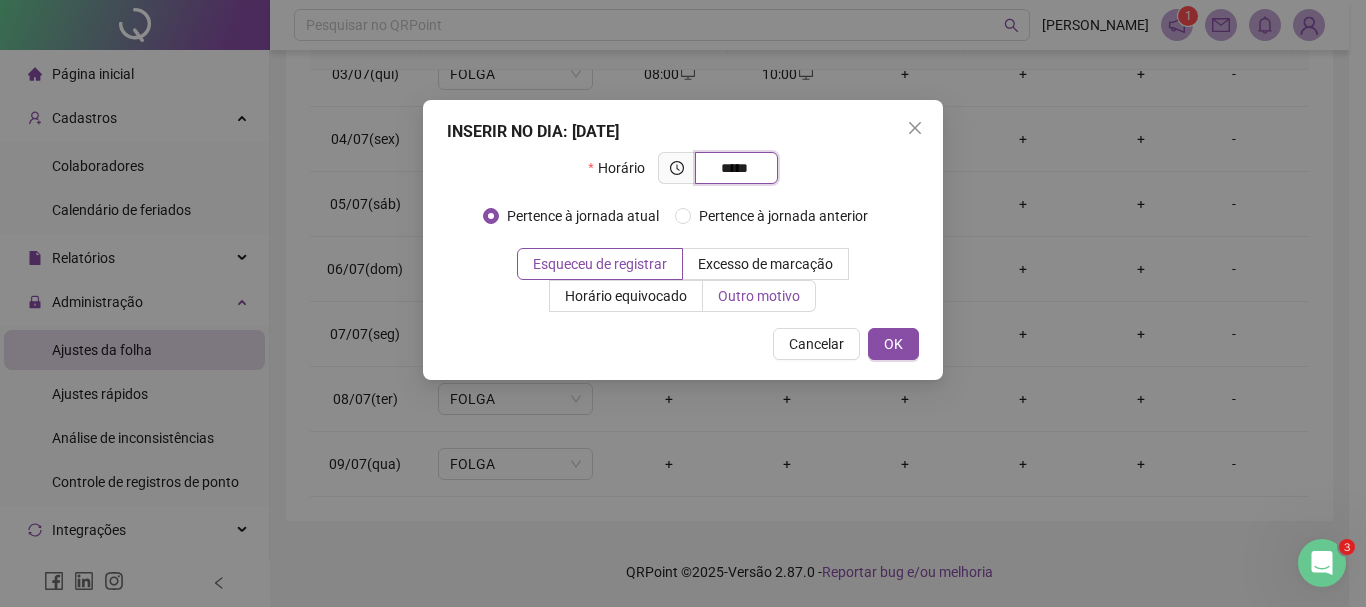 type on "*****" 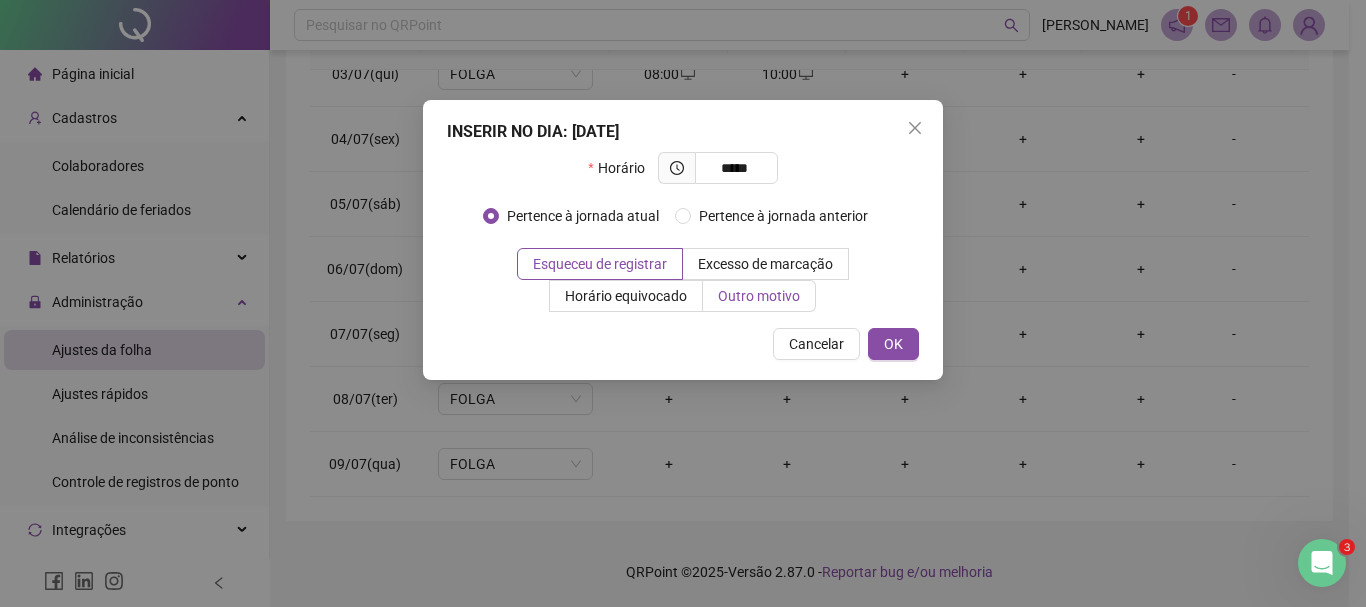 click on "Outro motivo" at bounding box center (759, 296) 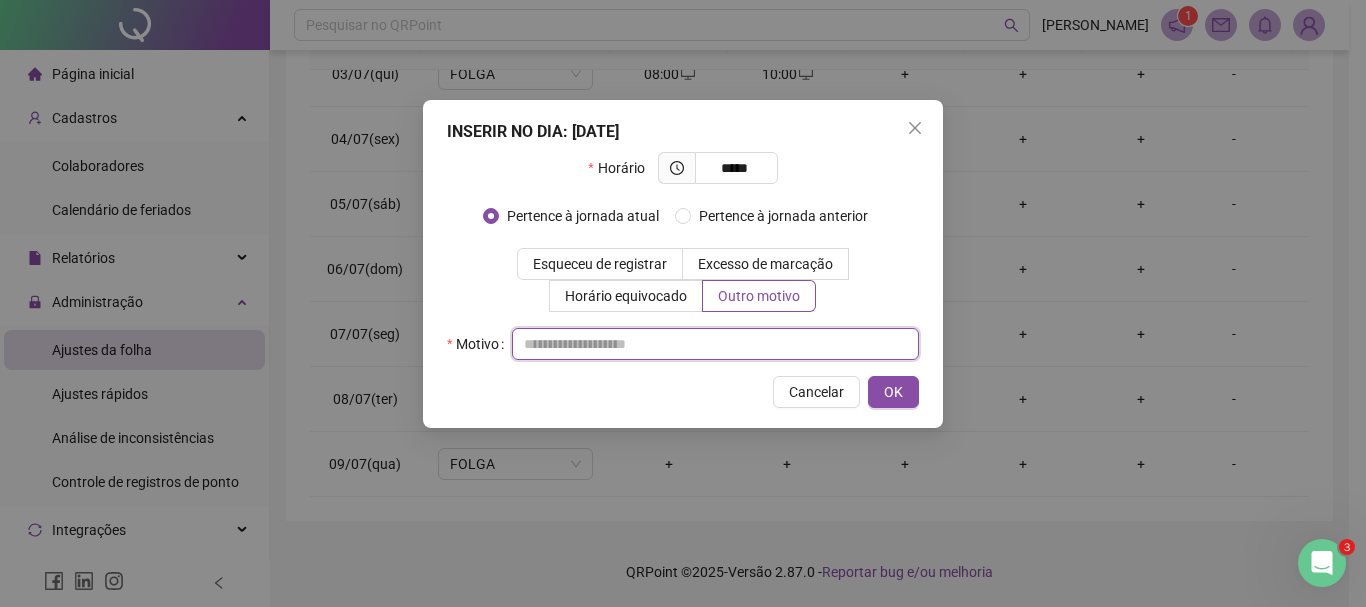 click at bounding box center [715, 344] 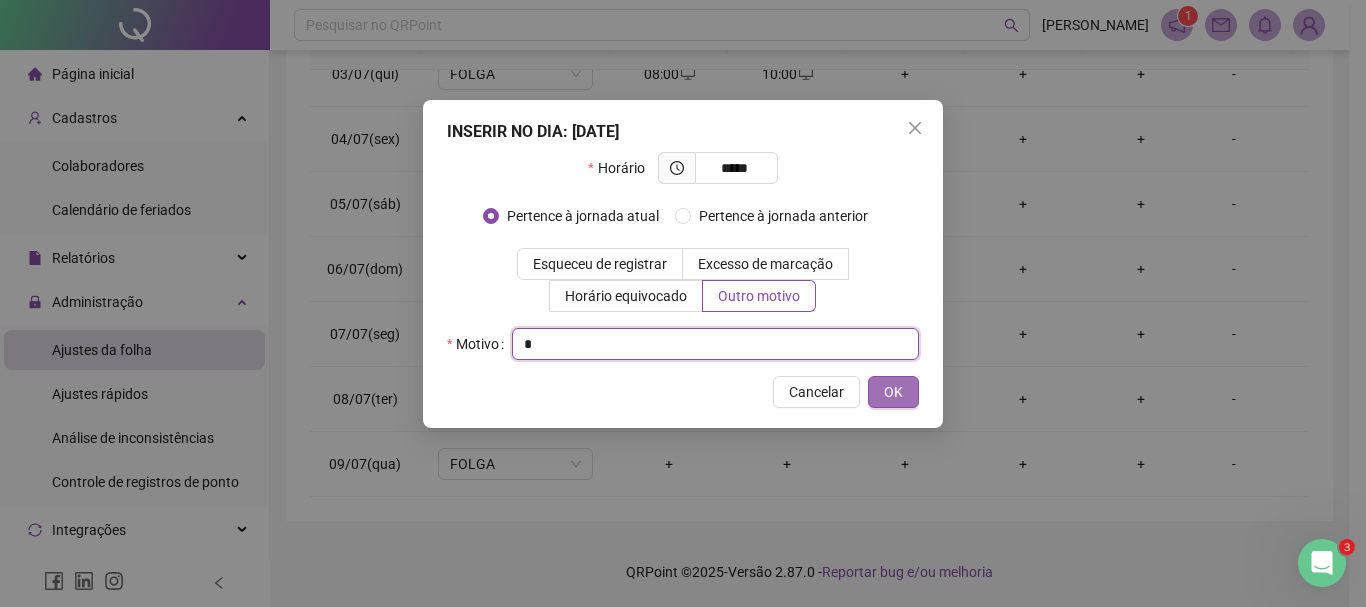 type on "*" 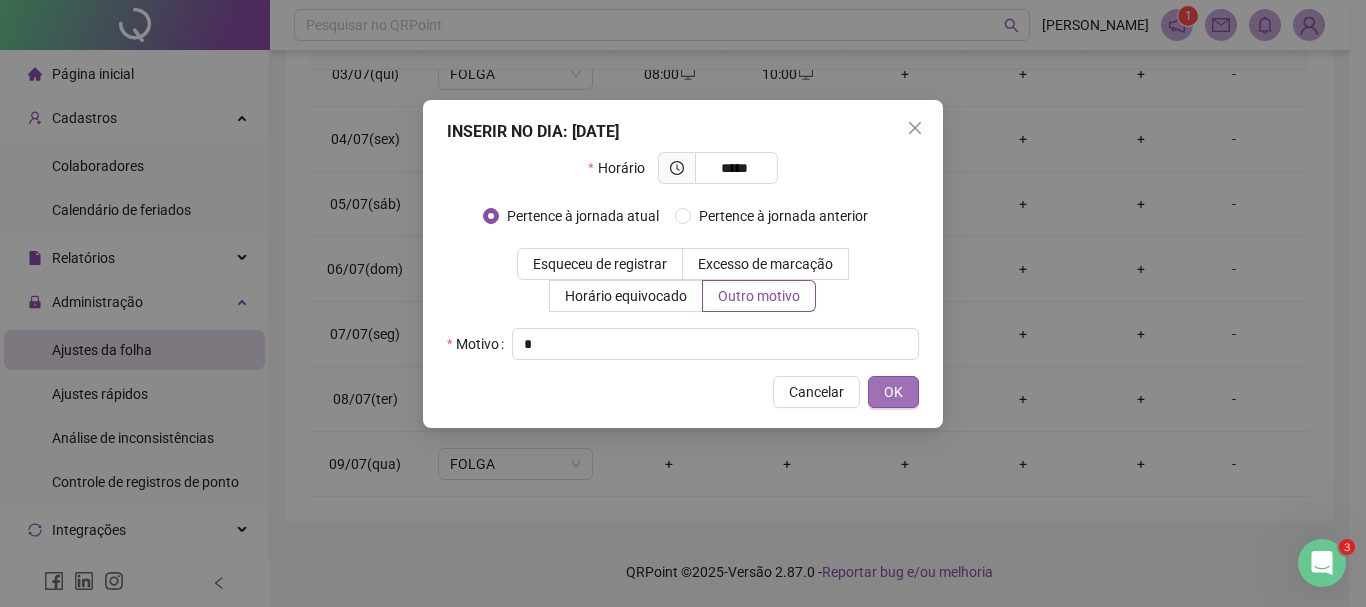 click on "OK" at bounding box center (893, 392) 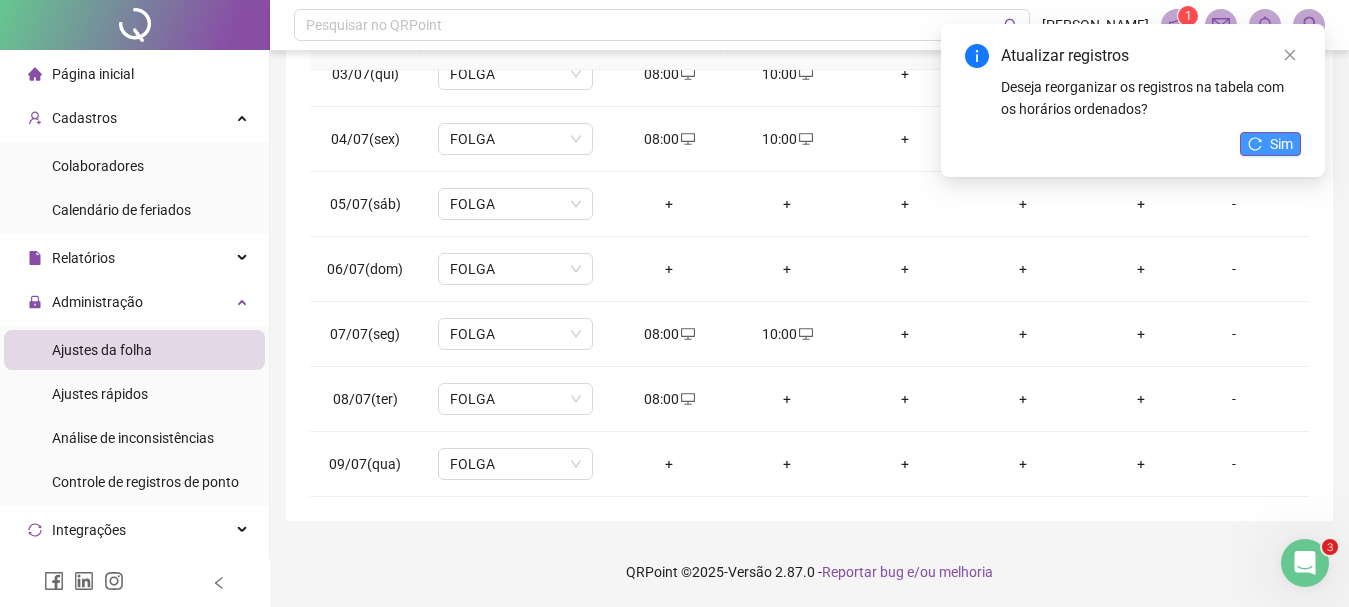 click on "Sim" at bounding box center (1270, 144) 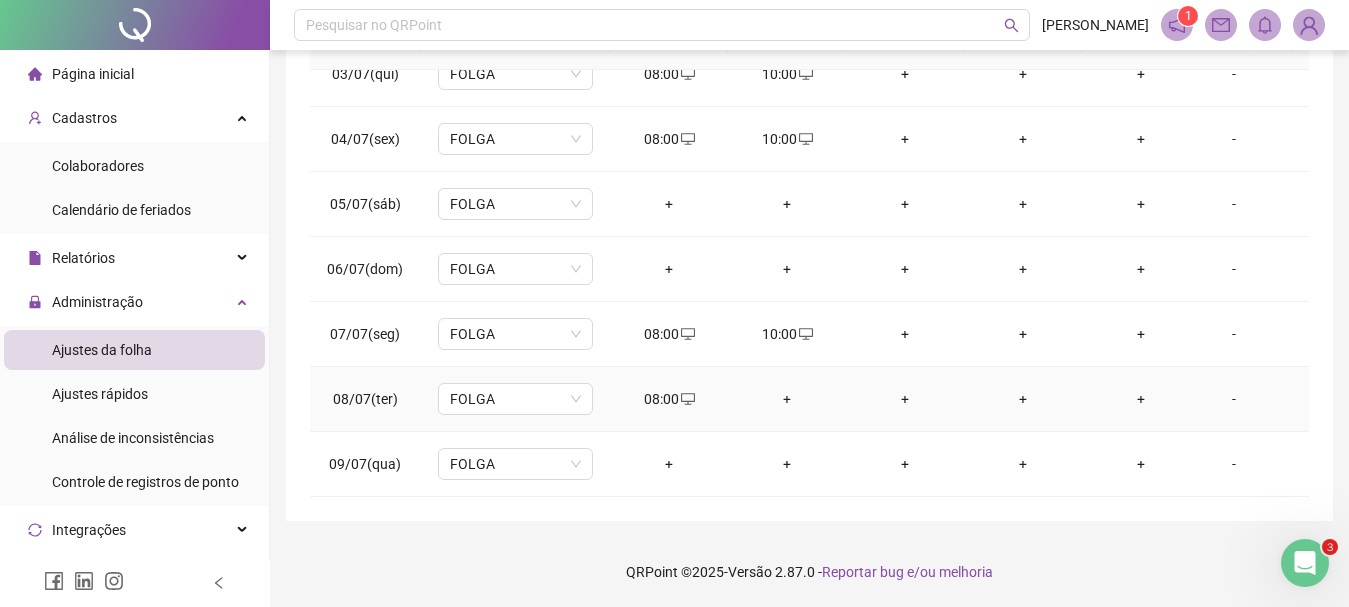 click on "+" at bounding box center [787, 399] 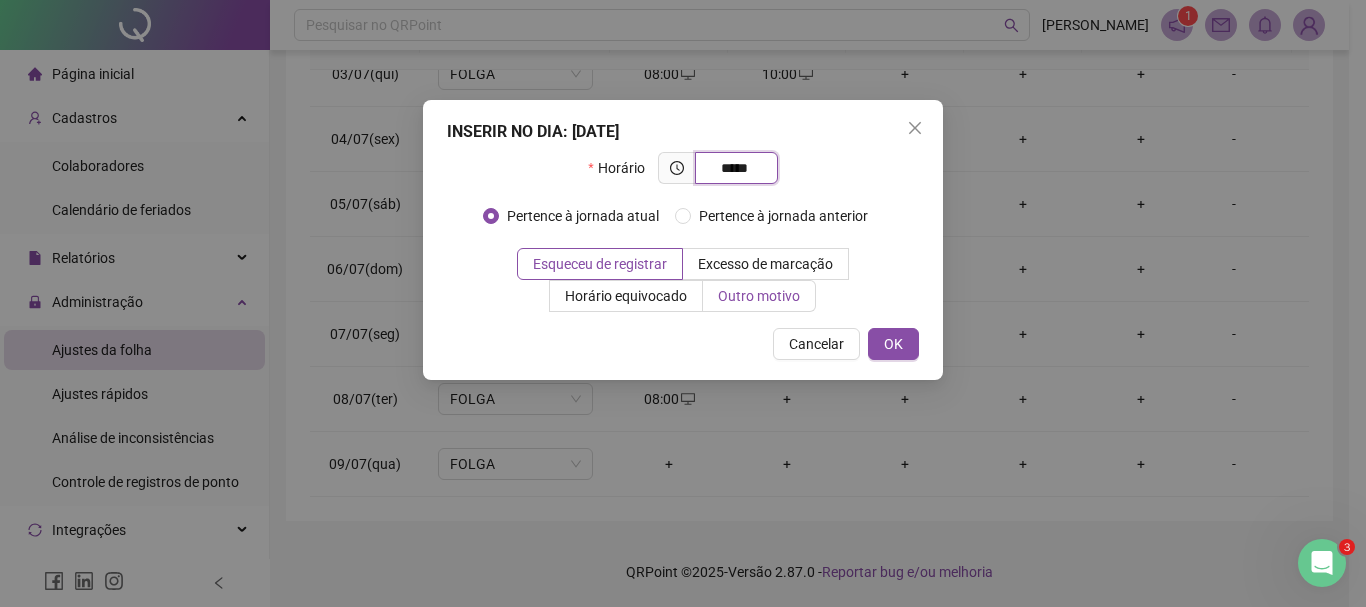 type on "*****" 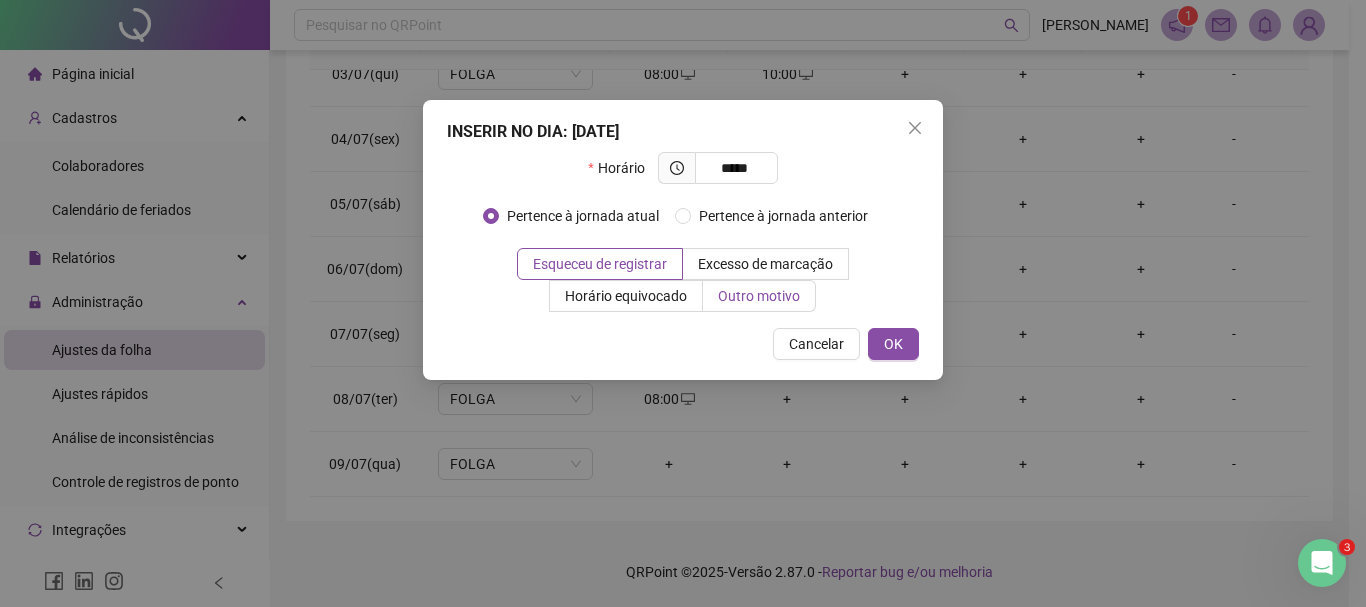 click on "Outro motivo" at bounding box center [759, 296] 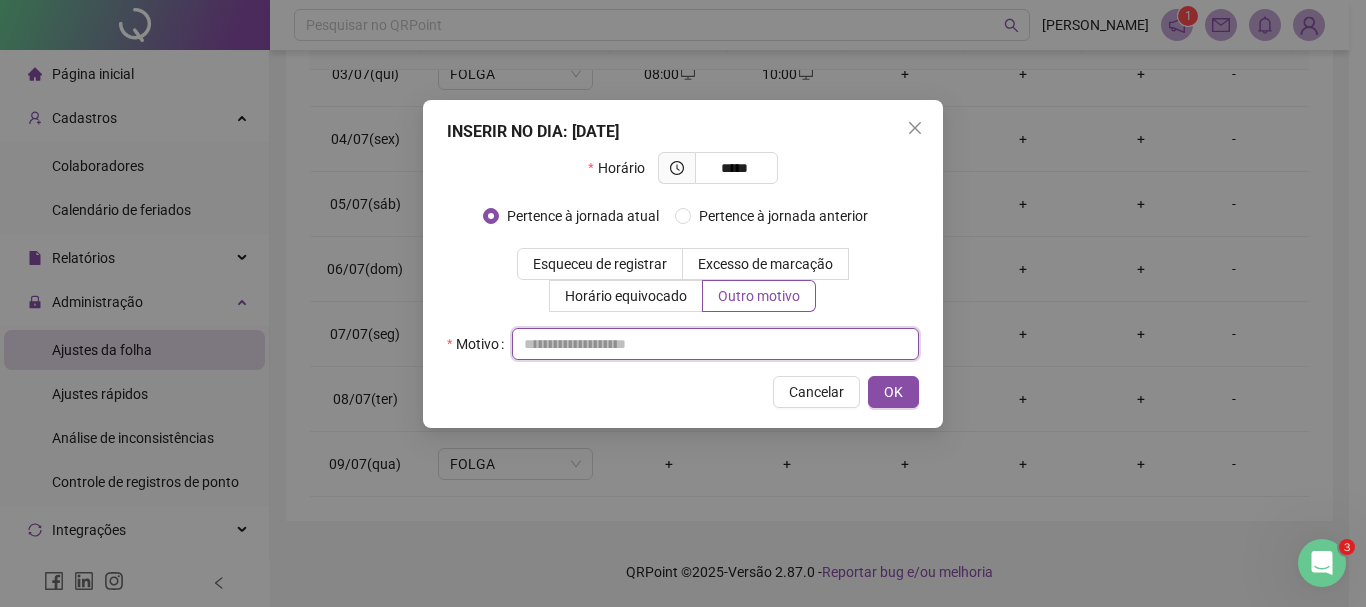 click at bounding box center (715, 344) 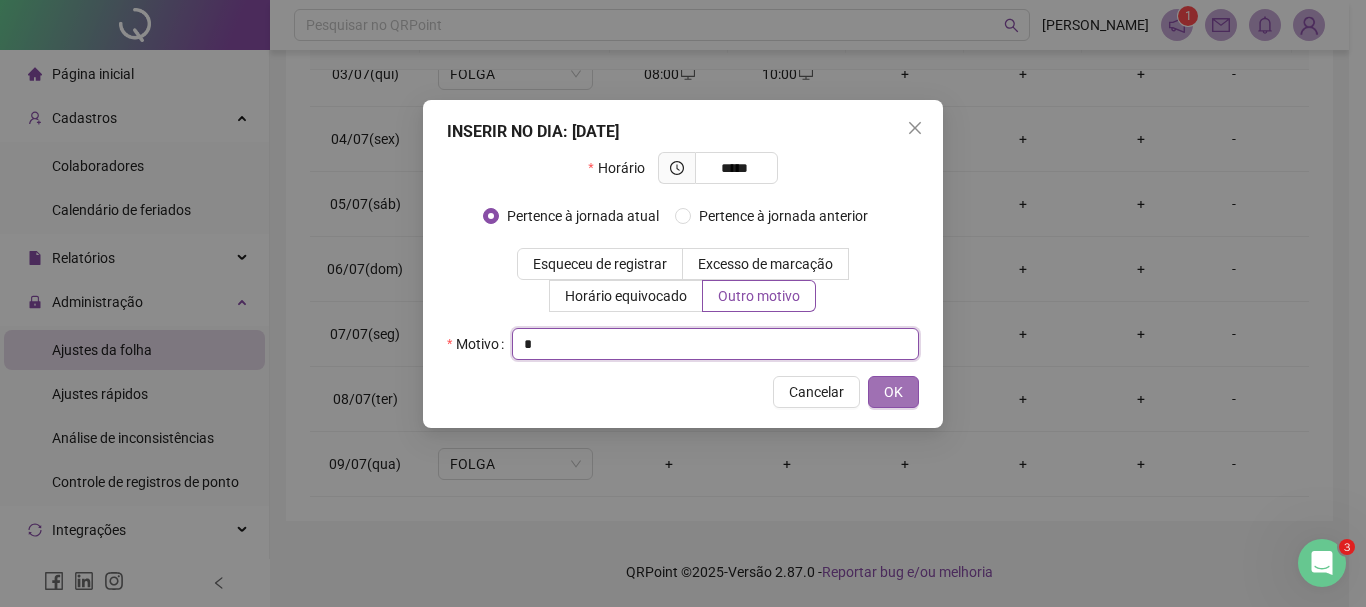 type on "*" 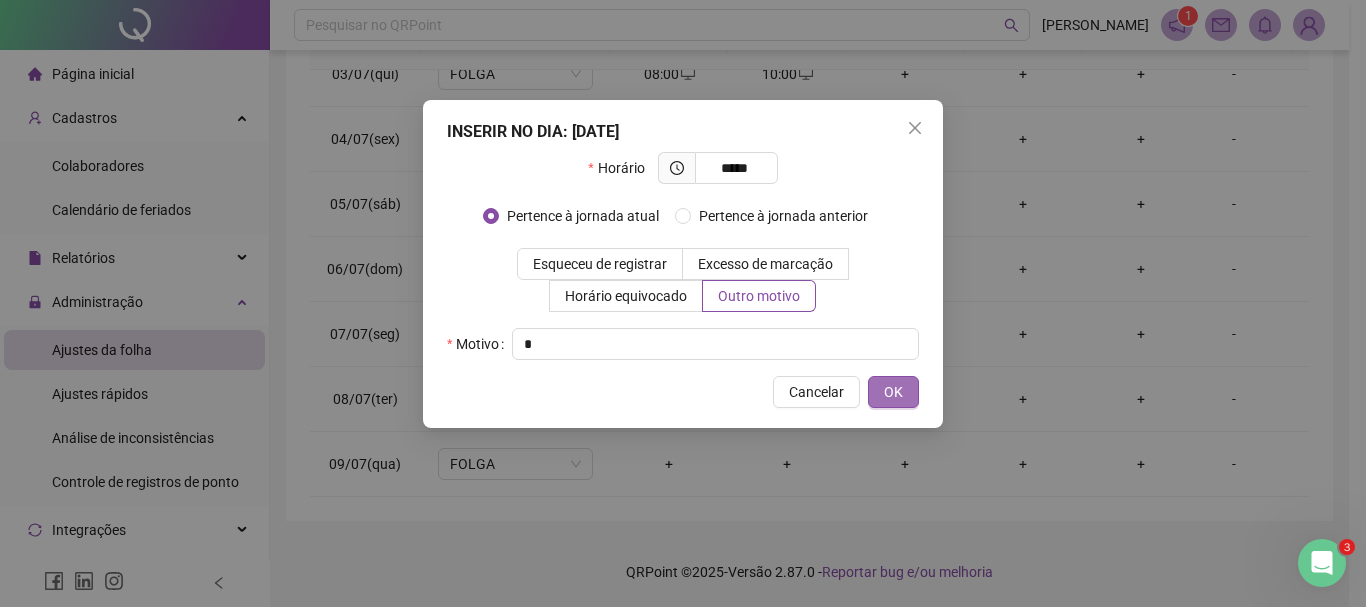 click on "OK" at bounding box center [893, 392] 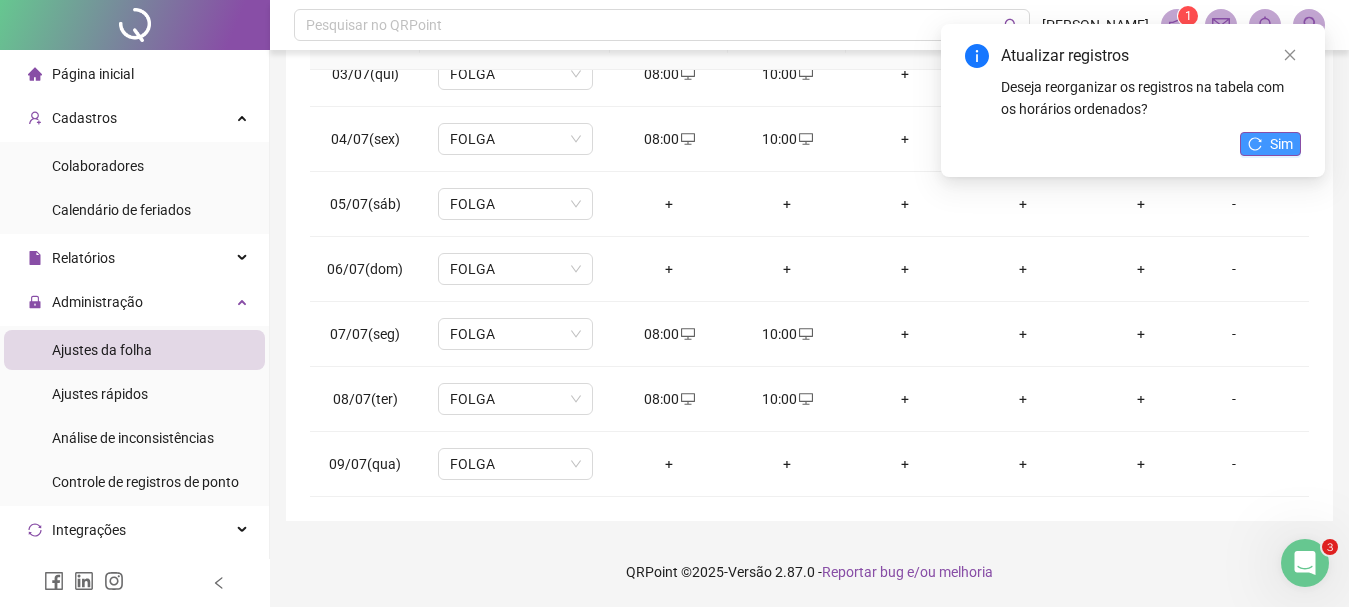 click on "Sim" at bounding box center [1281, 144] 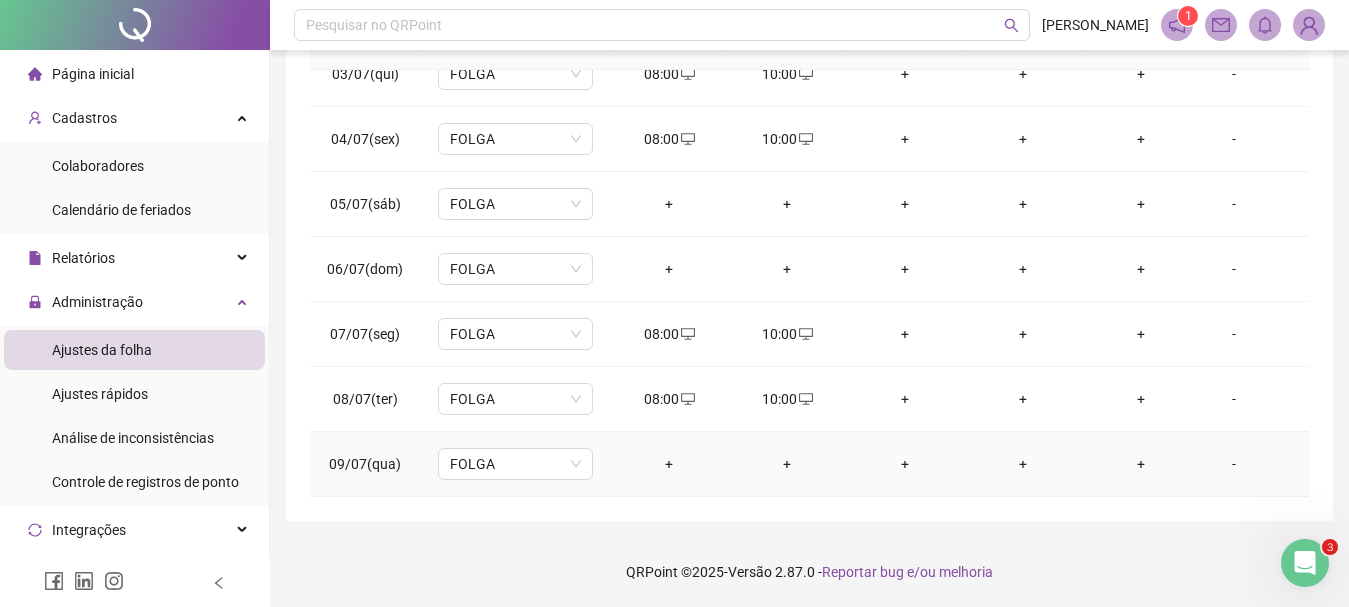 click on "+" at bounding box center (669, 464) 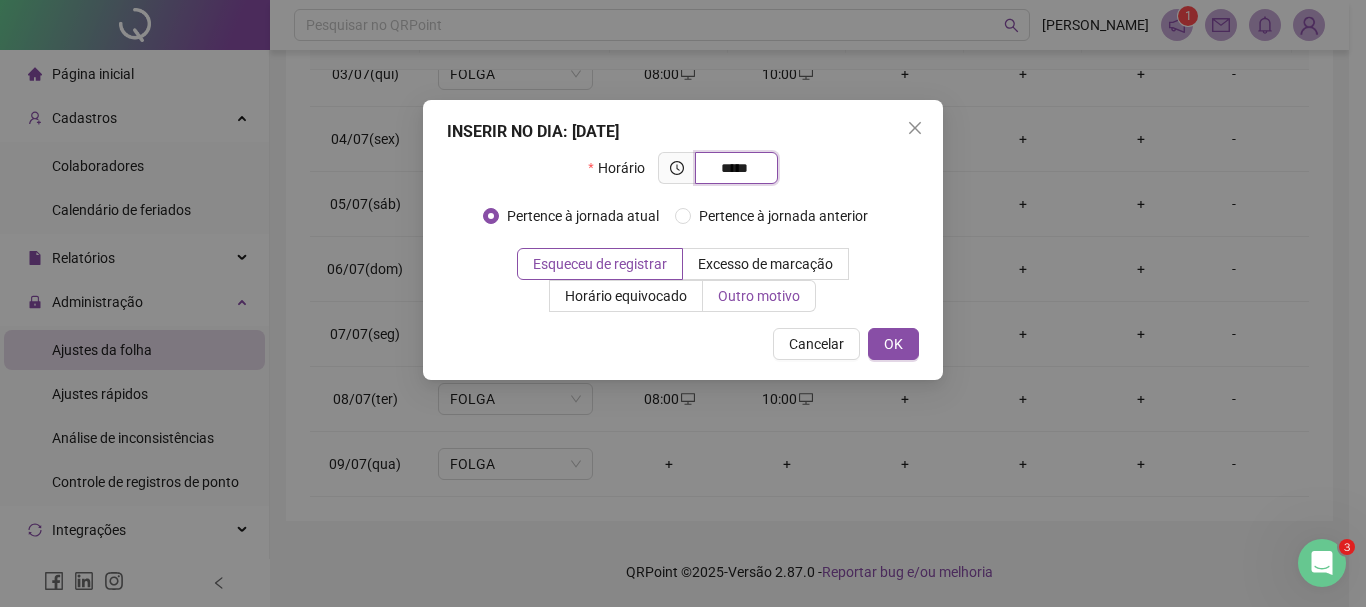 type on "*****" 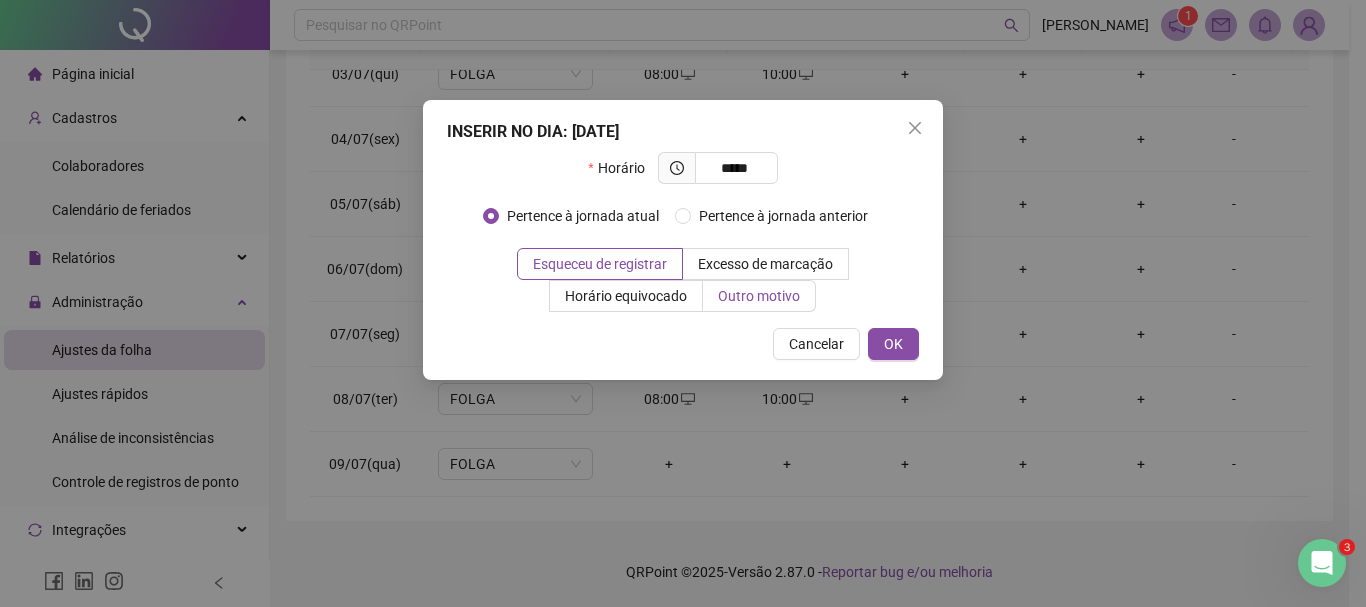 click on "Outro motivo" at bounding box center [759, 296] 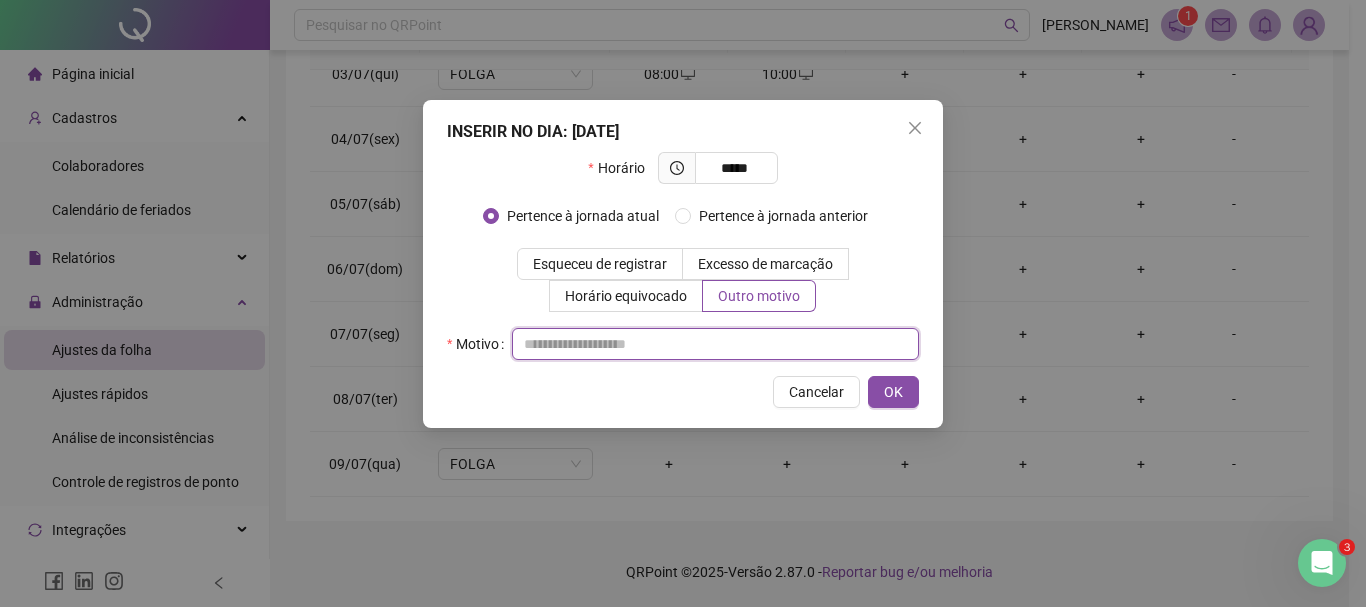 click at bounding box center (715, 344) 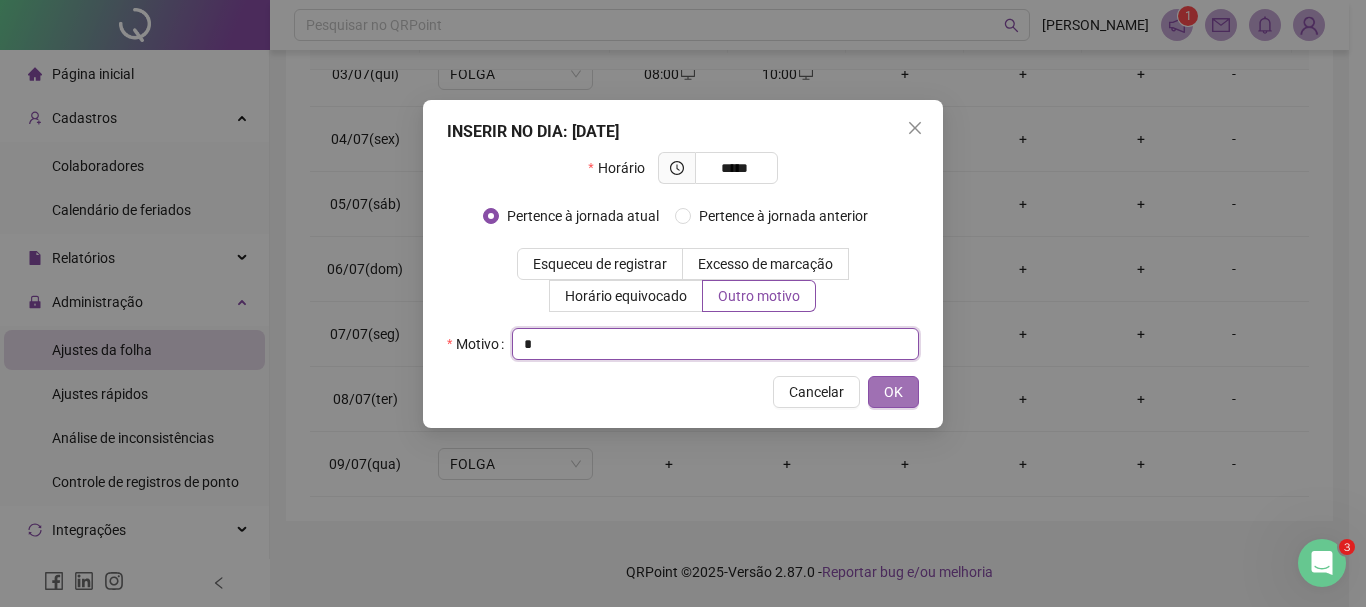 type on "*" 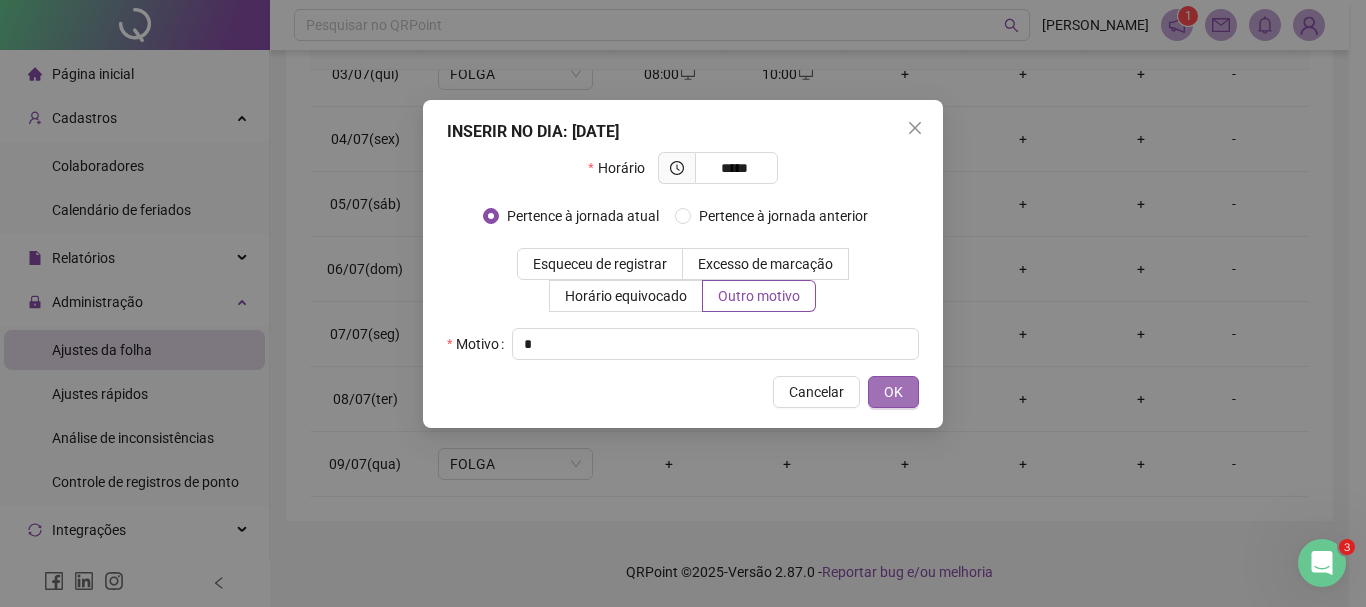 click on "OK" at bounding box center [893, 392] 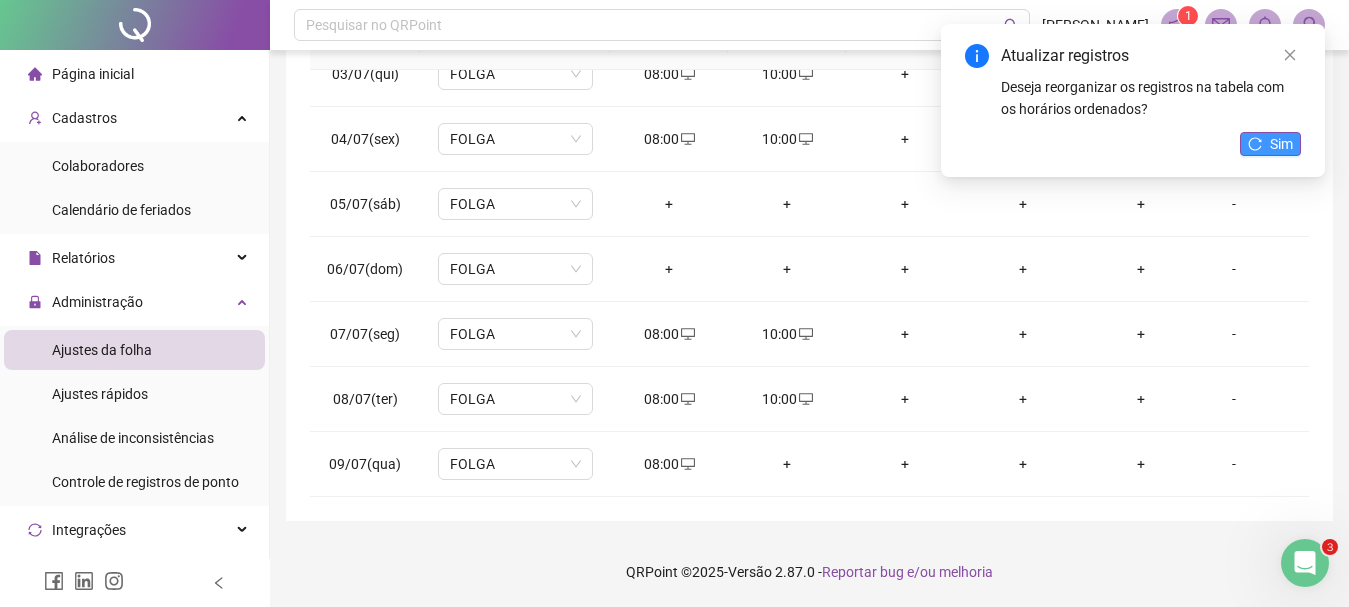 click on "Sim" at bounding box center [1270, 144] 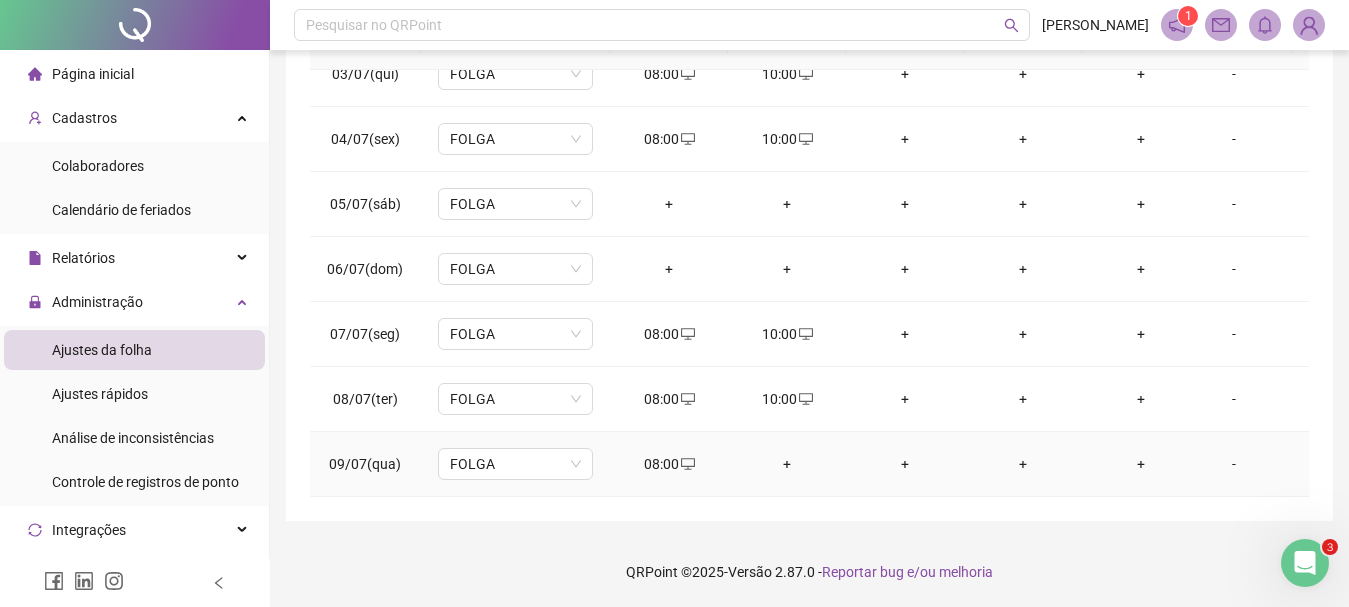 click on "+" at bounding box center (787, 464) 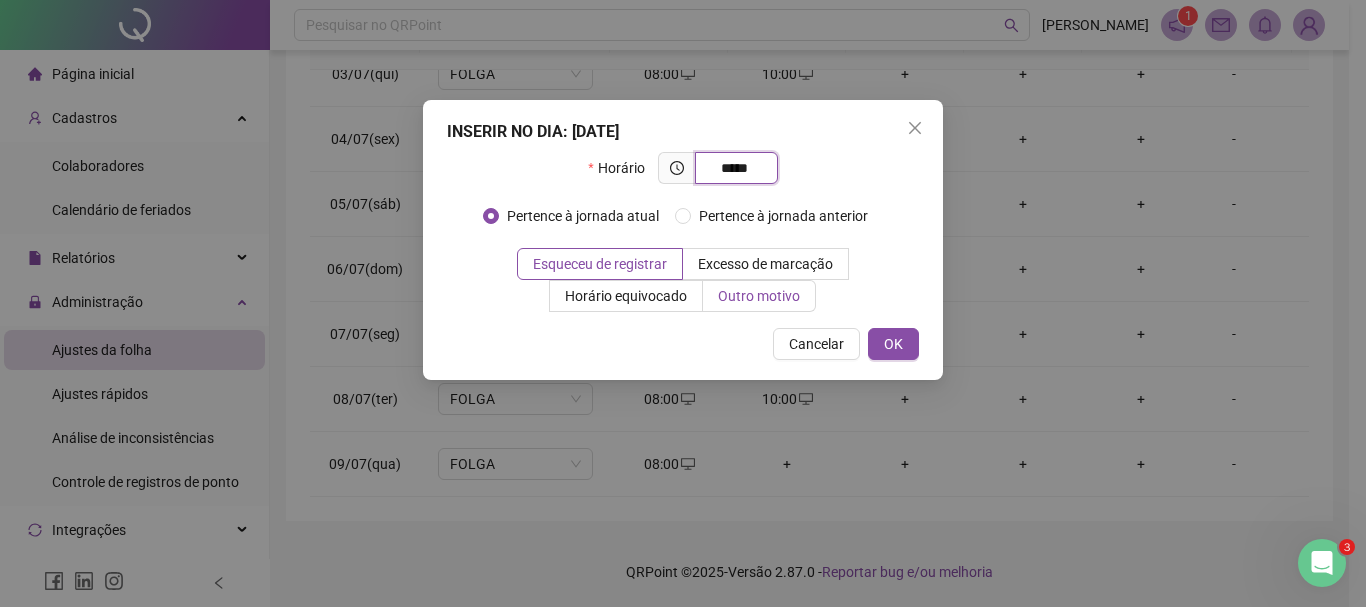 type on "*****" 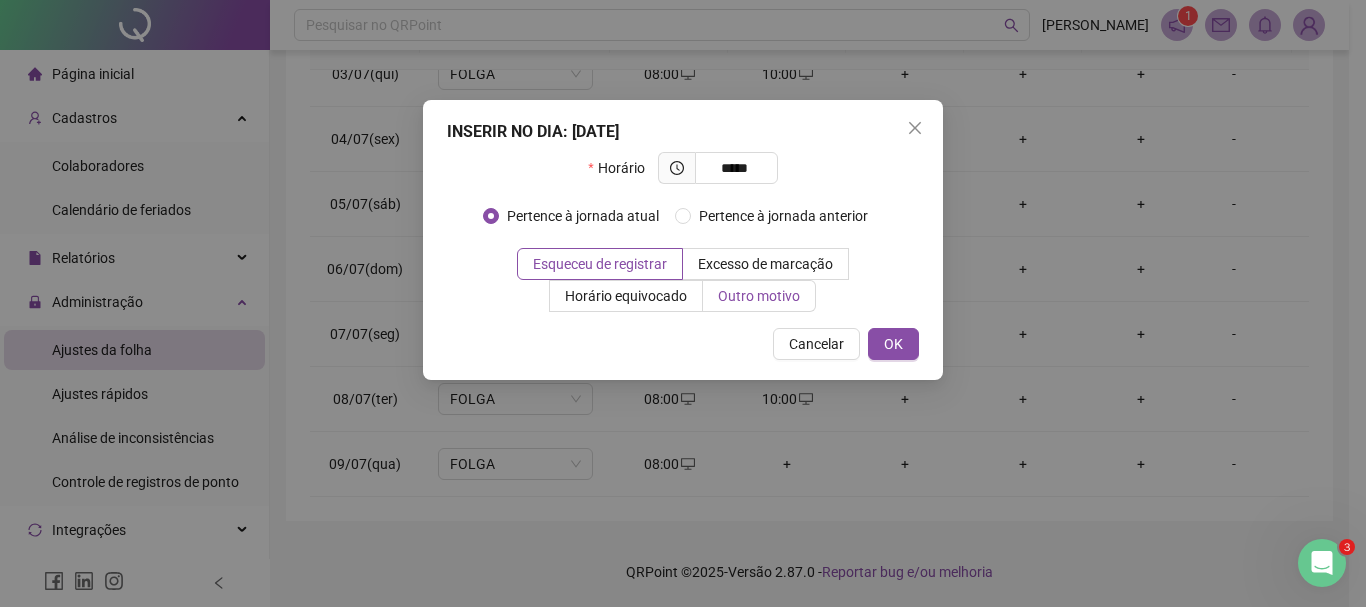 click on "Outro motivo" at bounding box center (759, 296) 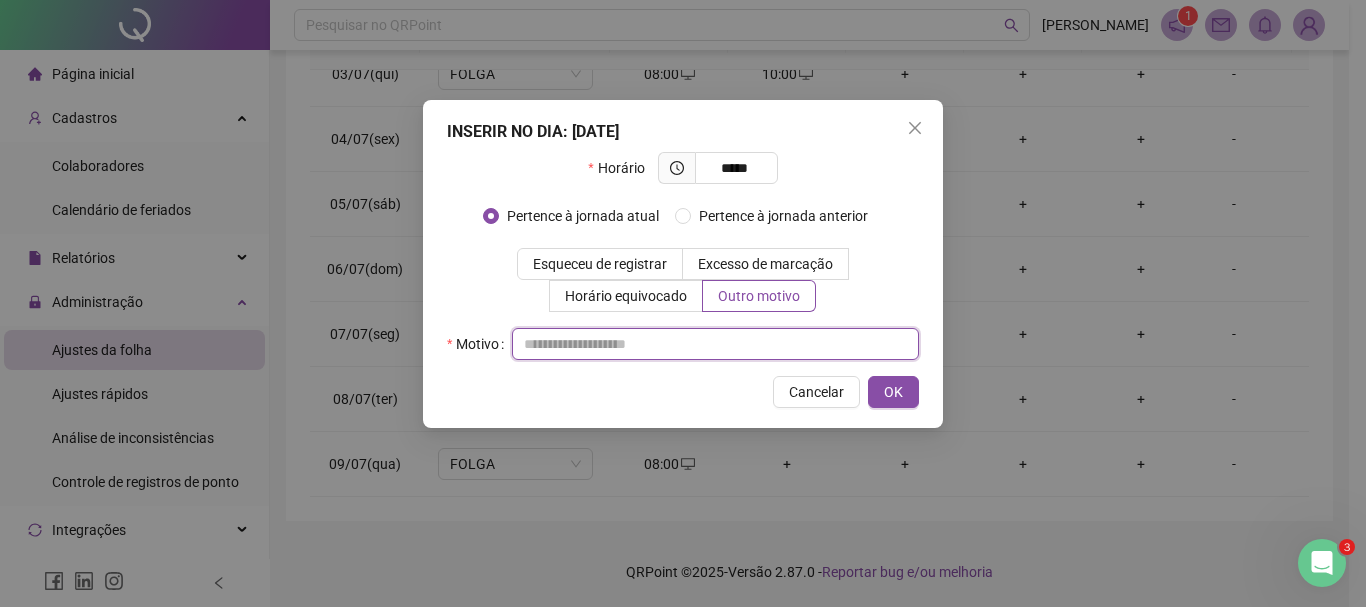 click at bounding box center (715, 344) 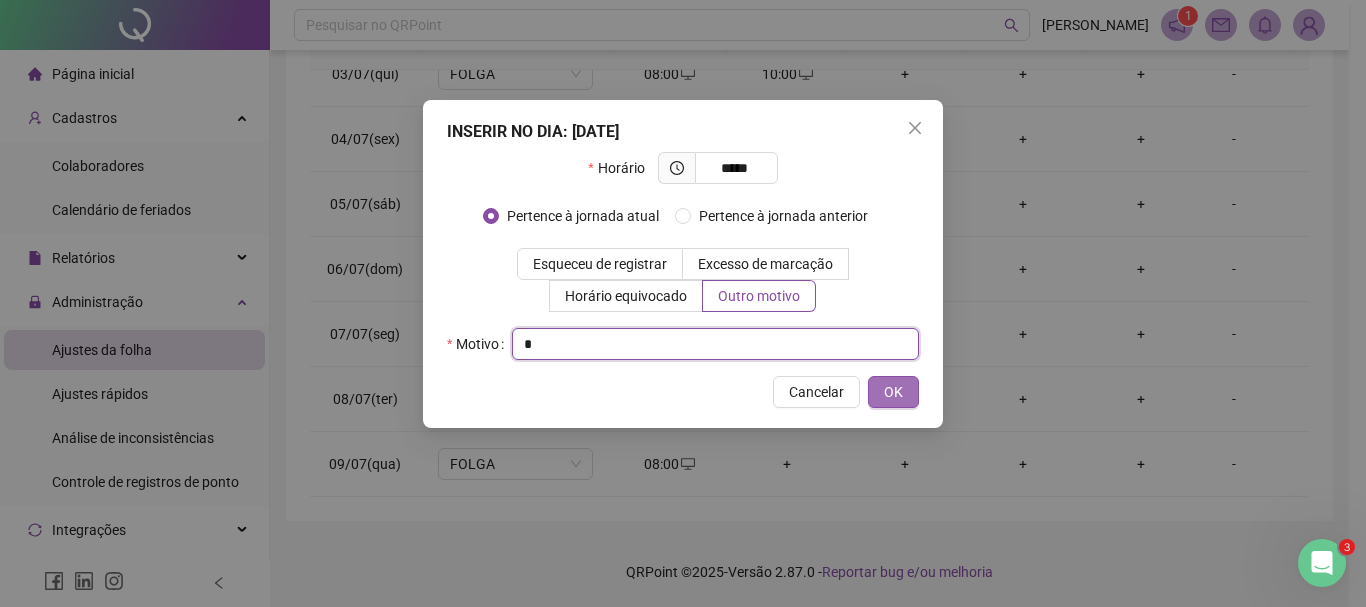 type on "*" 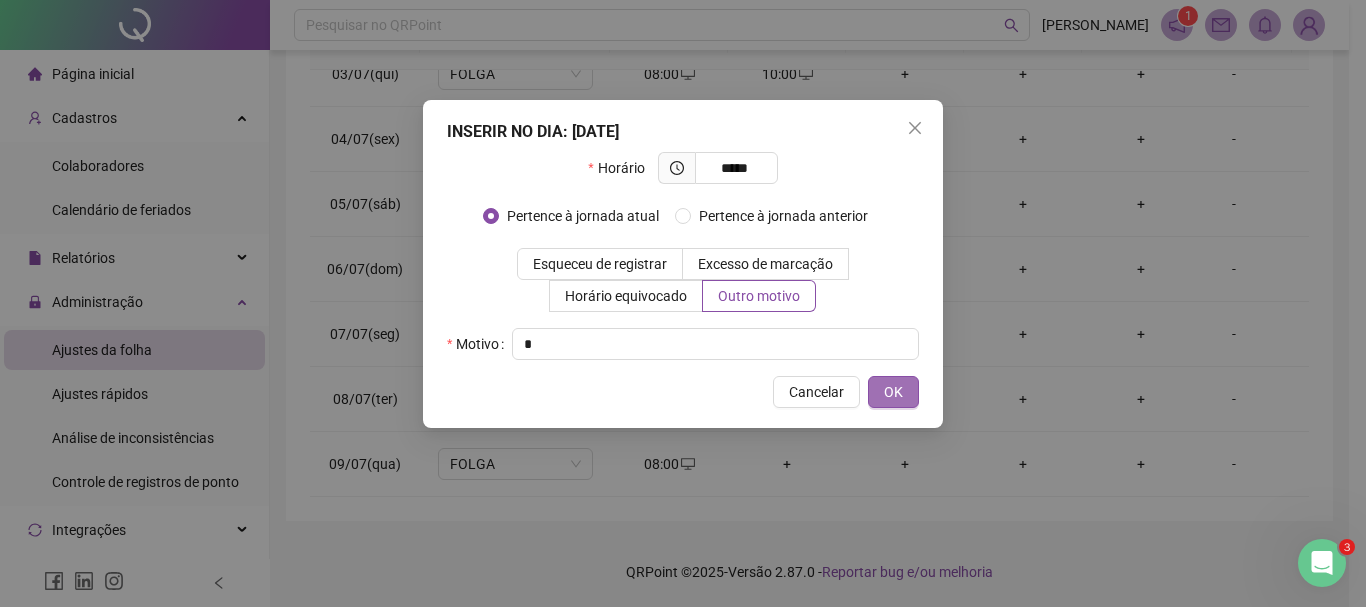 click on "OK" at bounding box center [893, 392] 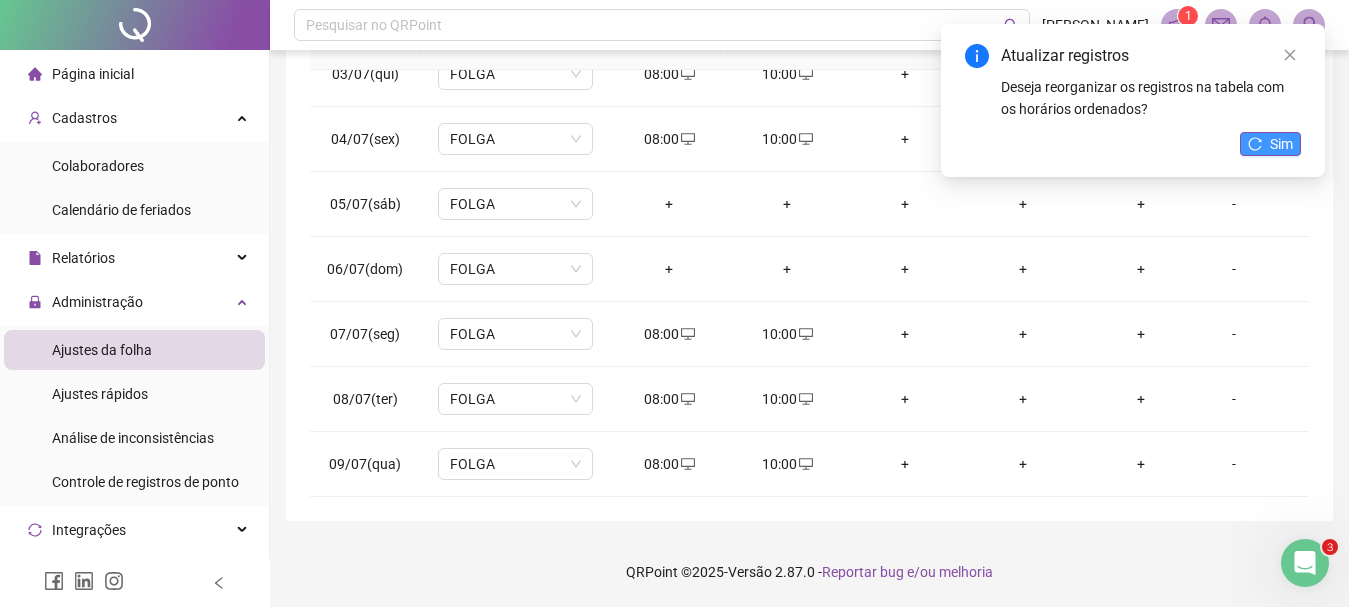 click on "Sim" at bounding box center (1281, 144) 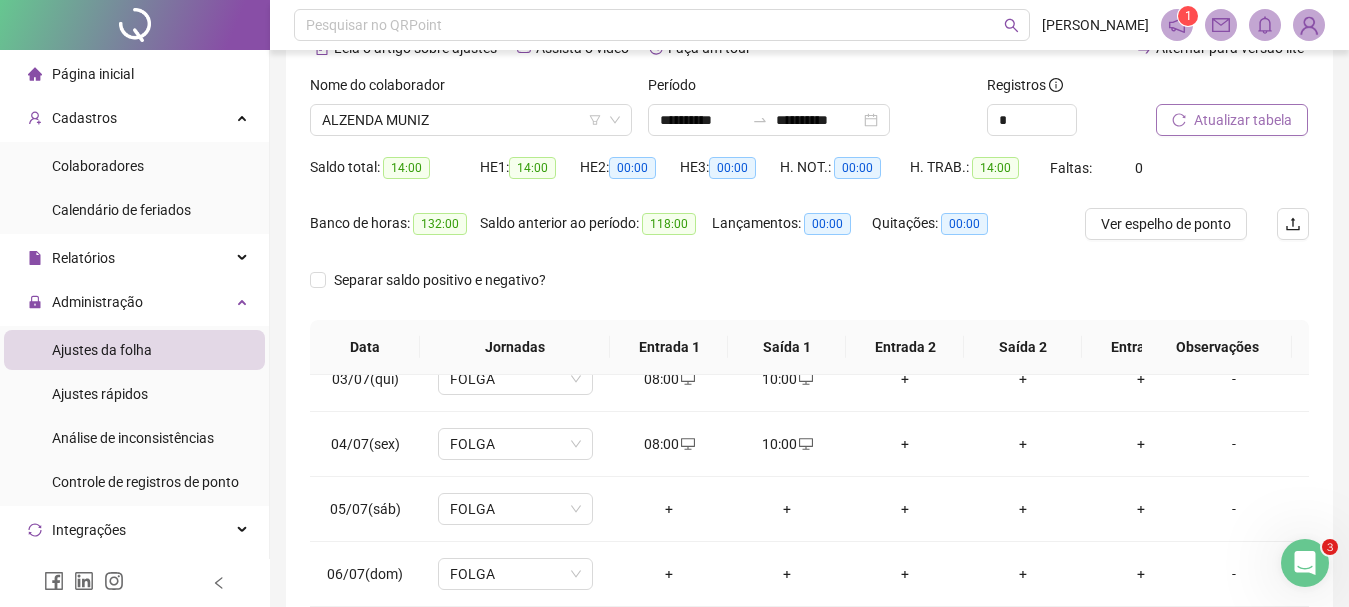 scroll, scrollTop: 0, scrollLeft: 0, axis: both 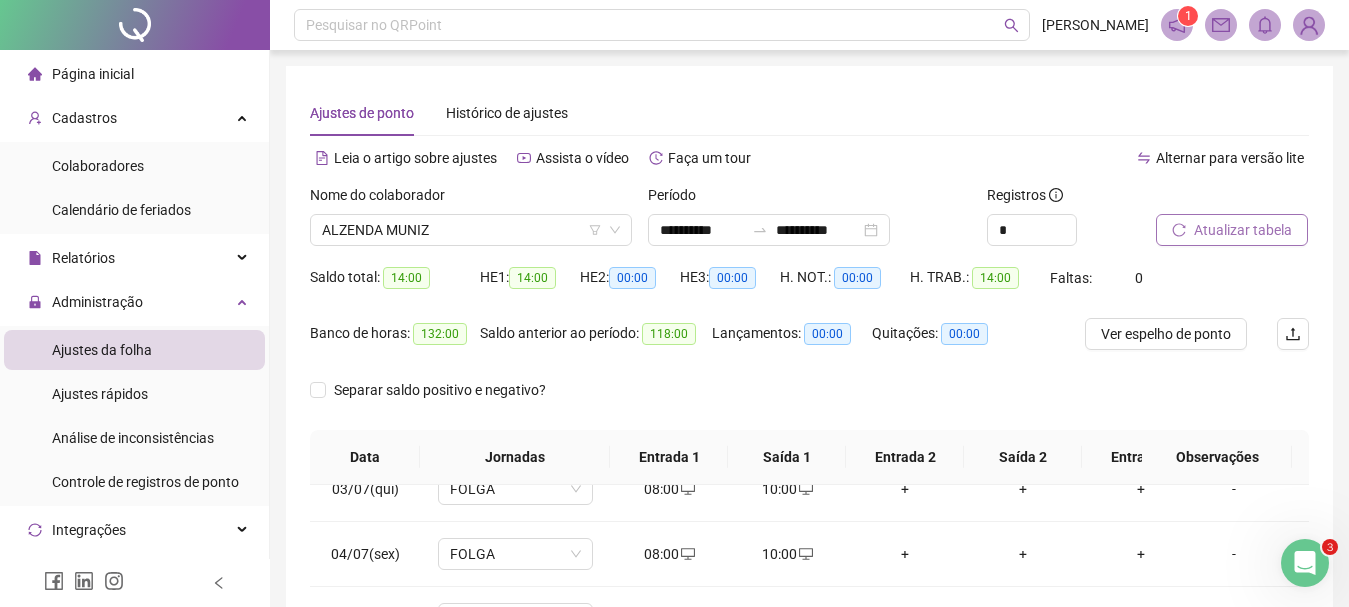 click on "Atualizar tabela" at bounding box center [1243, 230] 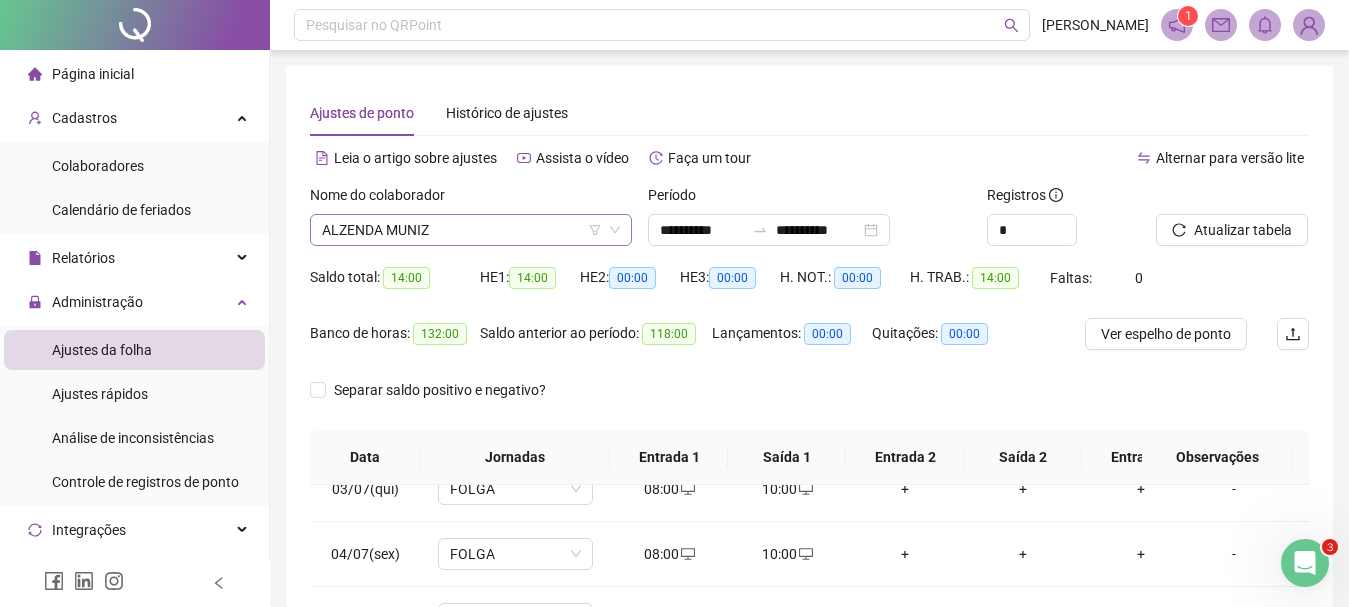 click on "ALZENDA MUNIZ" at bounding box center [471, 230] 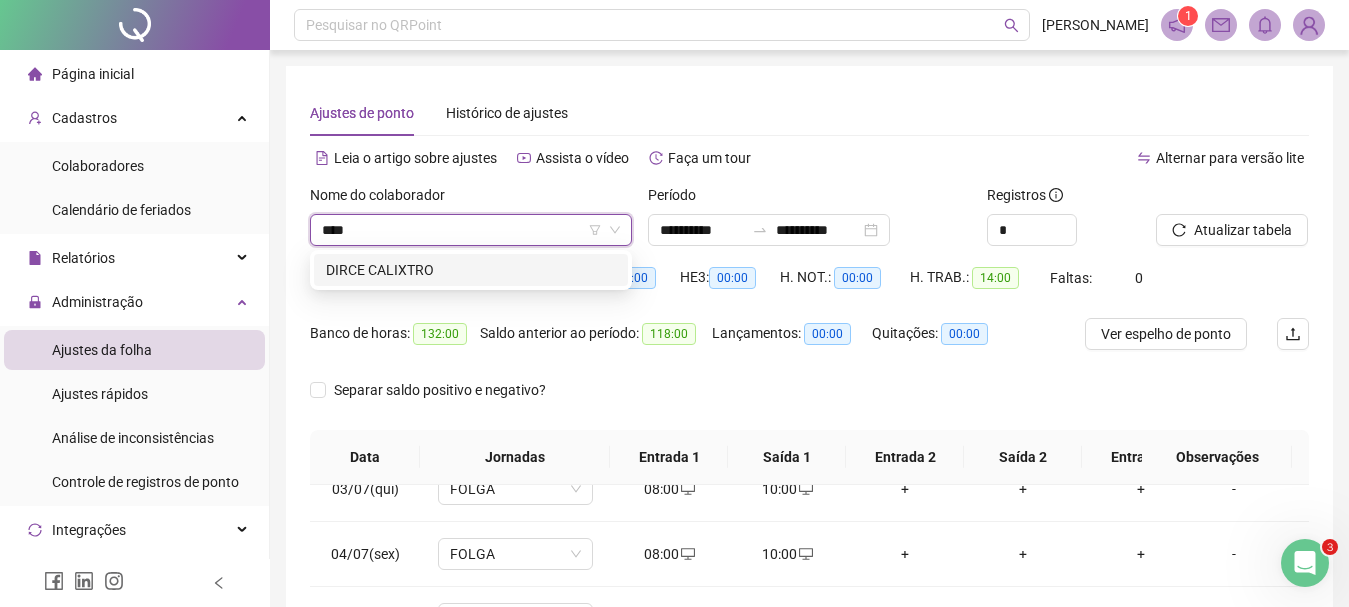 type on "*****" 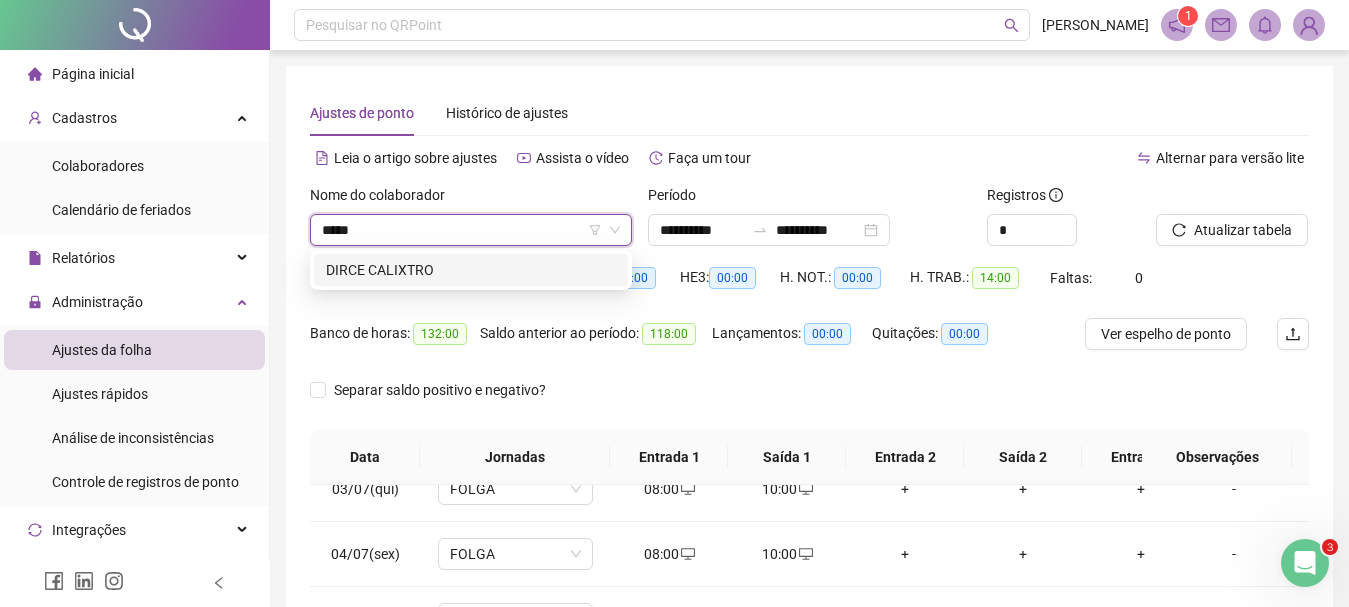 click on "DIRCE CALIXTRO" at bounding box center [471, 270] 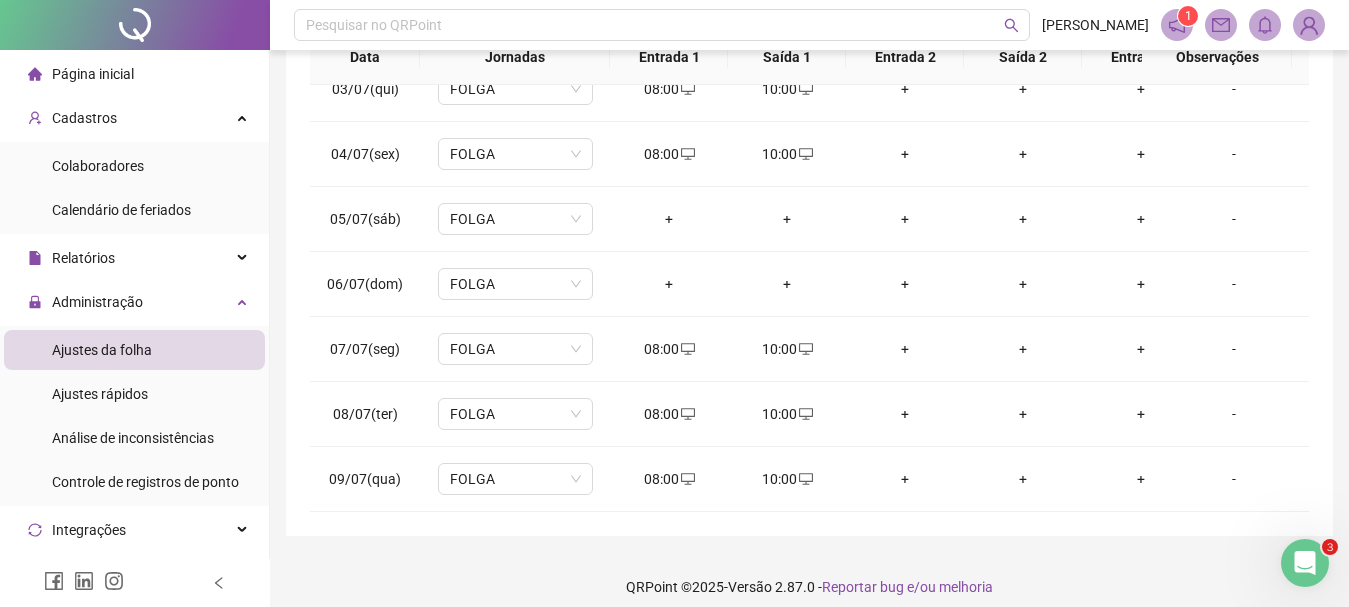 scroll, scrollTop: 415, scrollLeft: 0, axis: vertical 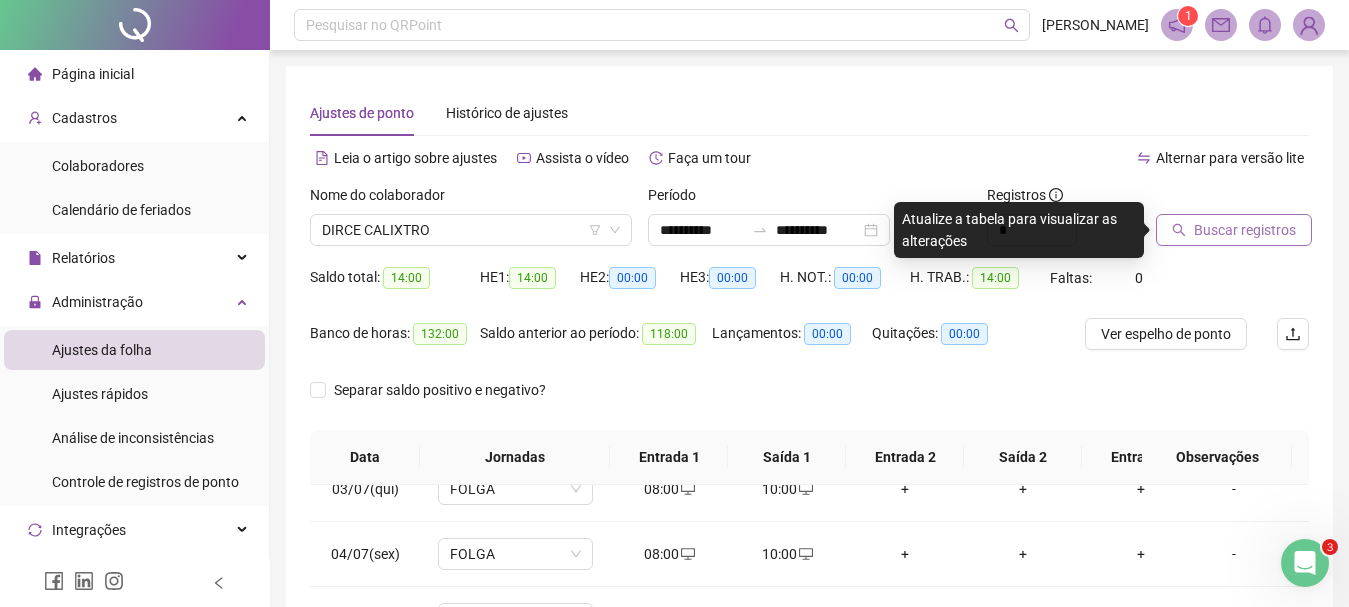 click on "Buscar registros" at bounding box center [1245, 230] 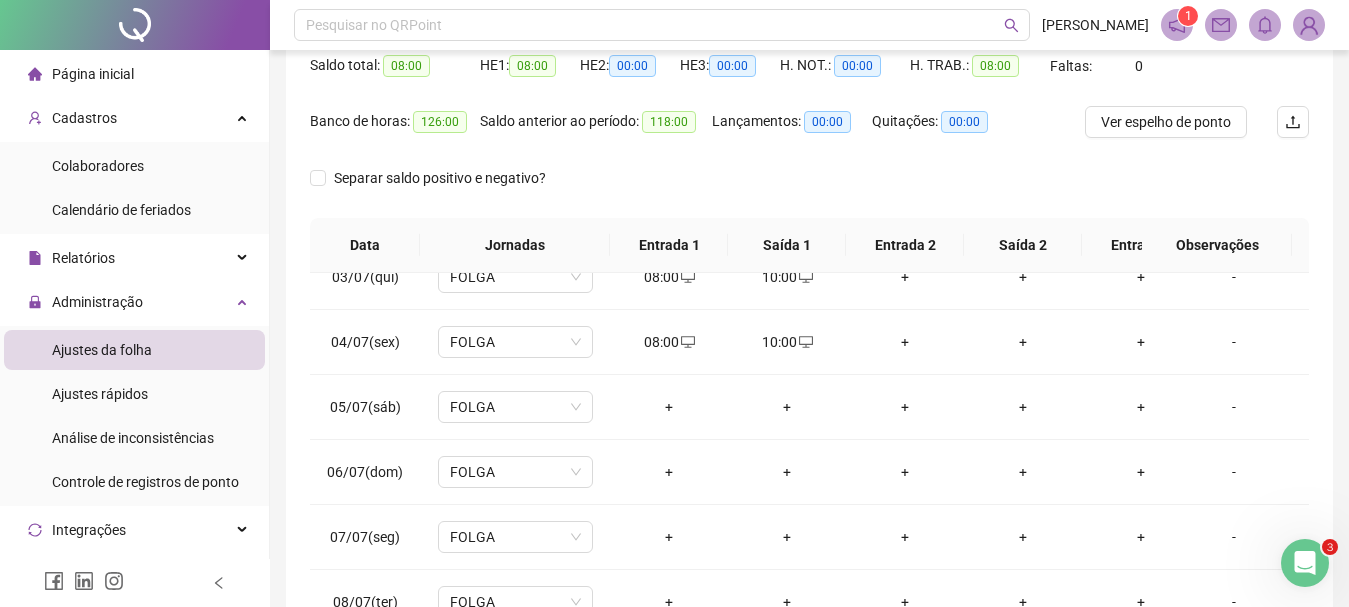 scroll, scrollTop: 305, scrollLeft: 0, axis: vertical 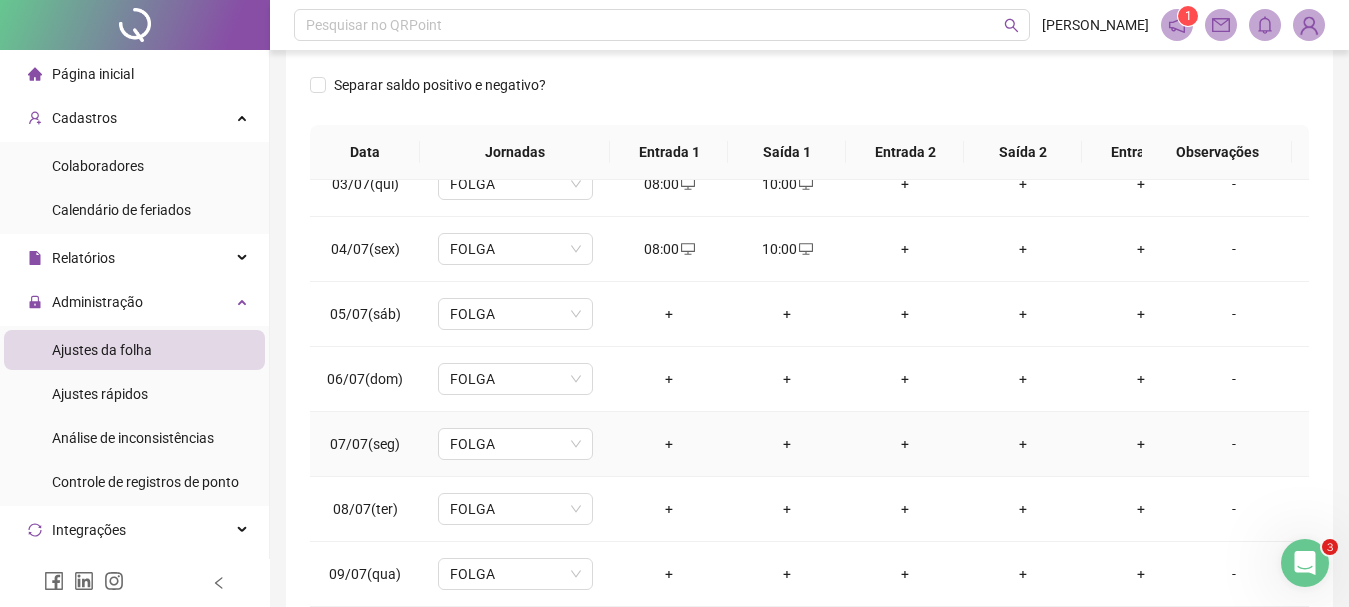 click on "+" at bounding box center (669, 444) 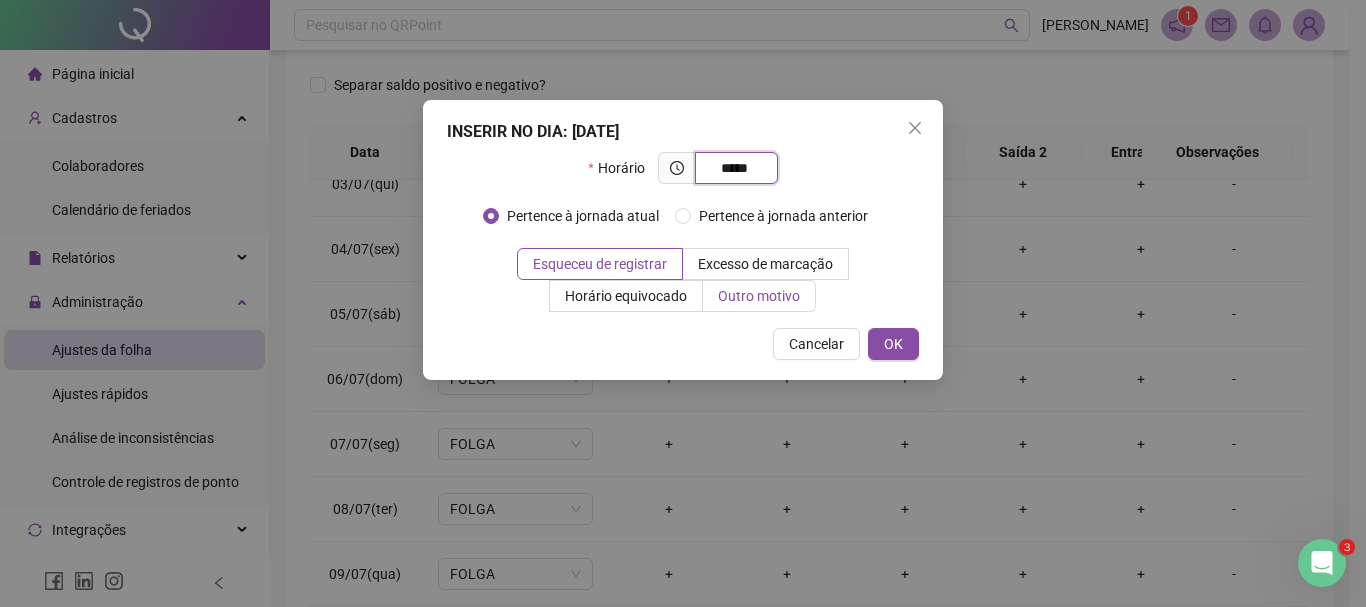 type on "*****" 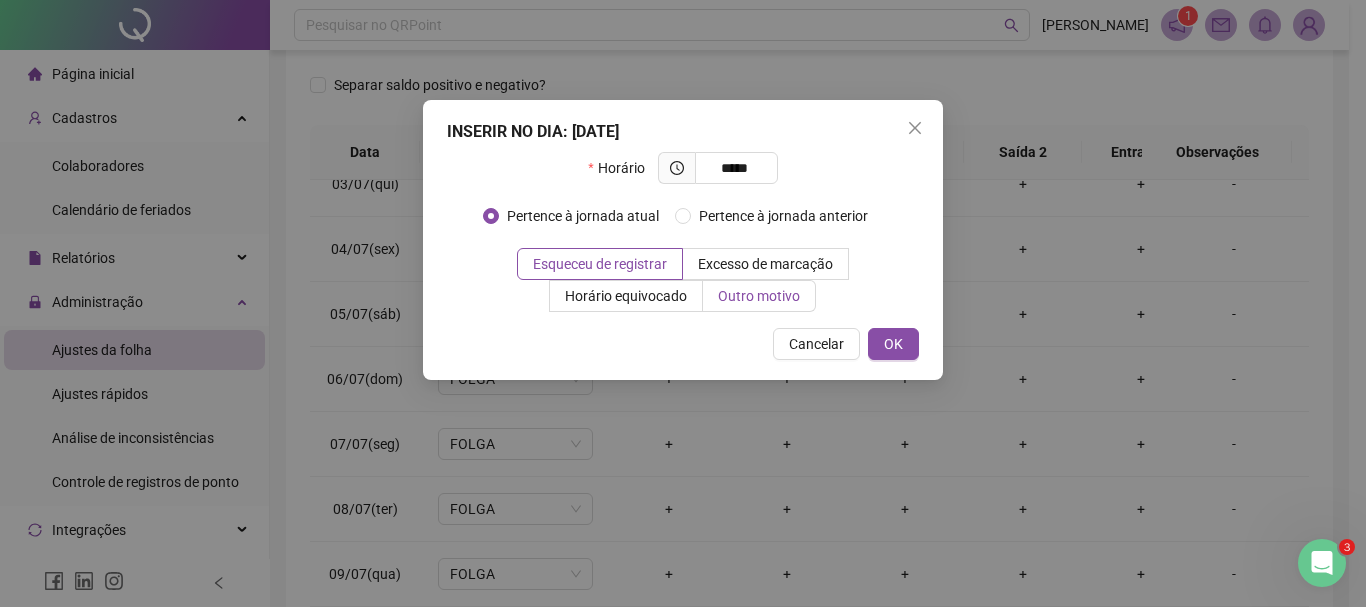 click on "Outro motivo" at bounding box center (759, 296) 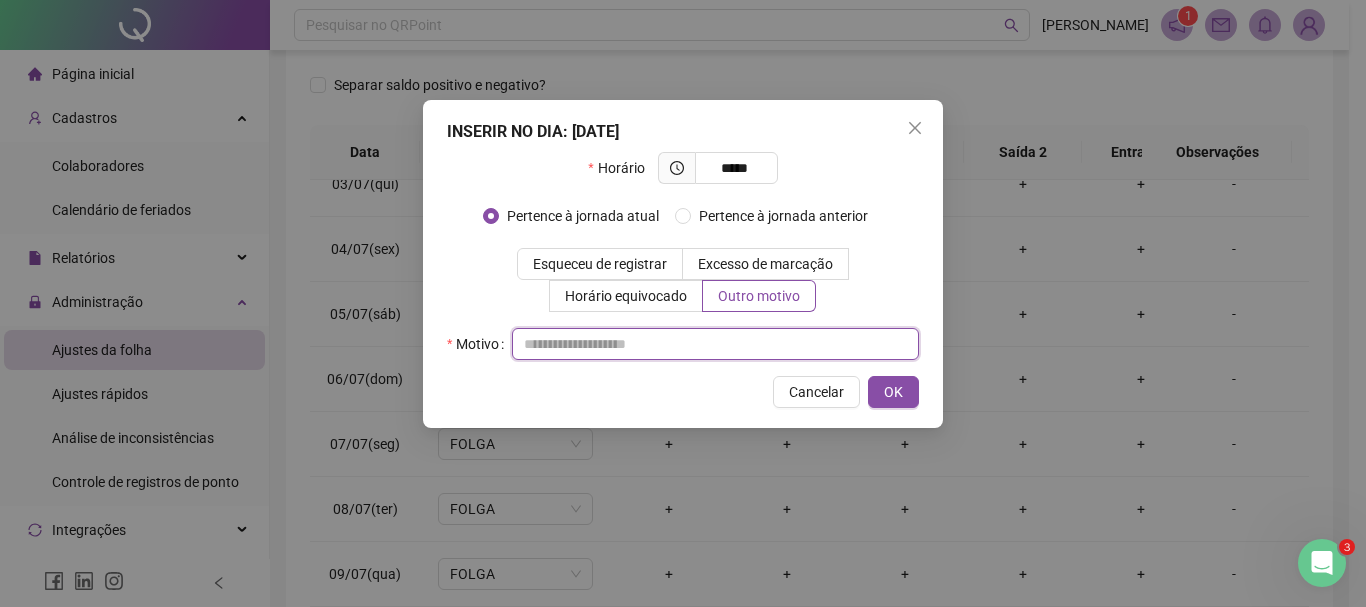 click at bounding box center (715, 344) 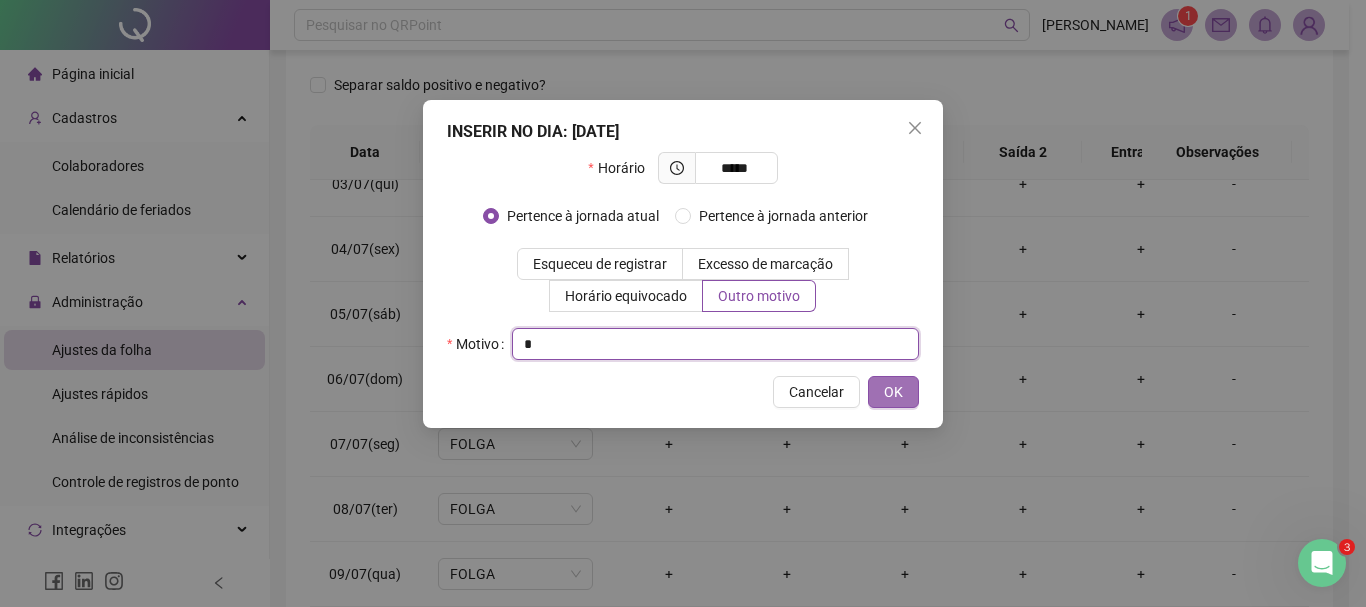 type on "*" 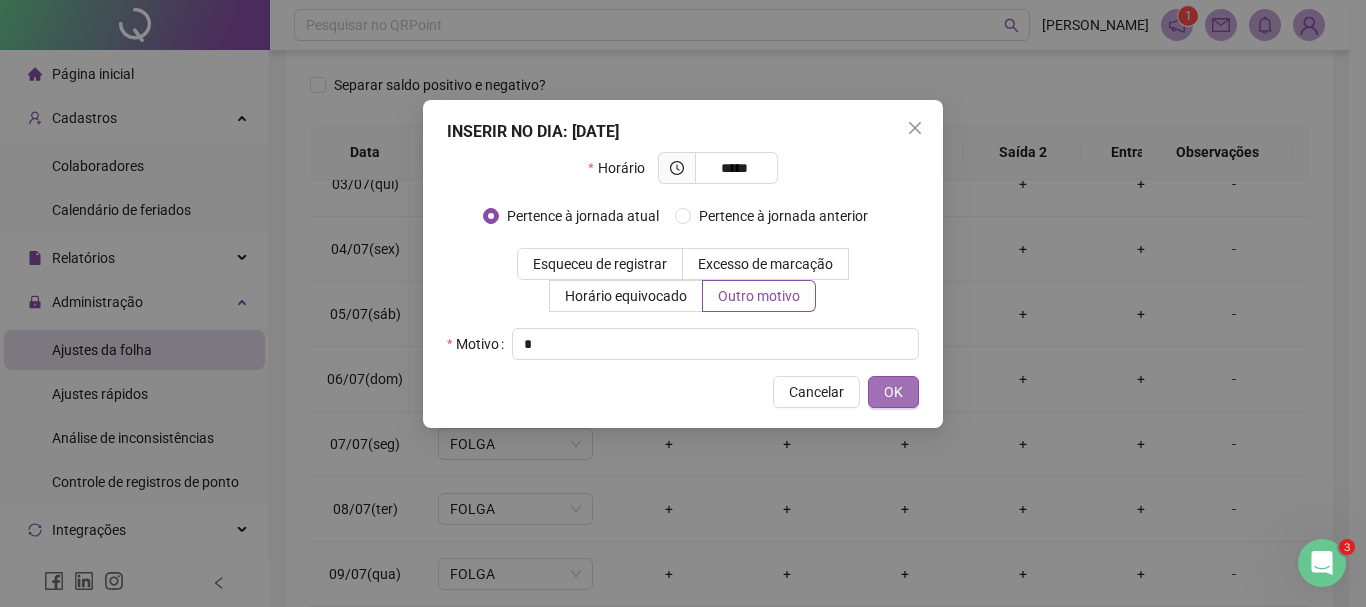 click on "OK" at bounding box center (893, 392) 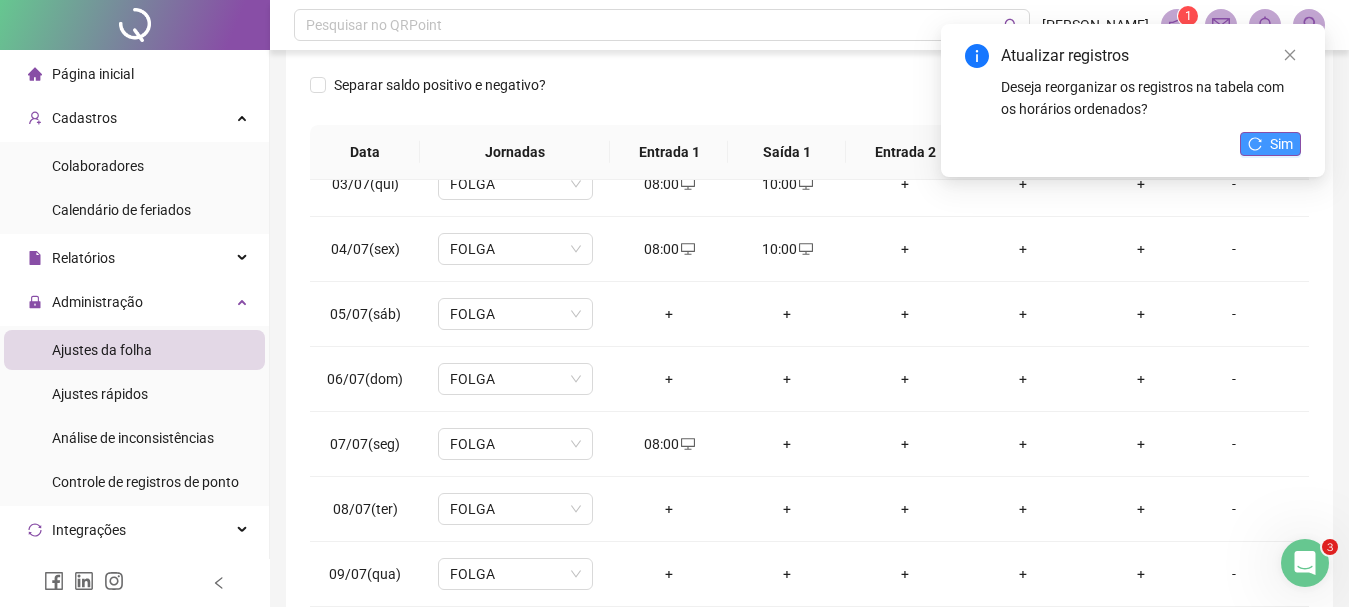 click 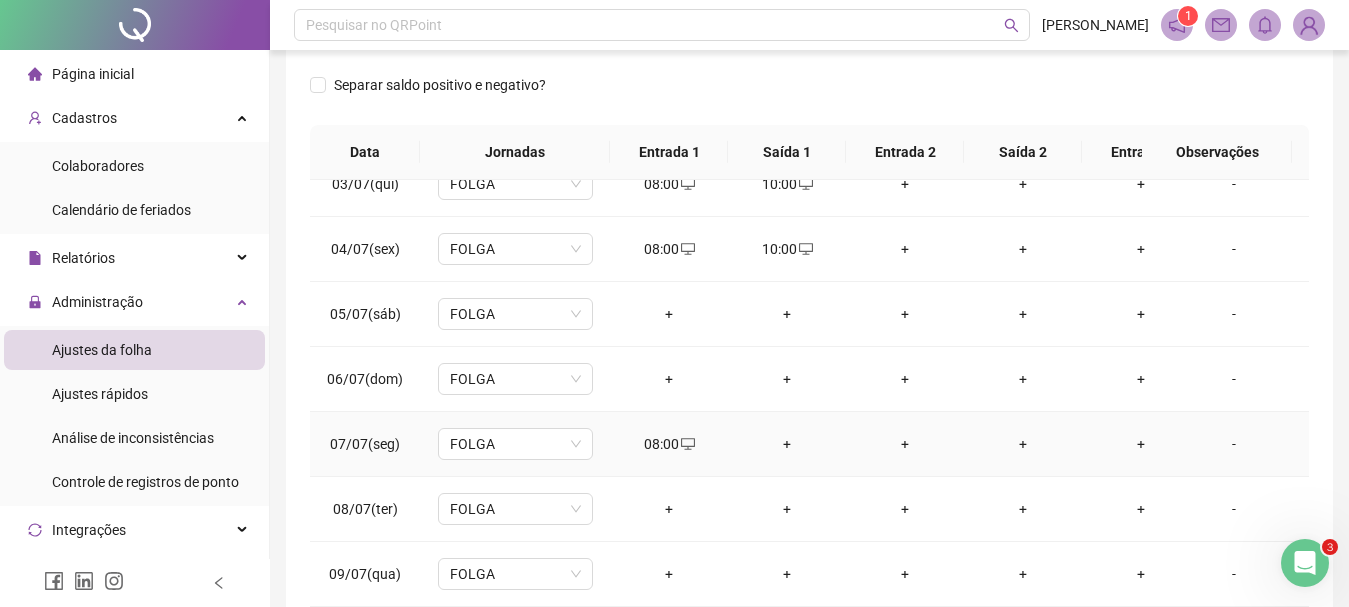 click on "+" at bounding box center [787, 444] 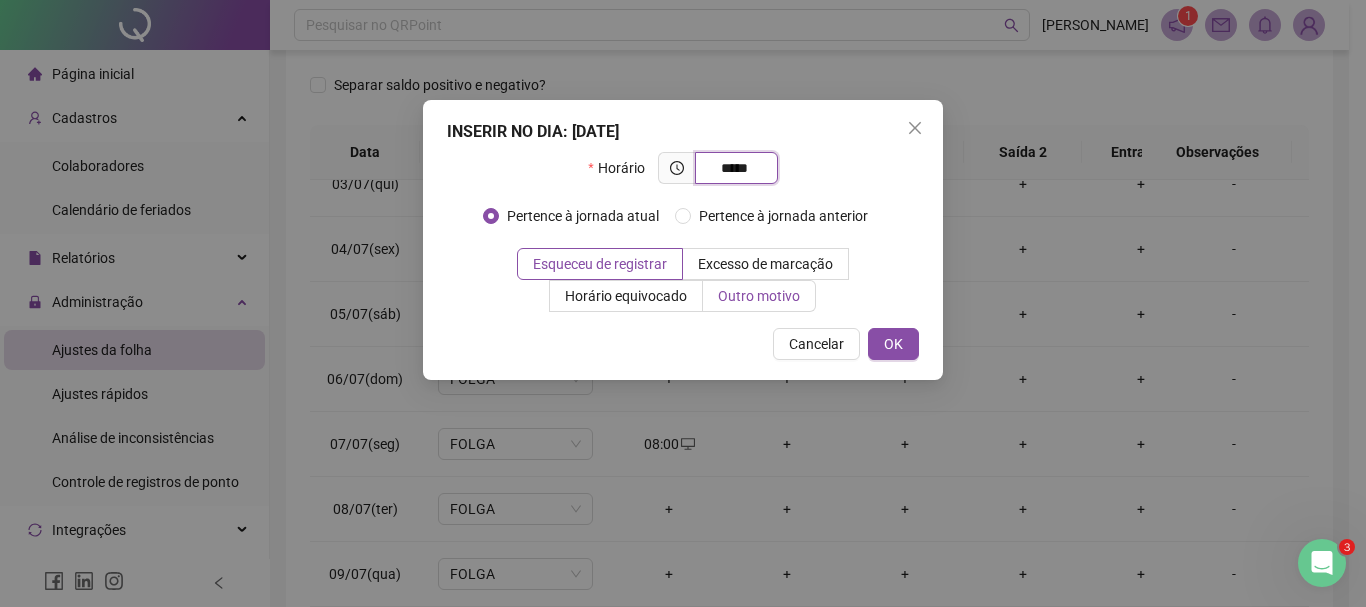 type on "*****" 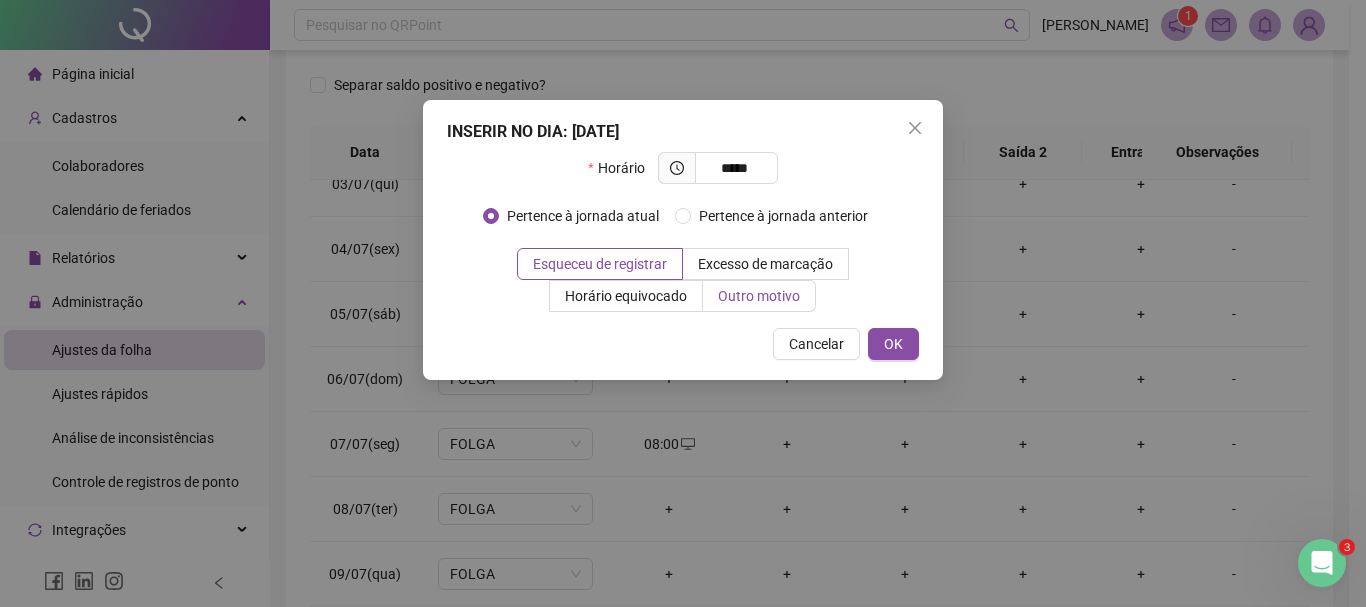 click on "Outro motivo" at bounding box center (759, 296) 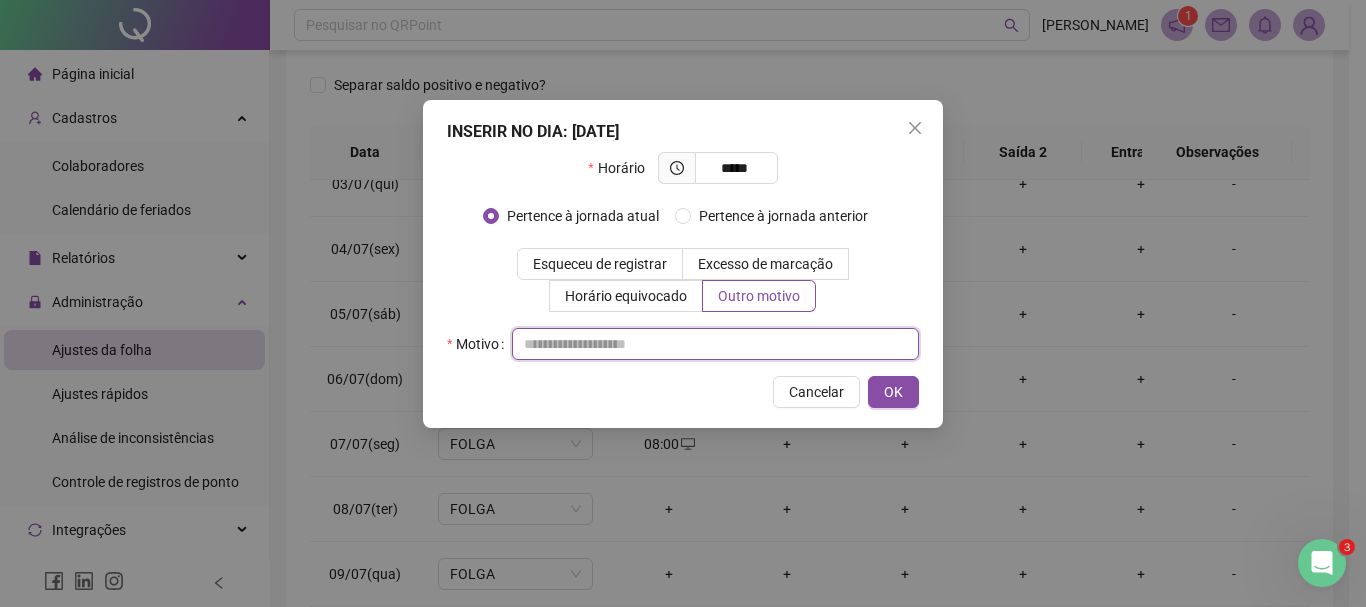 click at bounding box center [715, 344] 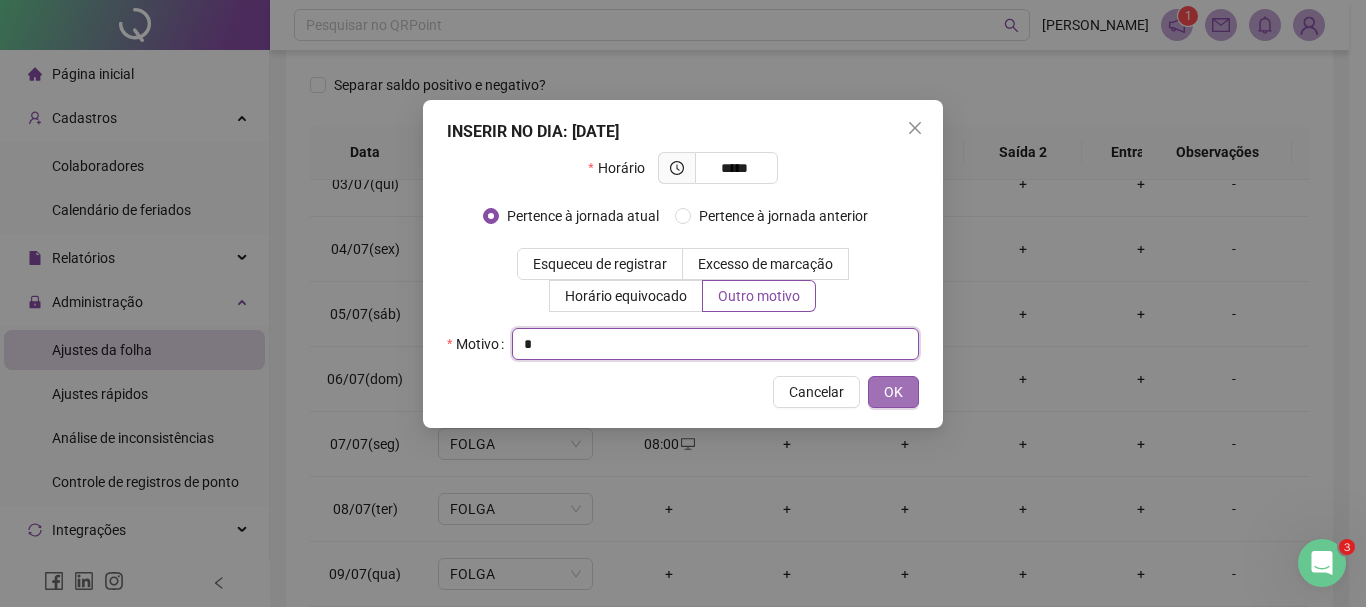 type on "*" 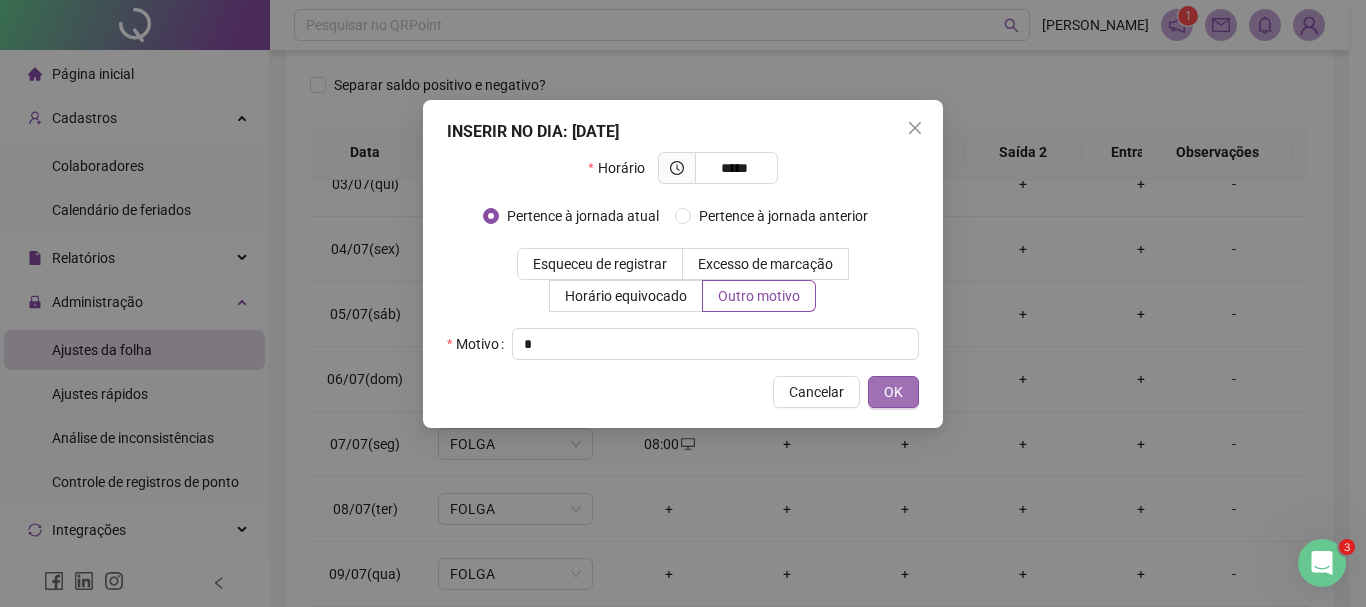 click on "OK" at bounding box center [893, 392] 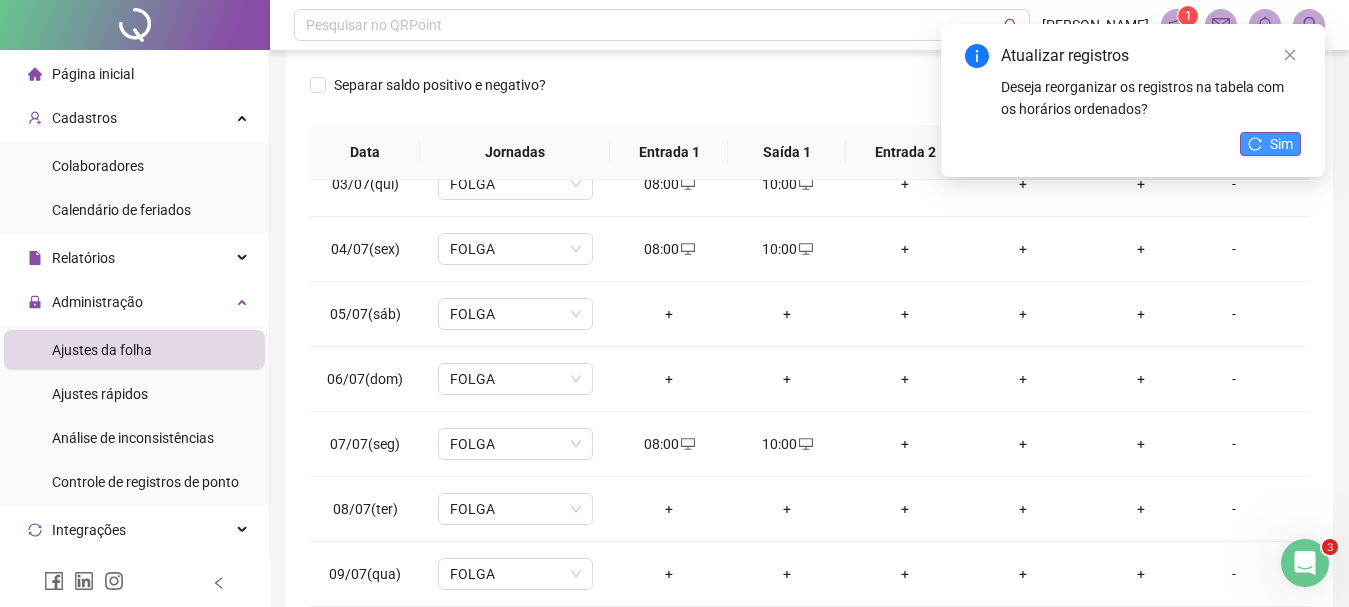 click 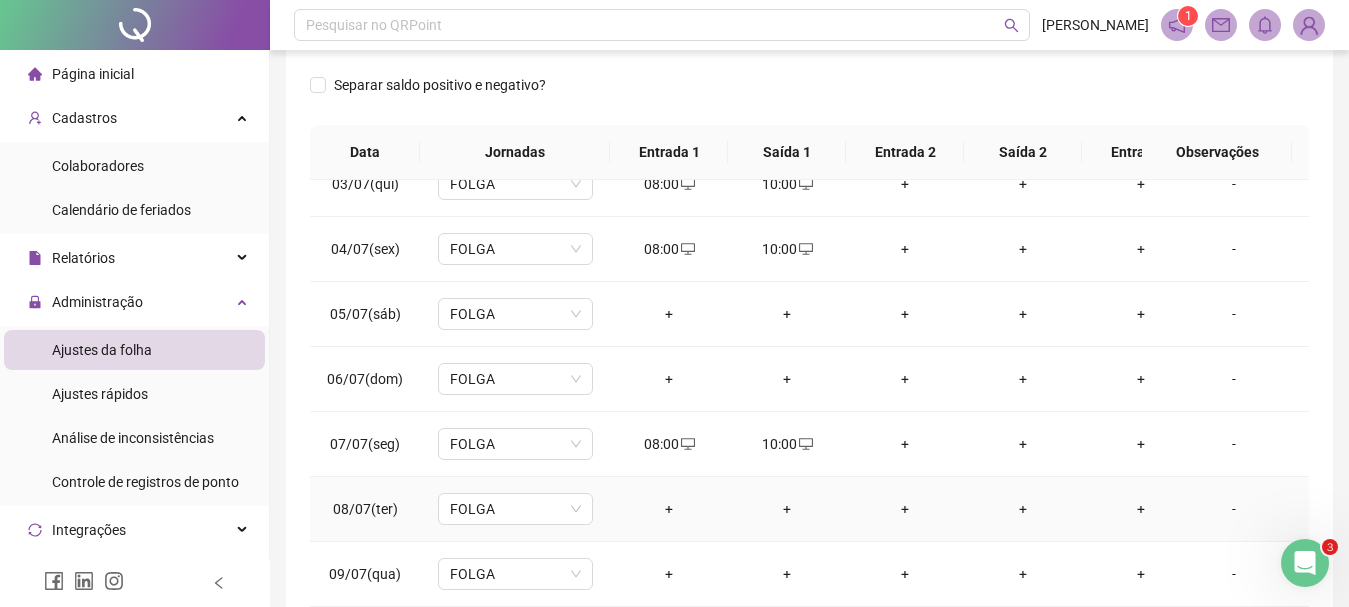 click on "+" at bounding box center (669, 509) 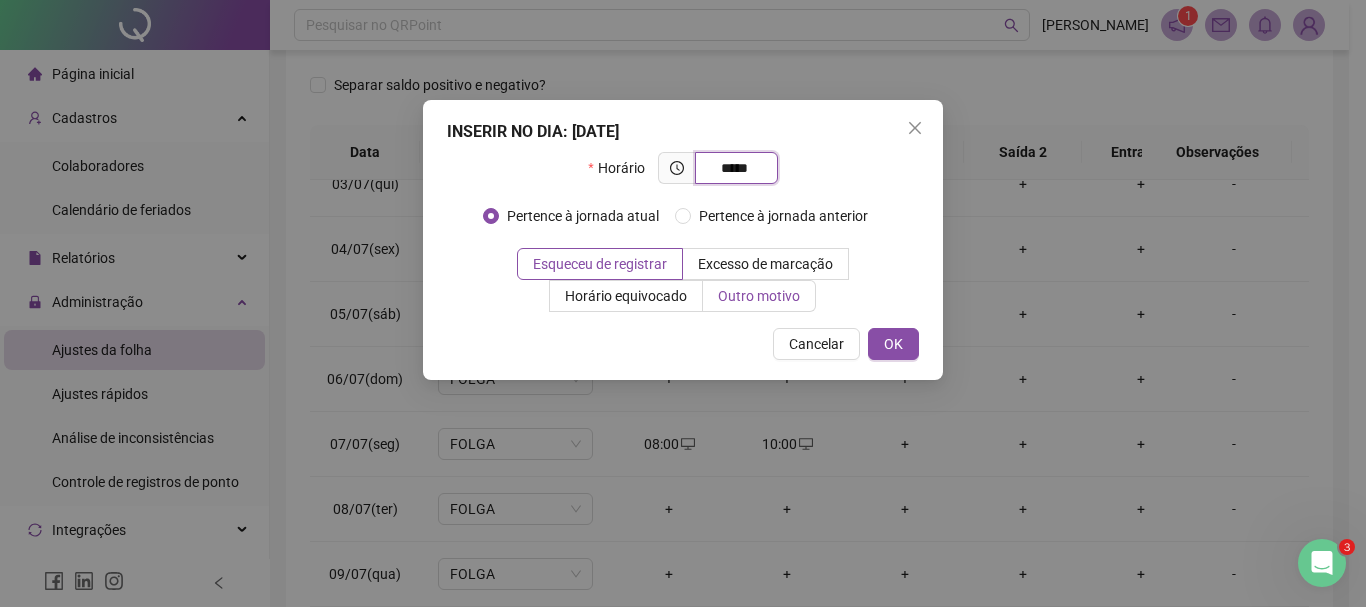 type on "*****" 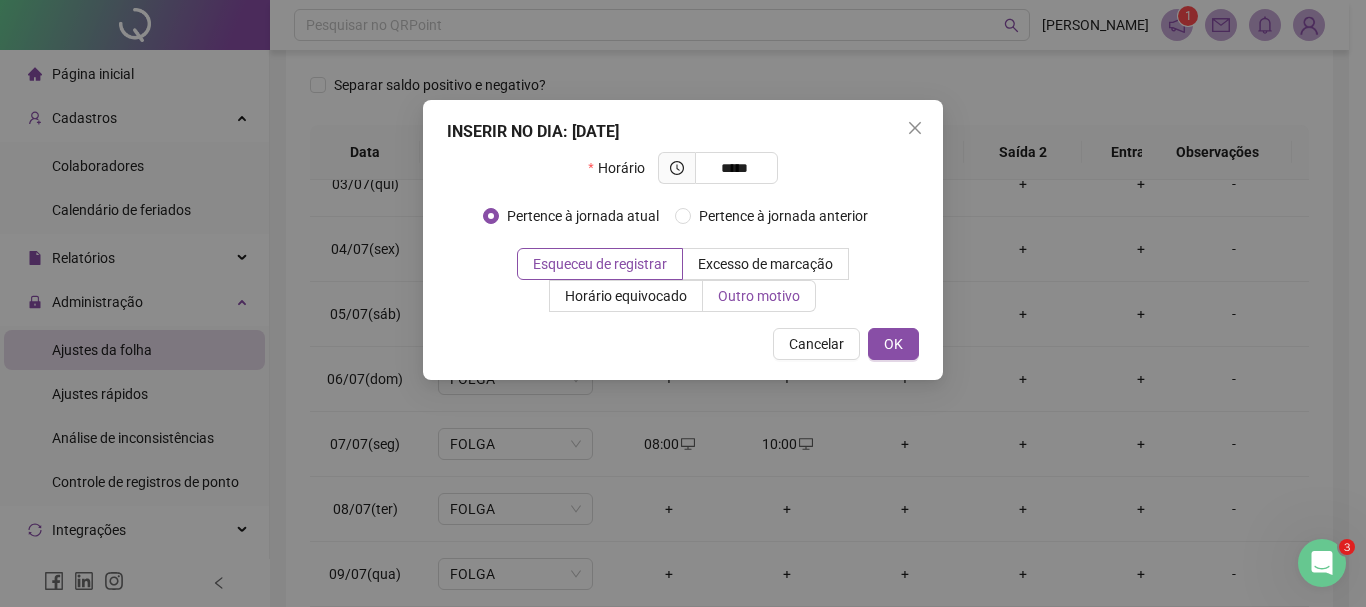 click on "Outro motivo" at bounding box center [759, 296] 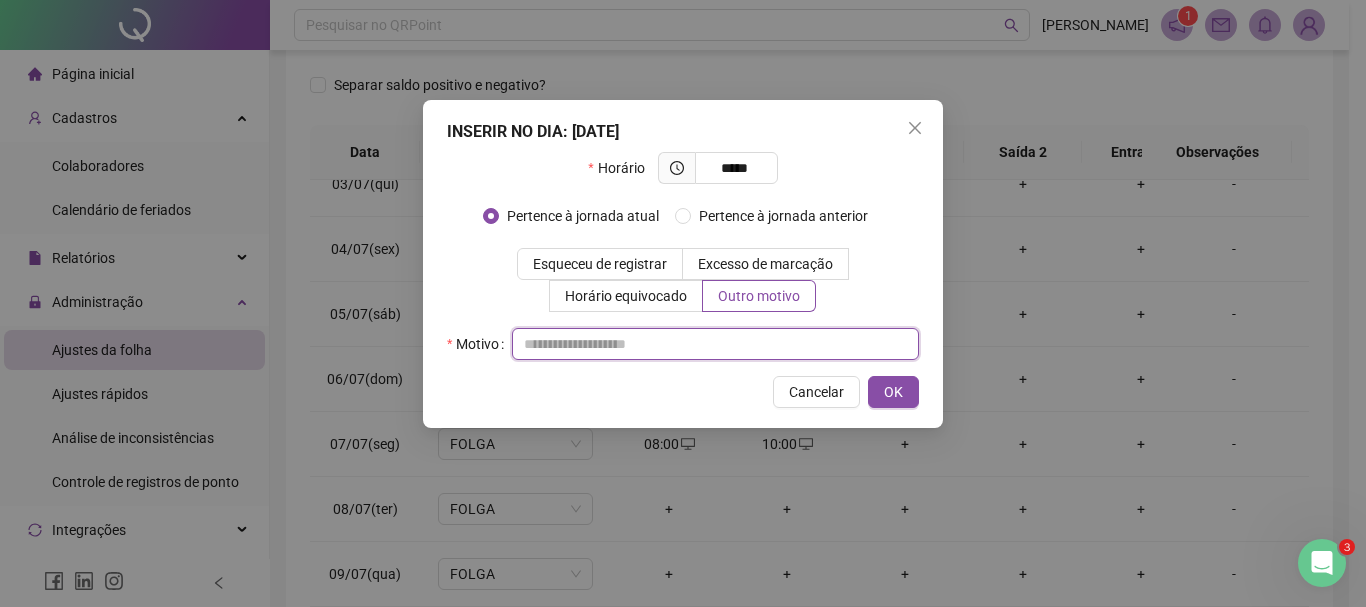click at bounding box center [715, 344] 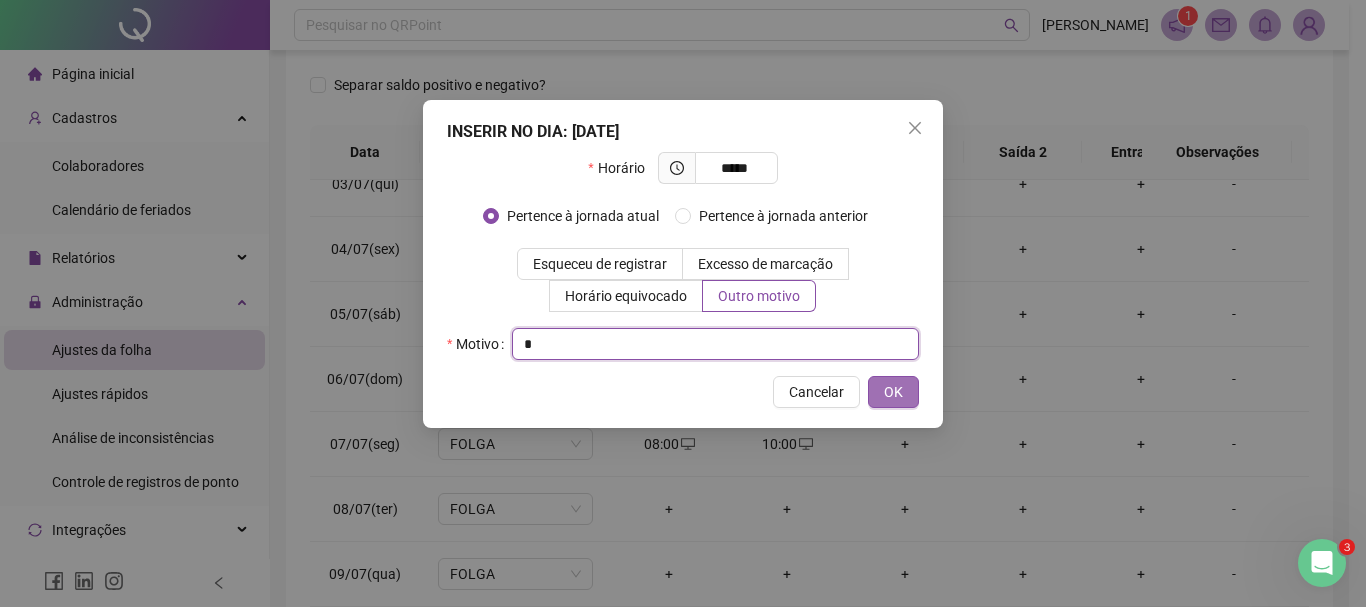 type on "*" 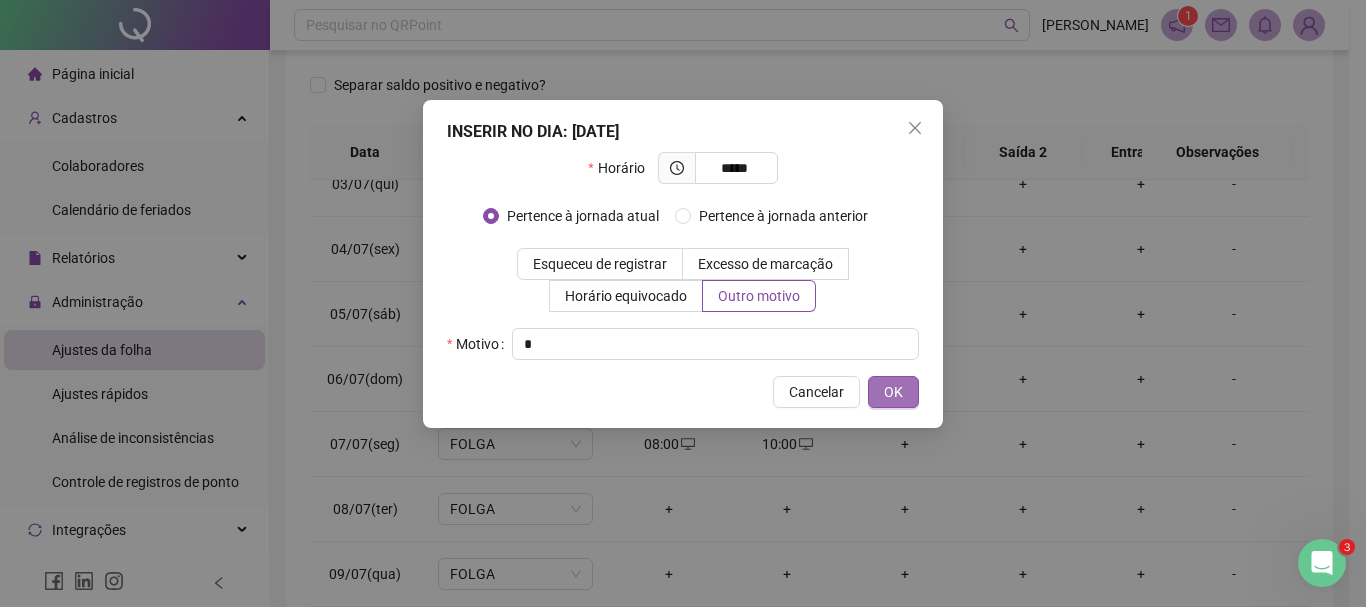 click on "OK" at bounding box center (893, 392) 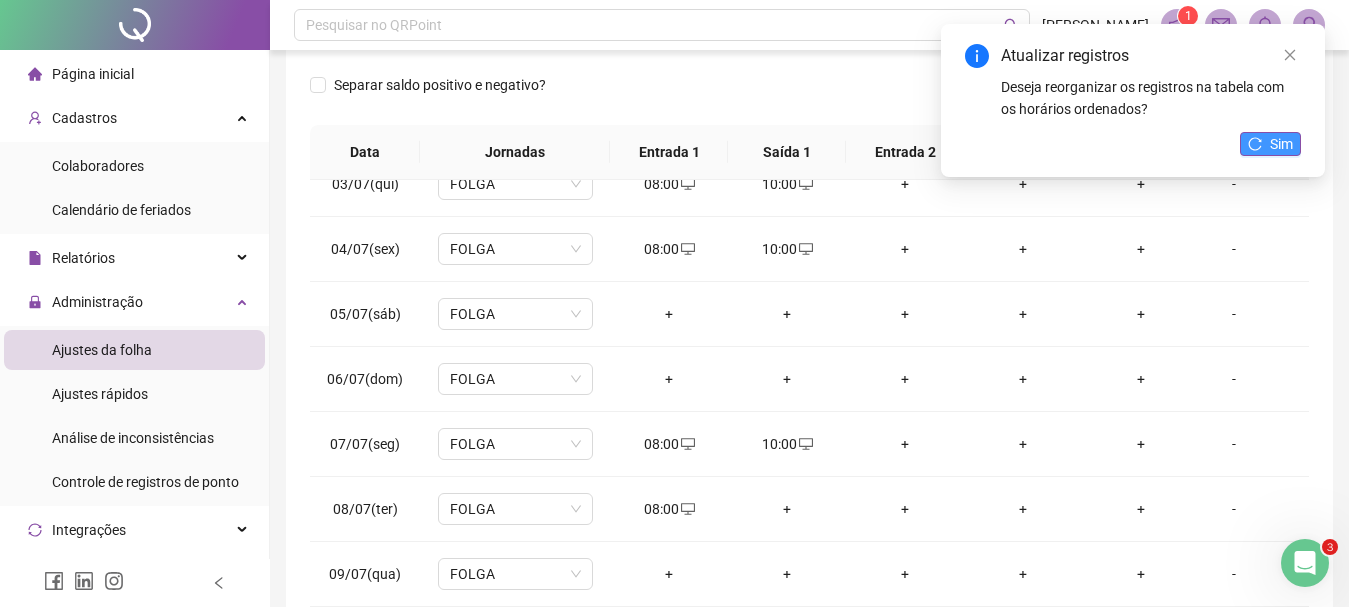 click on "Sim" at bounding box center (1281, 144) 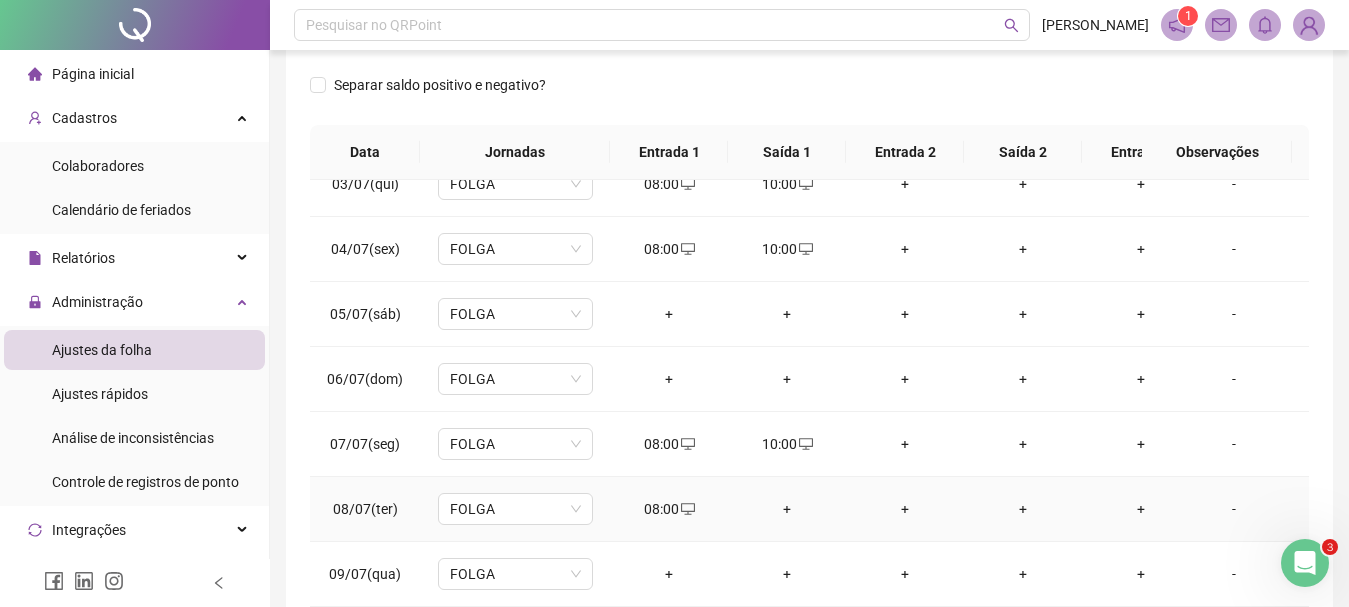 click on "+" at bounding box center [787, 509] 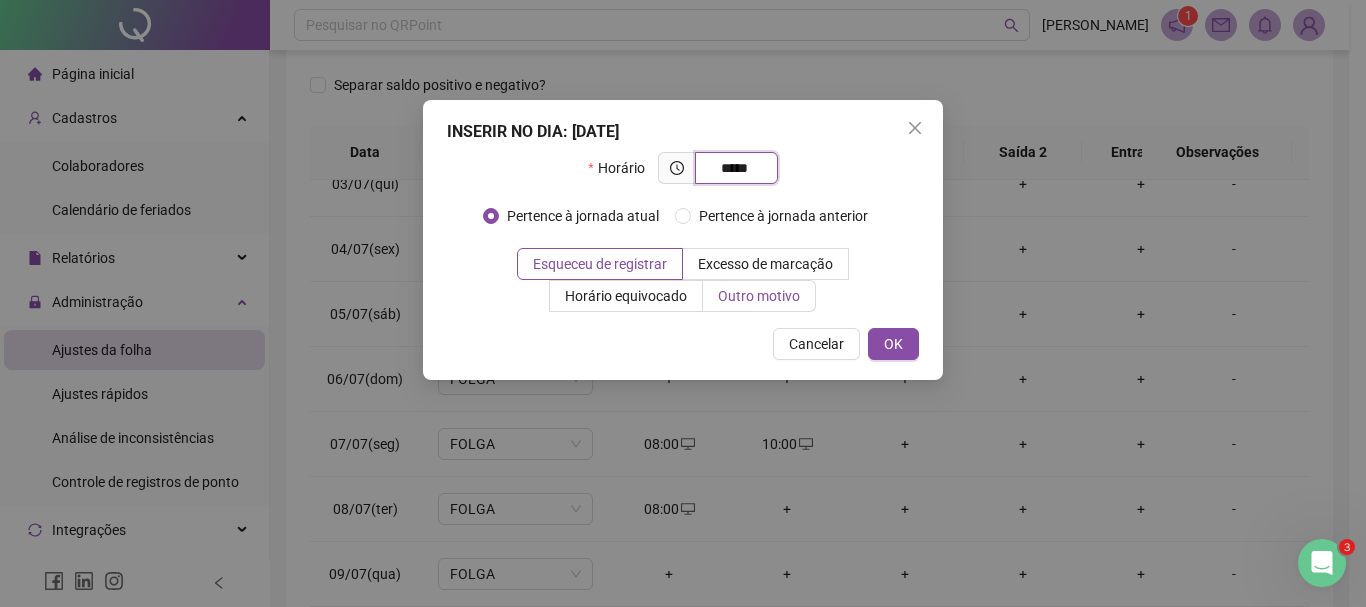type on "*****" 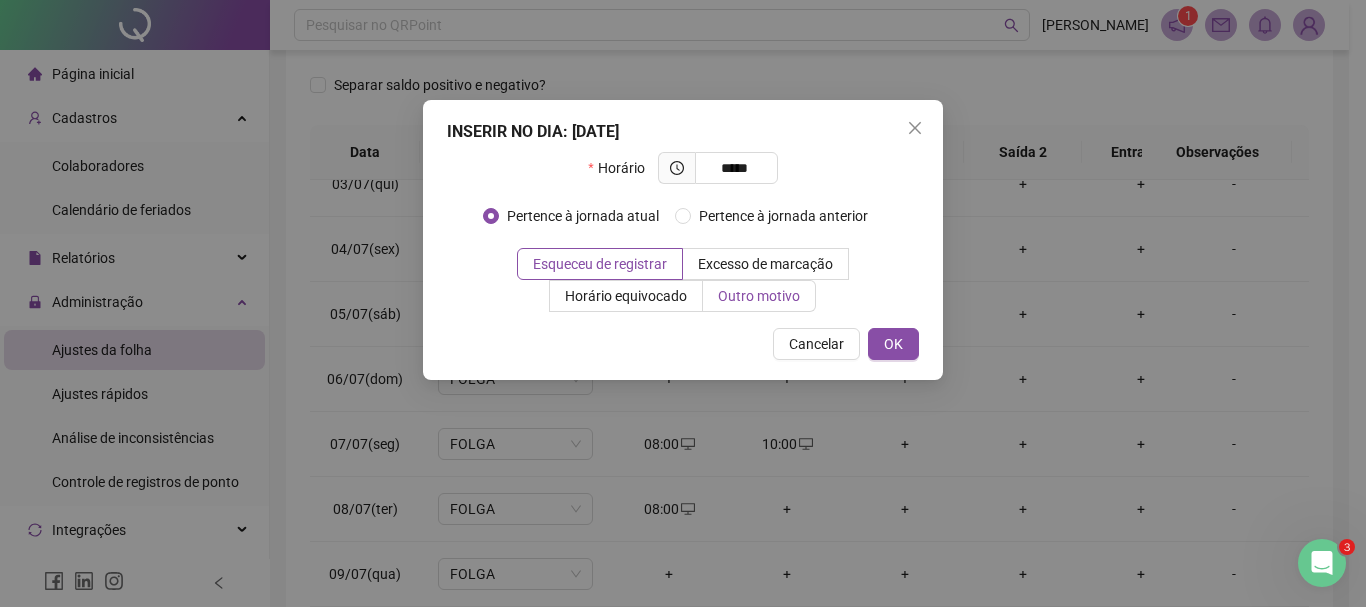 click on "Outro motivo" at bounding box center [759, 296] 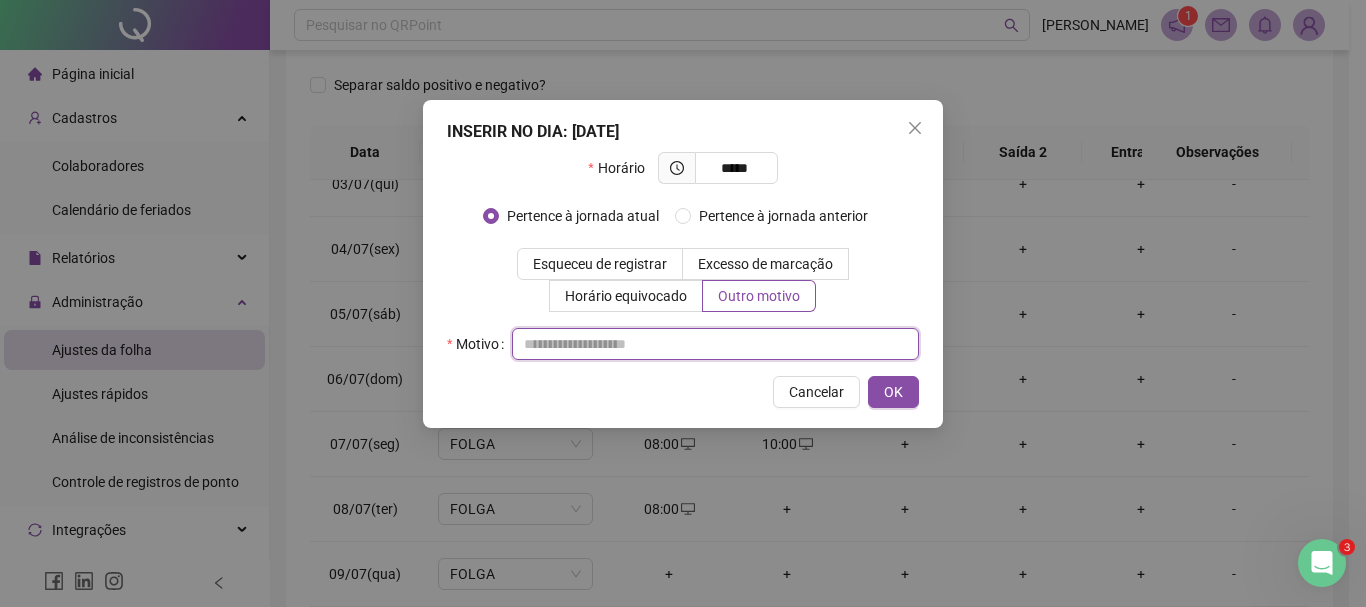 click at bounding box center (715, 344) 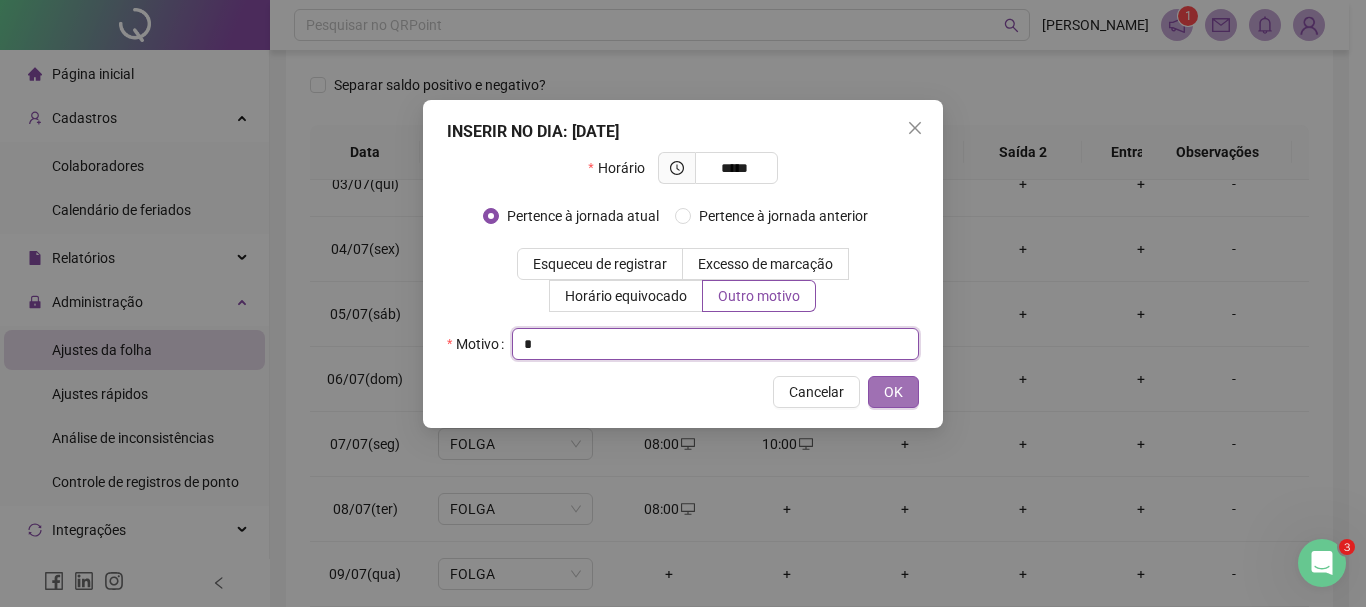 type on "*" 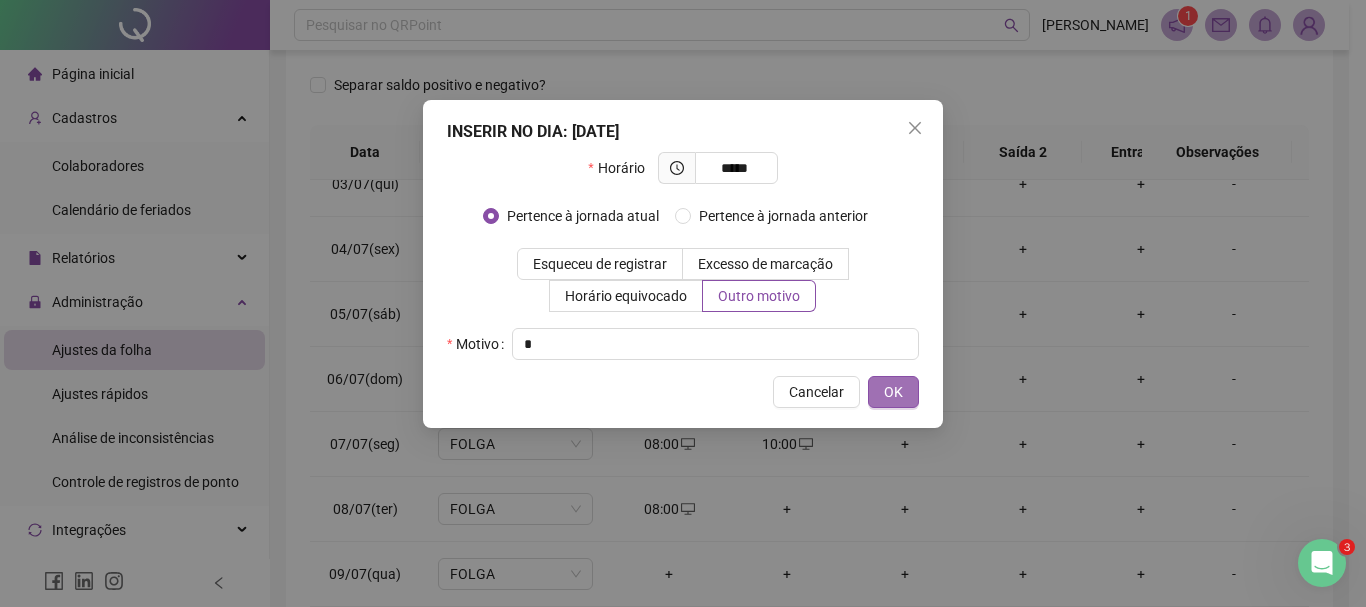 click on "OK" at bounding box center (893, 392) 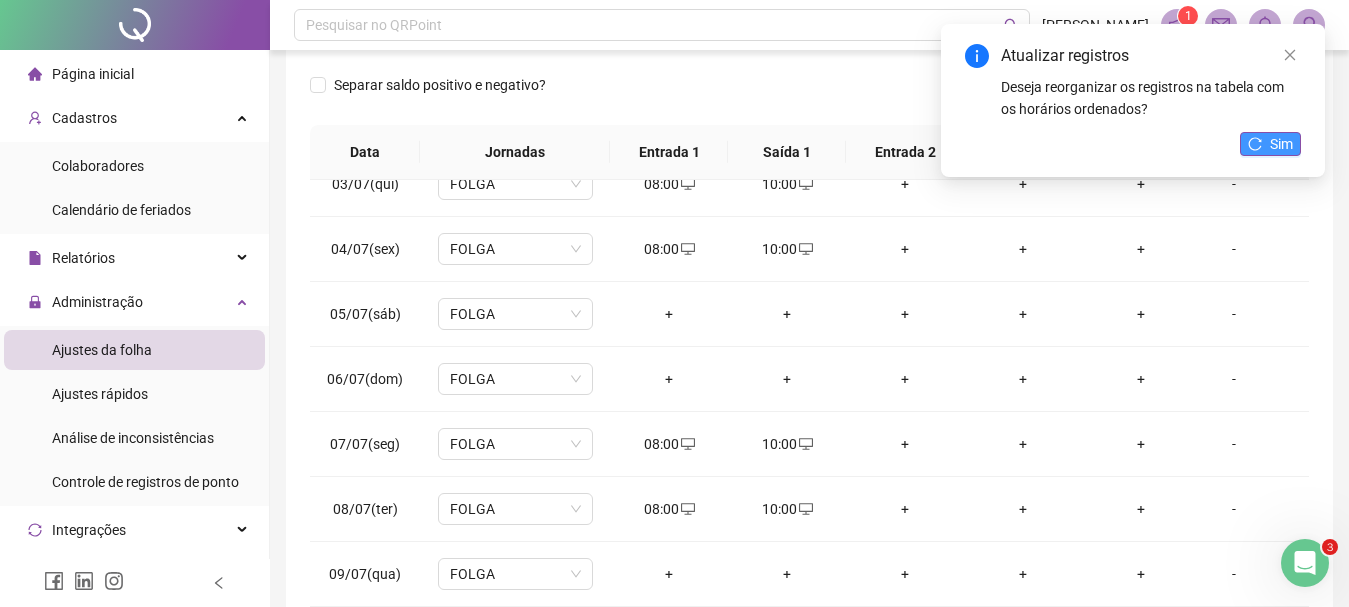 click on "Sim" at bounding box center [1270, 144] 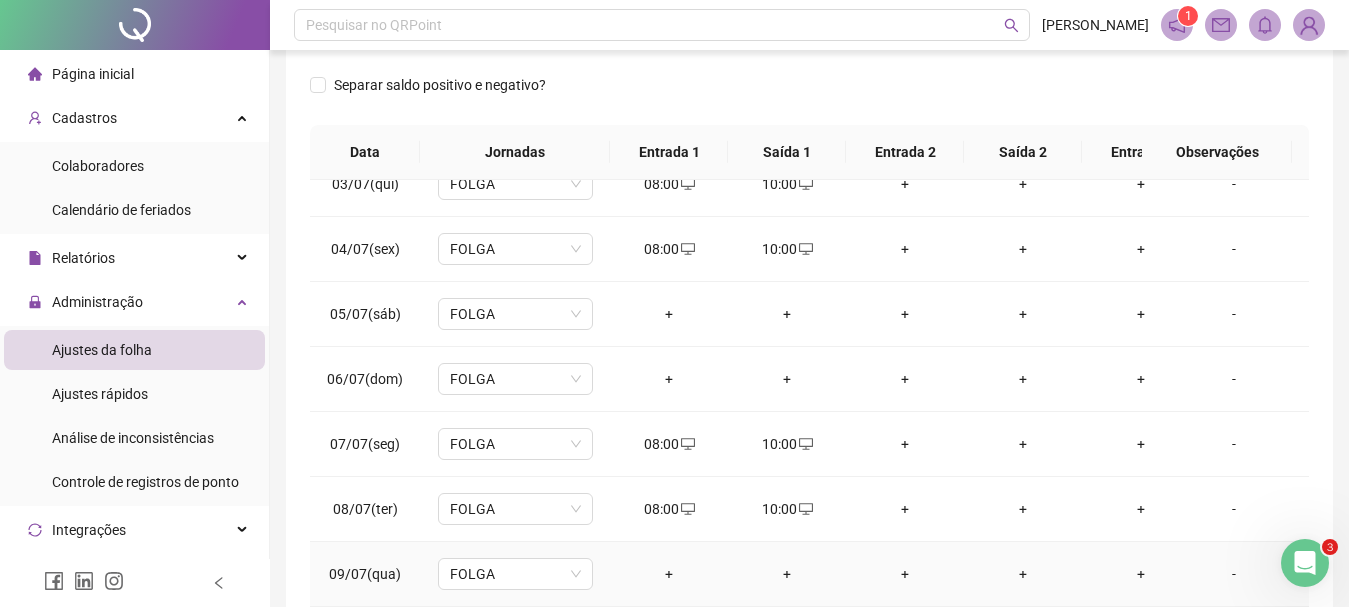 click on "+" at bounding box center [669, 574] 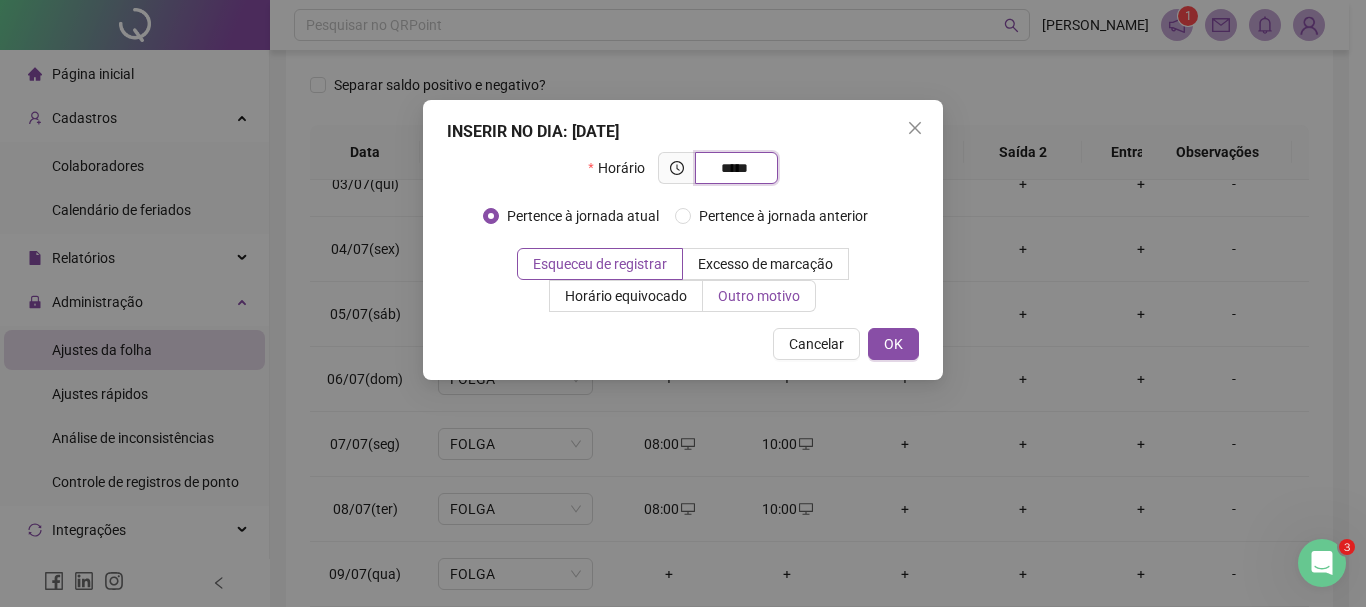 type on "*****" 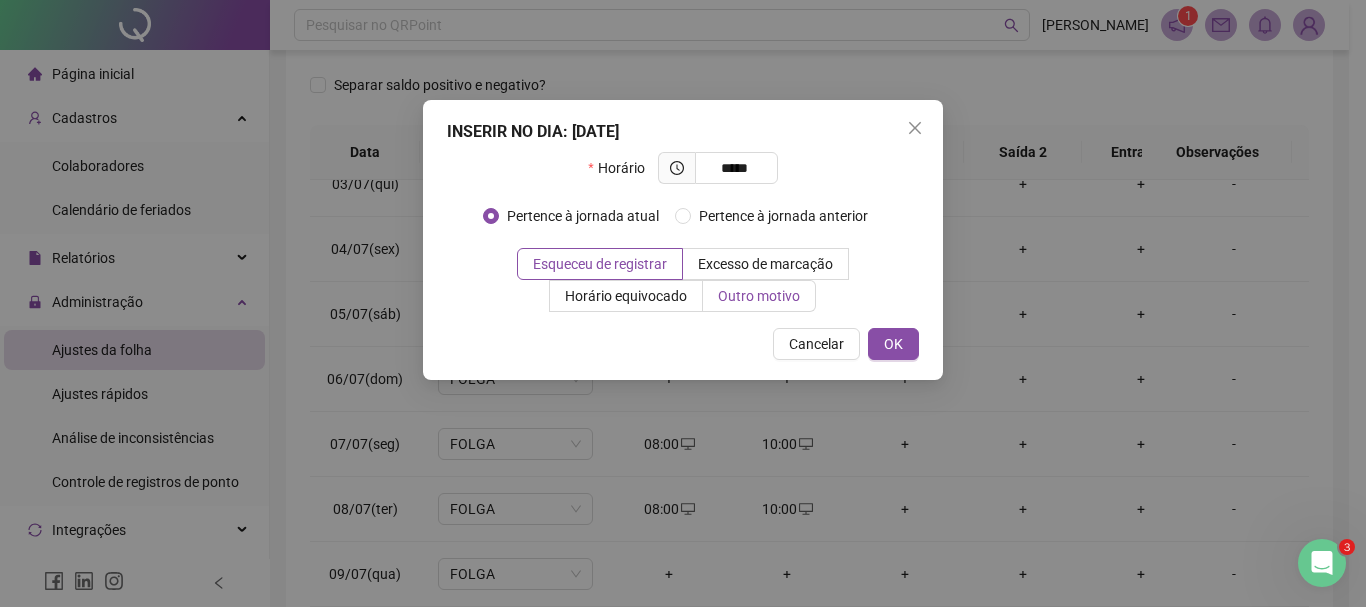 click on "Outro motivo" at bounding box center [759, 296] 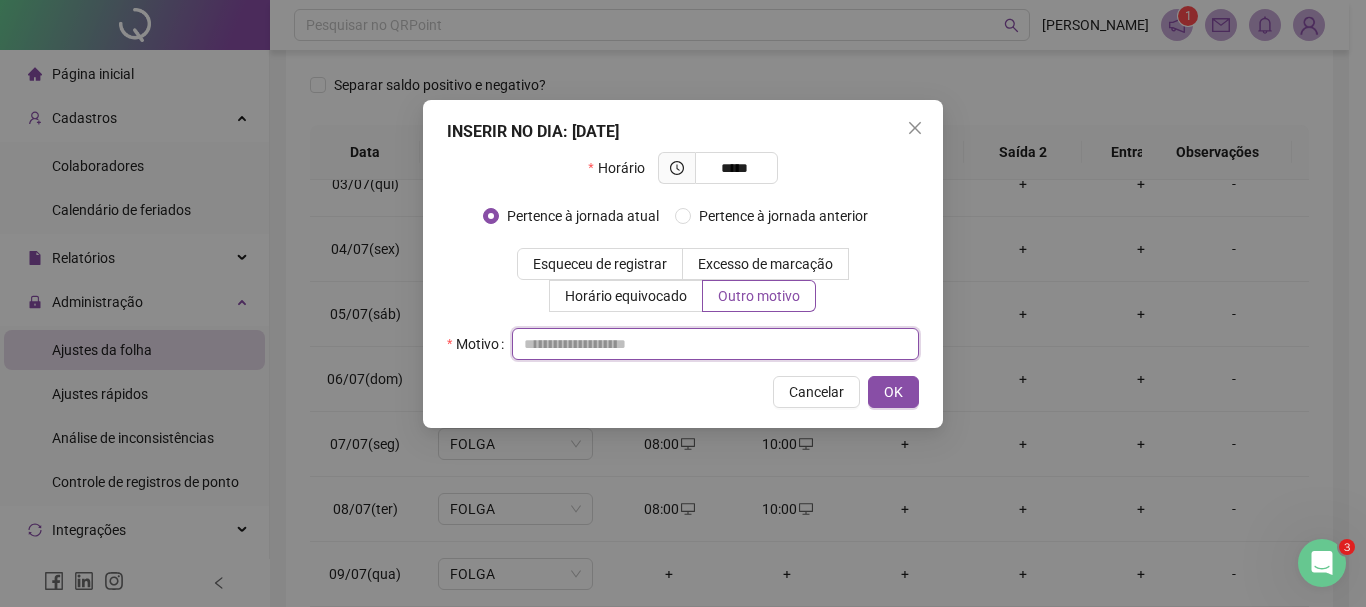 click at bounding box center (715, 344) 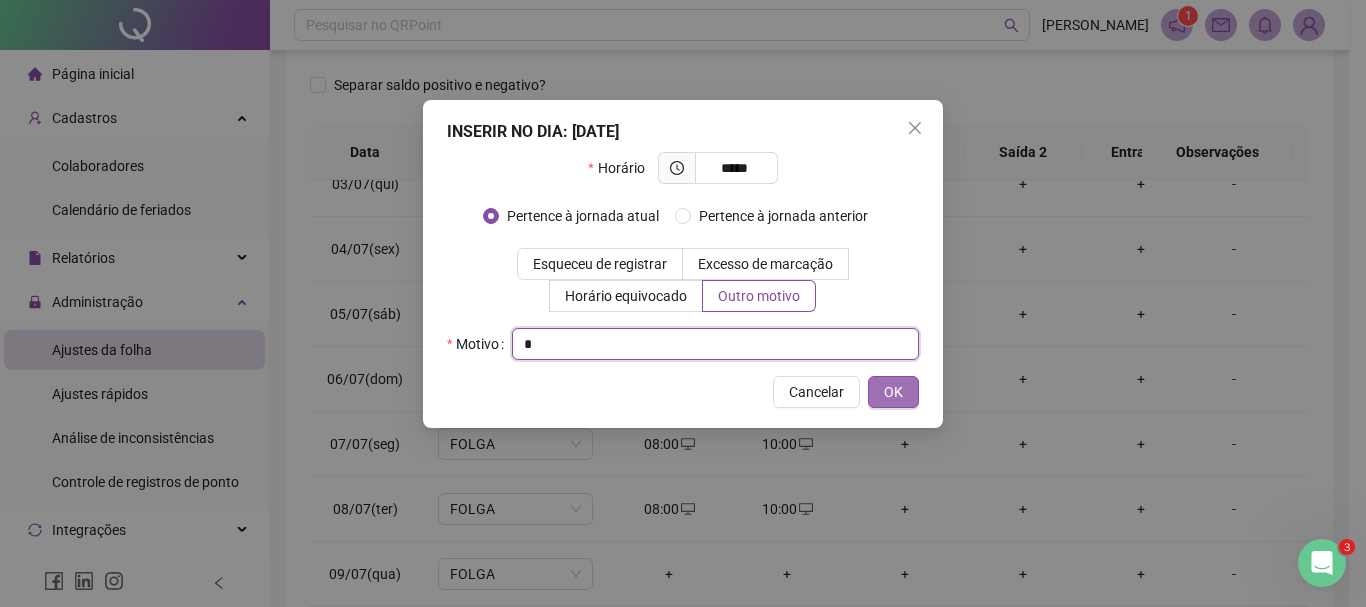 type on "*" 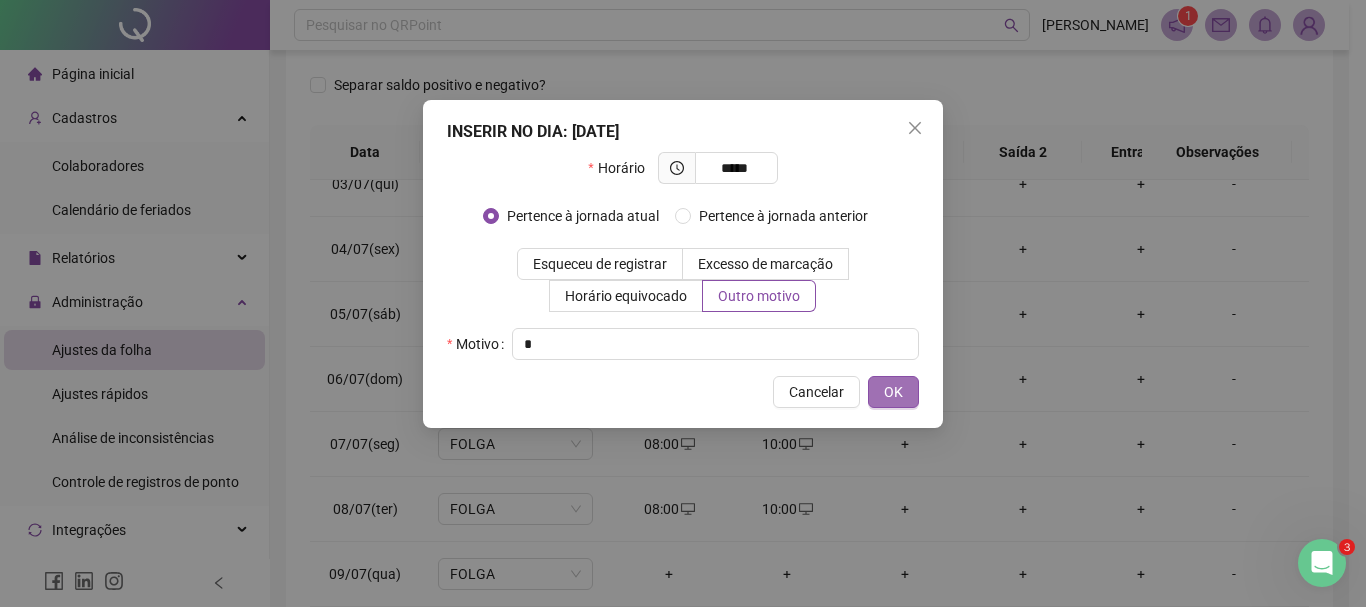 click on "OK" at bounding box center (893, 392) 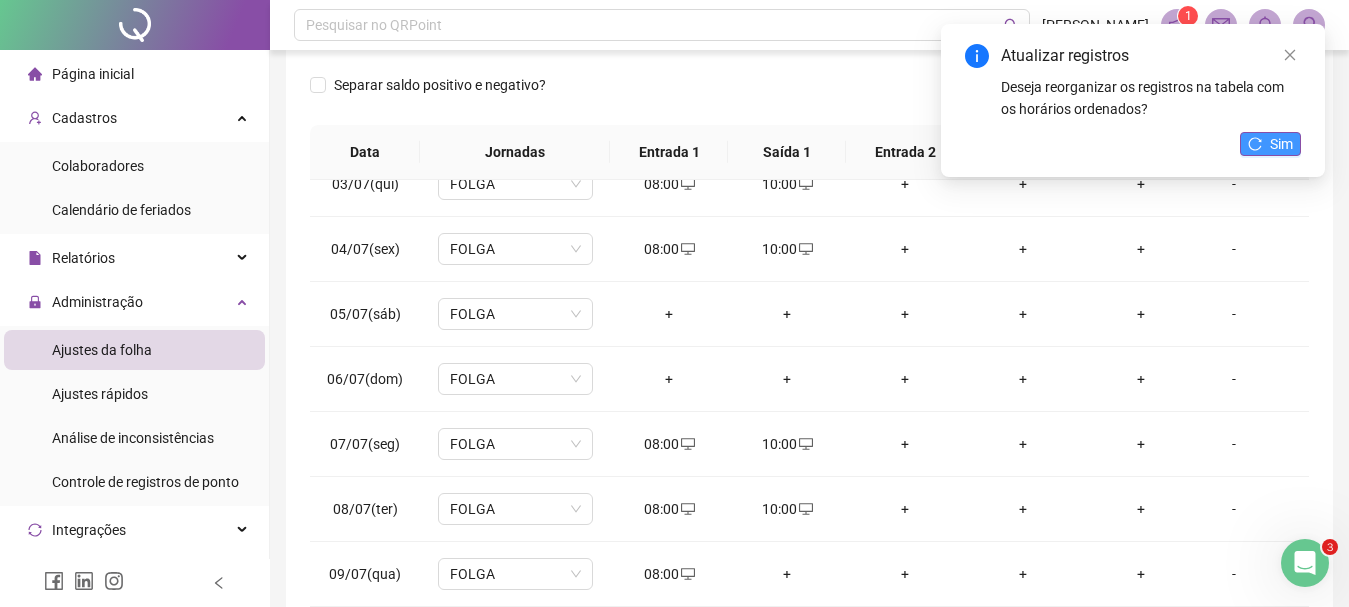 click on "Sim" at bounding box center (1270, 144) 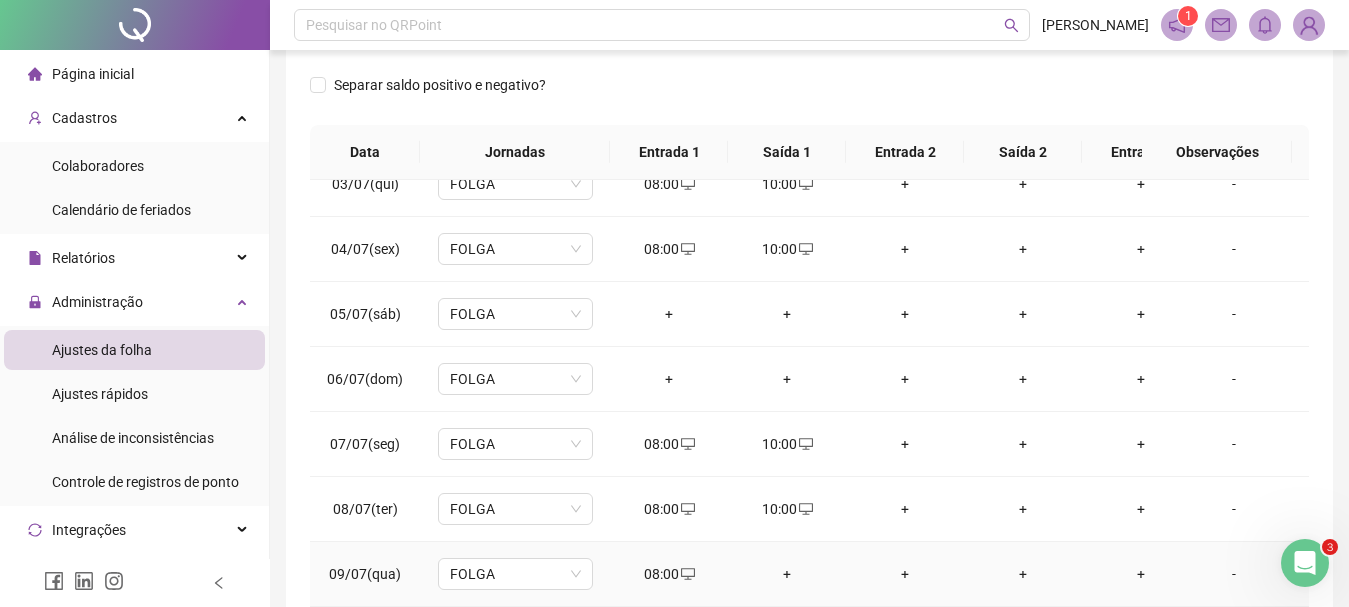 click on "+" at bounding box center (787, 574) 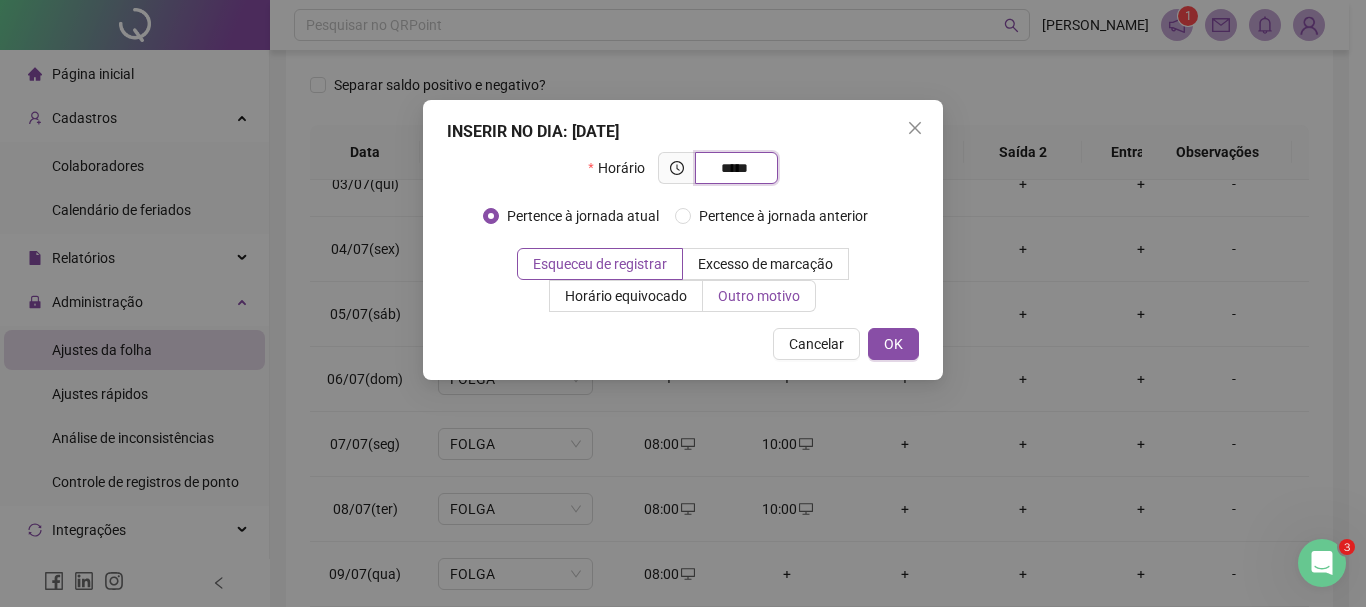 type on "*****" 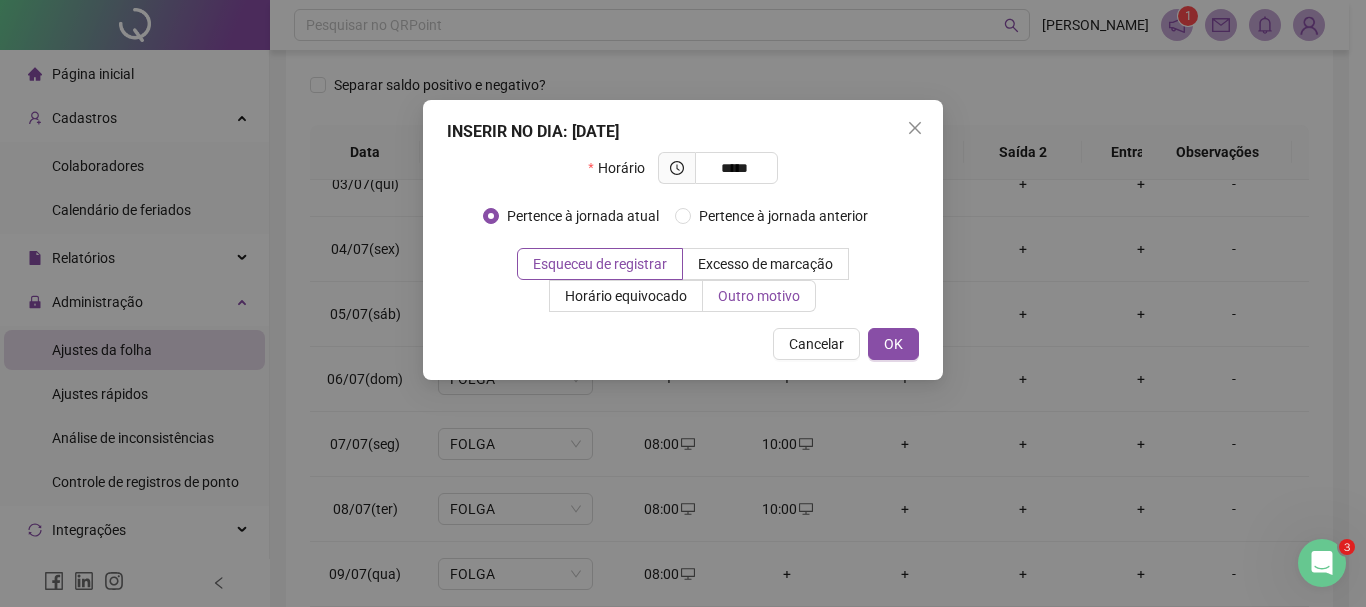click on "Outro motivo" at bounding box center [759, 296] 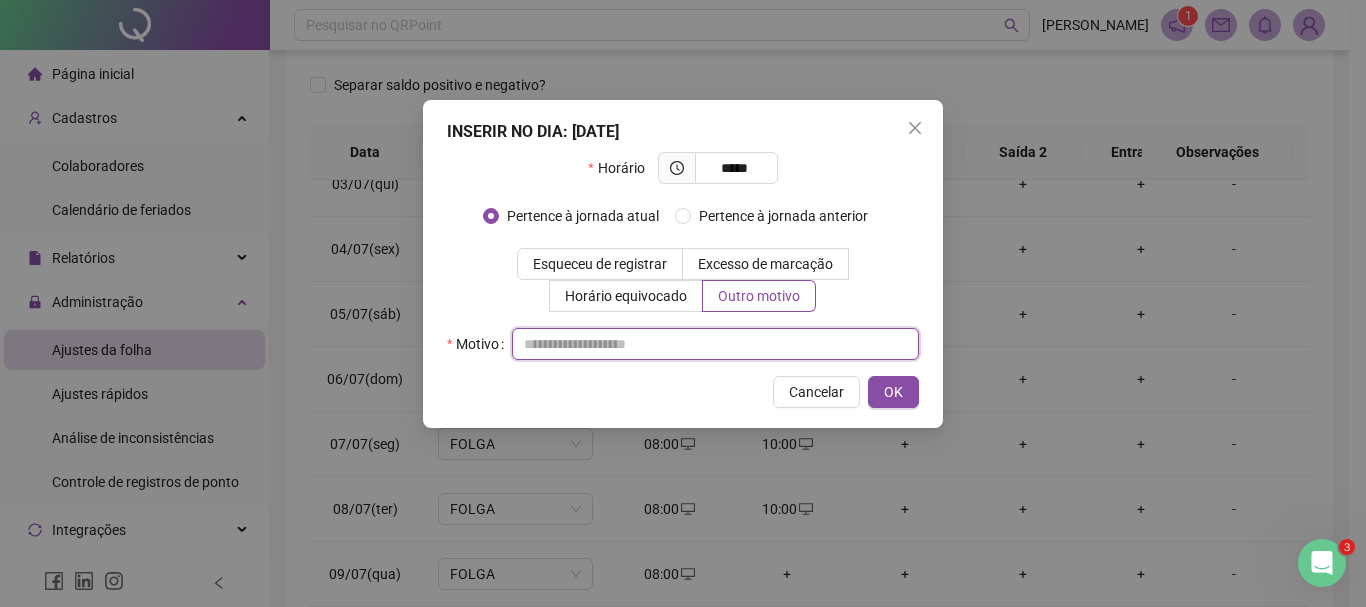 click at bounding box center [715, 344] 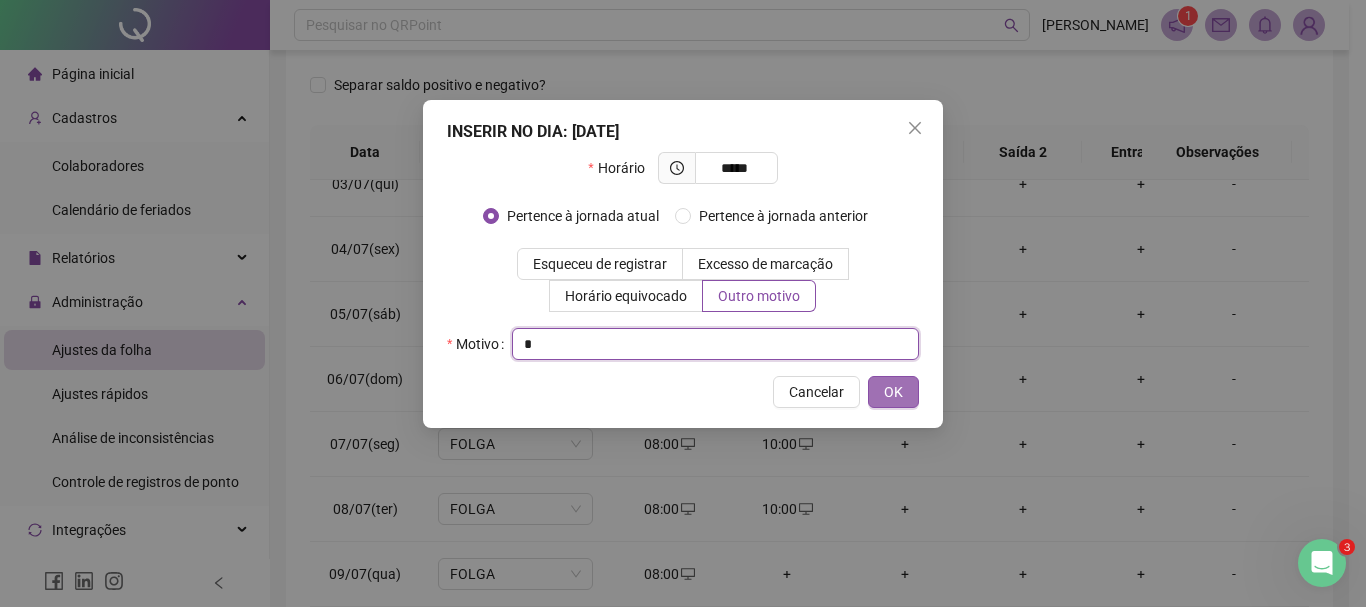 type on "*" 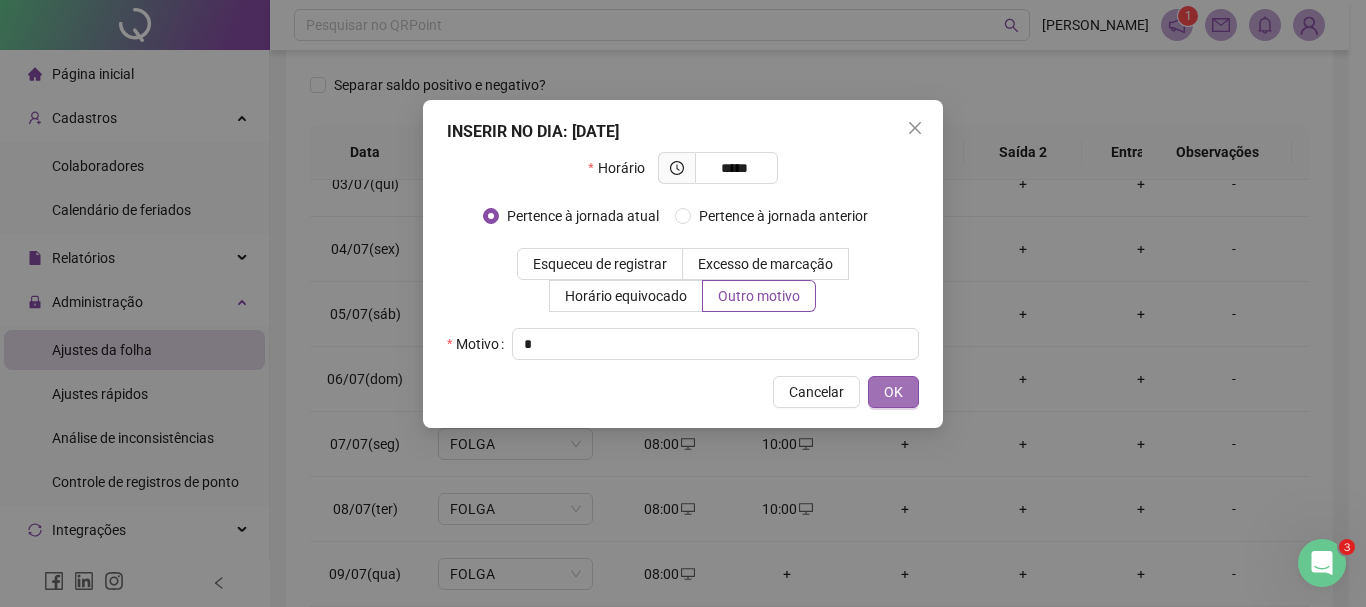 click on "OK" at bounding box center [893, 392] 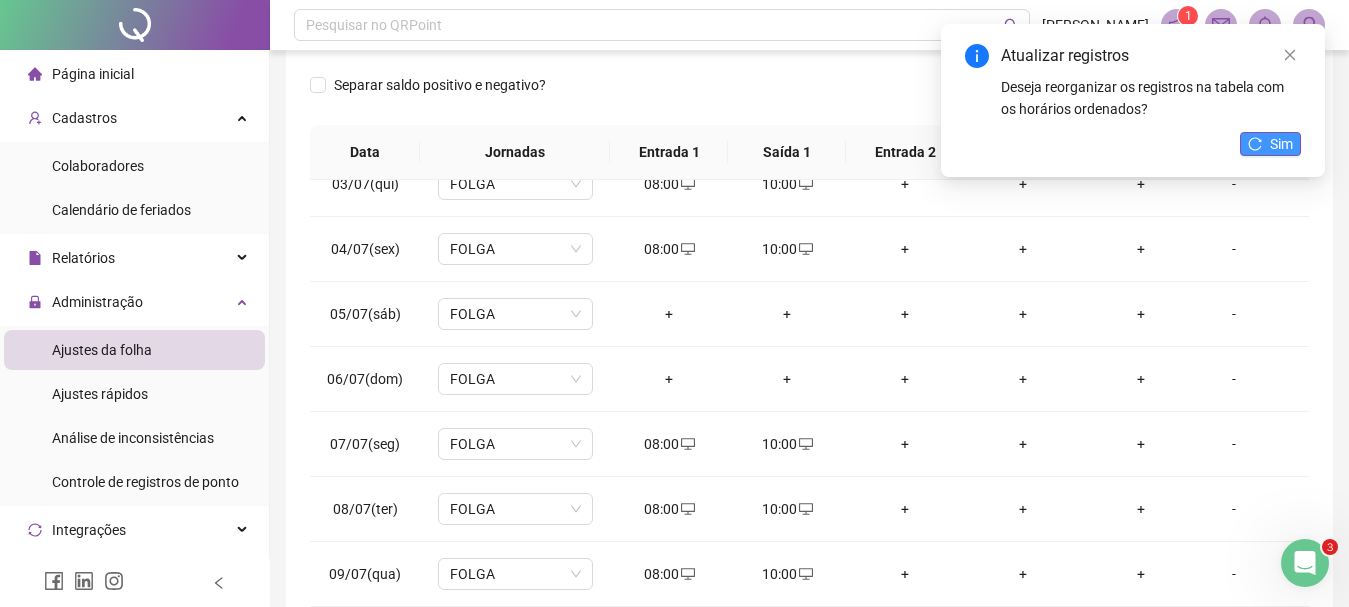 click on "Sim" at bounding box center [1281, 144] 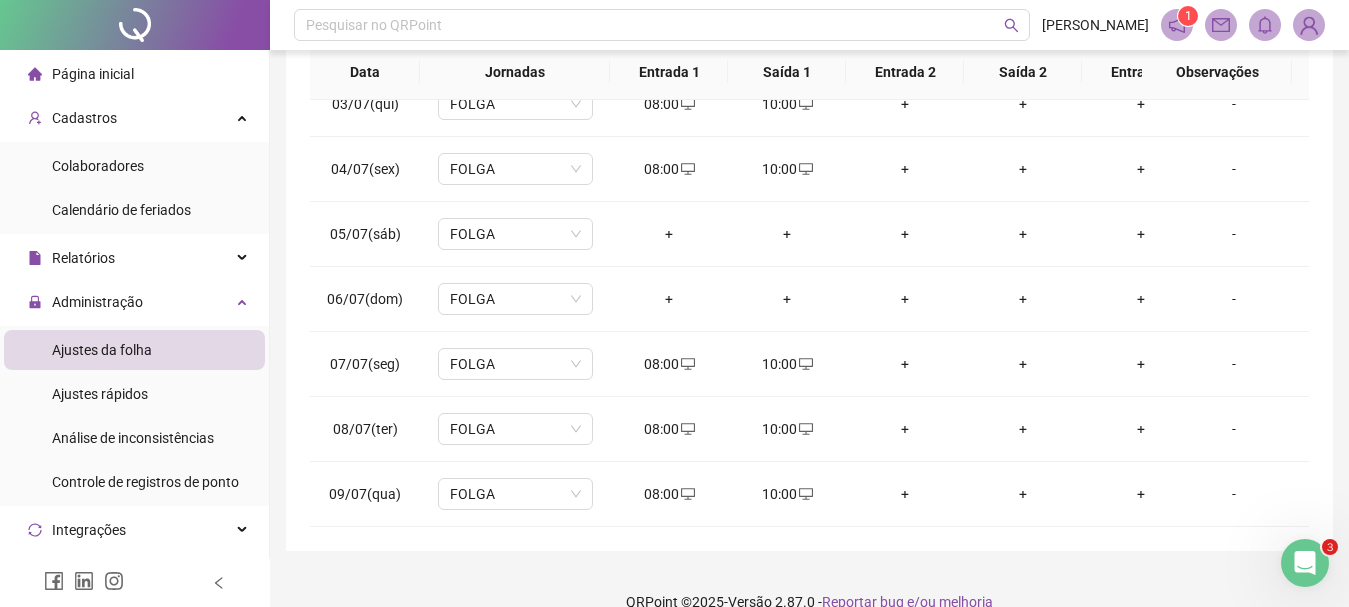scroll, scrollTop: 415, scrollLeft: 0, axis: vertical 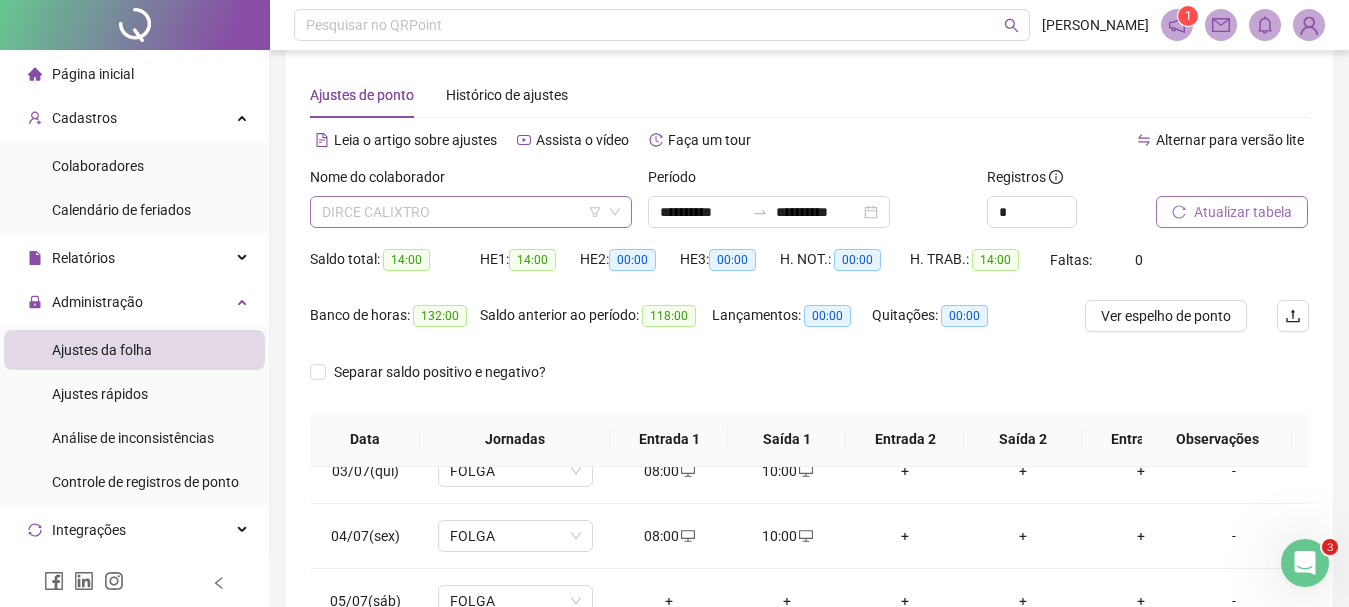 click on "DIRCE CALIXTRO" at bounding box center (471, 212) 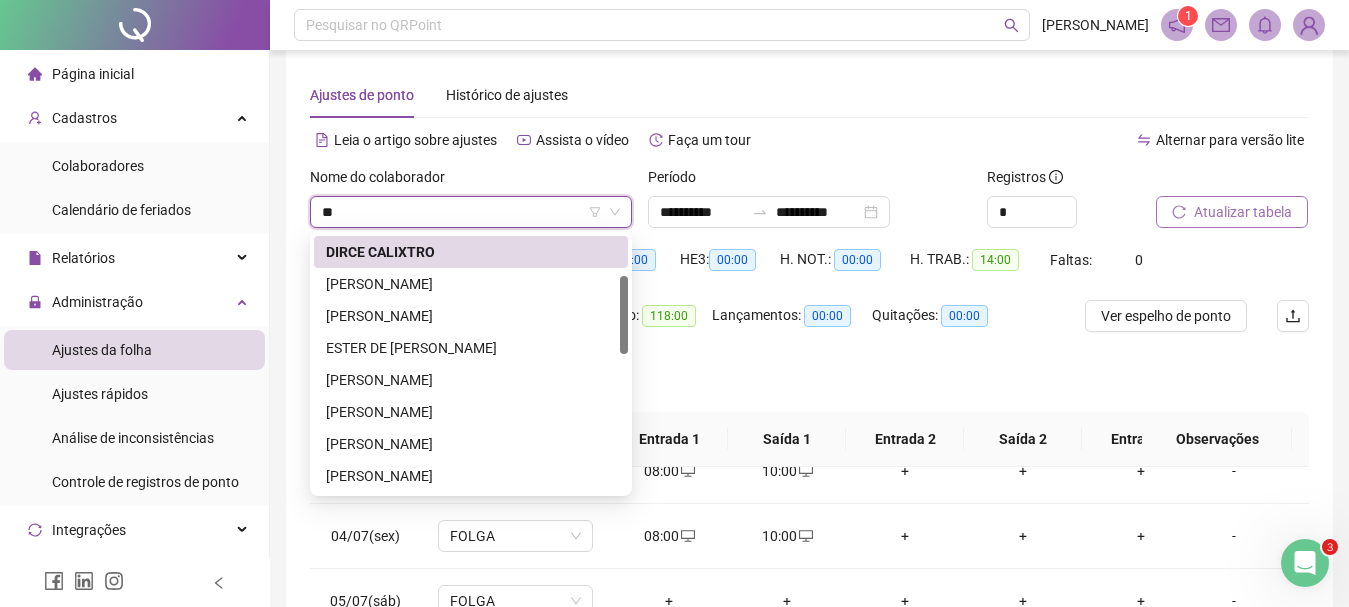 type on "*" 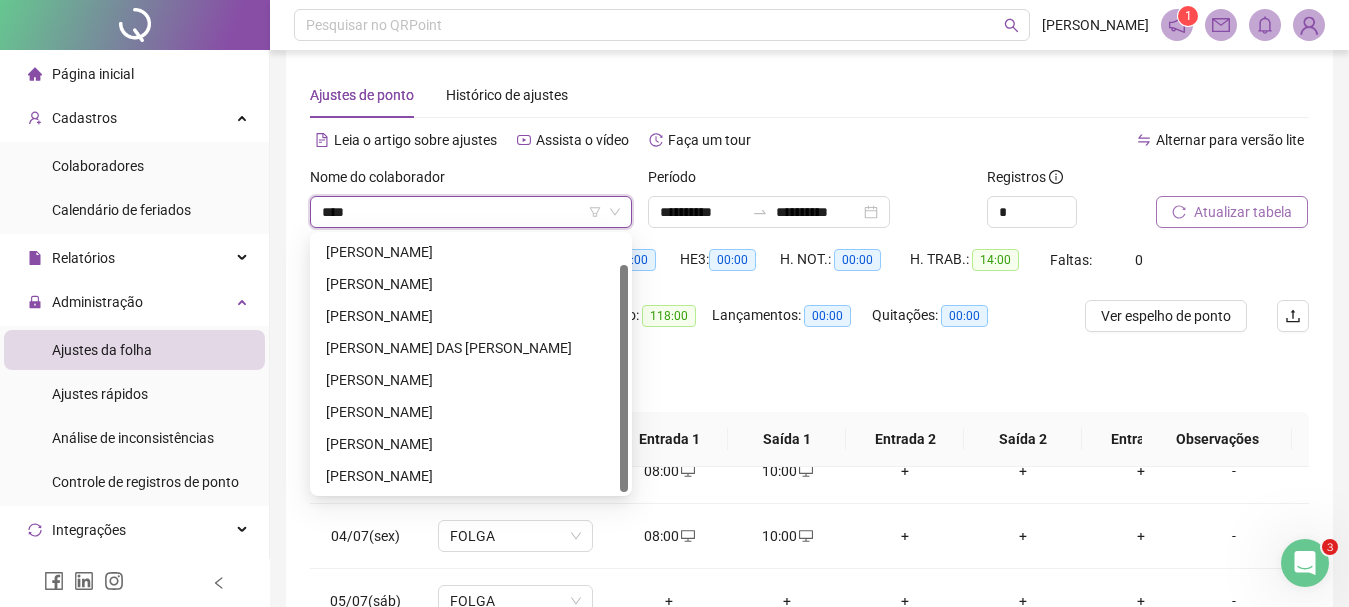 scroll, scrollTop: 0, scrollLeft: 0, axis: both 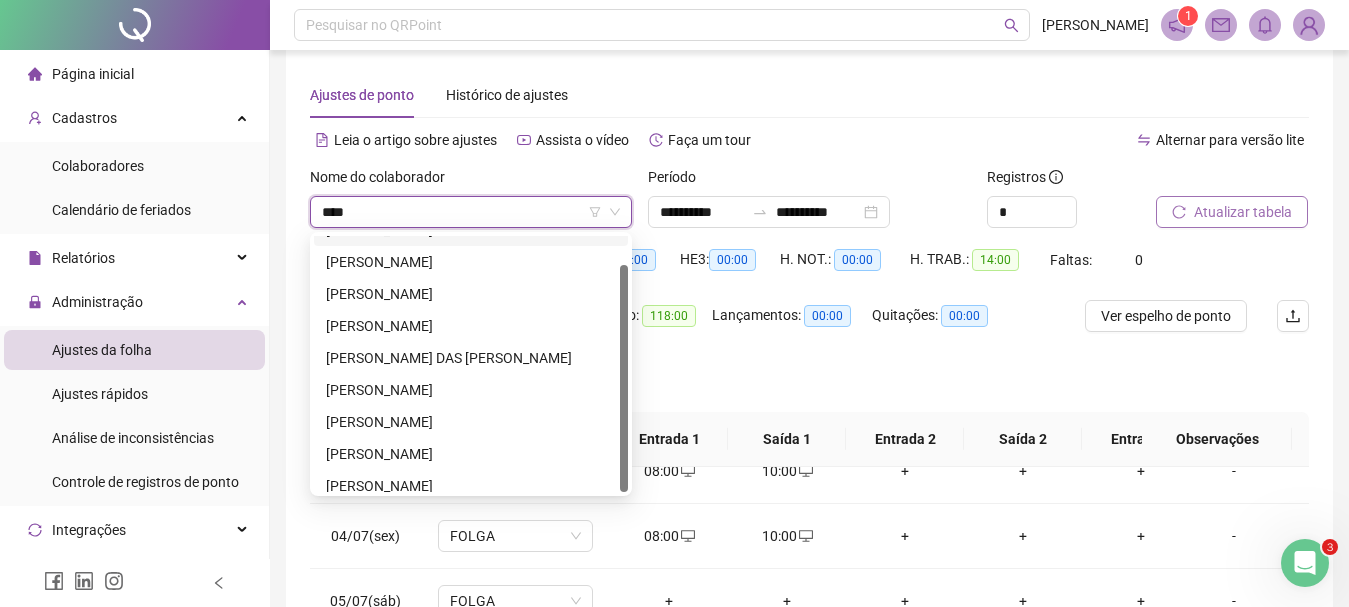 type on "*****" 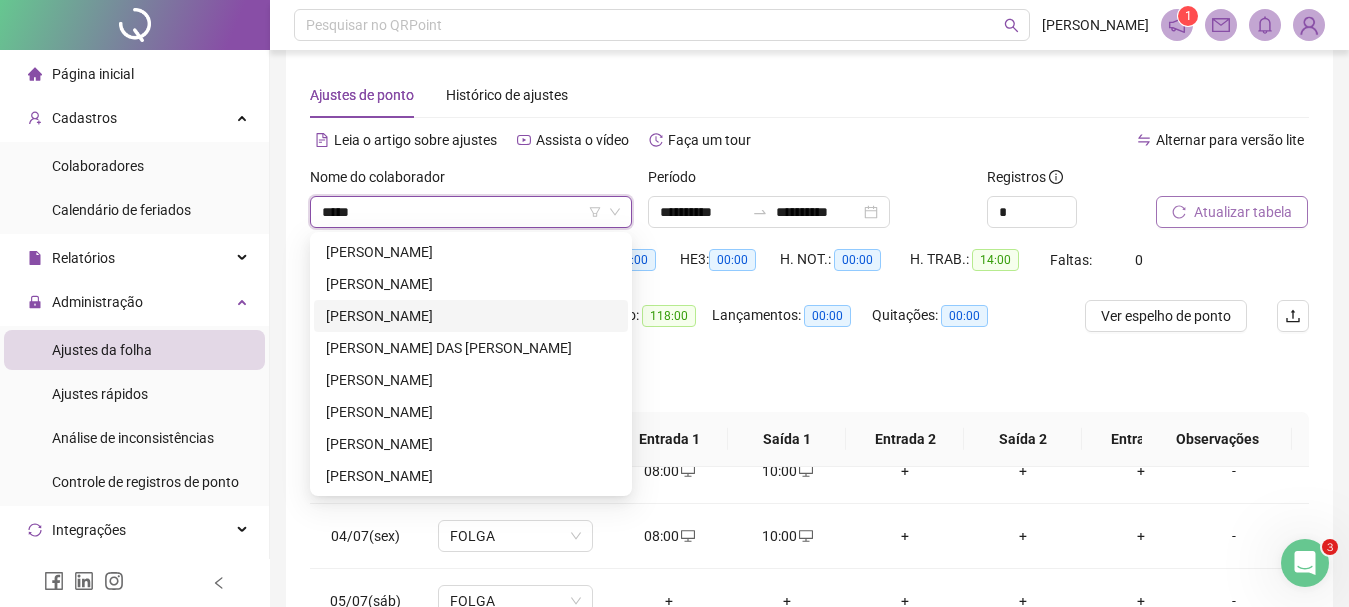 click on "[PERSON_NAME]" at bounding box center (471, 316) 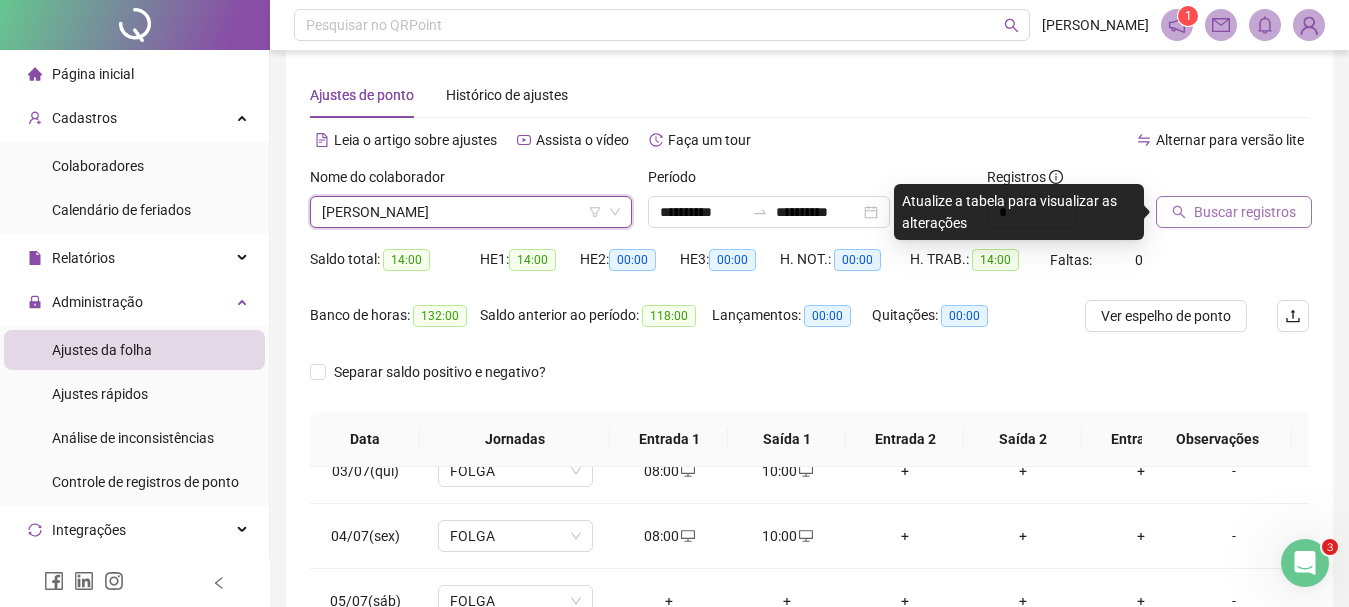 click on "Buscar registros" at bounding box center [1245, 212] 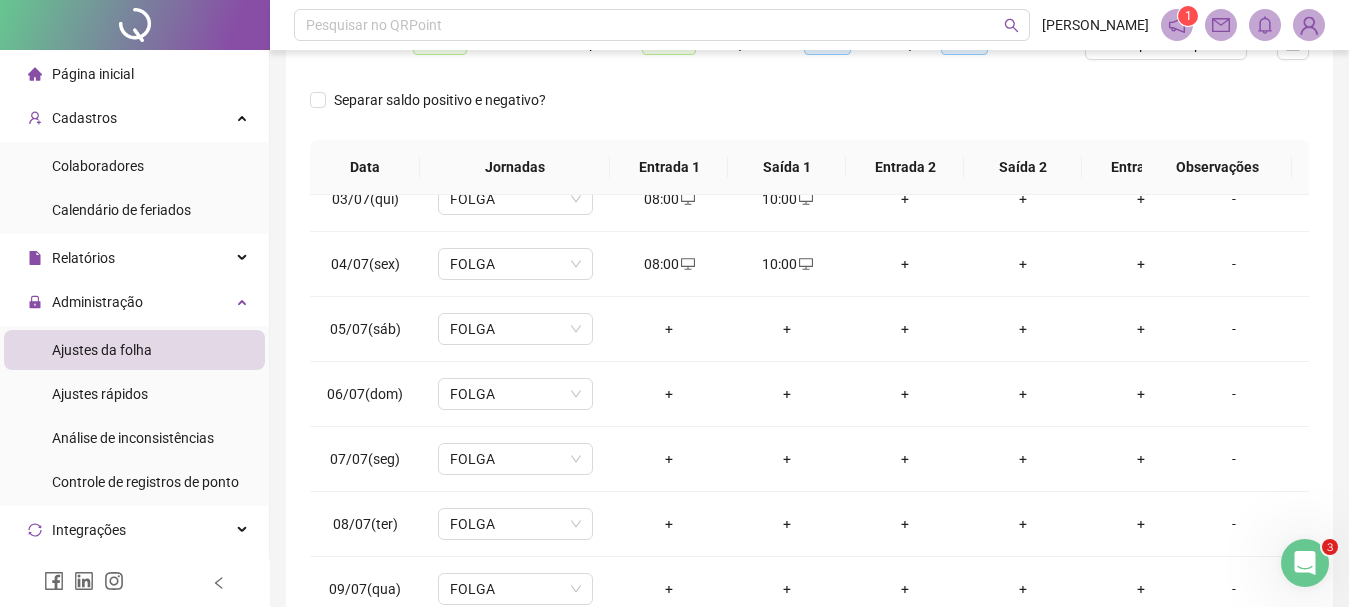 scroll, scrollTop: 353, scrollLeft: 0, axis: vertical 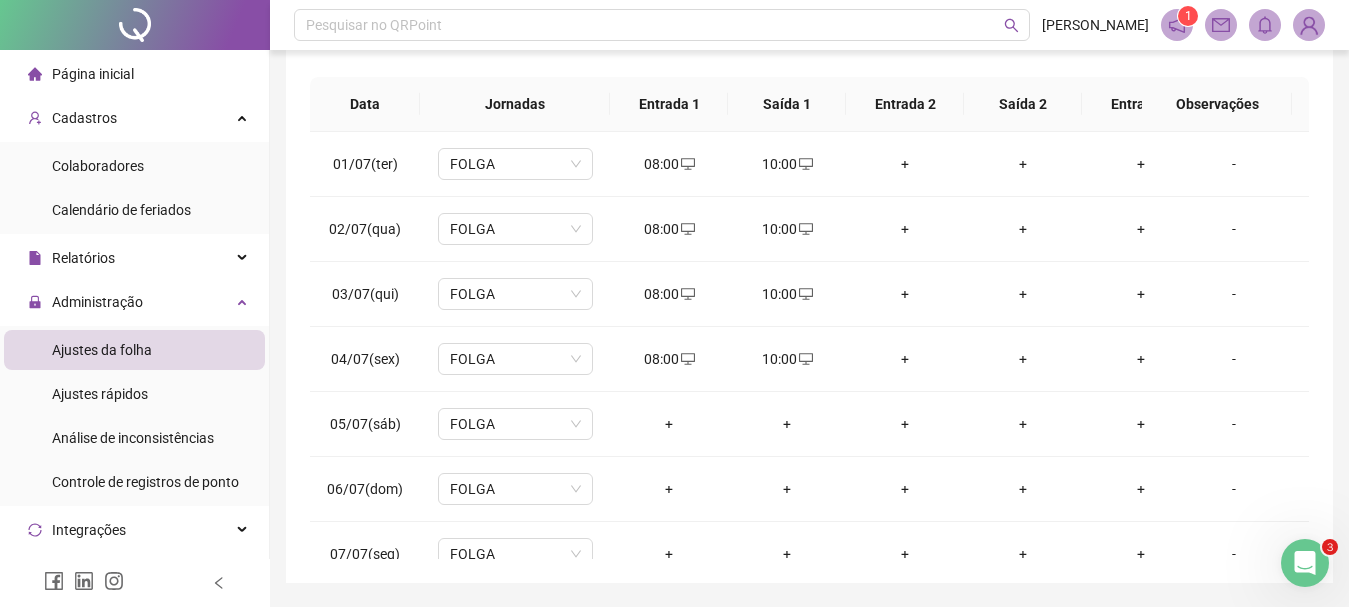 click on "**********" at bounding box center (809, 148) 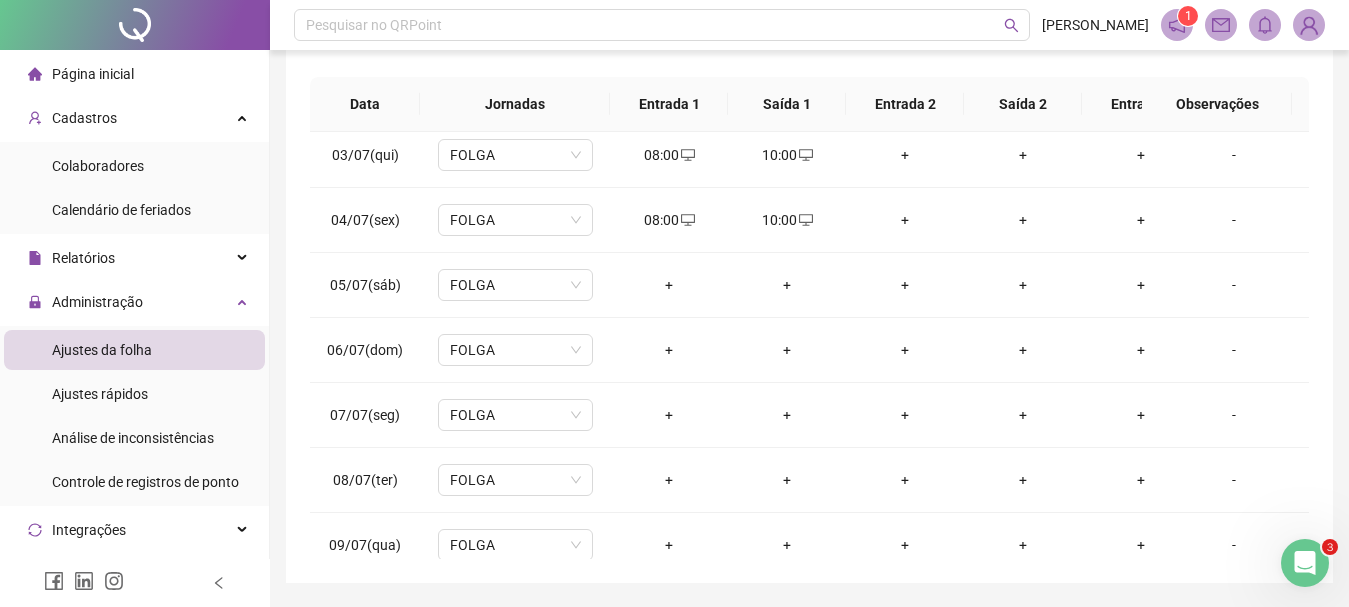 scroll, scrollTop: 175, scrollLeft: 0, axis: vertical 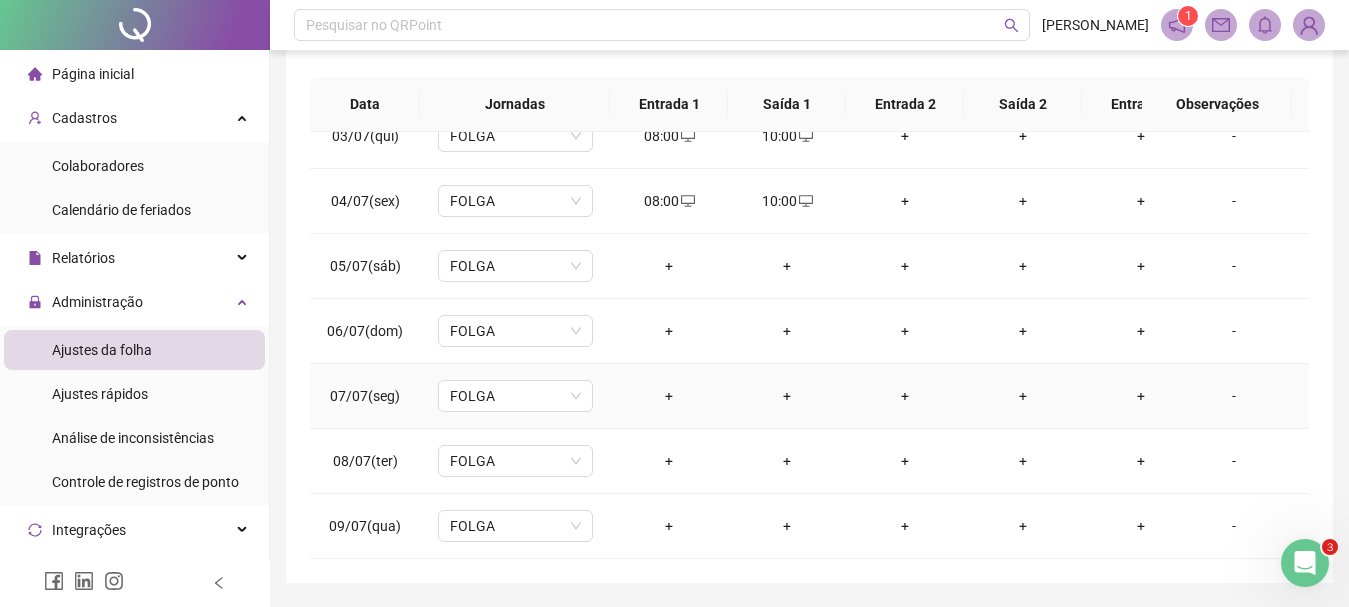 click on "+" at bounding box center [669, 396] 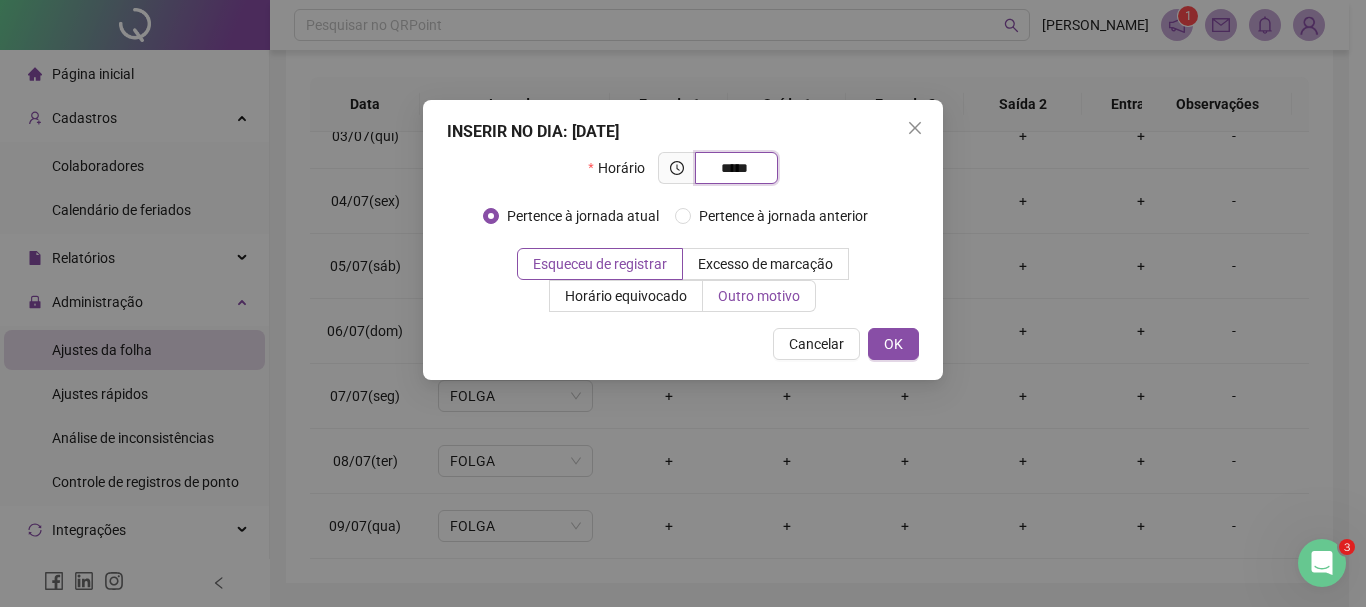 type on "*****" 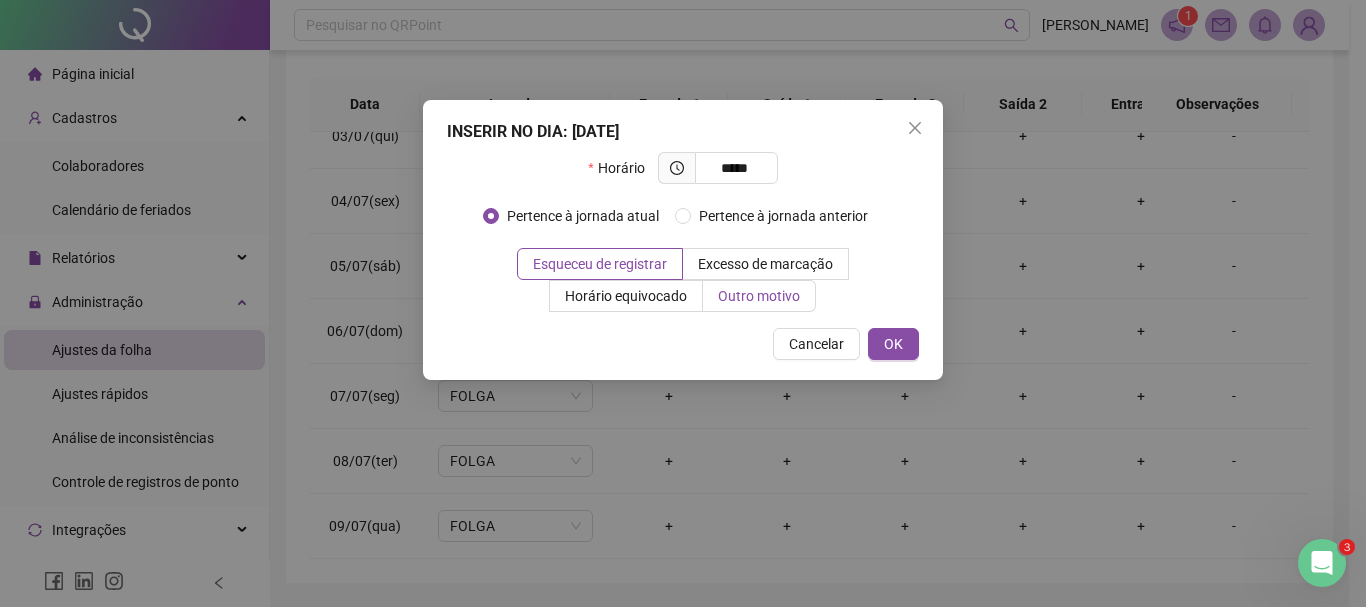 click on "Outro motivo" at bounding box center (759, 296) 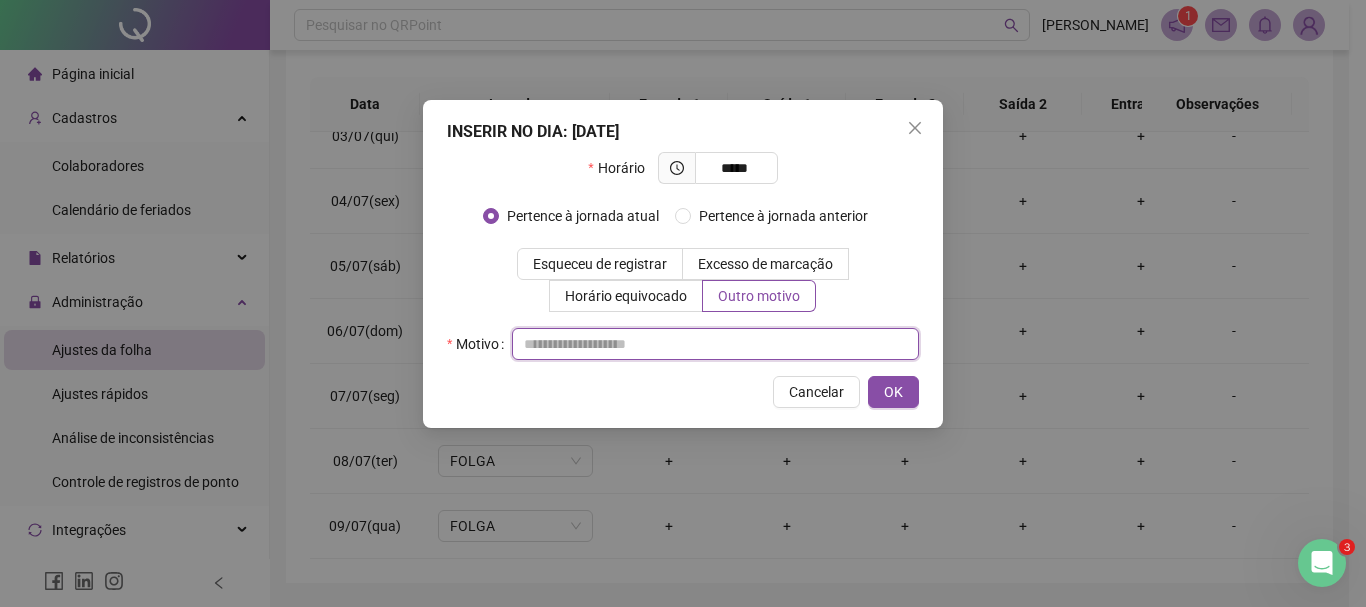 click at bounding box center [715, 344] 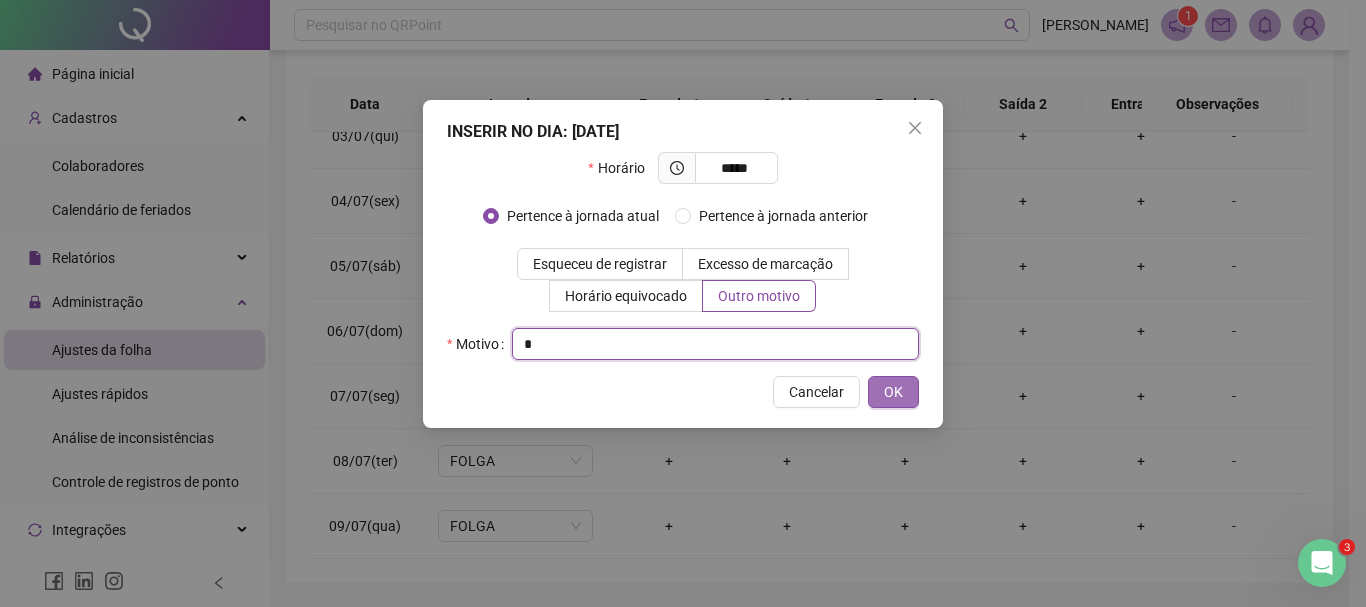 type on "*" 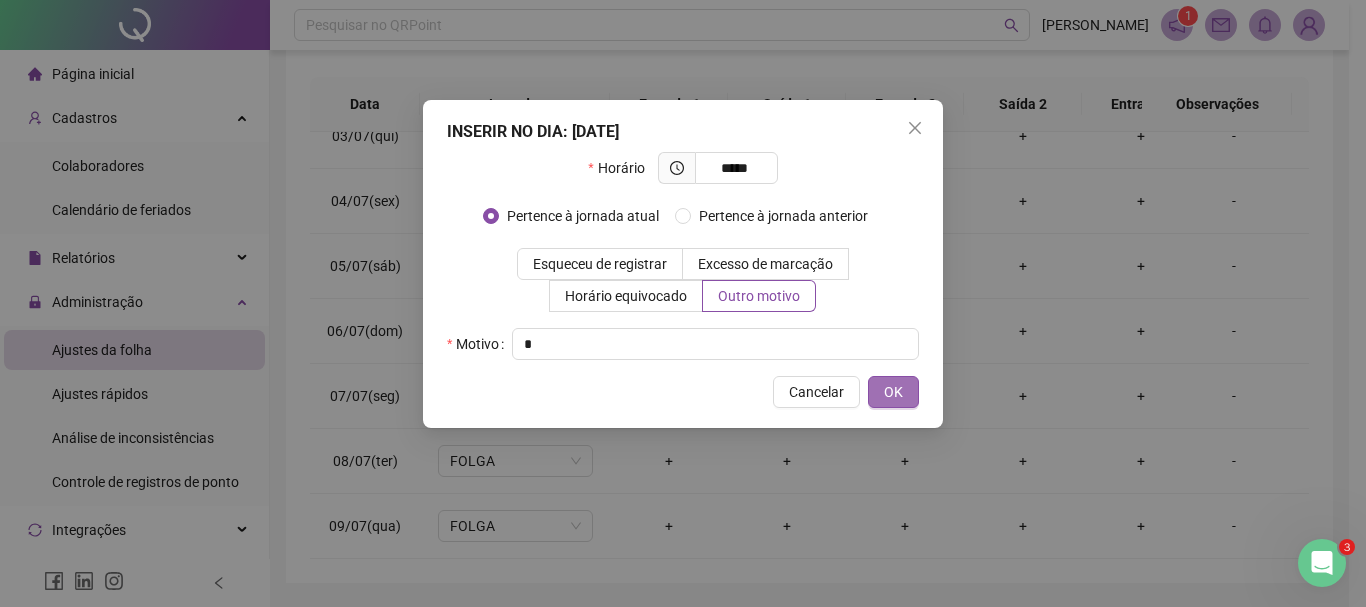 click on "OK" at bounding box center (893, 392) 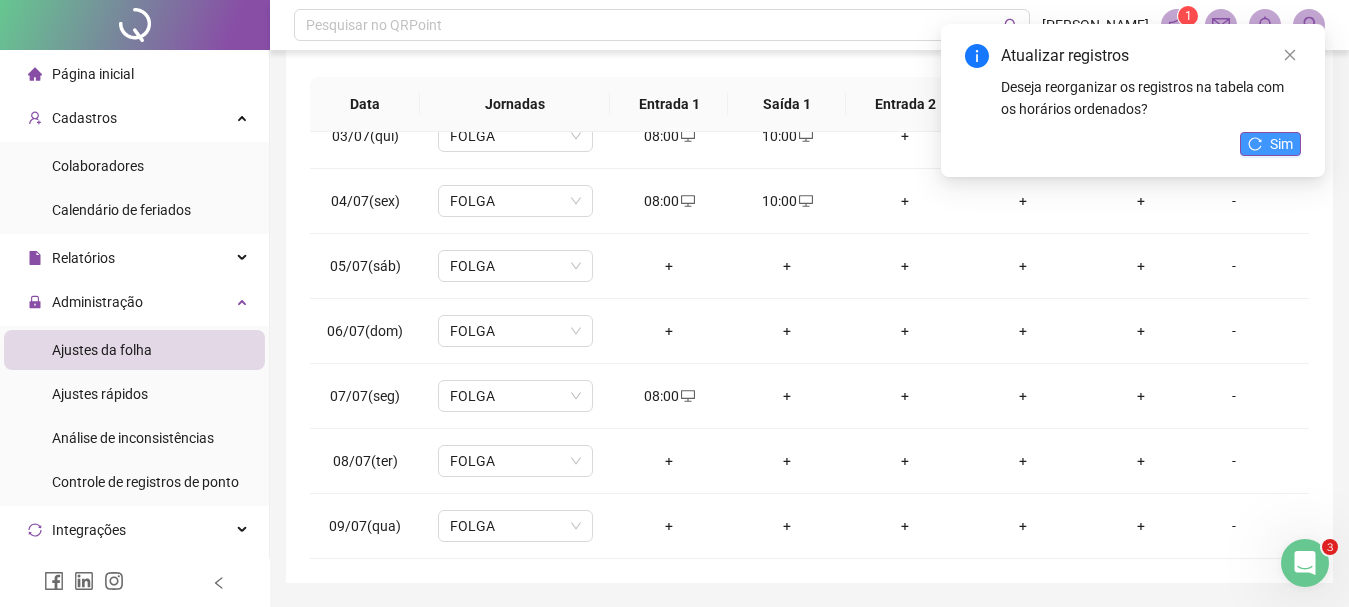 click on "Sim" at bounding box center (1270, 144) 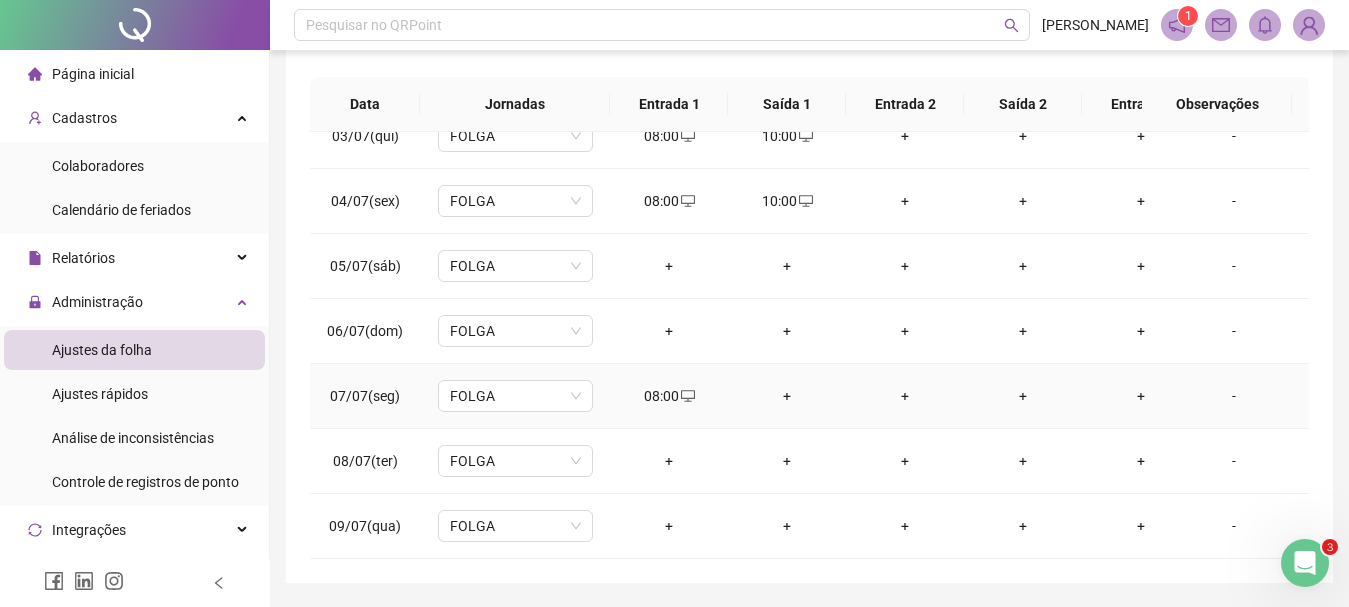 click on "+" at bounding box center [787, 396] 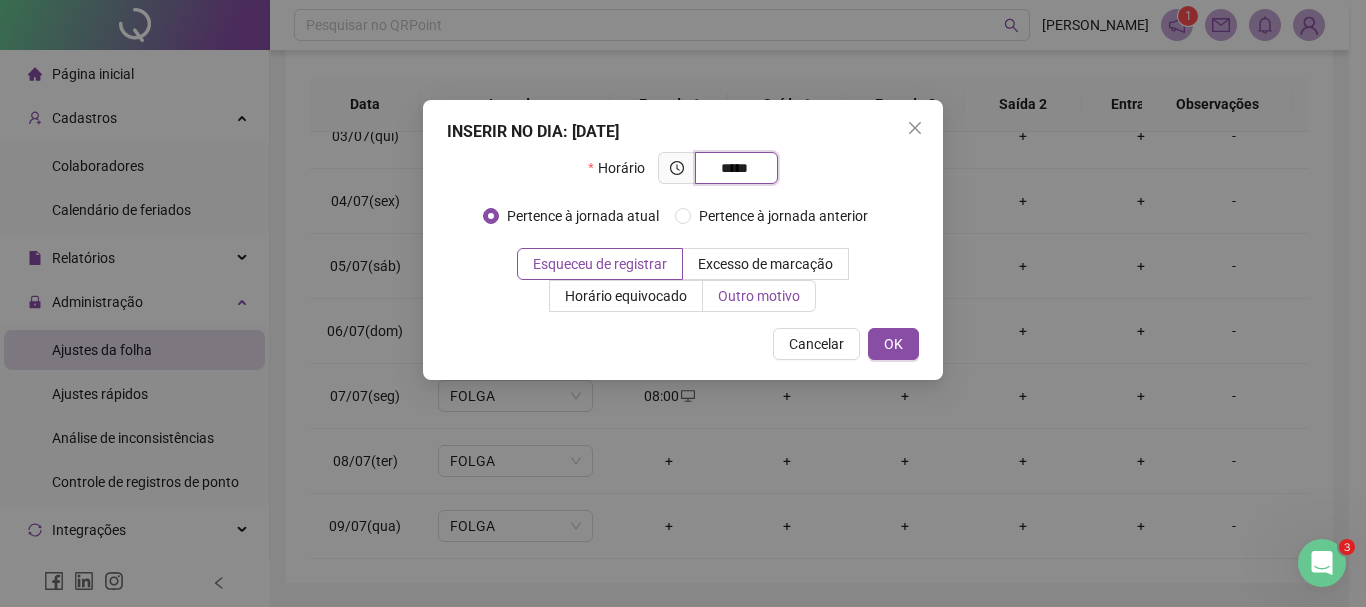 type on "*****" 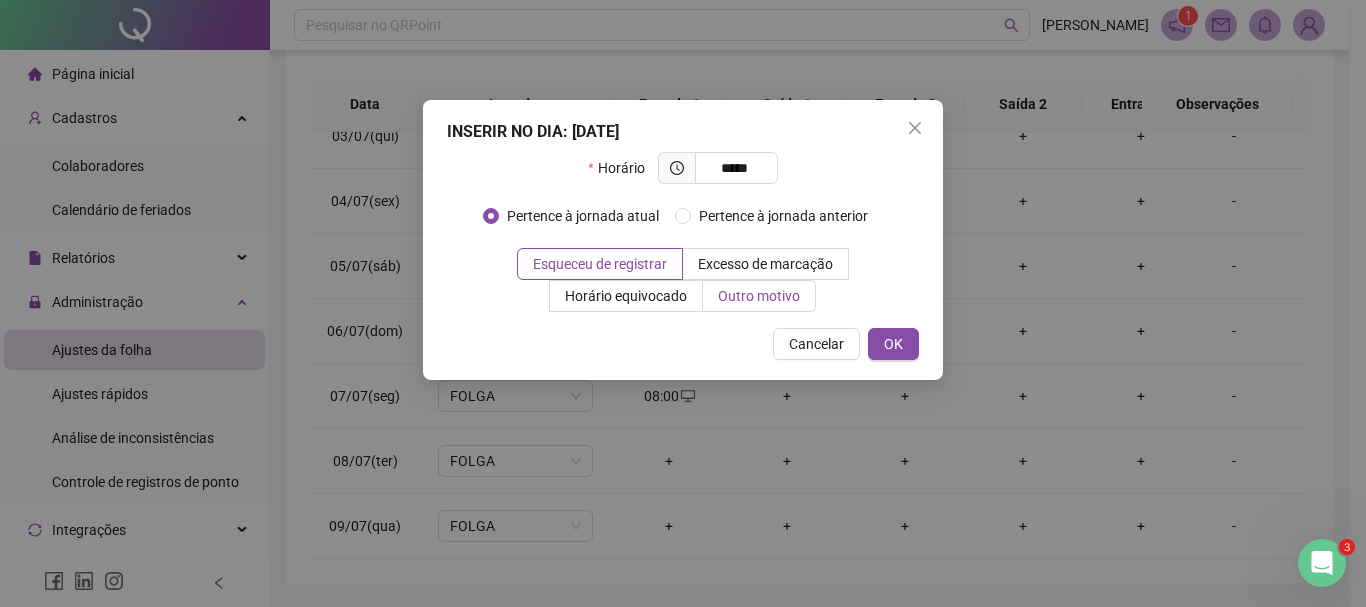 click on "Outro motivo" at bounding box center (759, 296) 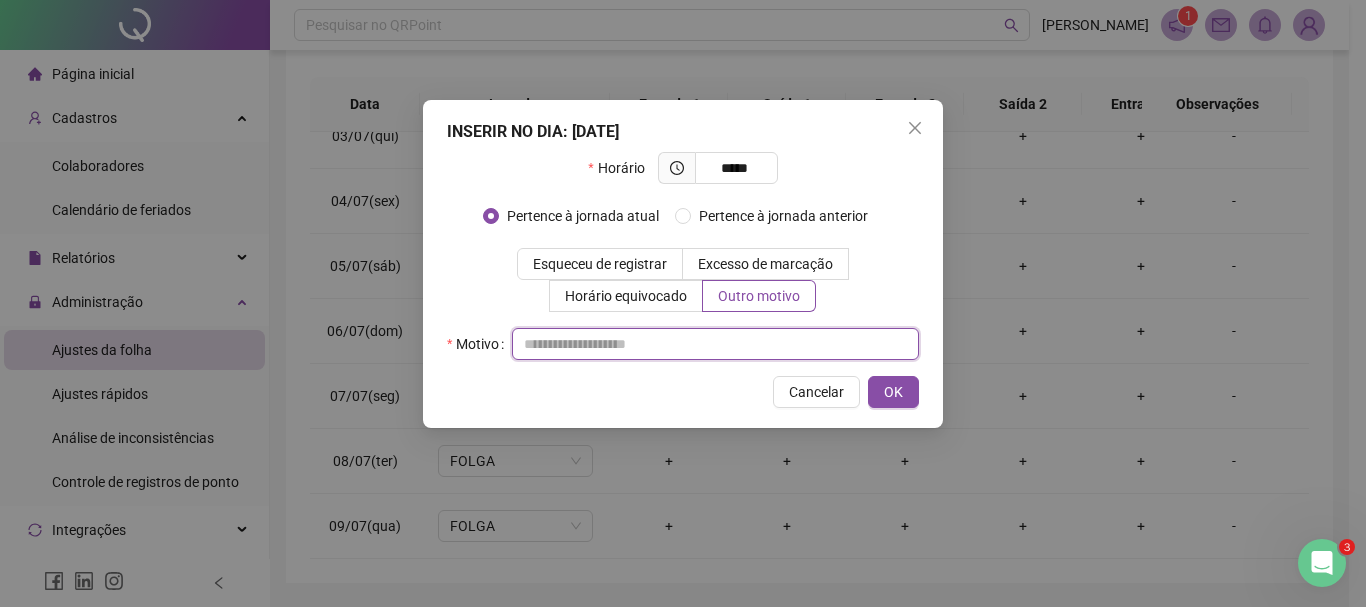 click at bounding box center [715, 344] 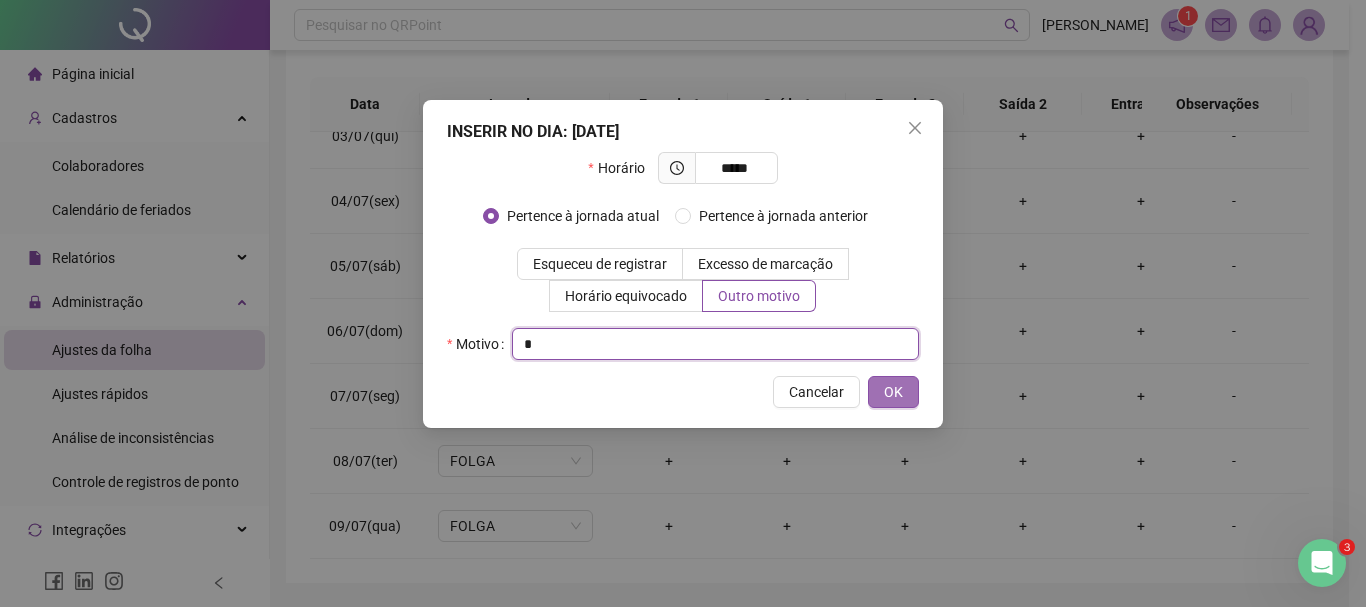 type on "*" 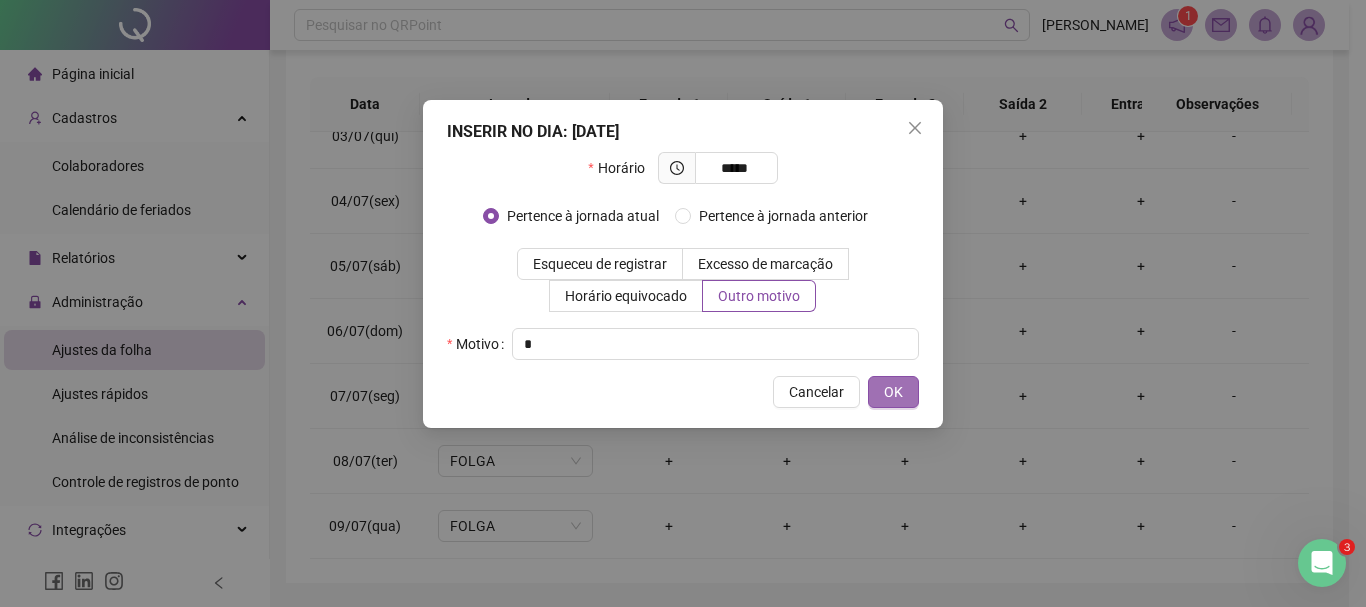click on "OK" at bounding box center (893, 392) 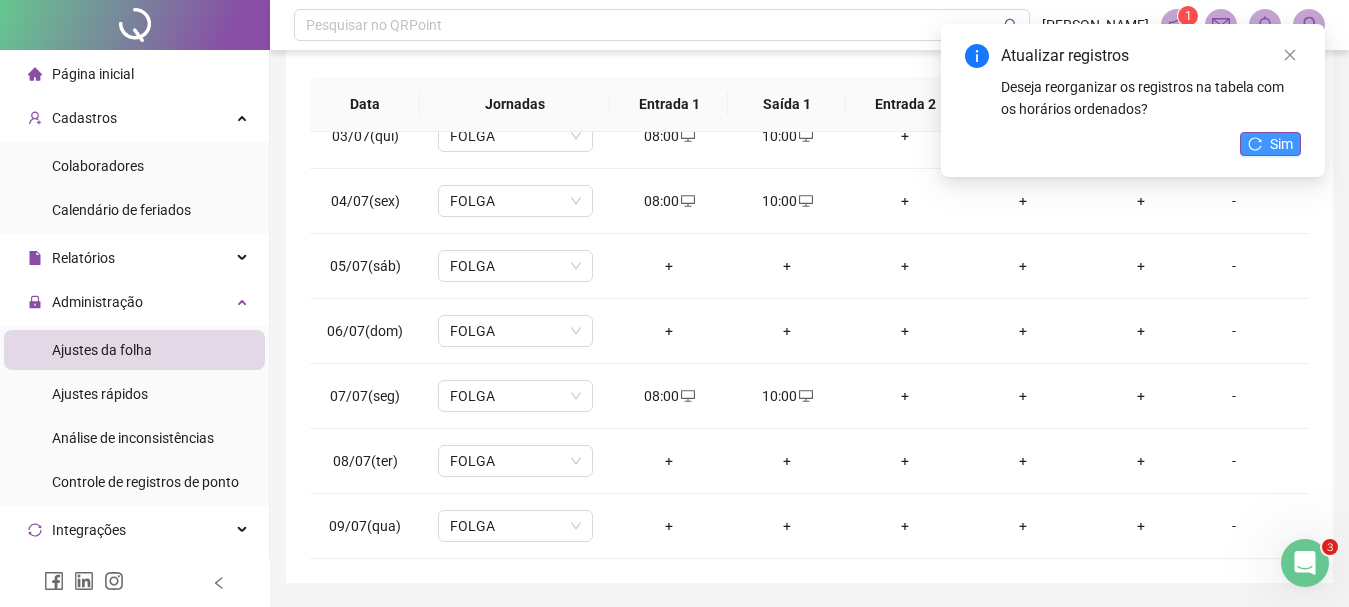 click on "Sim" at bounding box center (1281, 144) 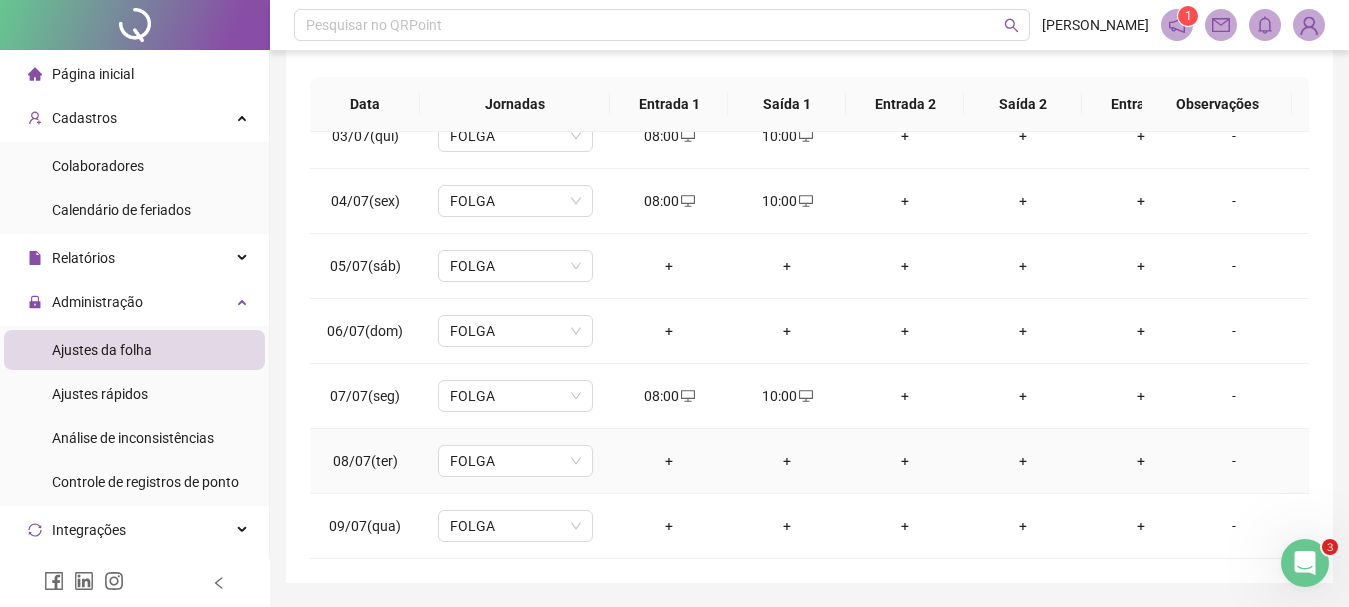 click on "+" at bounding box center [669, 461] 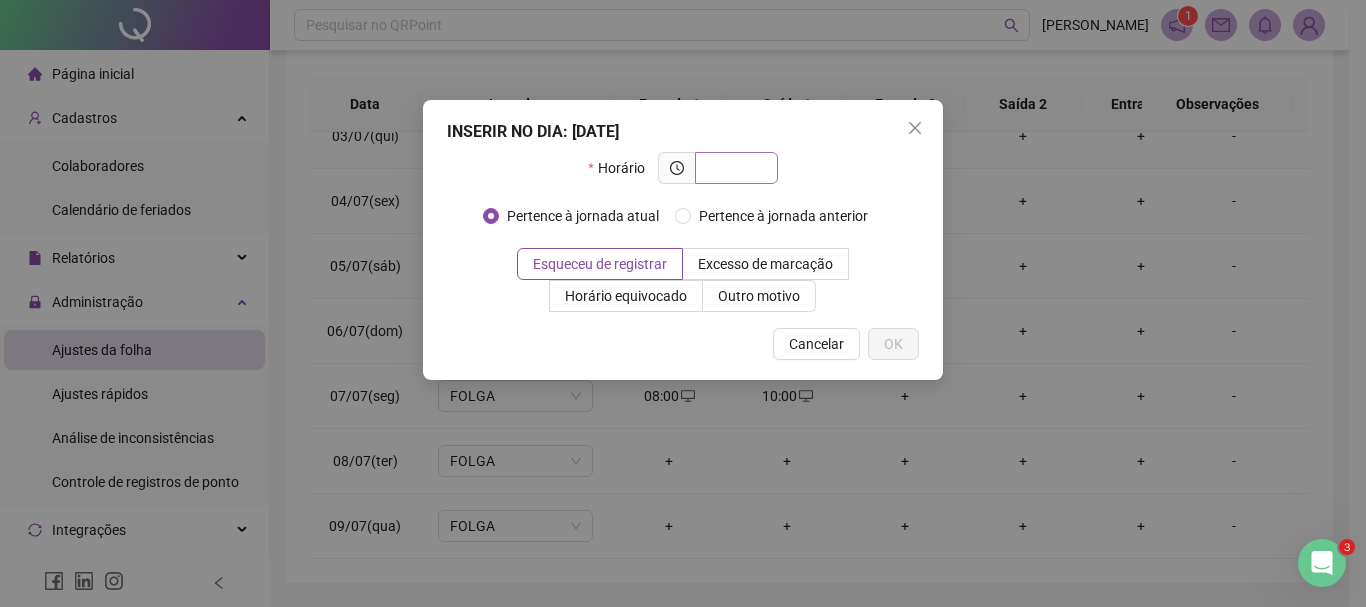 click at bounding box center (734, 168) 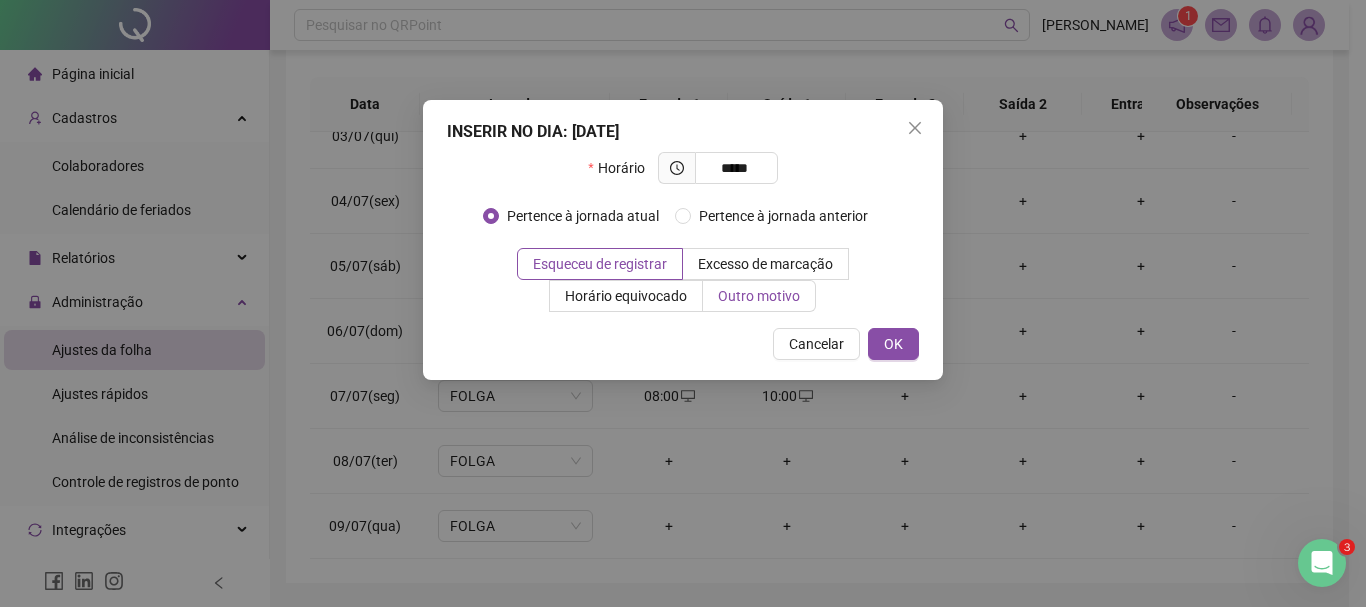type on "*****" 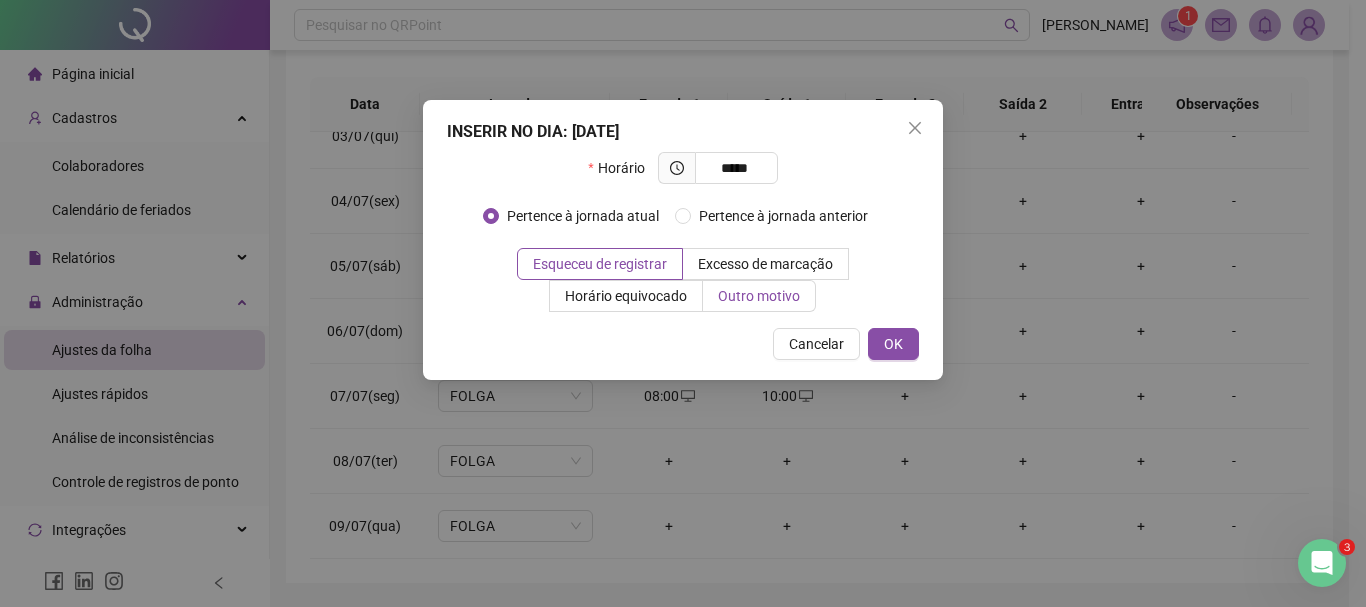 click on "Outro motivo" at bounding box center [759, 296] 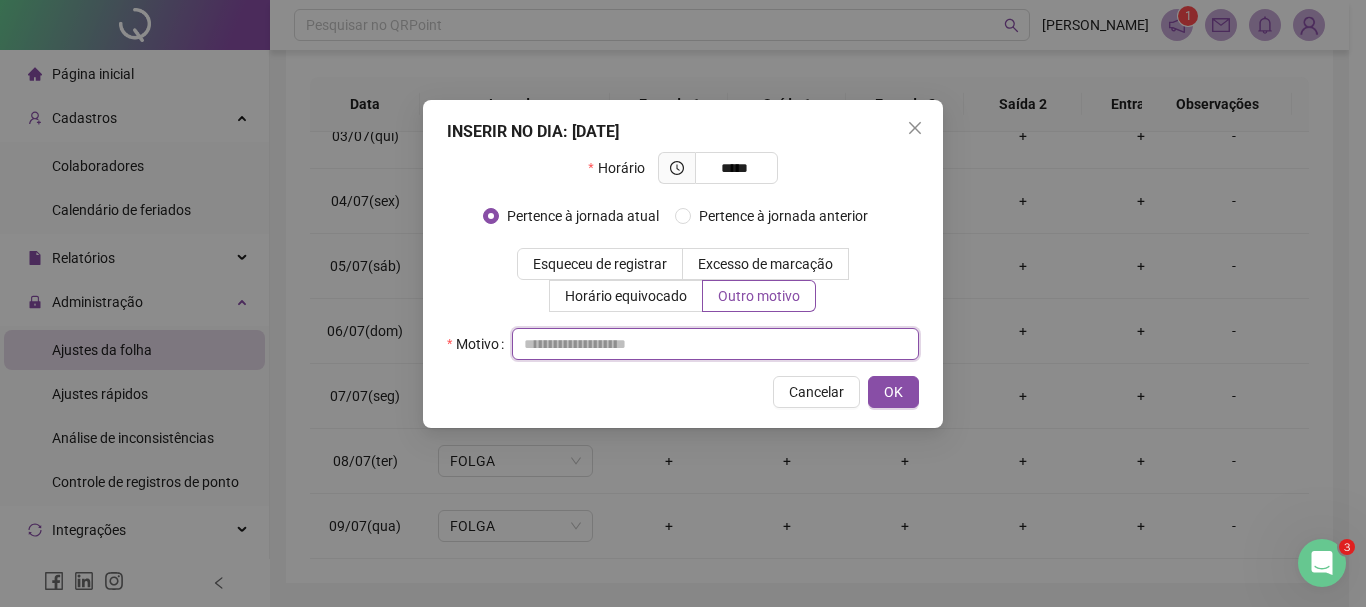 click at bounding box center [715, 344] 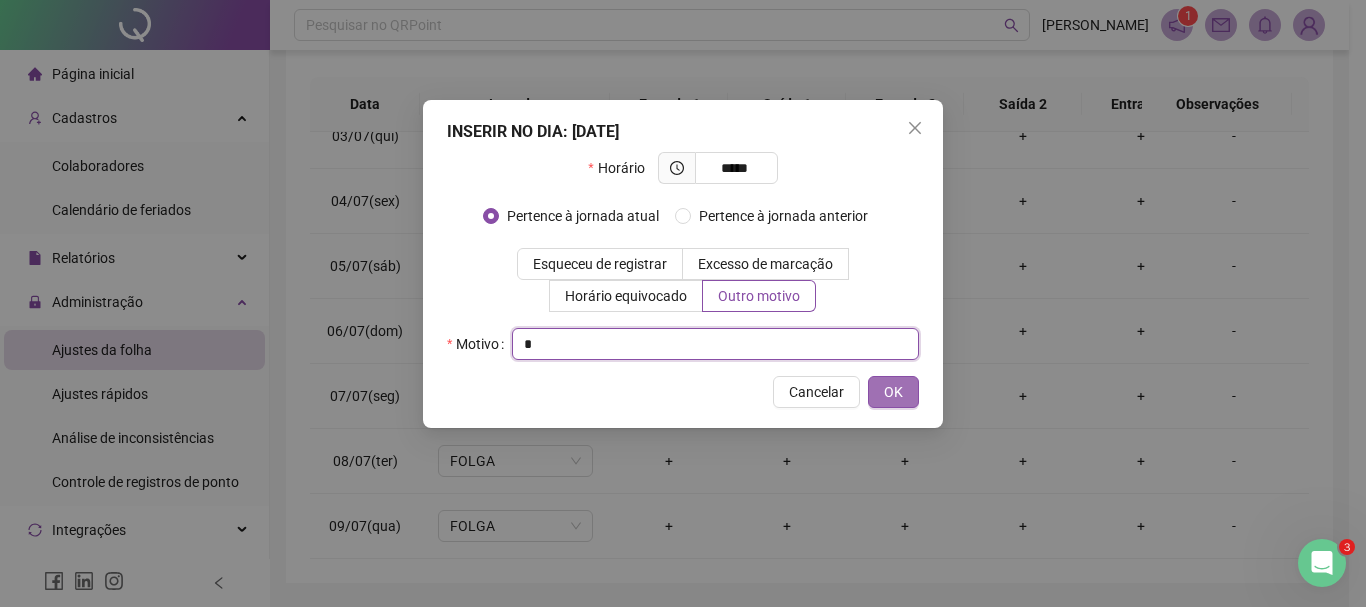 type on "*" 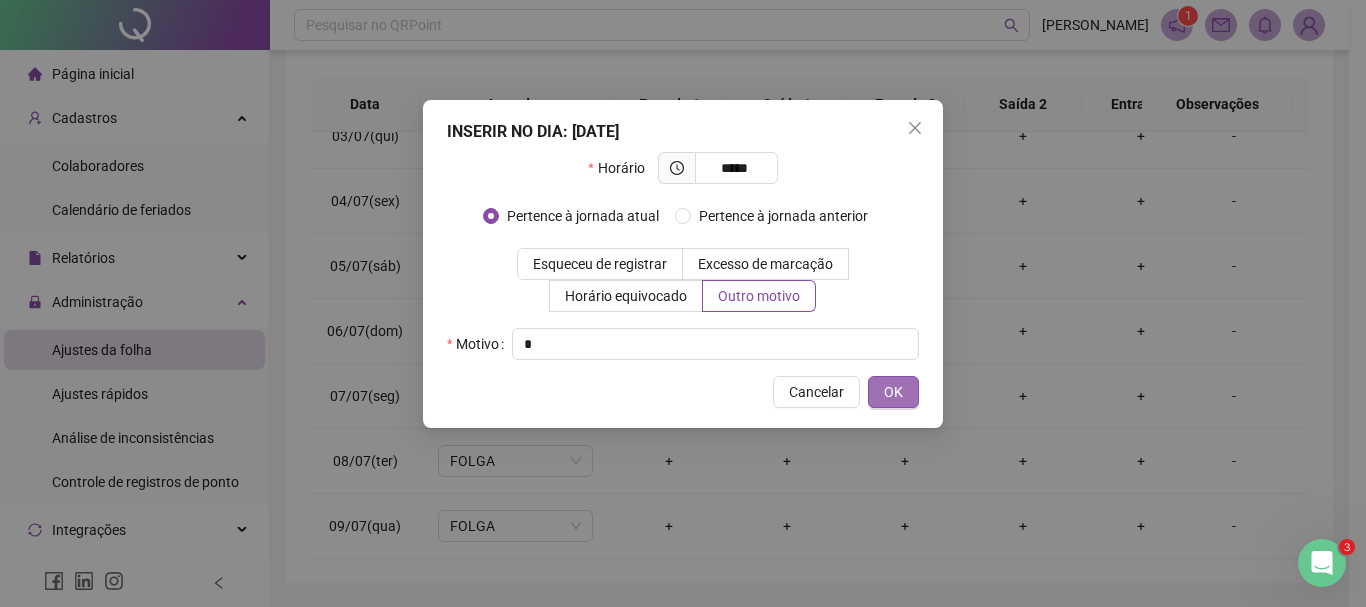 click on "OK" at bounding box center (893, 392) 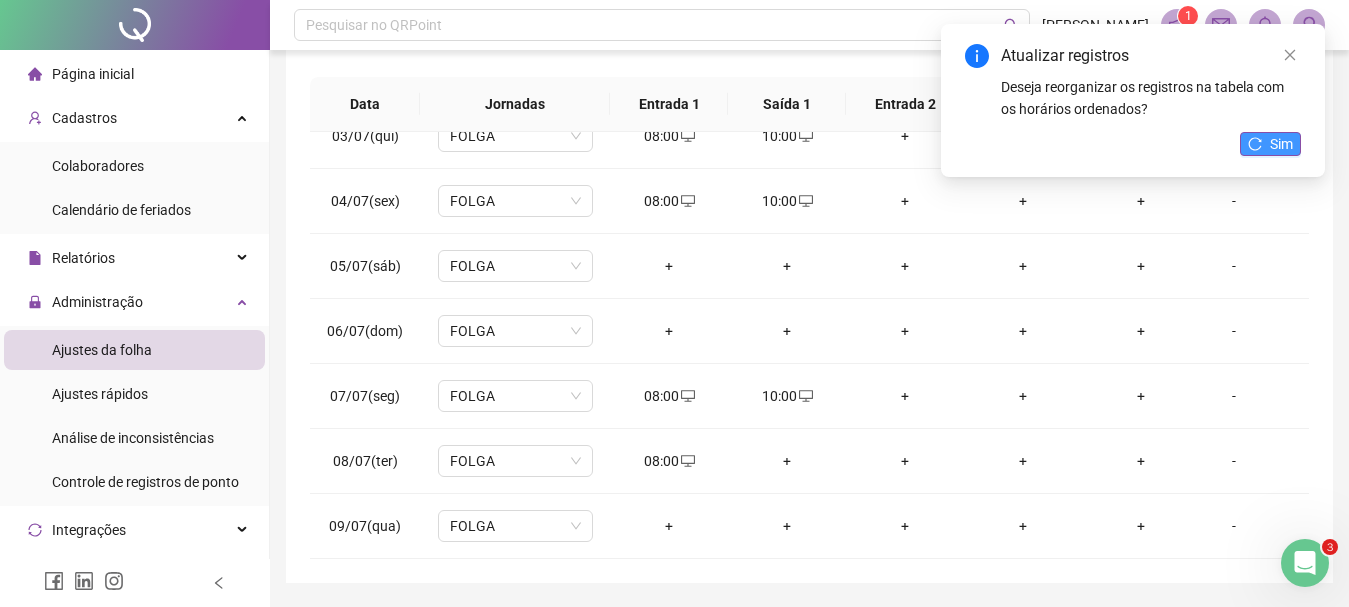 click on "Sim" at bounding box center [1281, 144] 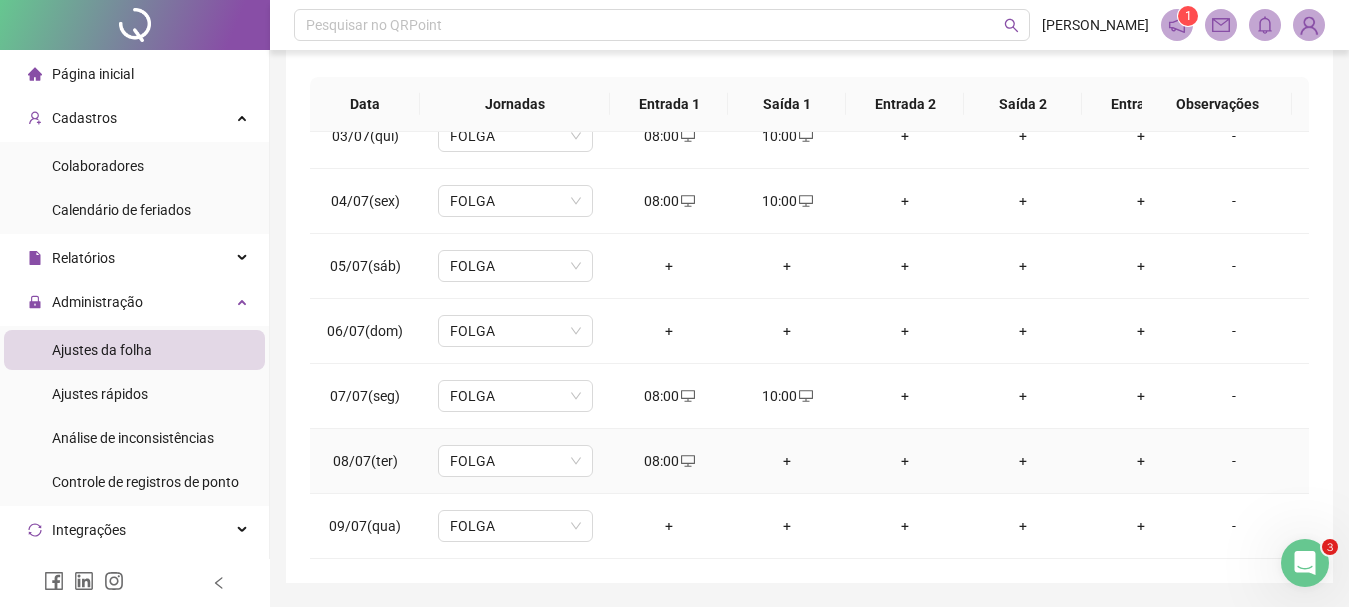 click on "+" at bounding box center [787, 461] 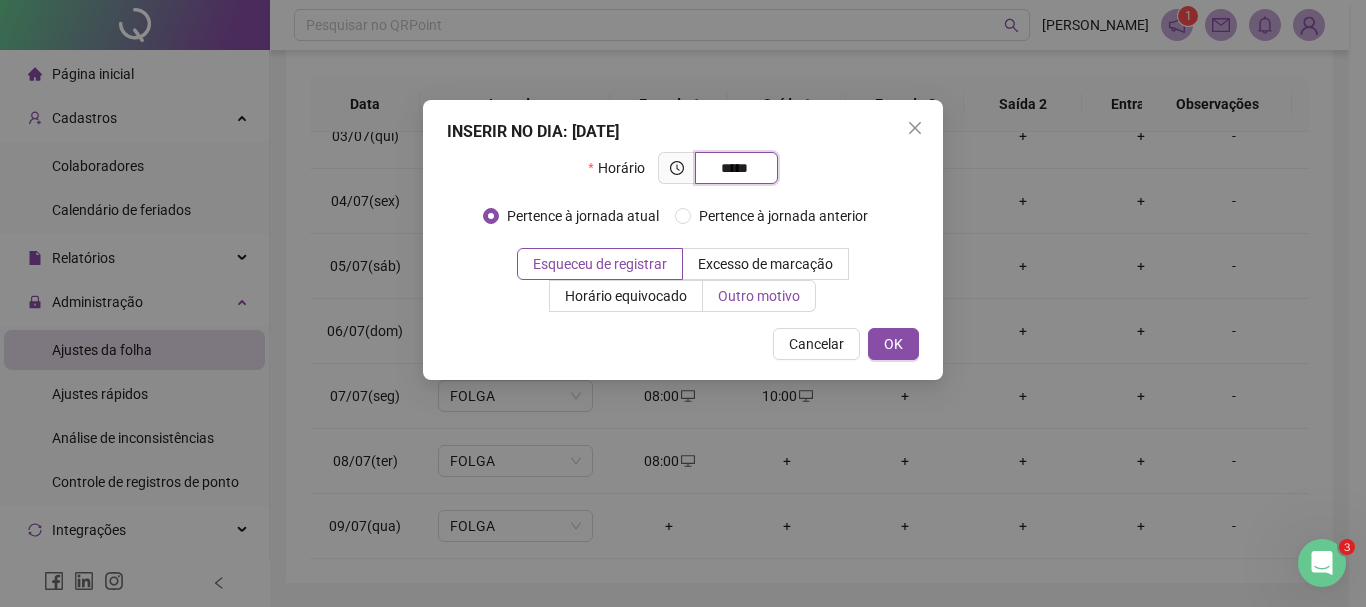 type on "*****" 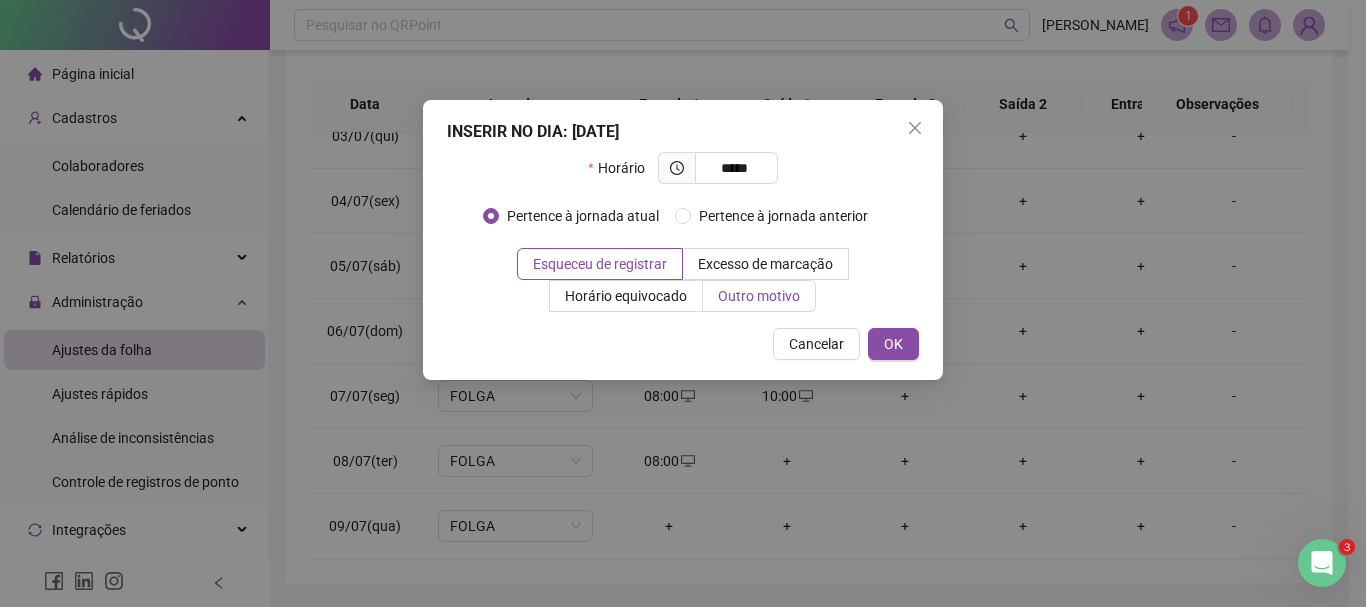 click on "Outro motivo" at bounding box center (759, 296) 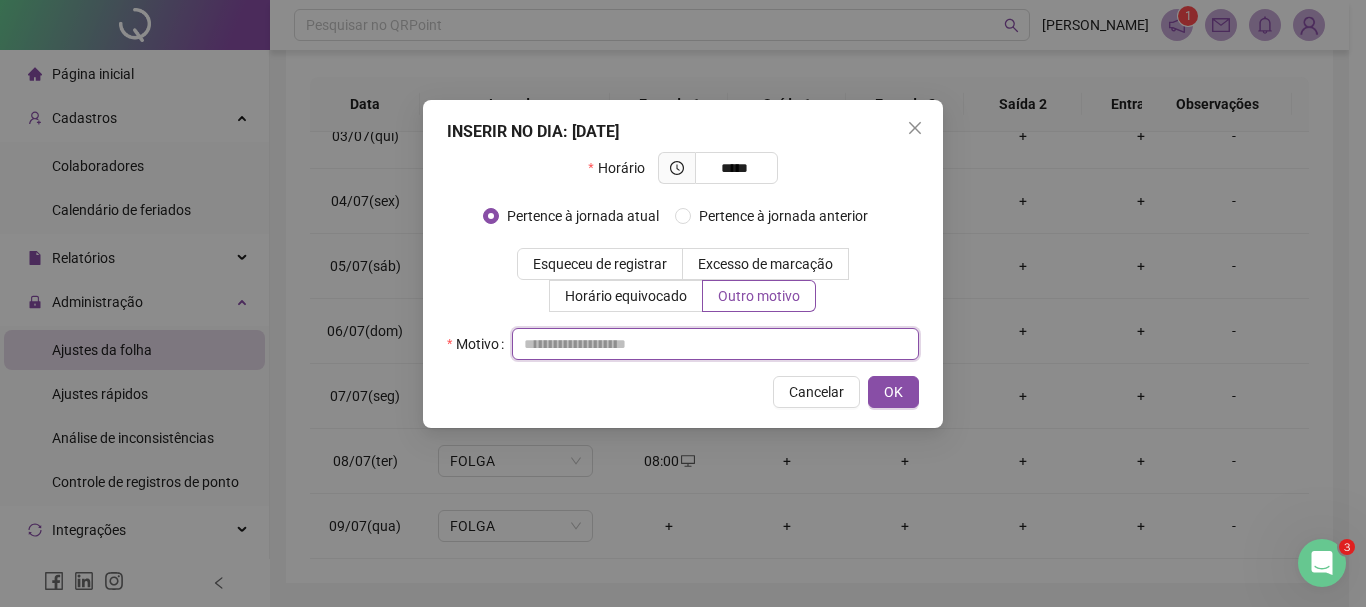 click at bounding box center (715, 344) 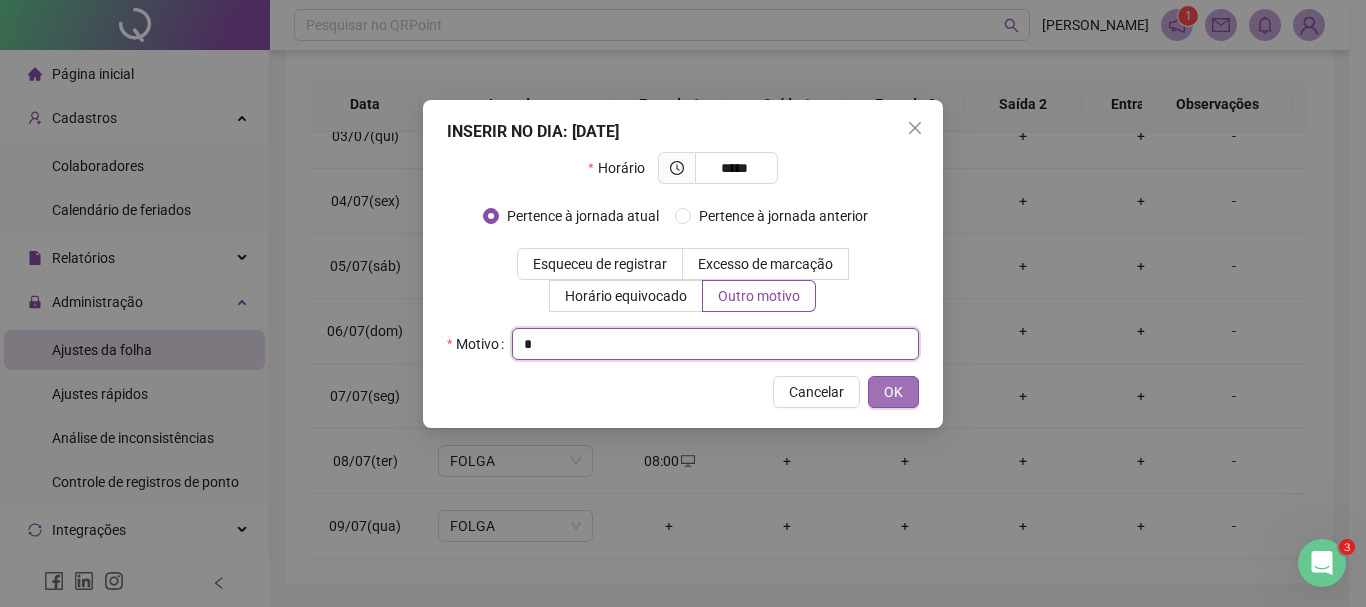 type on "*" 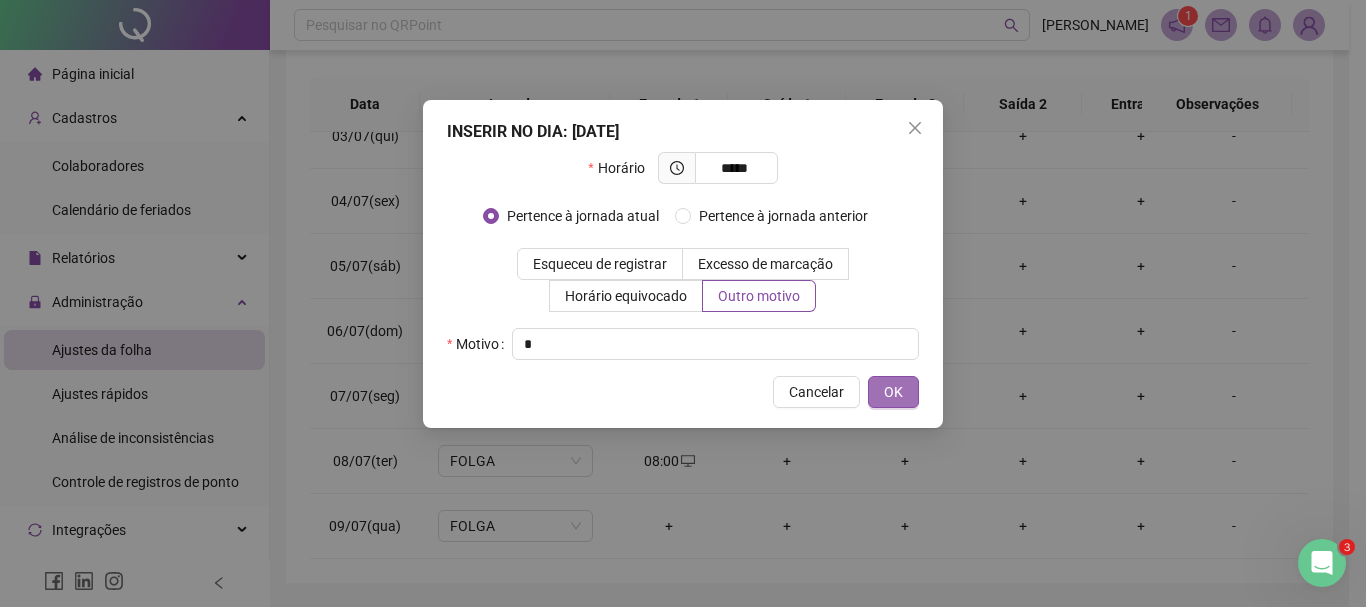 click on "OK" at bounding box center (893, 392) 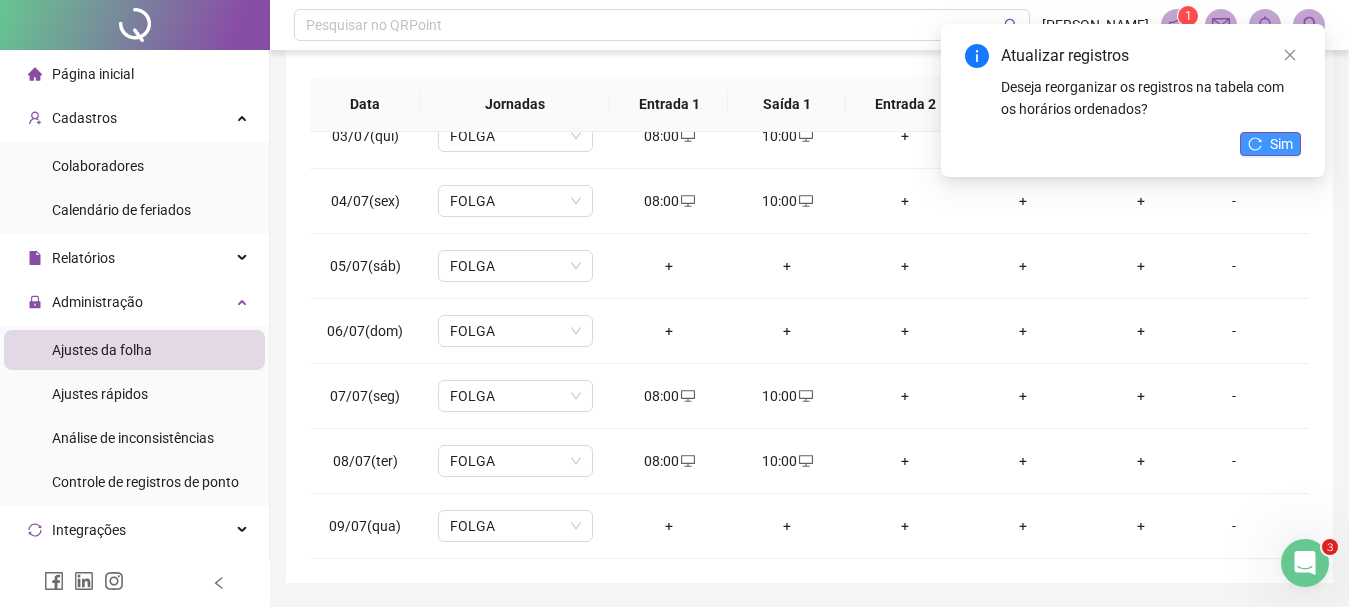 click on "Sim" at bounding box center [1281, 144] 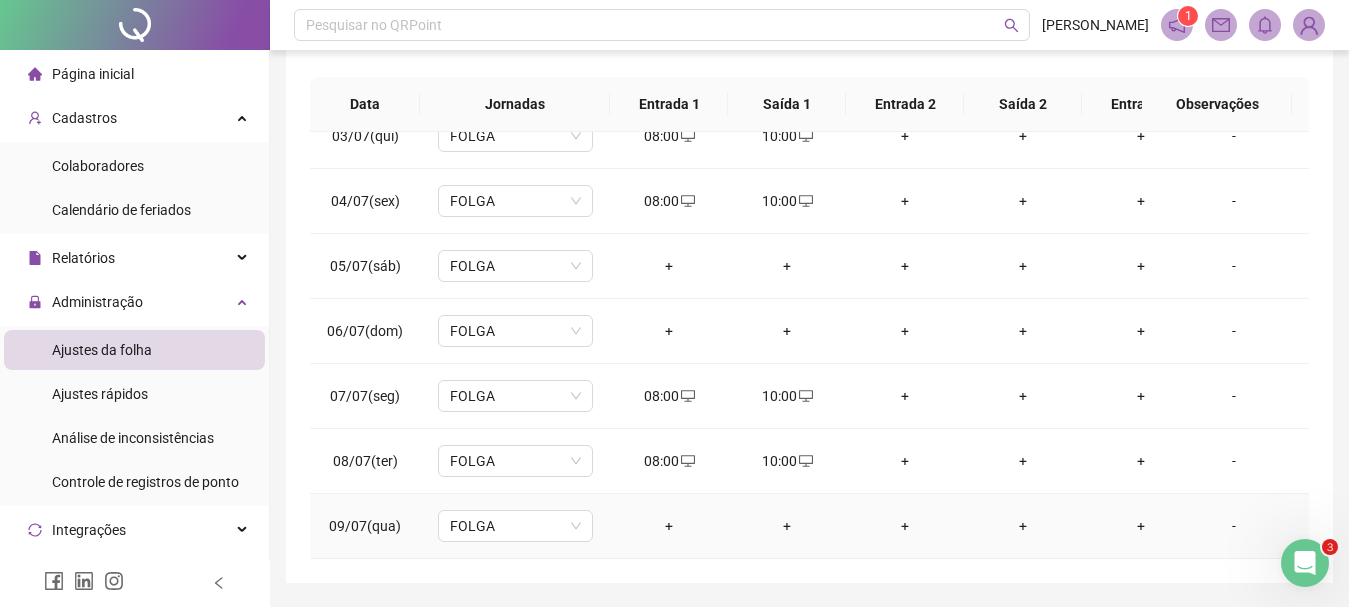 click on "+" at bounding box center [669, 526] 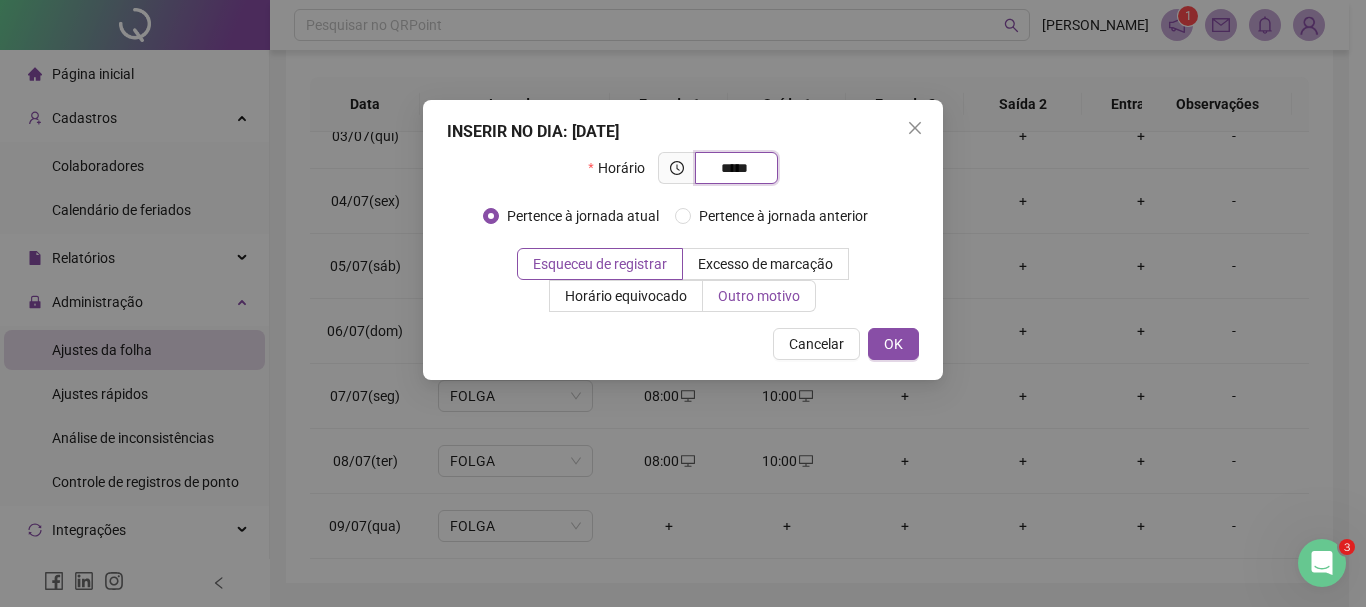 type on "*****" 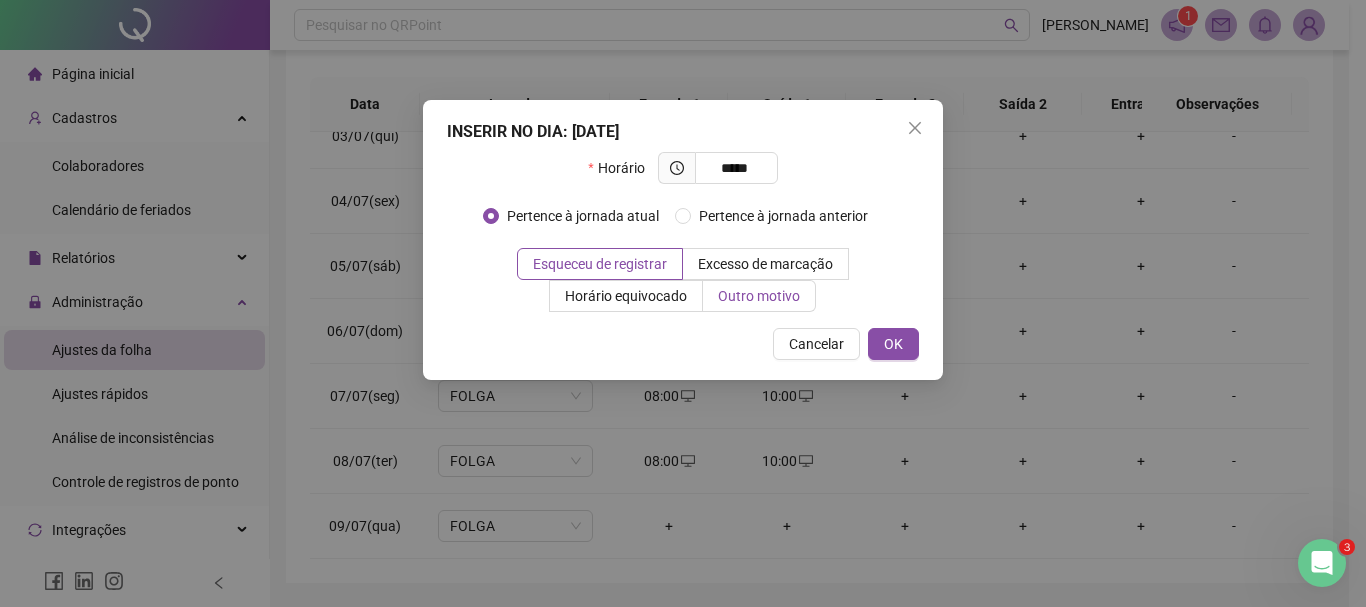 click on "Outro motivo" at bounding box center (759, 296) 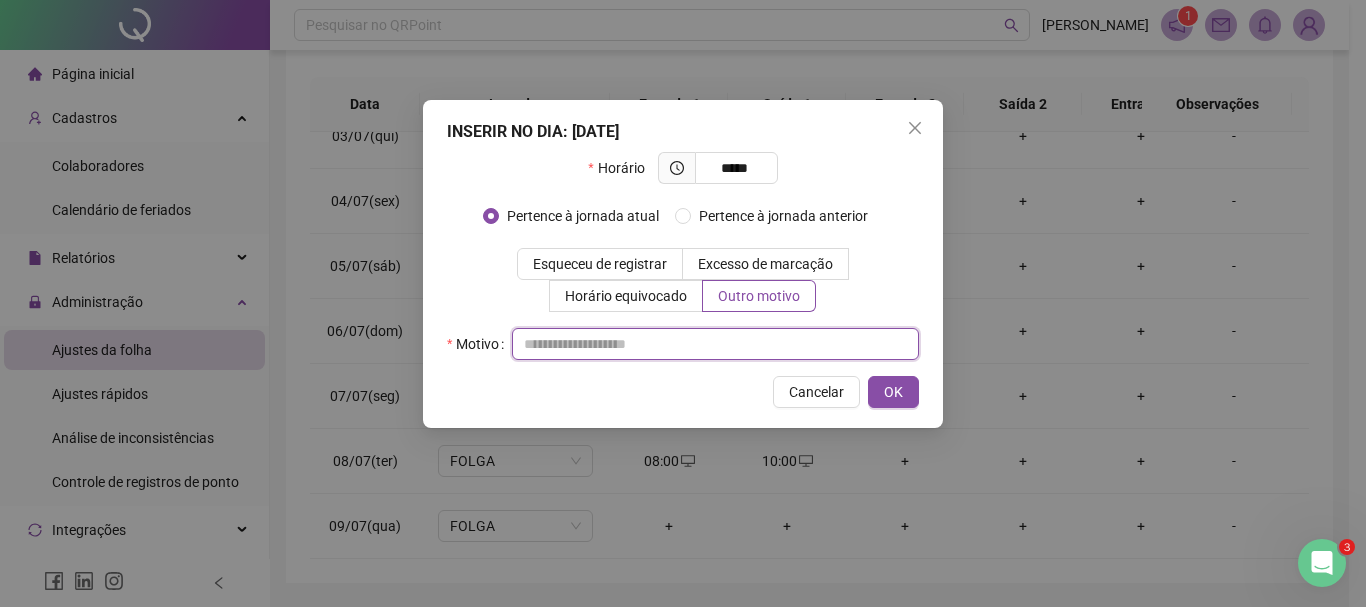 click at bounding box center (715, 344) 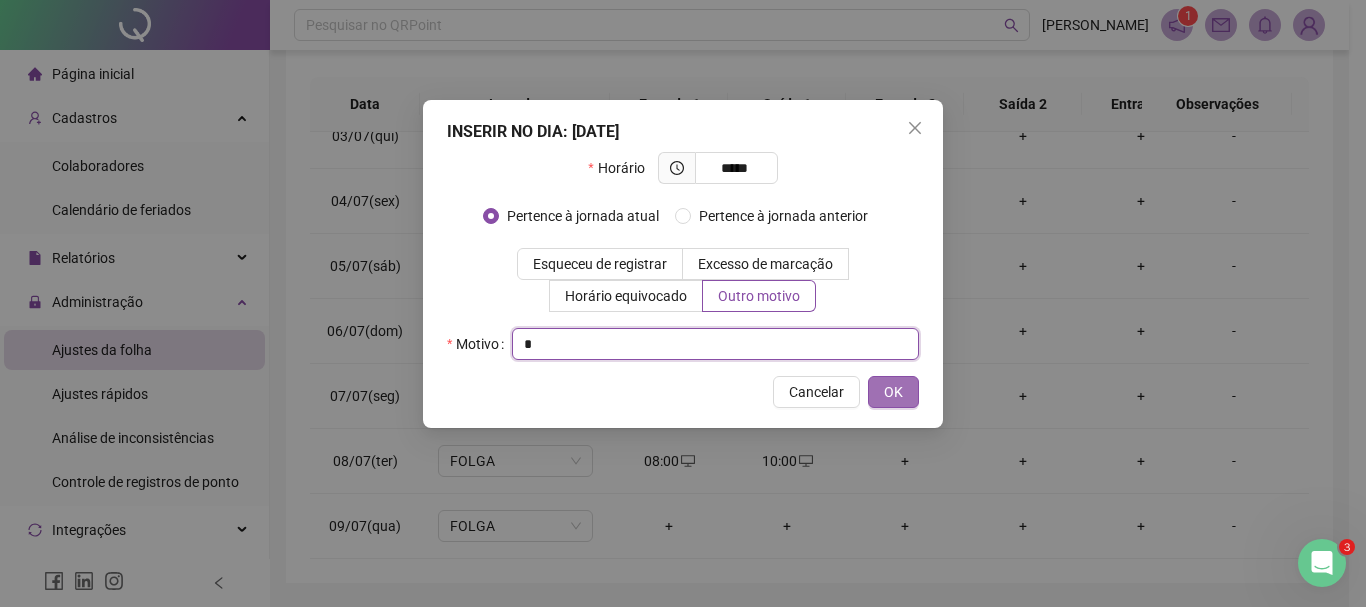 type on "*" 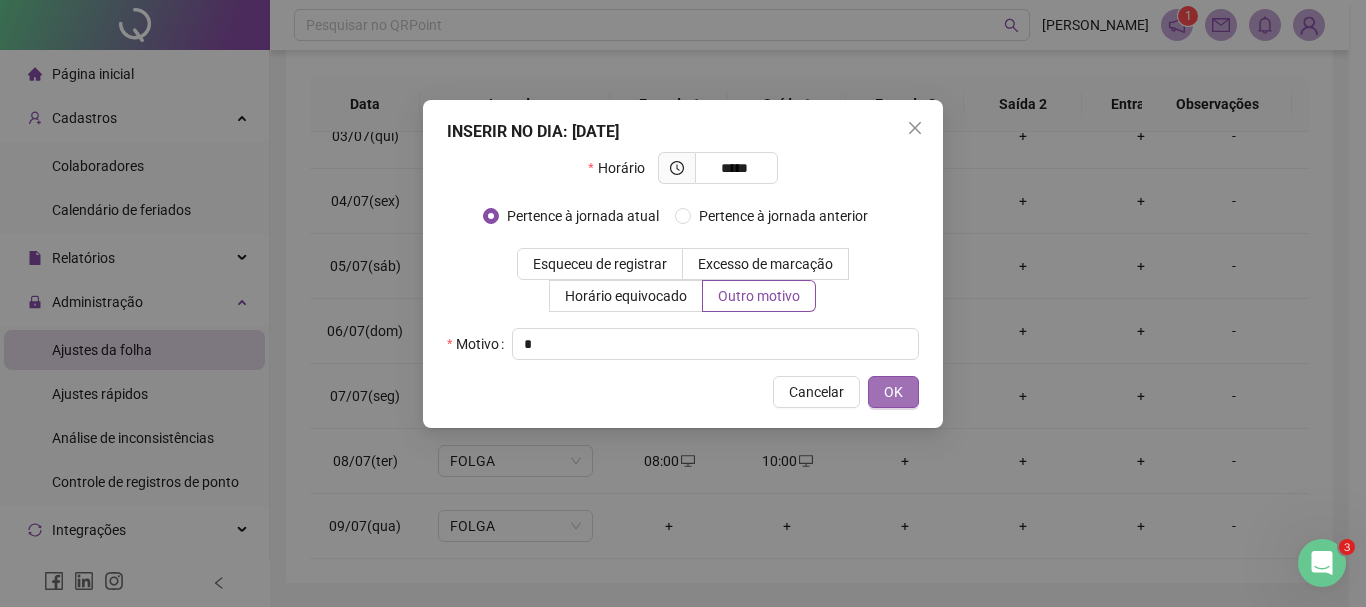 click on "OK" at bounding box center (893, 392) 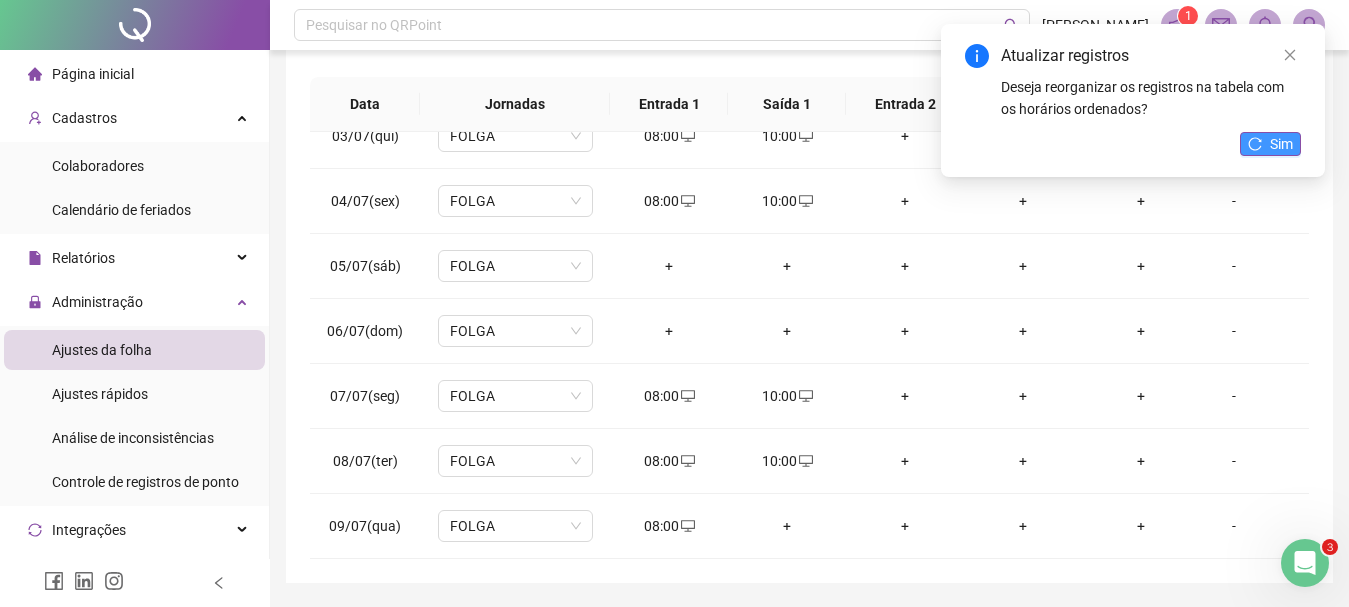 click on "Sim" at bounding box center [1281, 144] 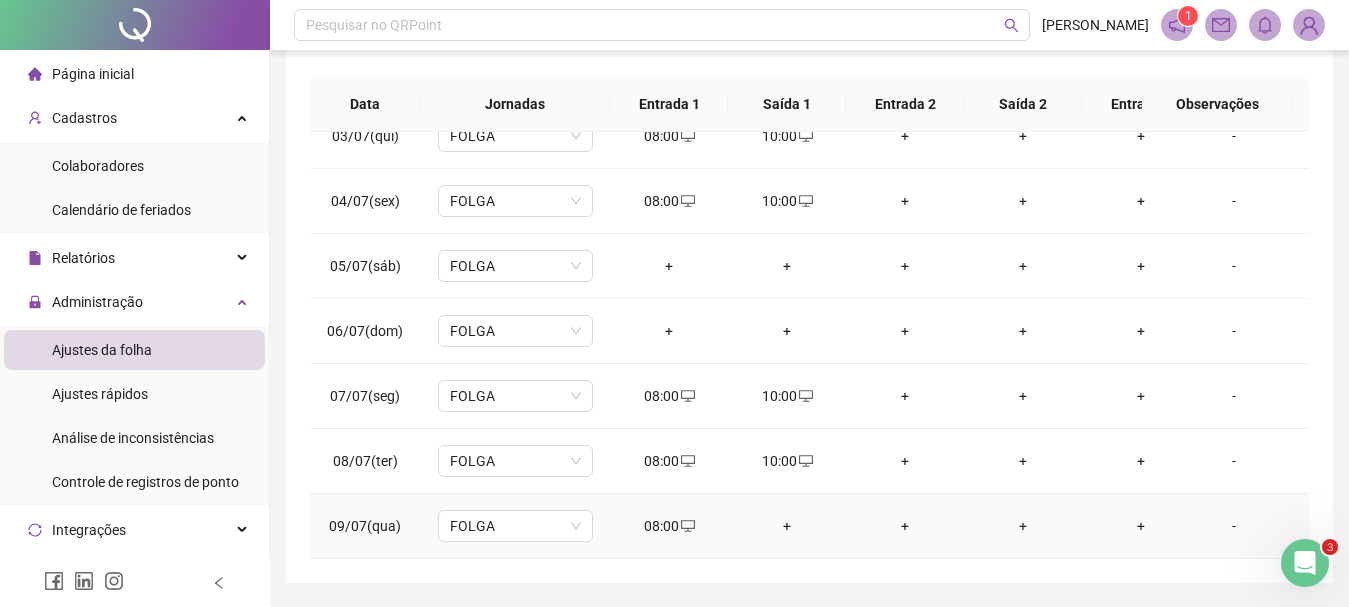 click on "+" at bounding box center (787, 526) 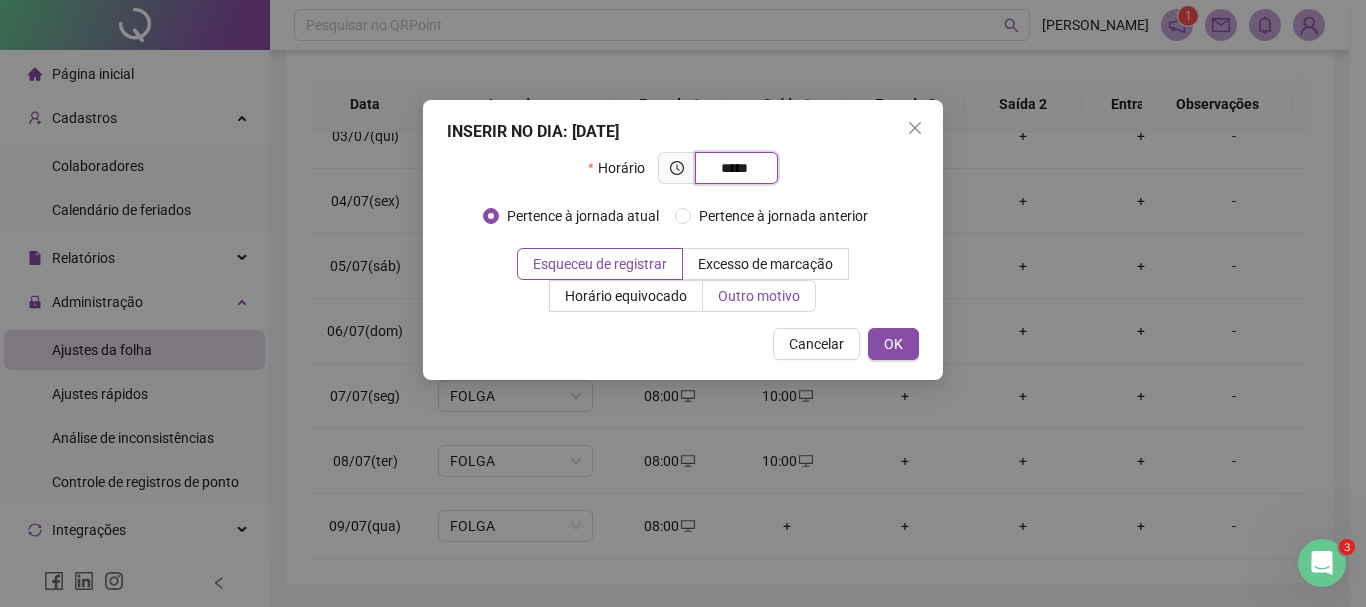 type on "*****" 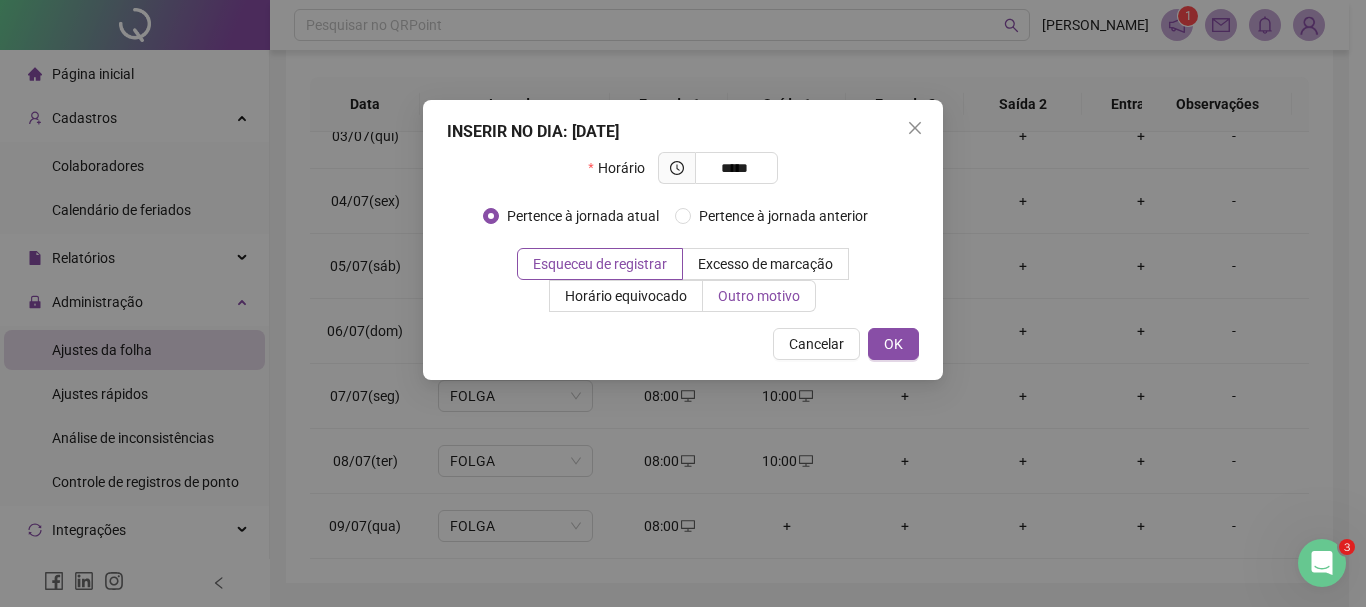 click on "Outro motivo" at bounding box center (759, 296) 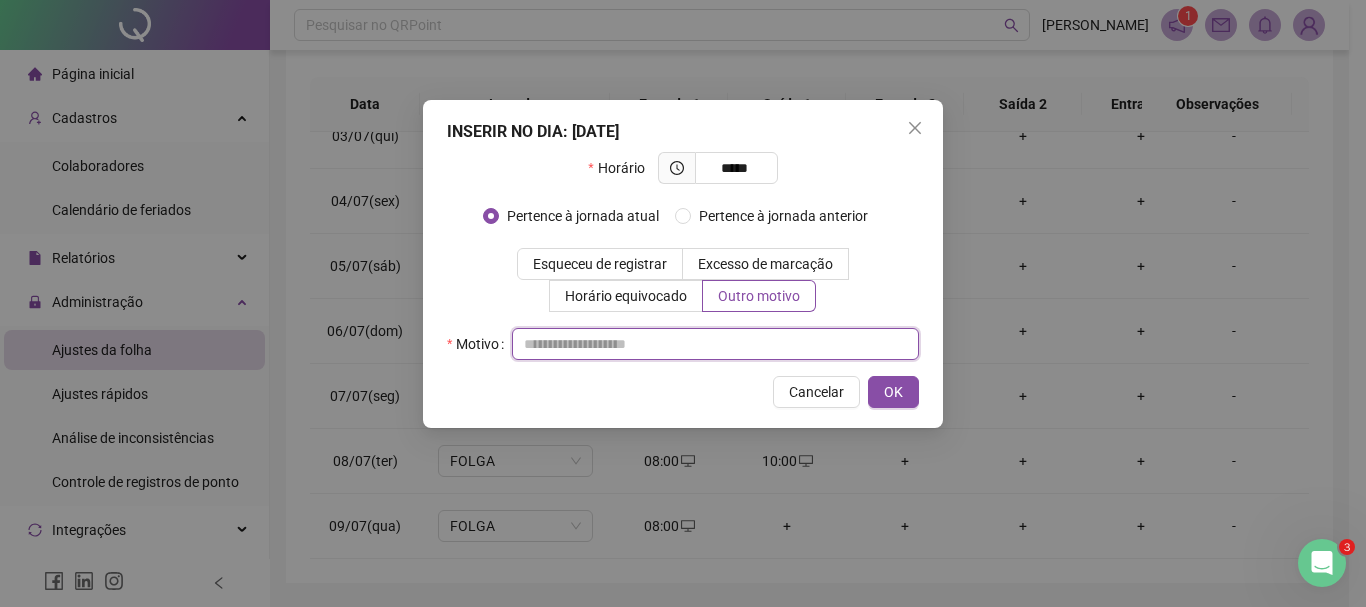 click at bounding box center [715, 344] 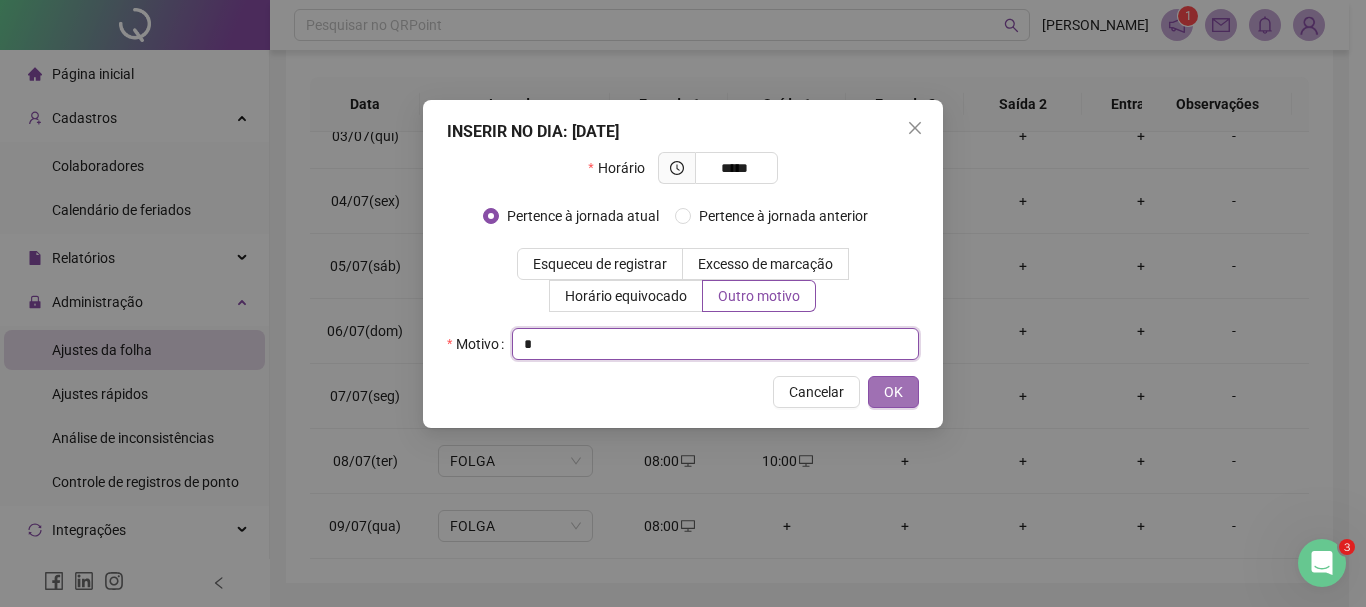 type on "*" 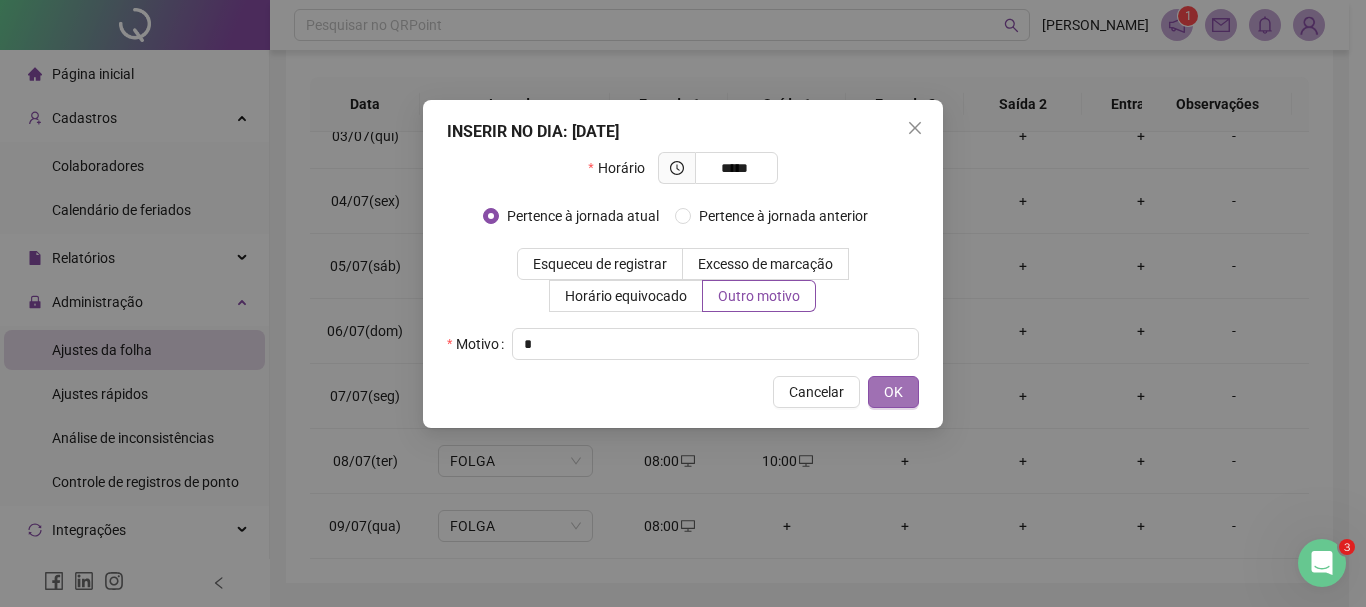 click on "OK" at bounding box center [893, 392] 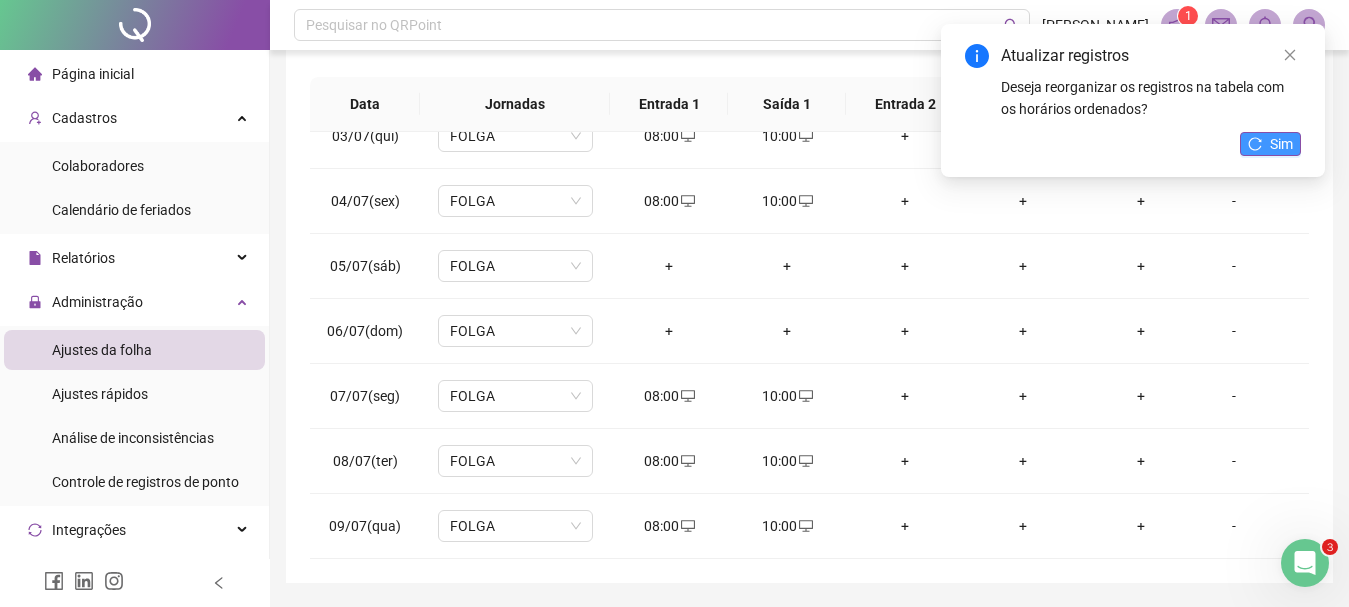 click on "Sim" at bounding box center [1281, 144] 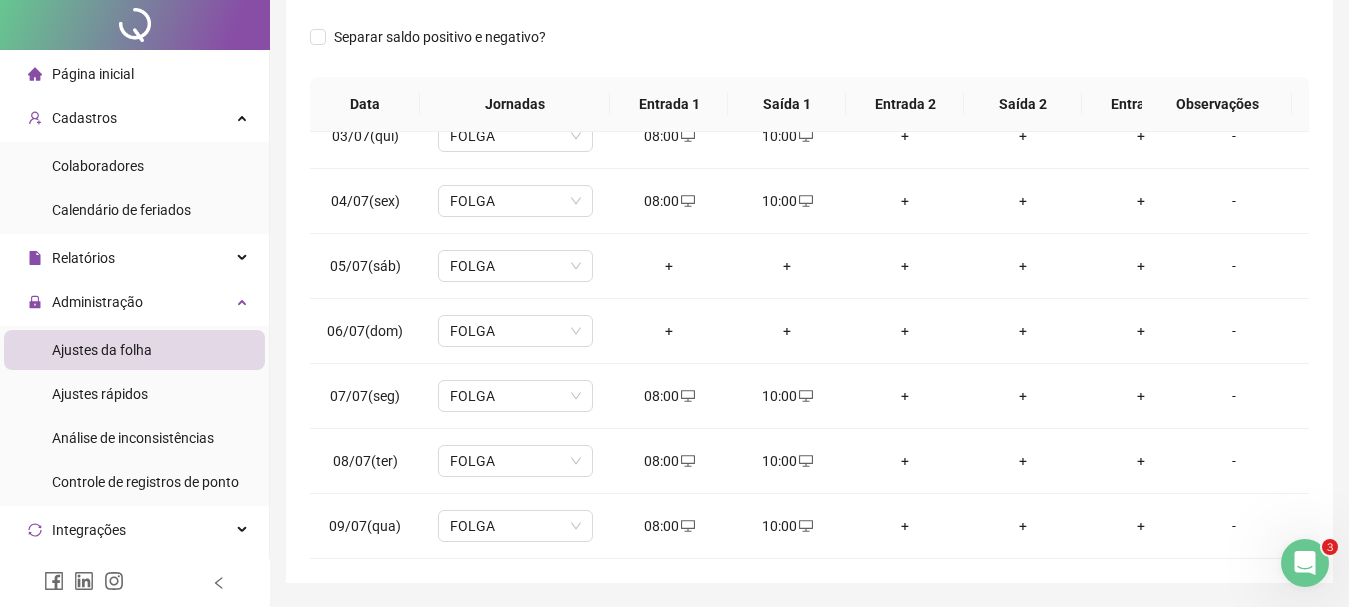 scroll, scrollTop: 0, scrollLeft: 0, axis: both 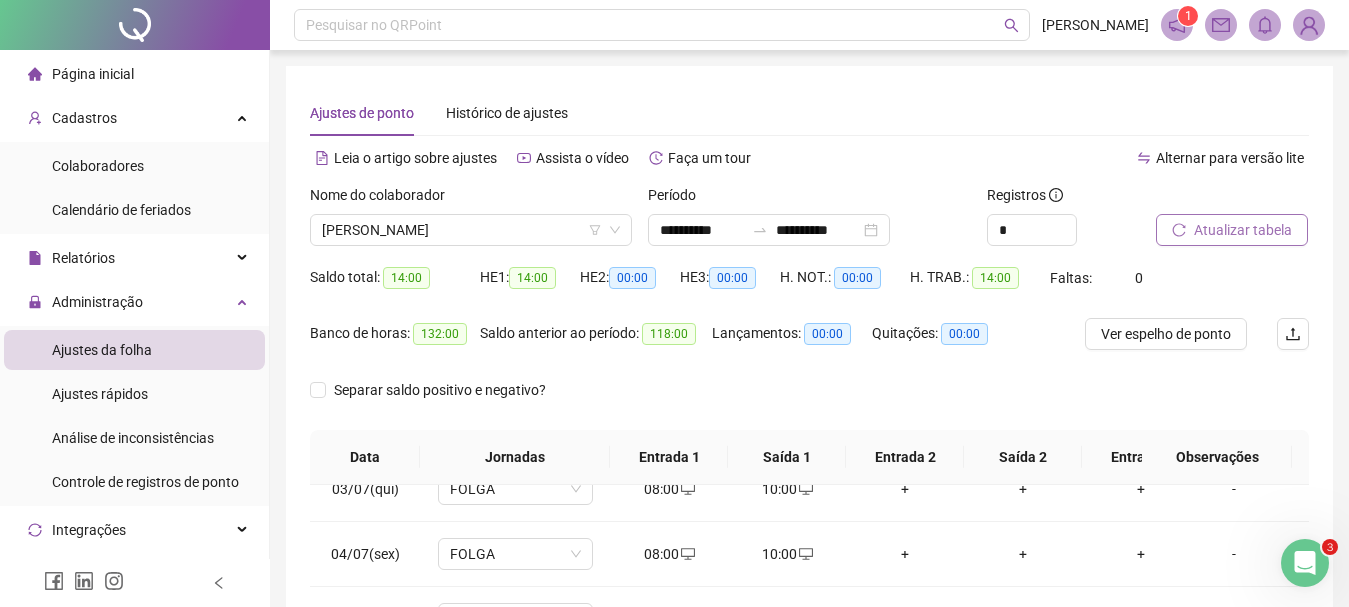 click on "Atualizar tabela" at bounding box center (1243, 230) 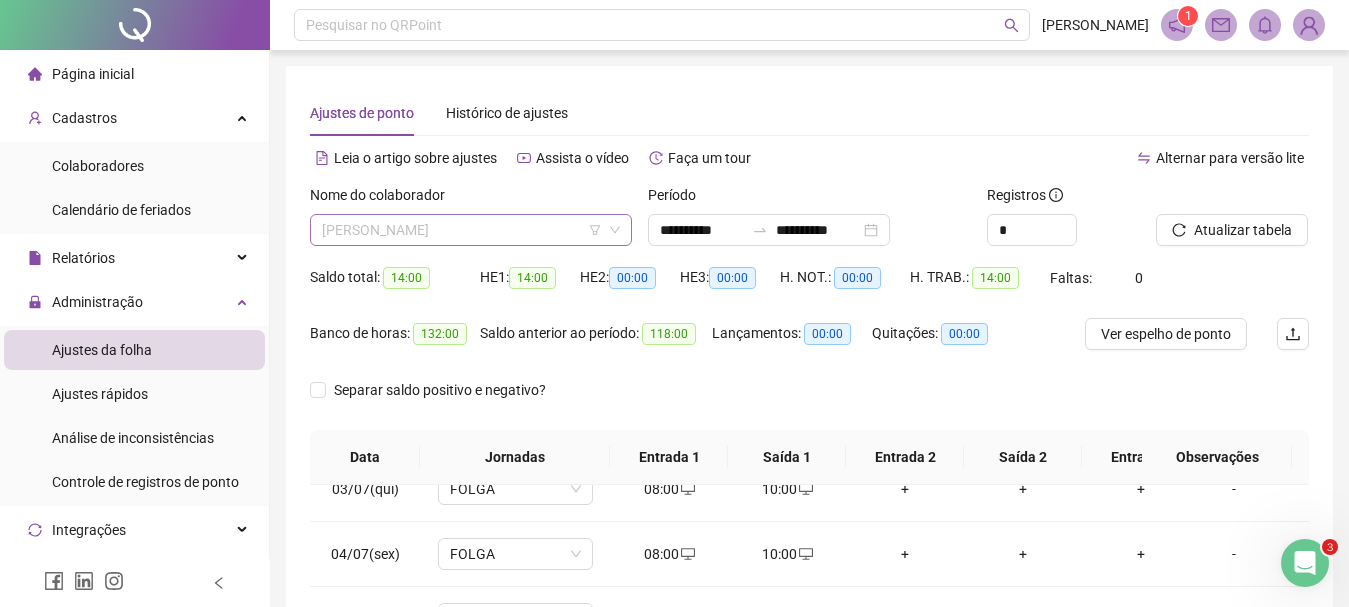 click on "[PERSON_NAME]" at bounding box center (471, 230) 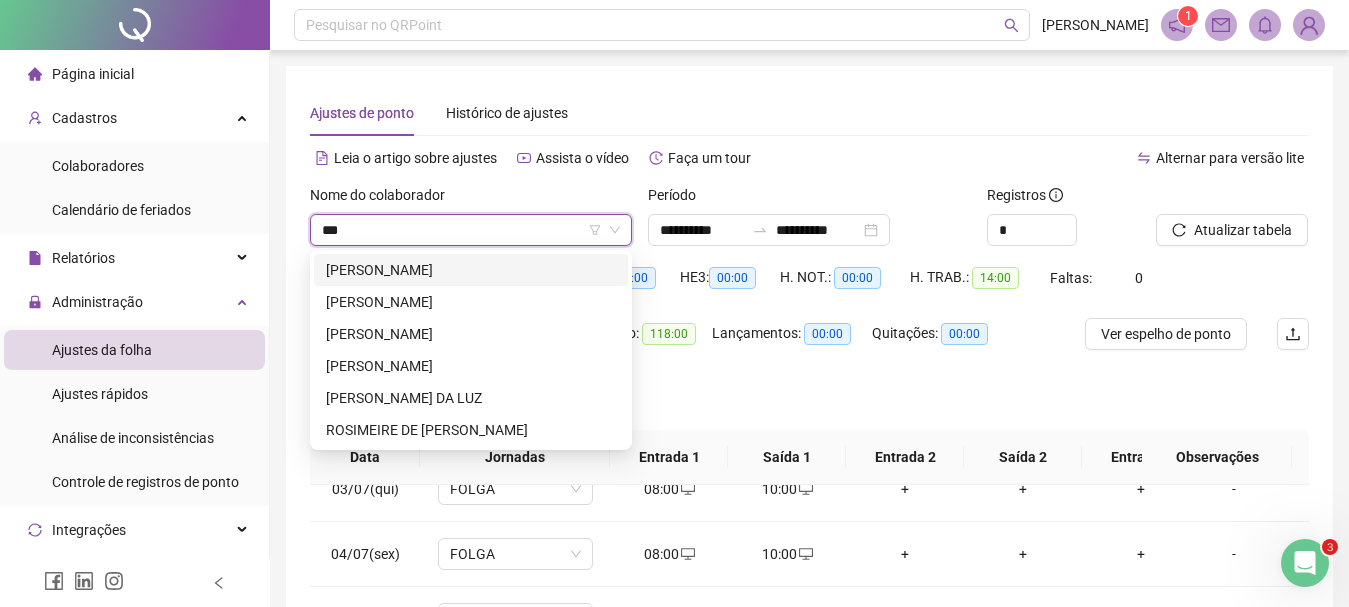 scroll, scrollTop: 0, scrollLeft: 0, axis: both 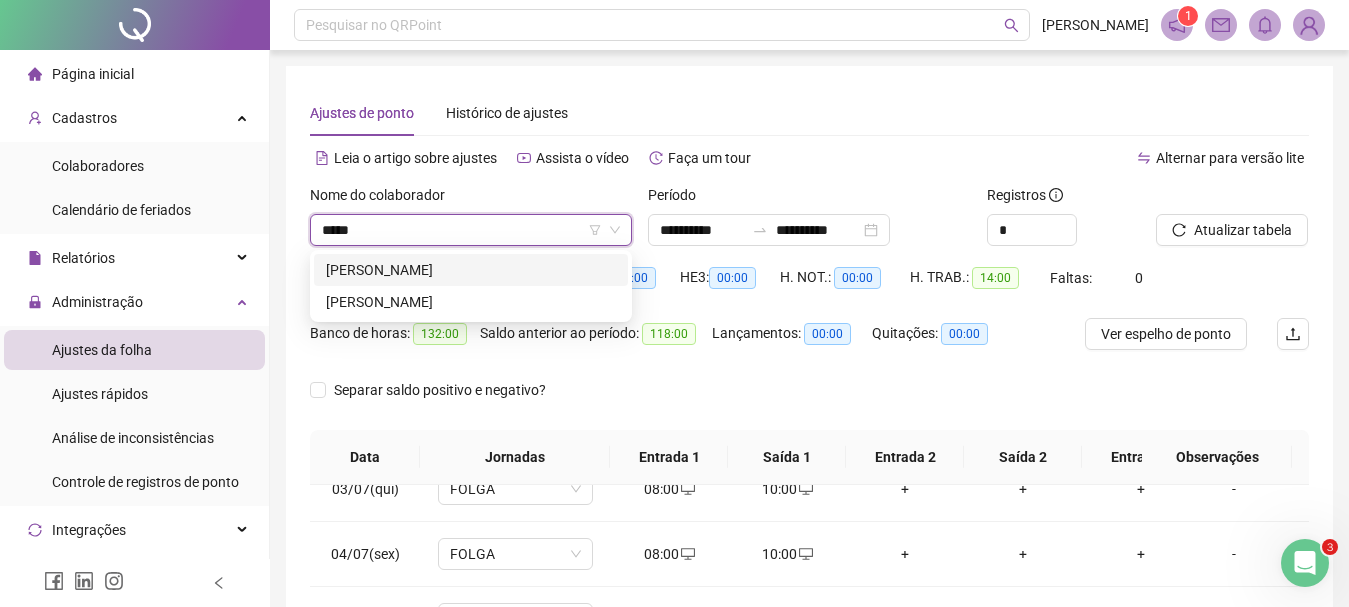 type on "******" 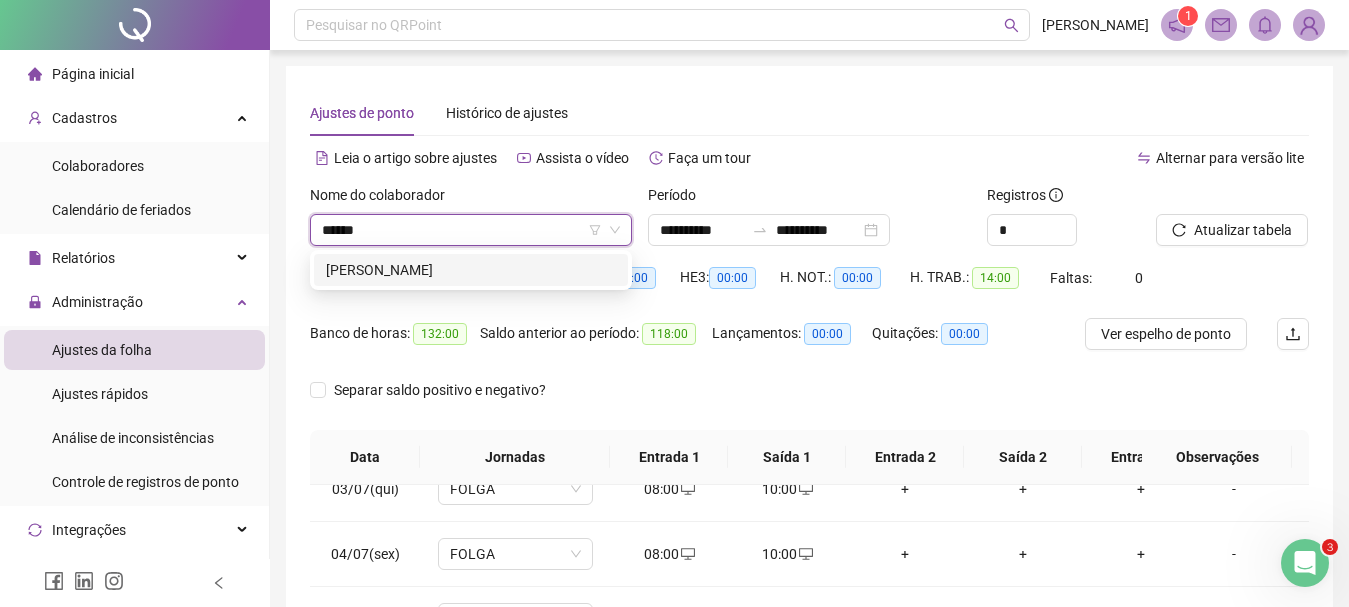 click on "[PERSON_NAME]" at bounding box center (471, 270) 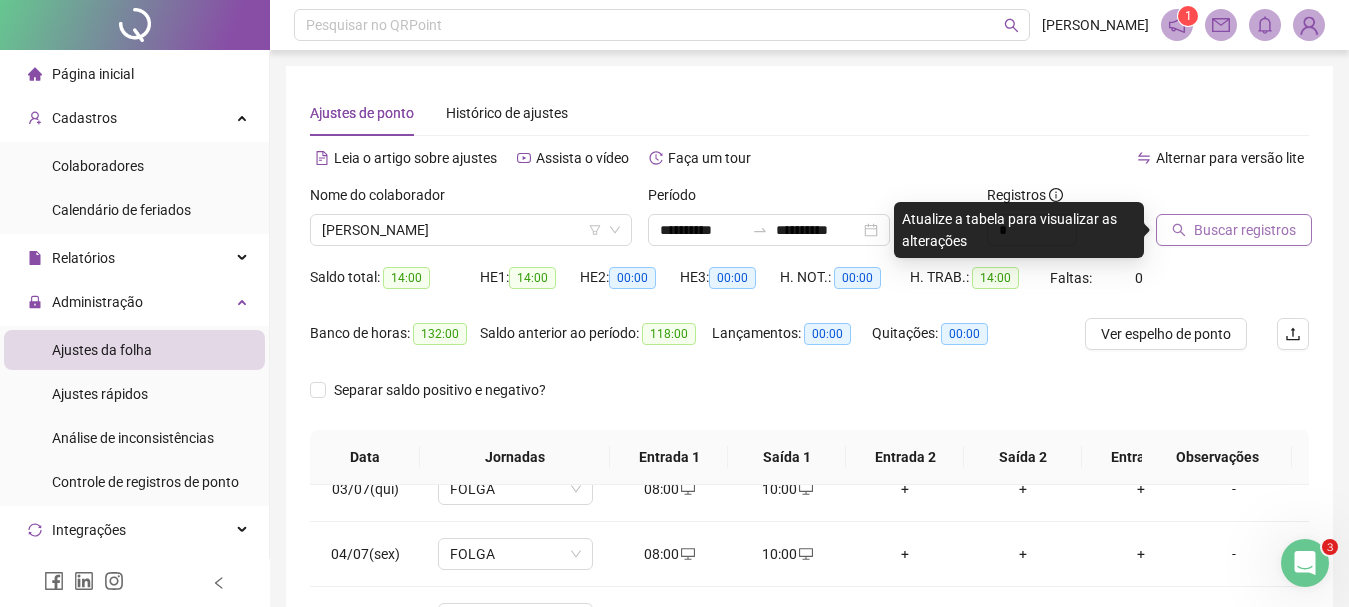 click on "Buscar registros" at bounding box center [1234, 230] 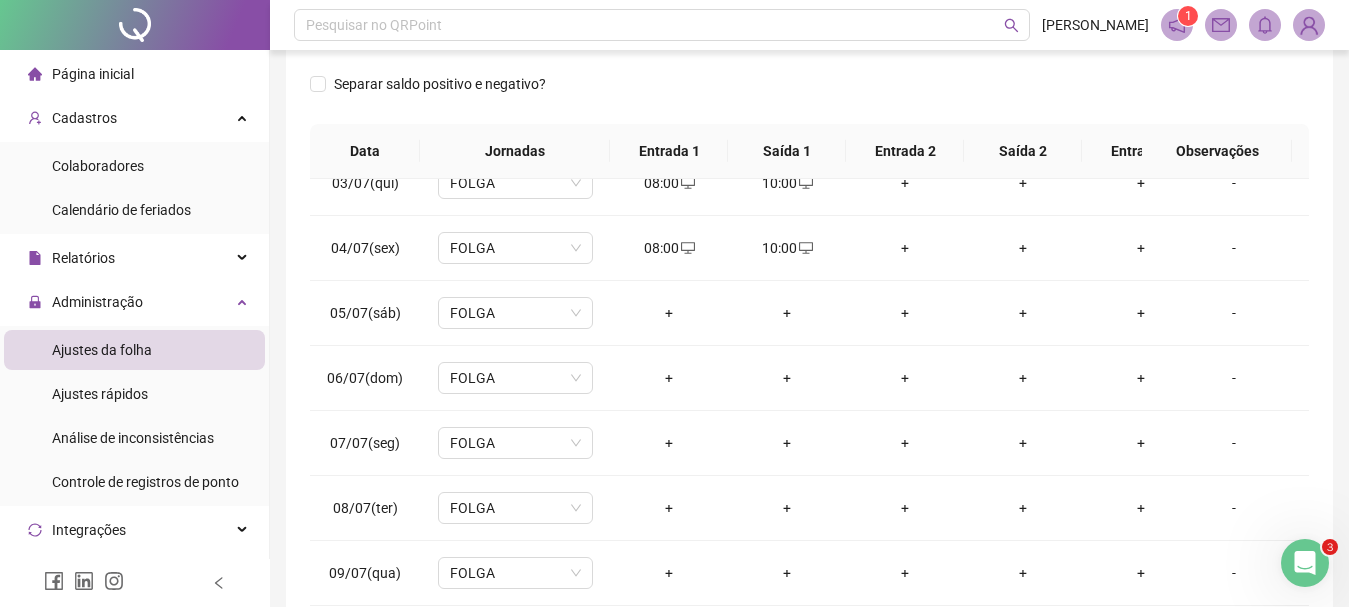 scroll, scrollTop: 313, scrollLeft: 0, axis: vertical 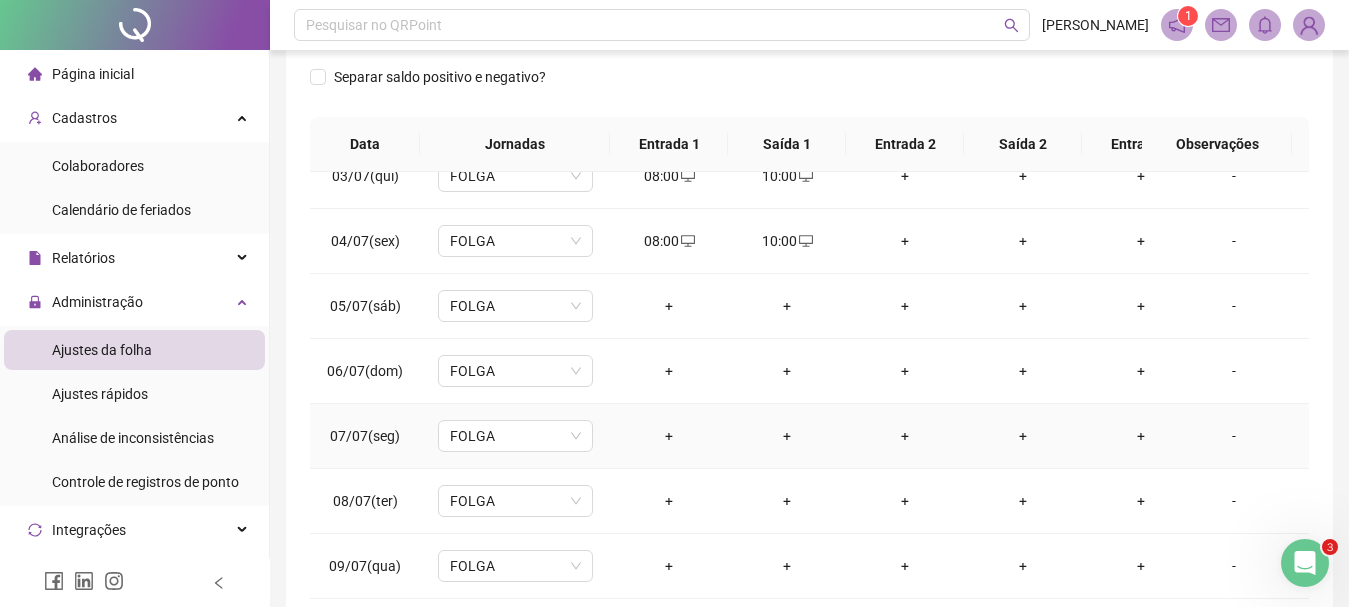 click on "+" at bounding box center (669, 436) 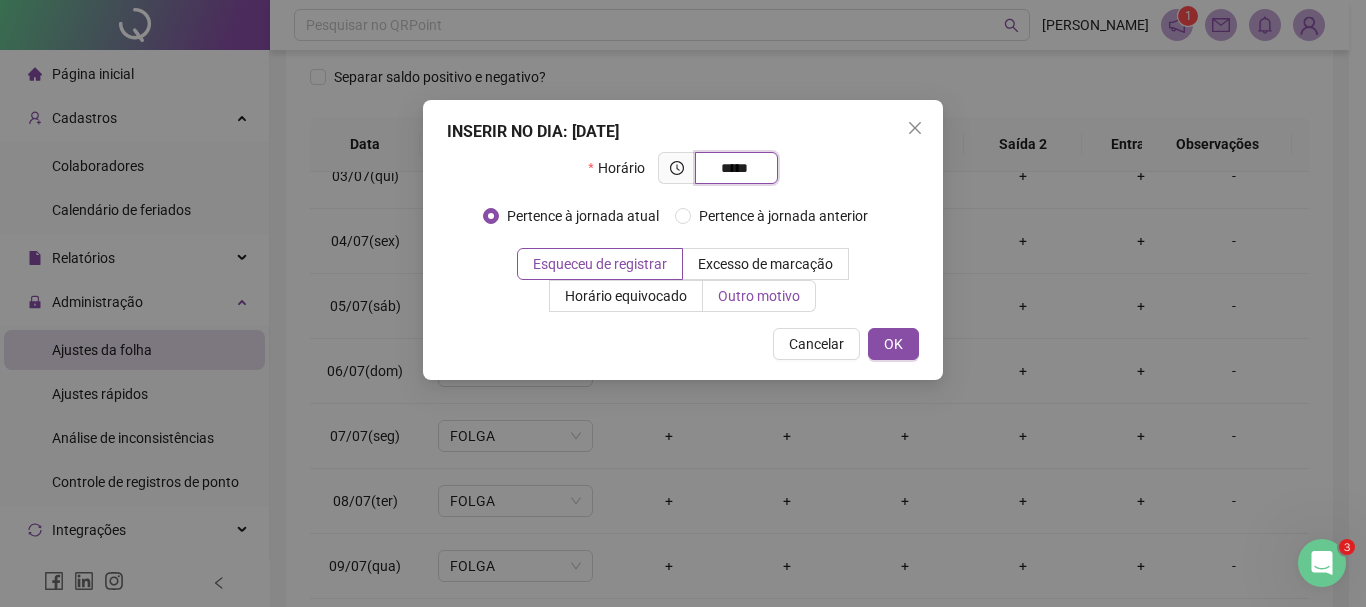 type on "*****" 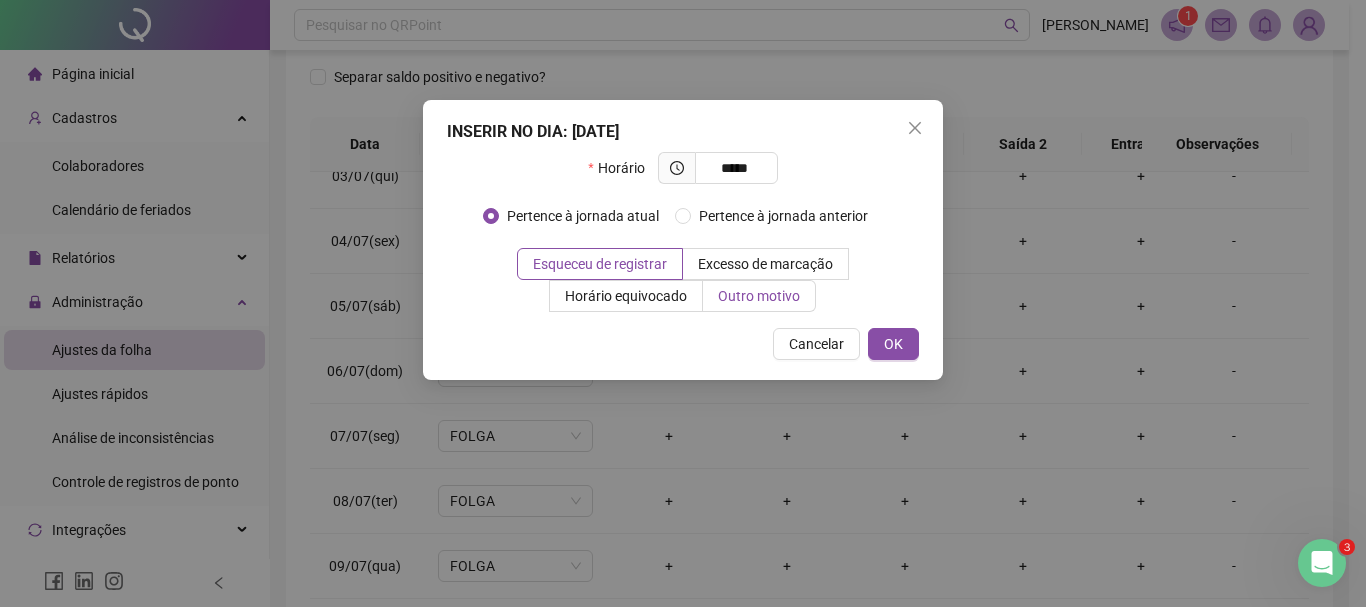 click on "Outro motivo" at bounding box center (759, 296) 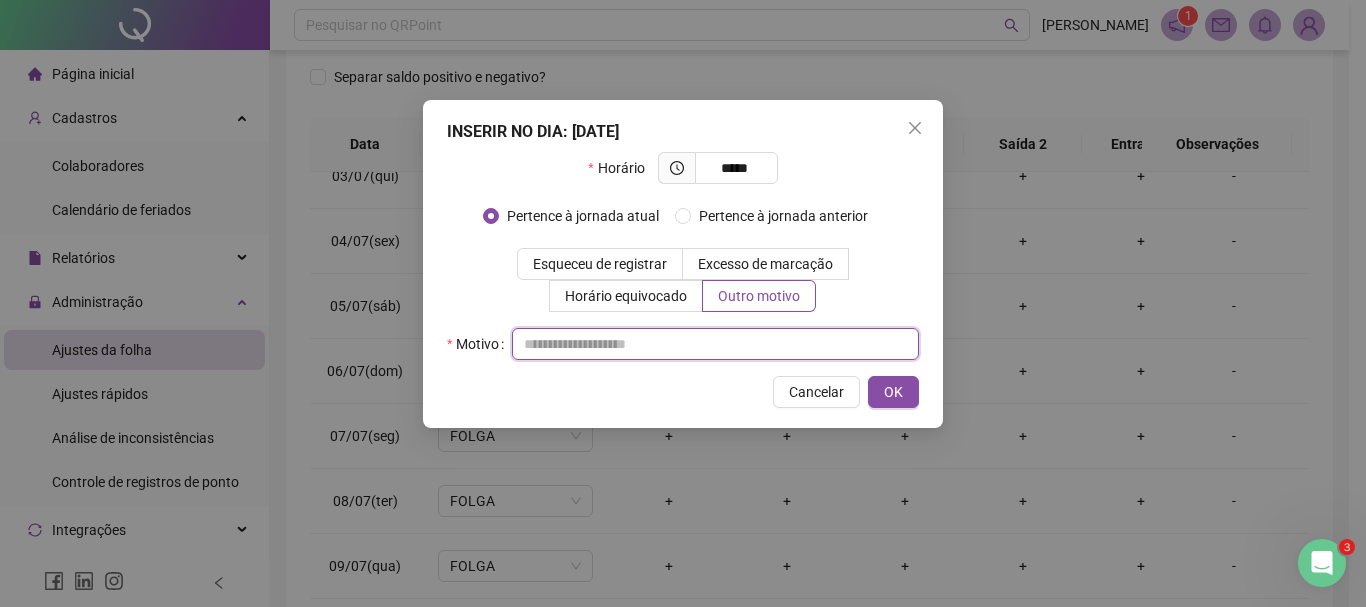 click at bounding box center (715, 344) 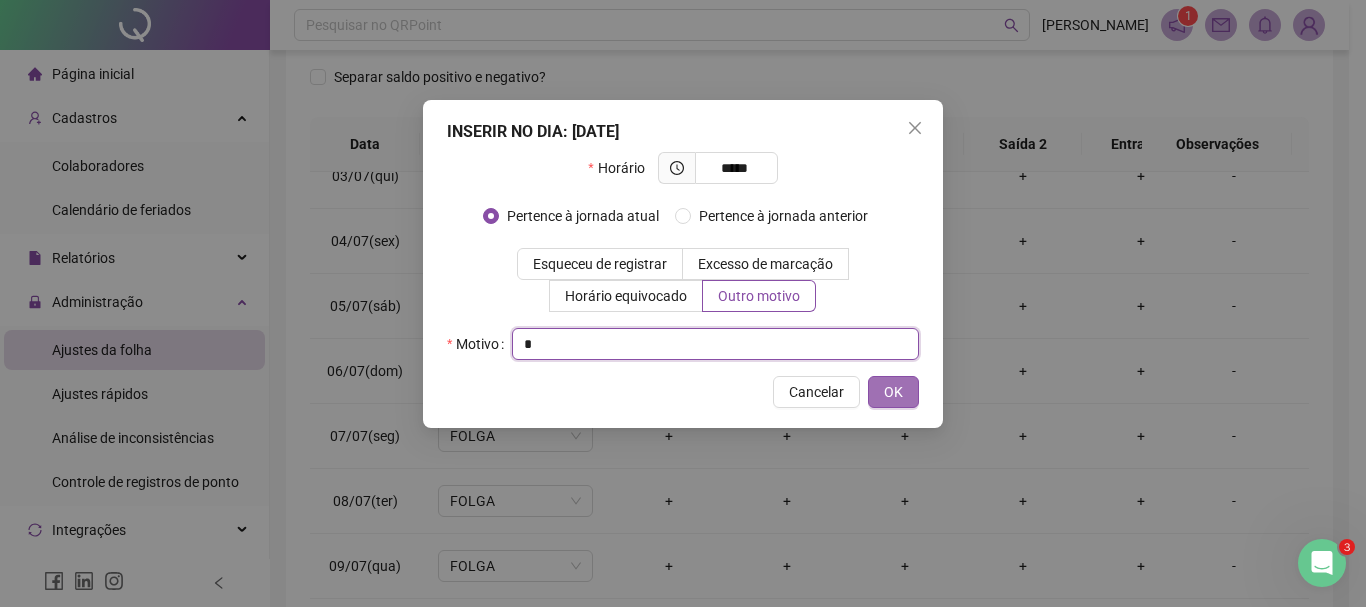 type on "*" 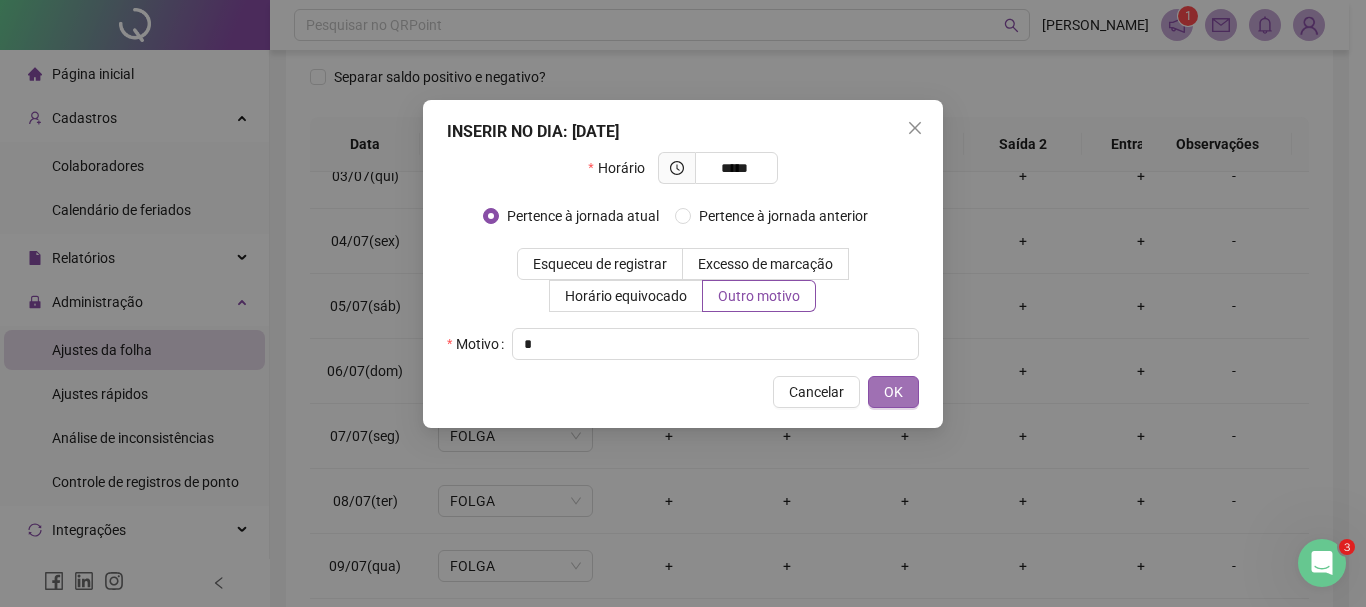 click on "OK" at bounding box center [893, 392] 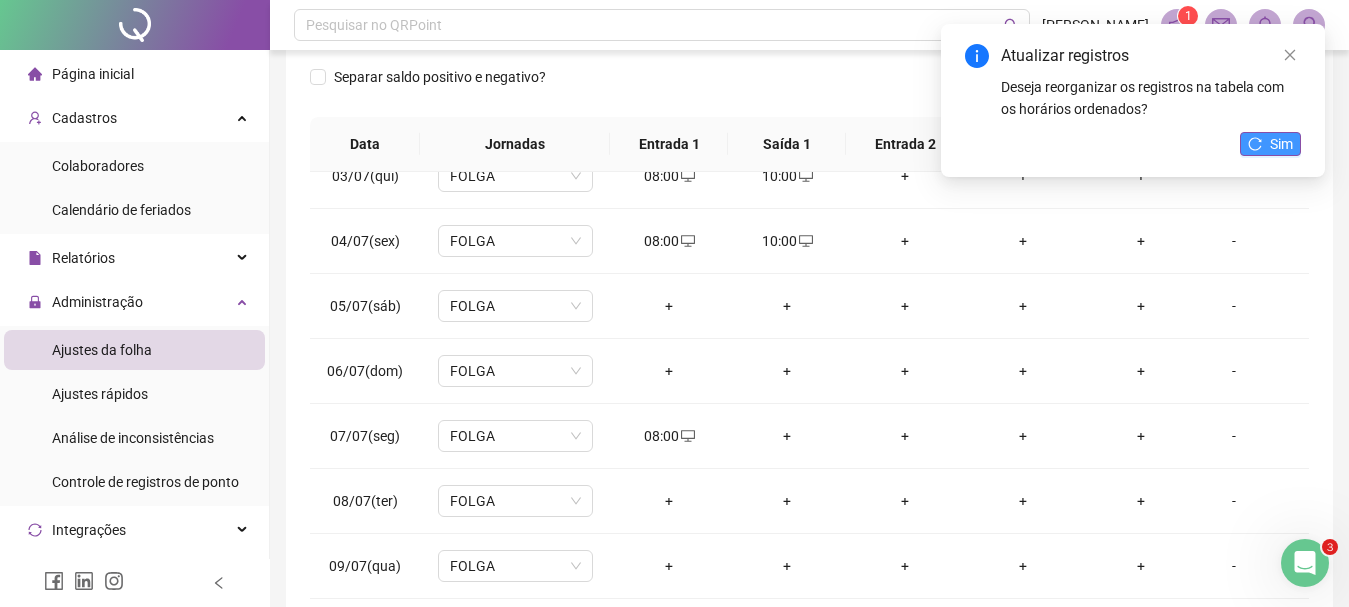 click on "Sim" at bounding box center (1281, 144) 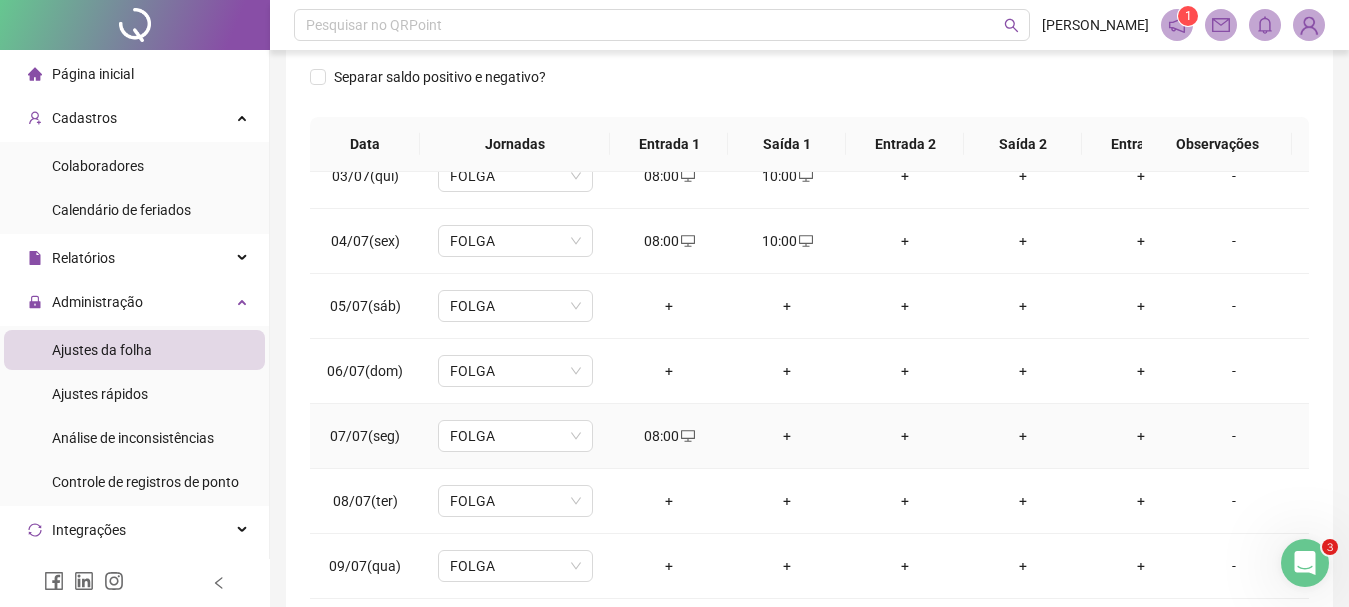 click on "+" at bounding box center (787, 436) 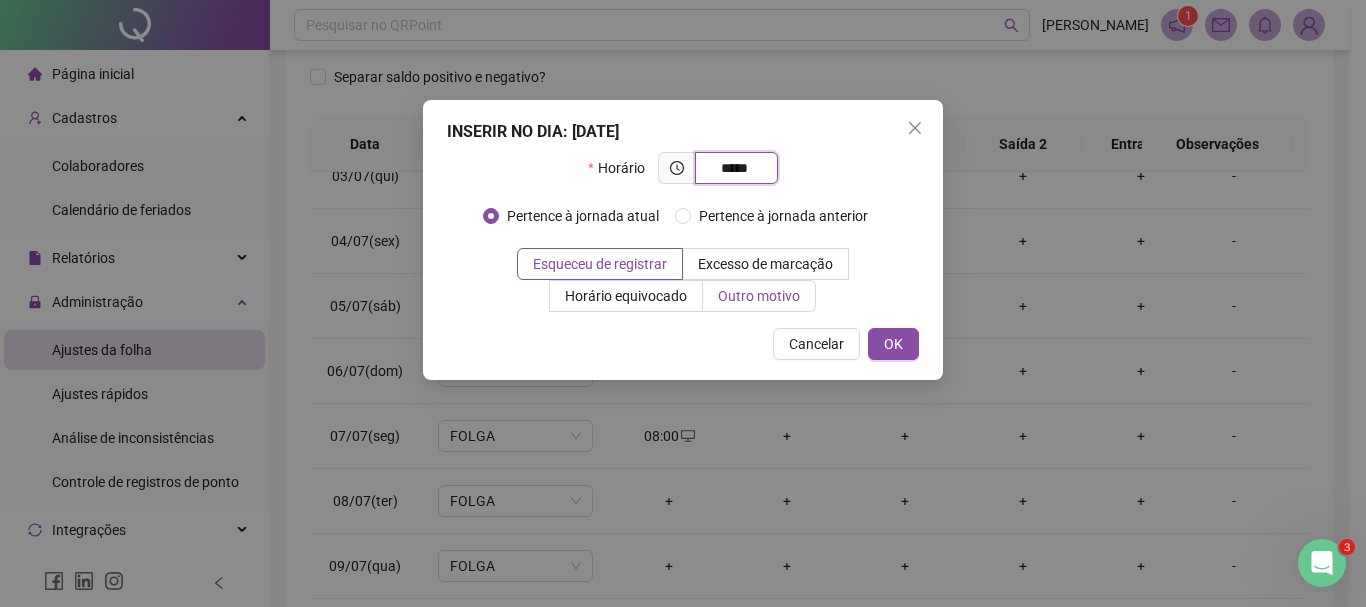 type on "*****" 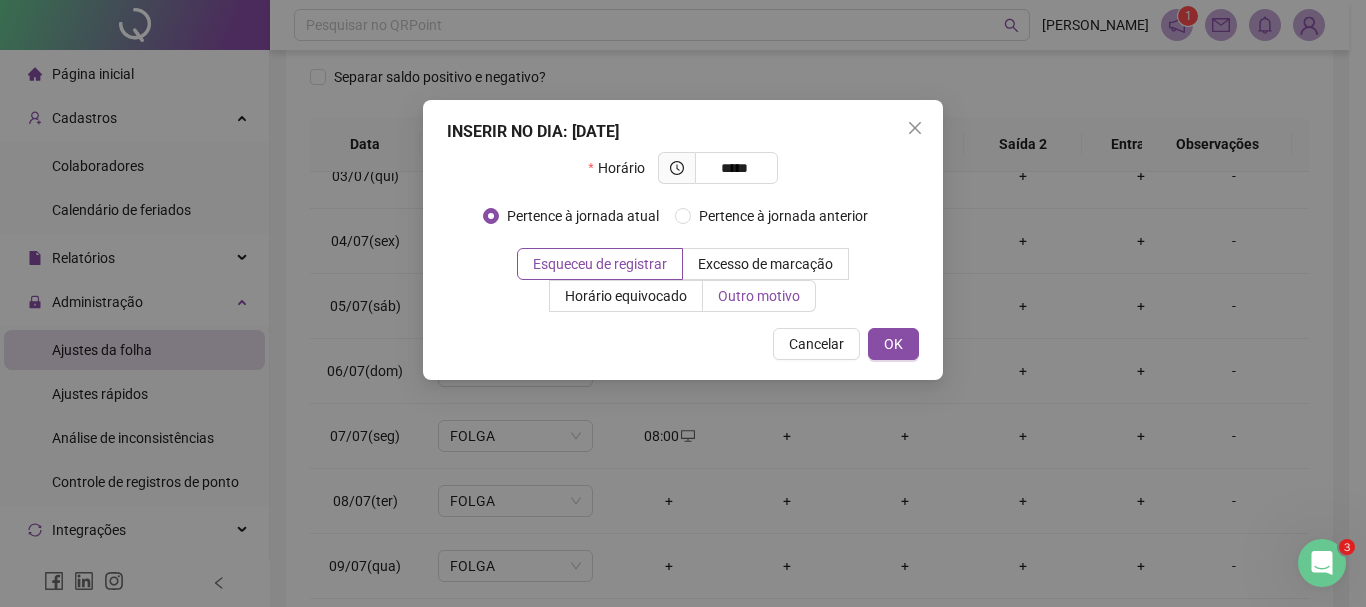 click on "Outro motivo" at bounding box center [759, 296] 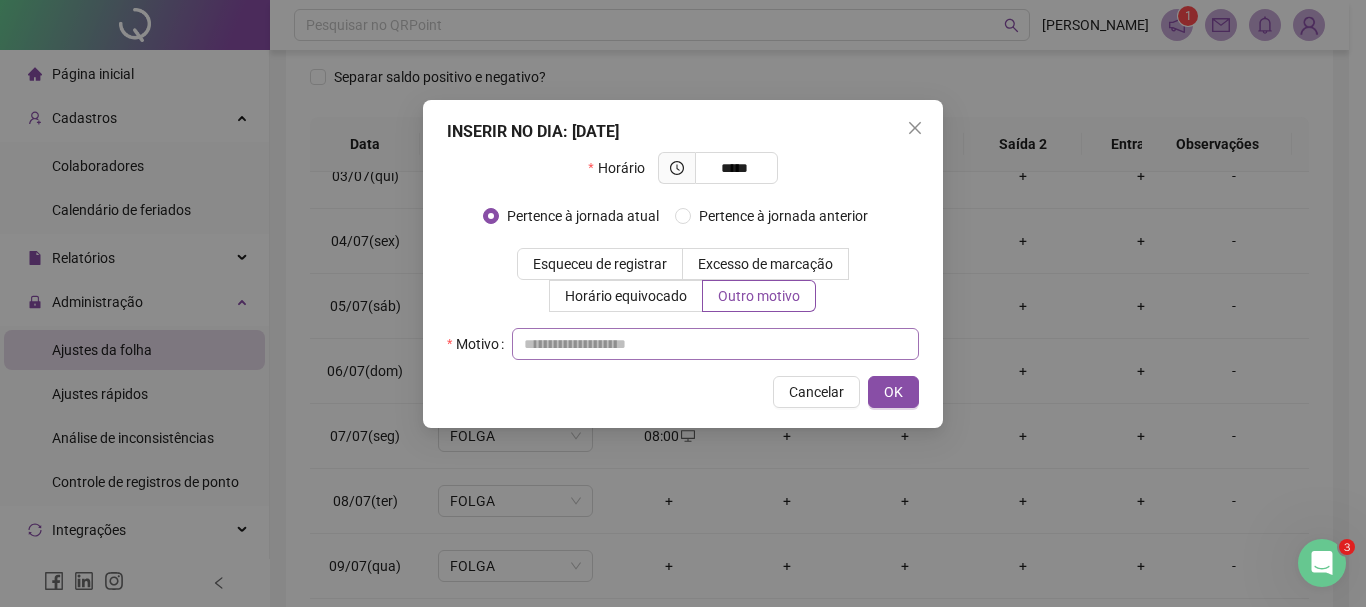 click on "INSERIR NO DIA :   [DATE] Horário ***** Pertence à jornada atual Pertence à jornada anterior Esqueceu de registrar Excesso de marcação Horário equivocado Outro motivo Motivo Cancelar OK" at bounding box center [683, 264] 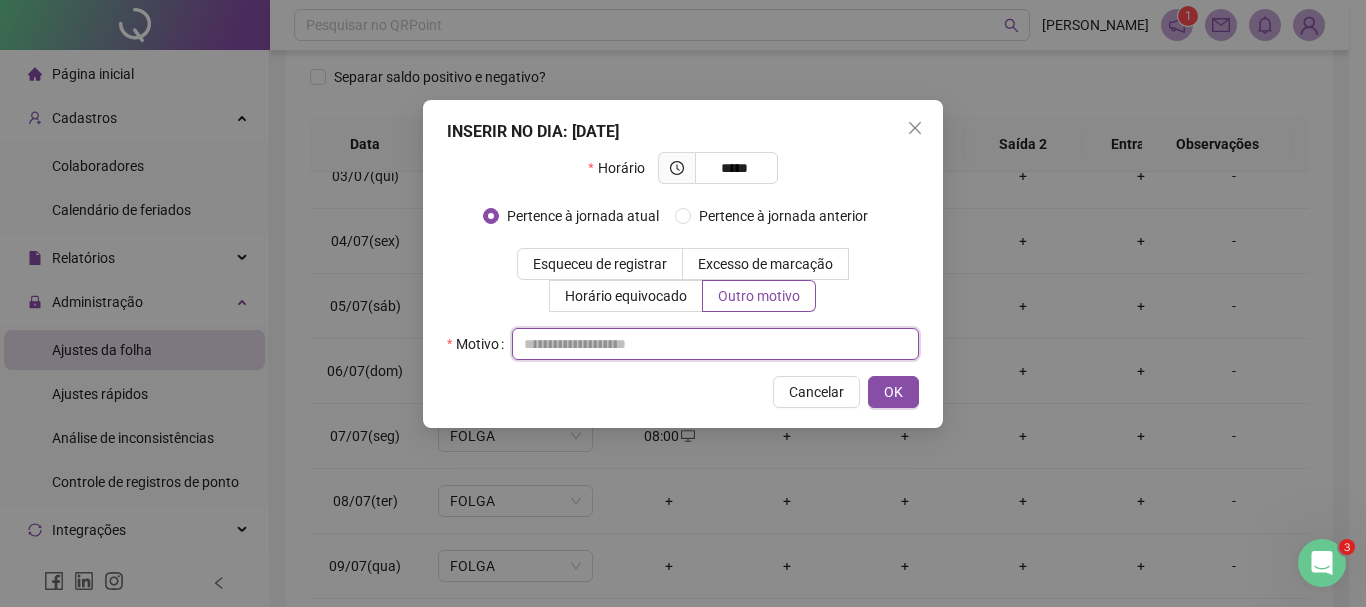 click at bounding box center (715, 344) 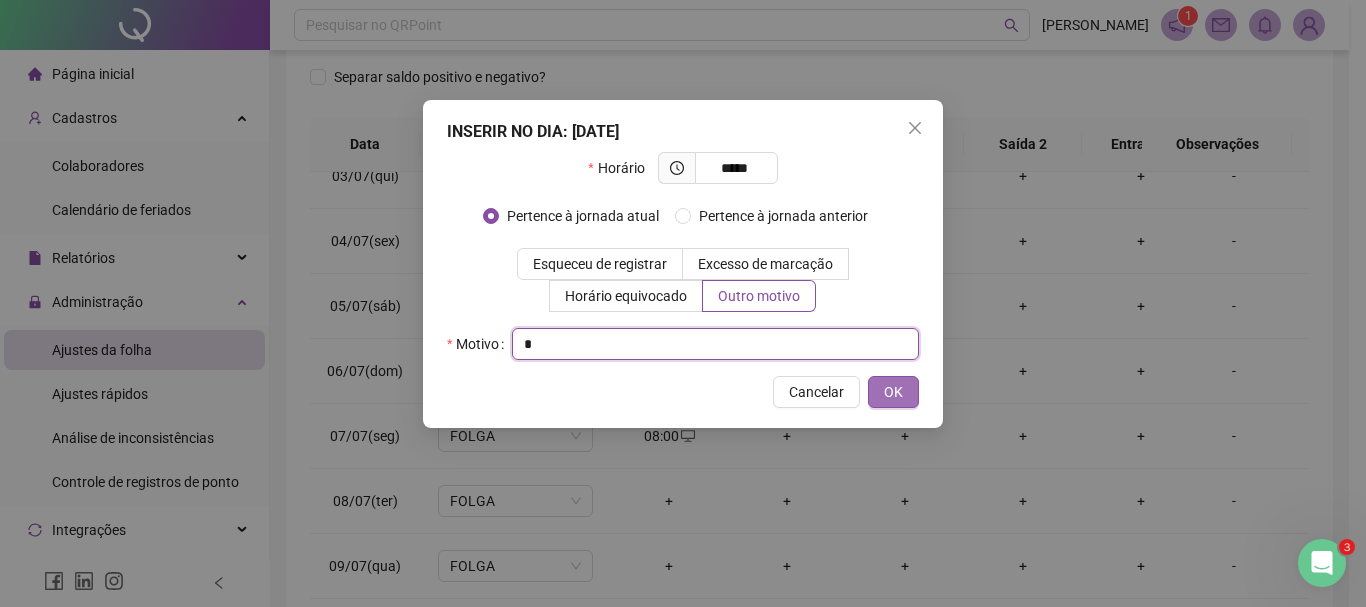 type on "*" 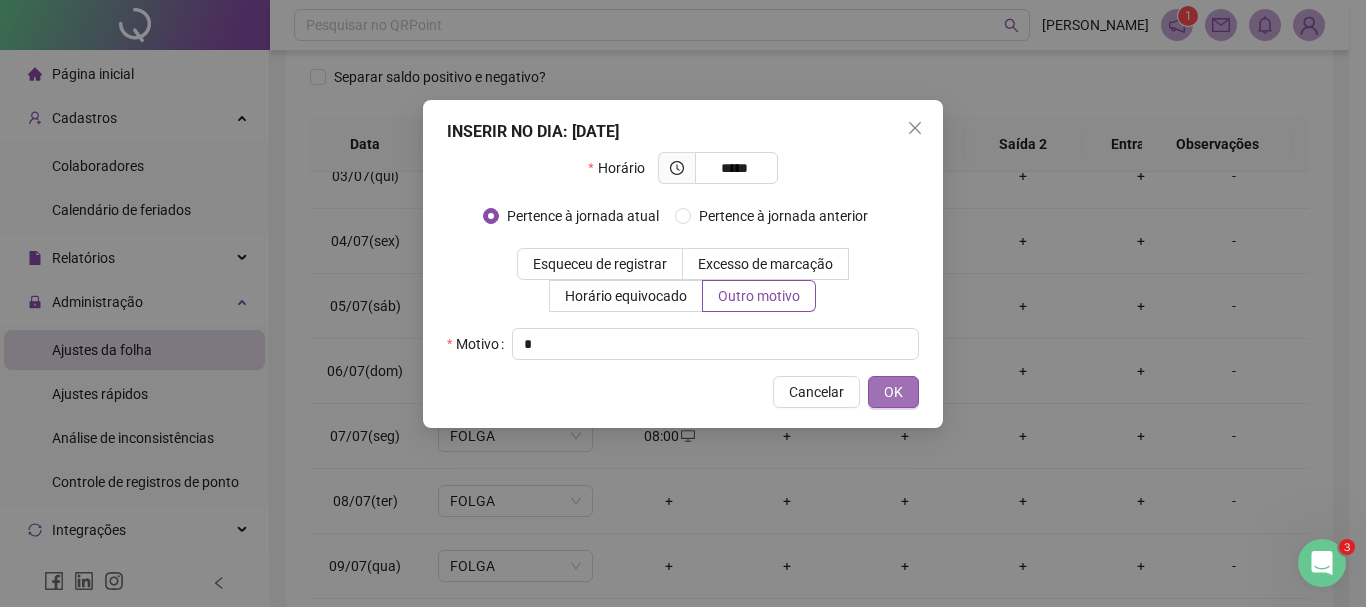click on "OK" at bounding box center (893, 392) 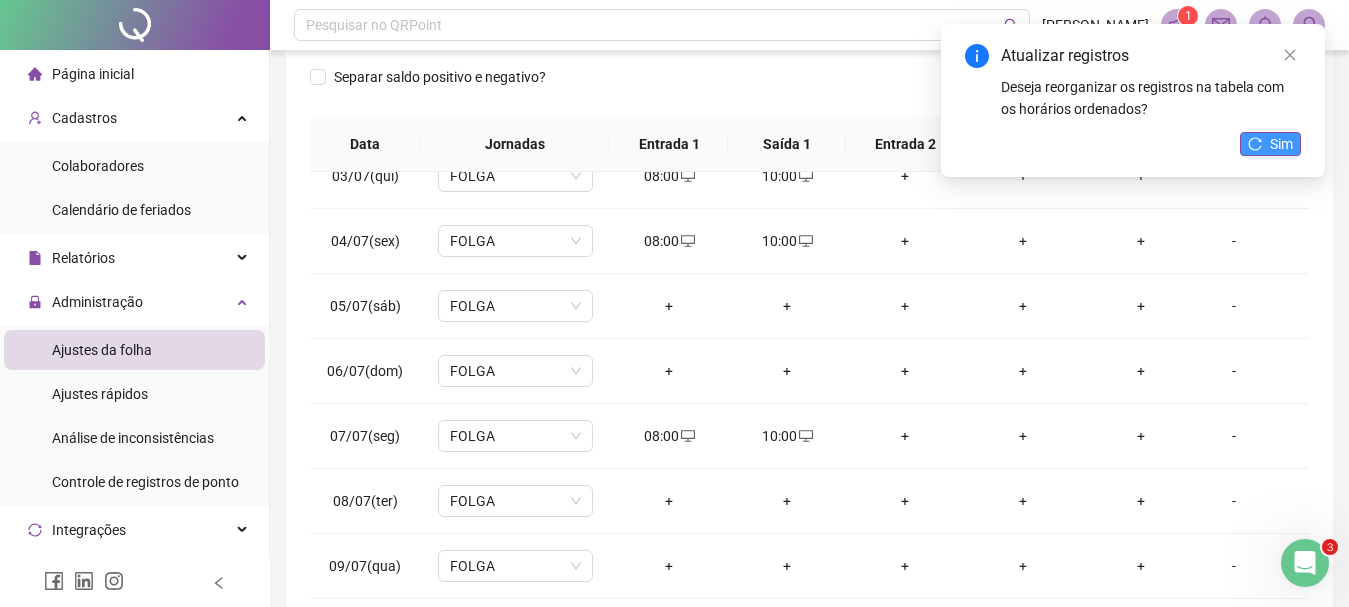 click on "Sim" at bounding box center [1281, 144] 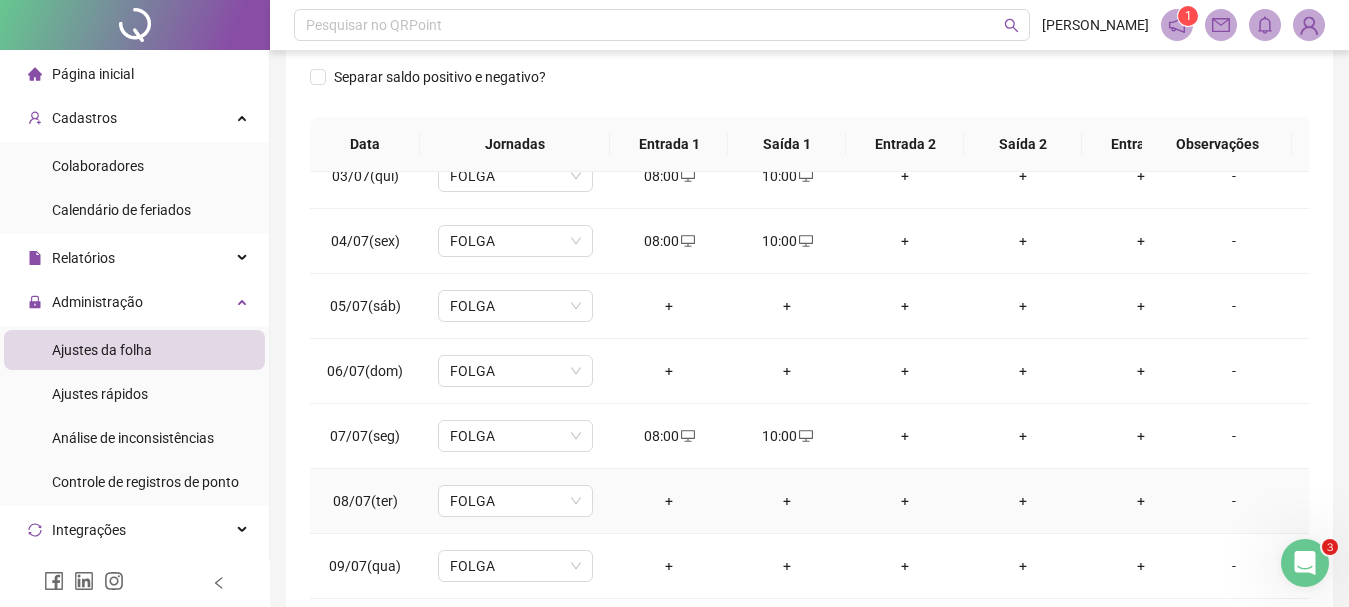 click on "+" at bounding box center [669, 501] 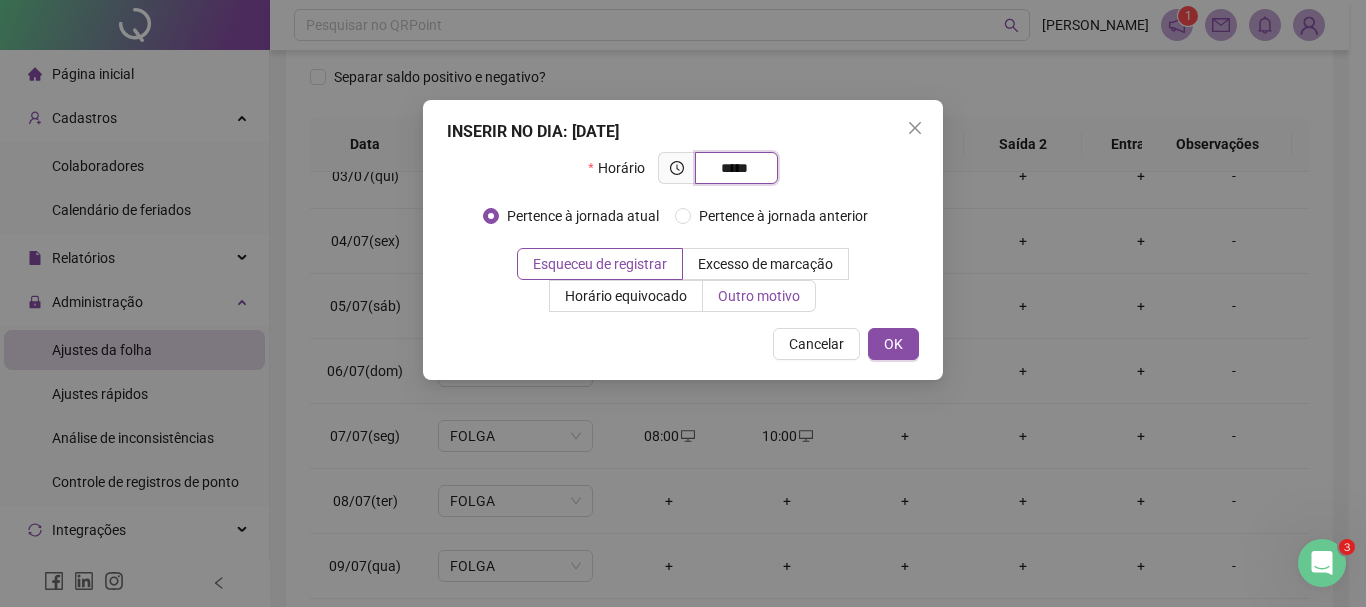 type on "*****" 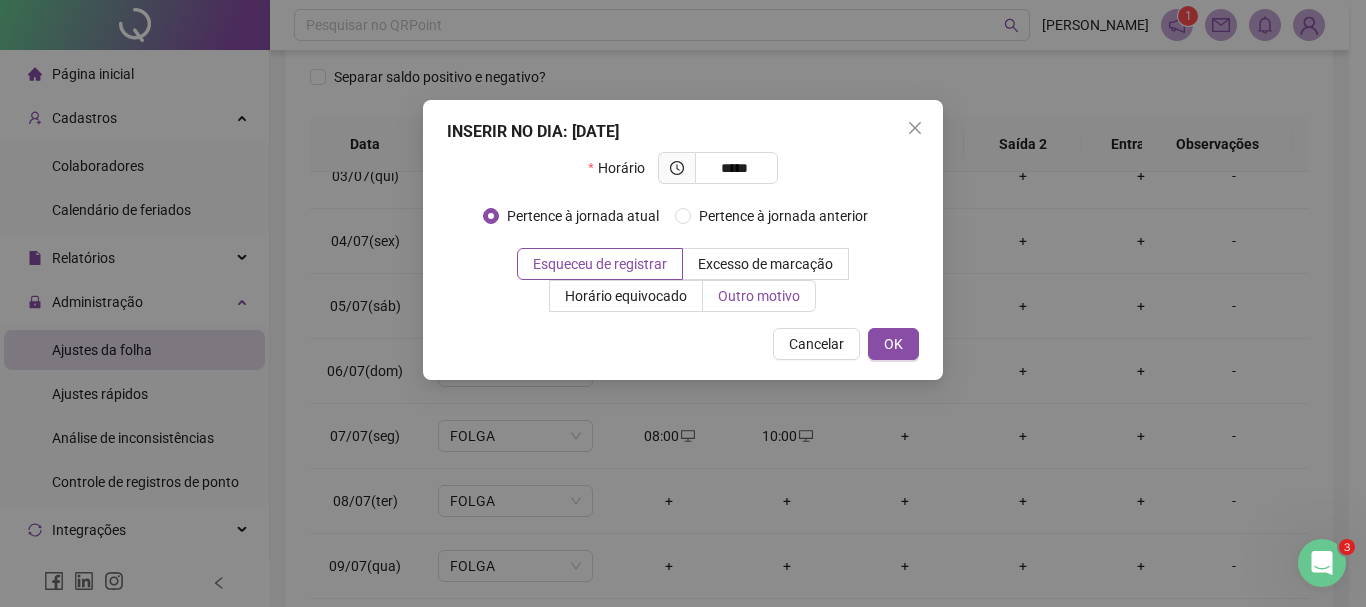 click on "Outro motivo" at bounding box center (759, 296) 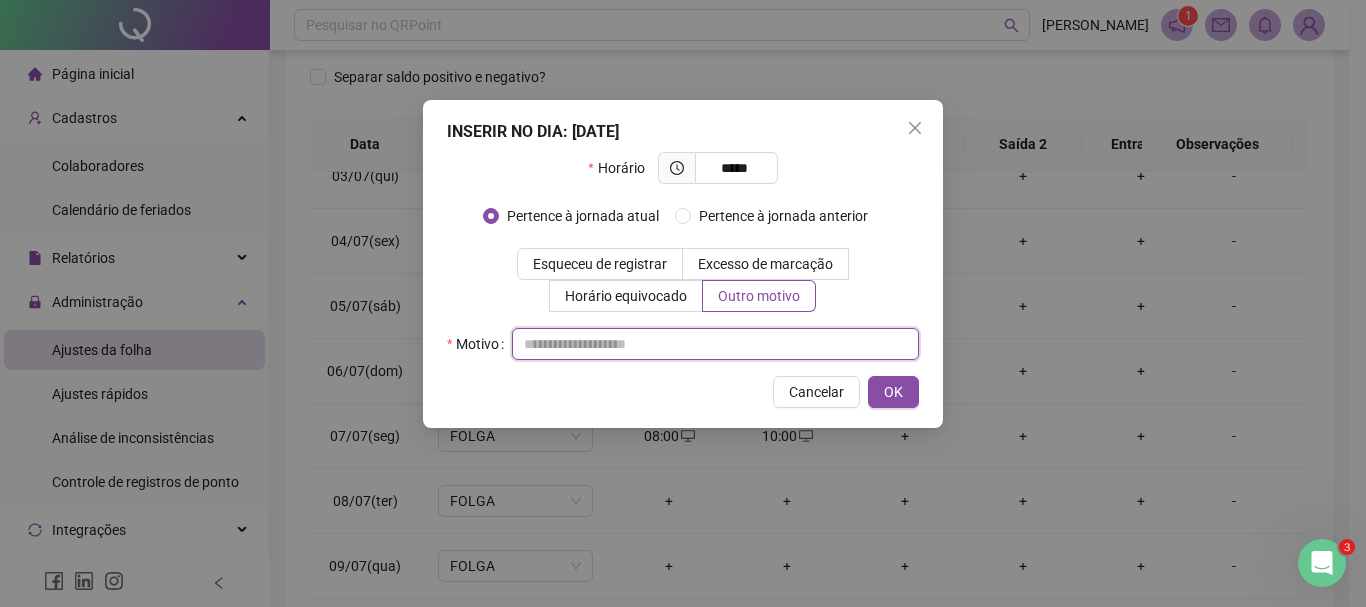 click at bounding box center [715, 344] 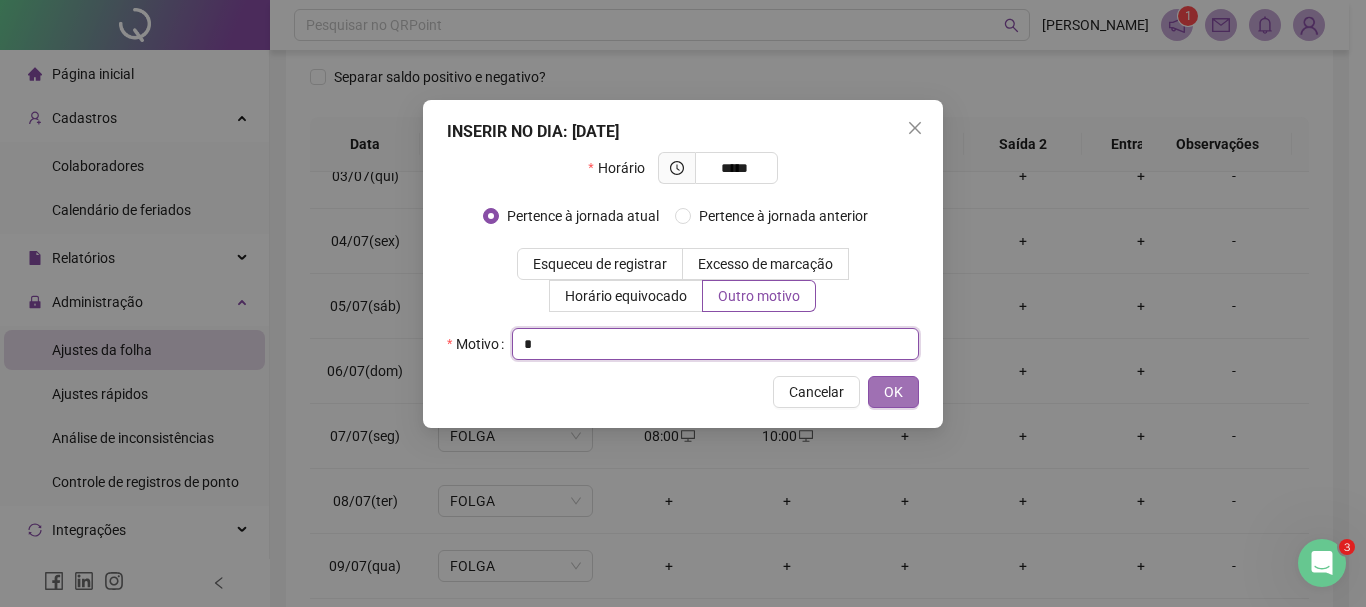 type on "*" 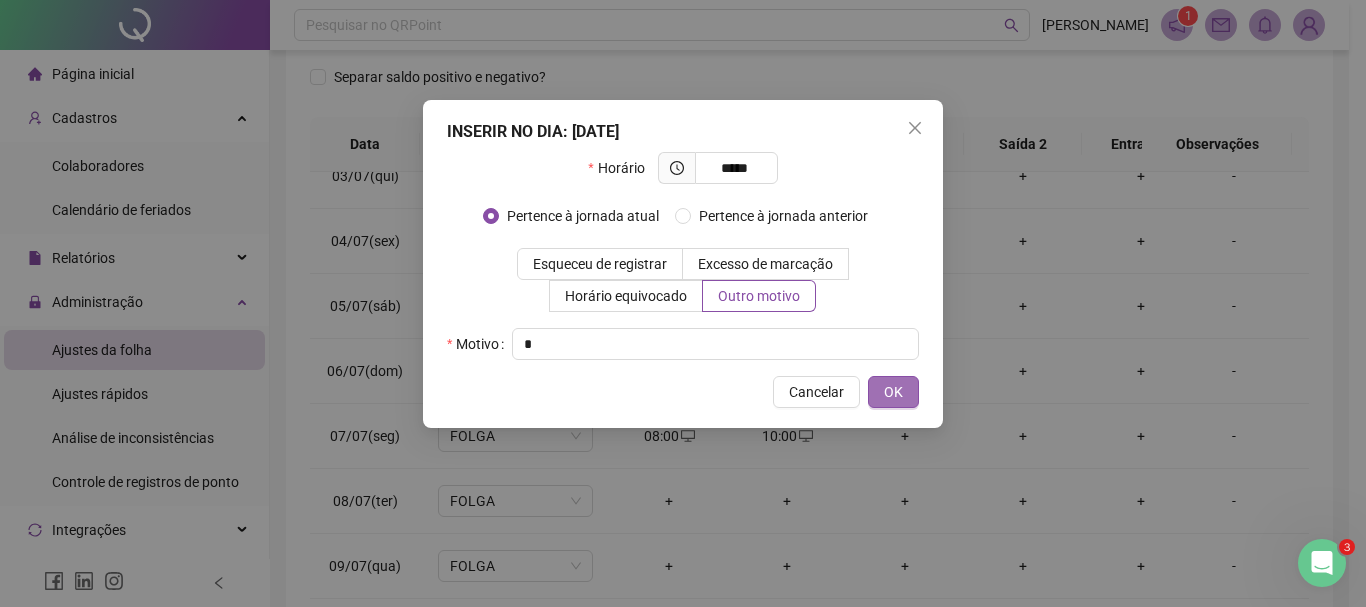 click on "OK" at bounding box center (893, 392) 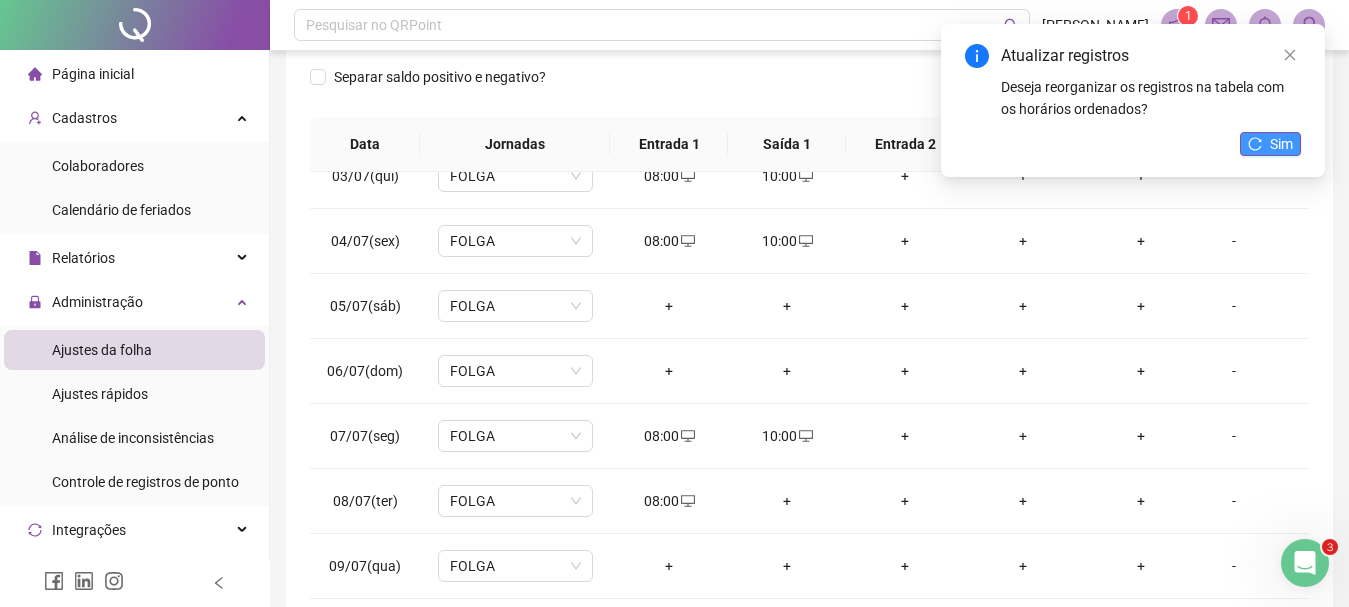 click on "Sim" at bounding box center (1281, 144) 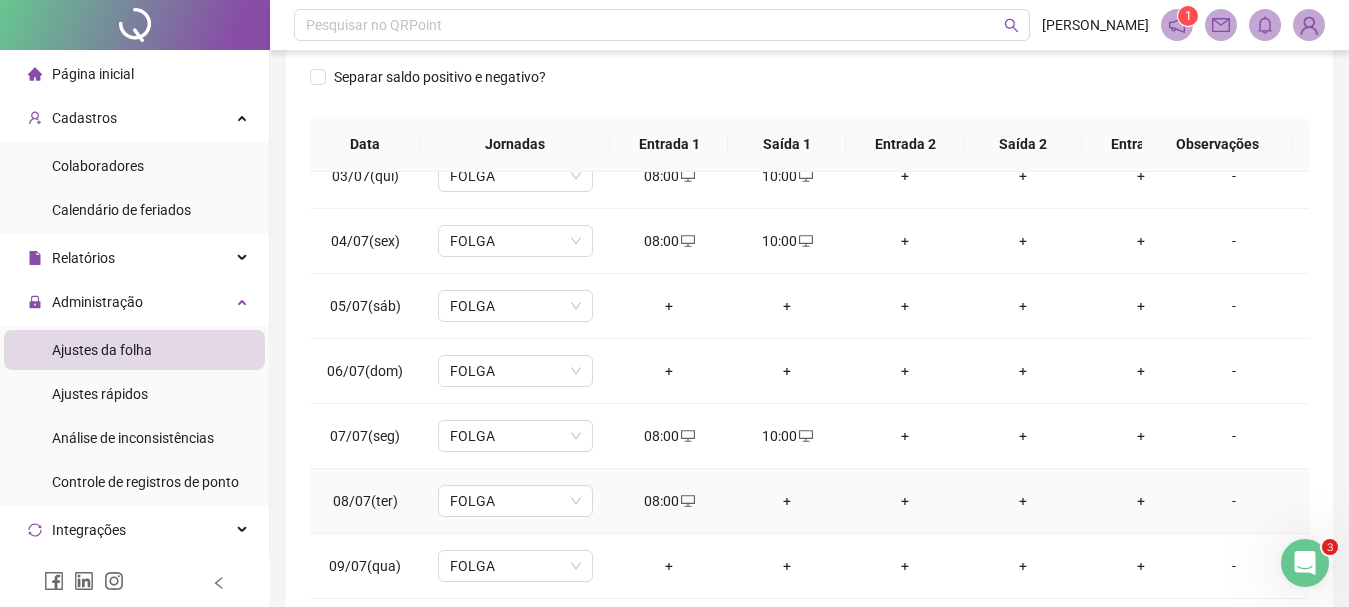 click on "+" at bounding box center (787, 501) 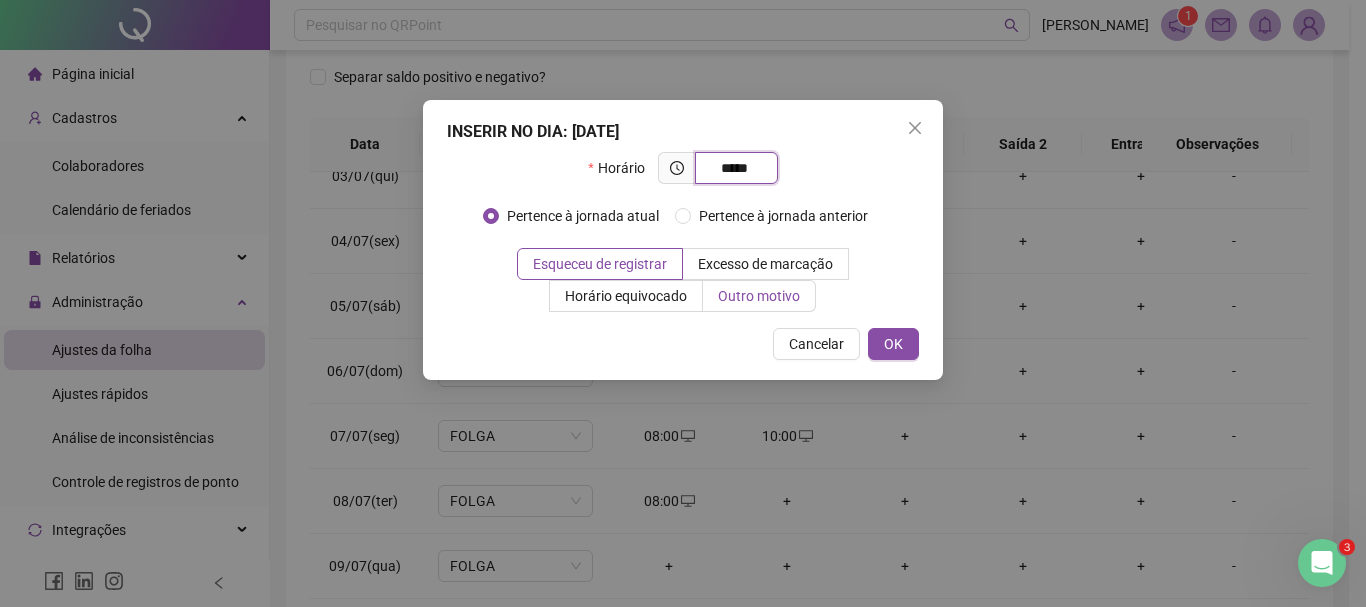 type on "*****" 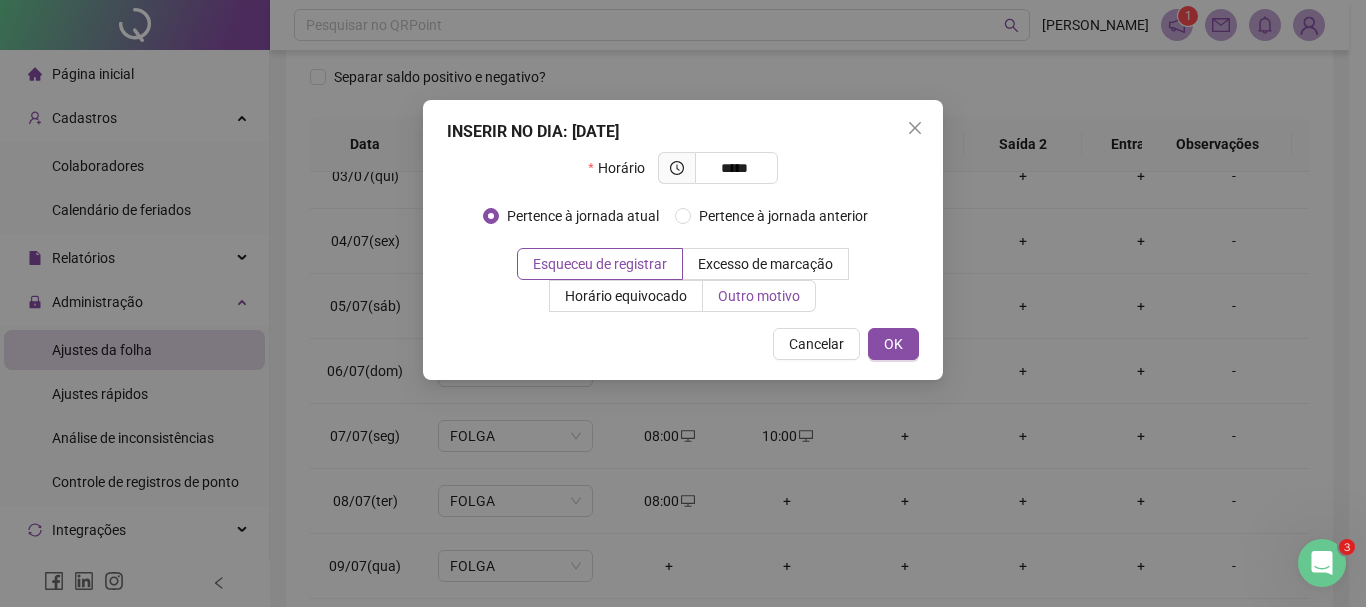 click on "Outro motivo" at bounding box center [759, 296] 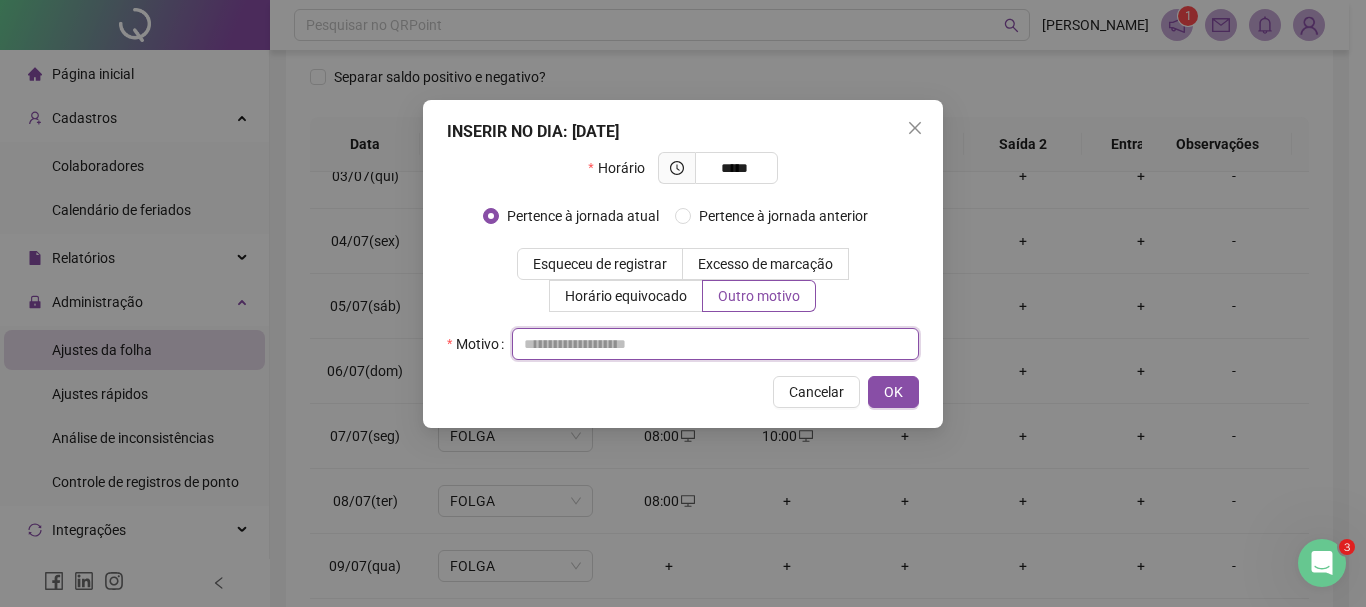 click at bounding box center (715, 344) 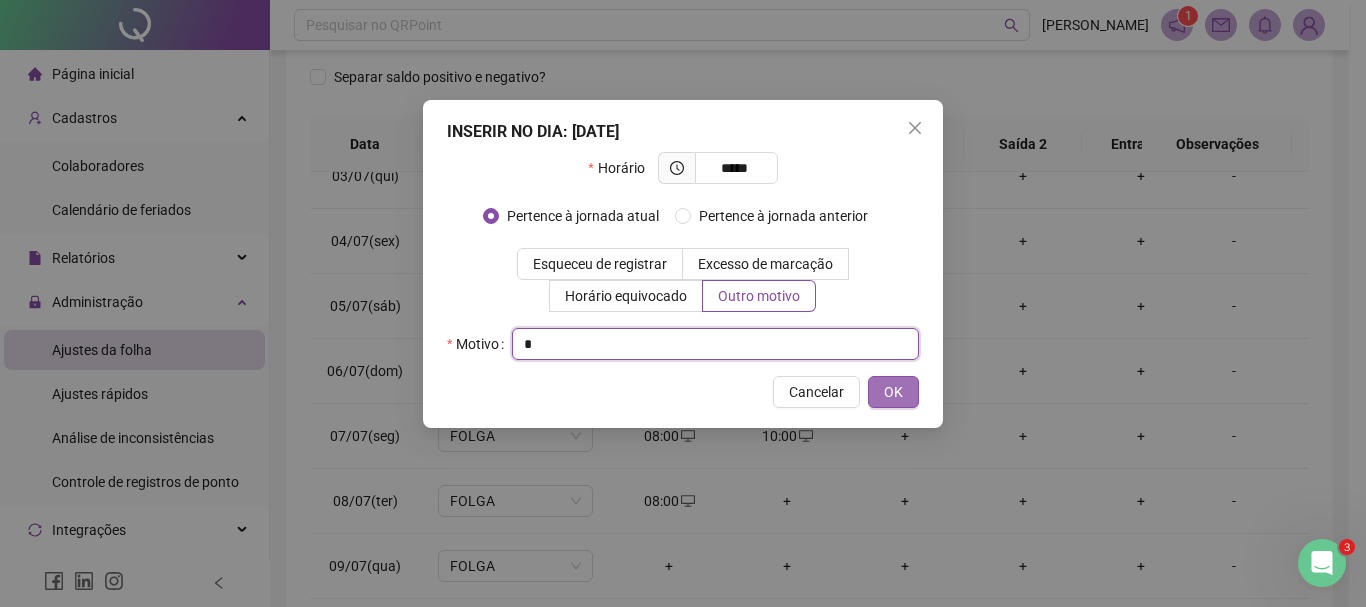type on "*" 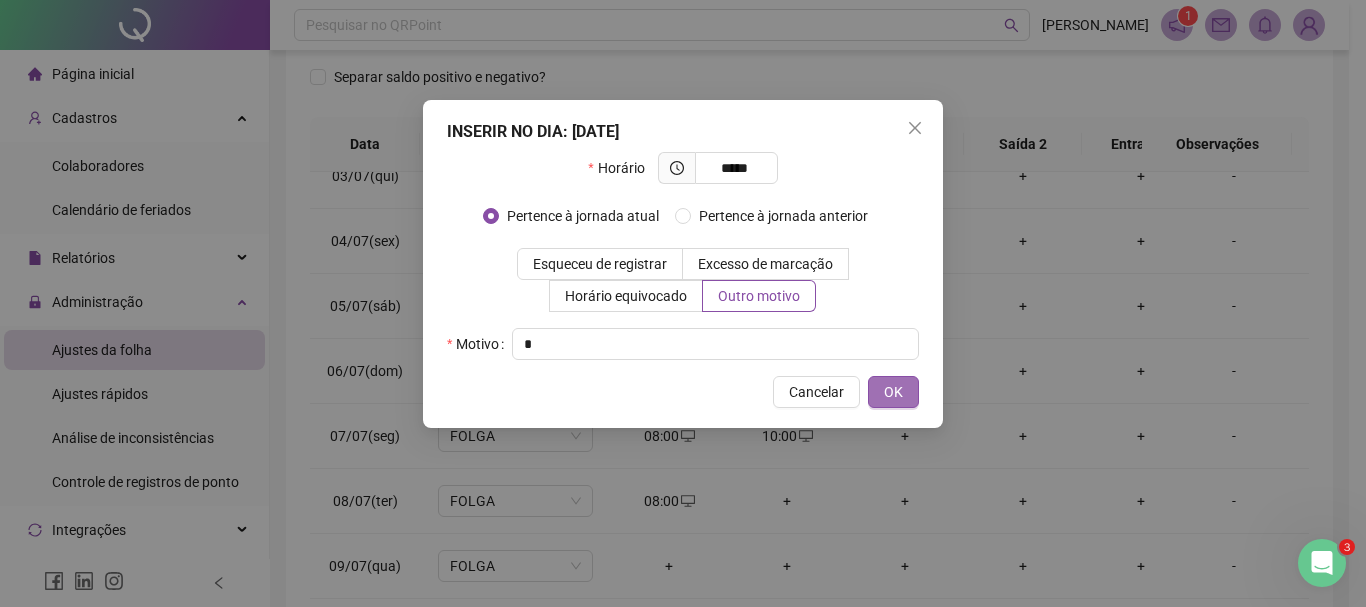 click on "OK" at bounding box center [893, 392] 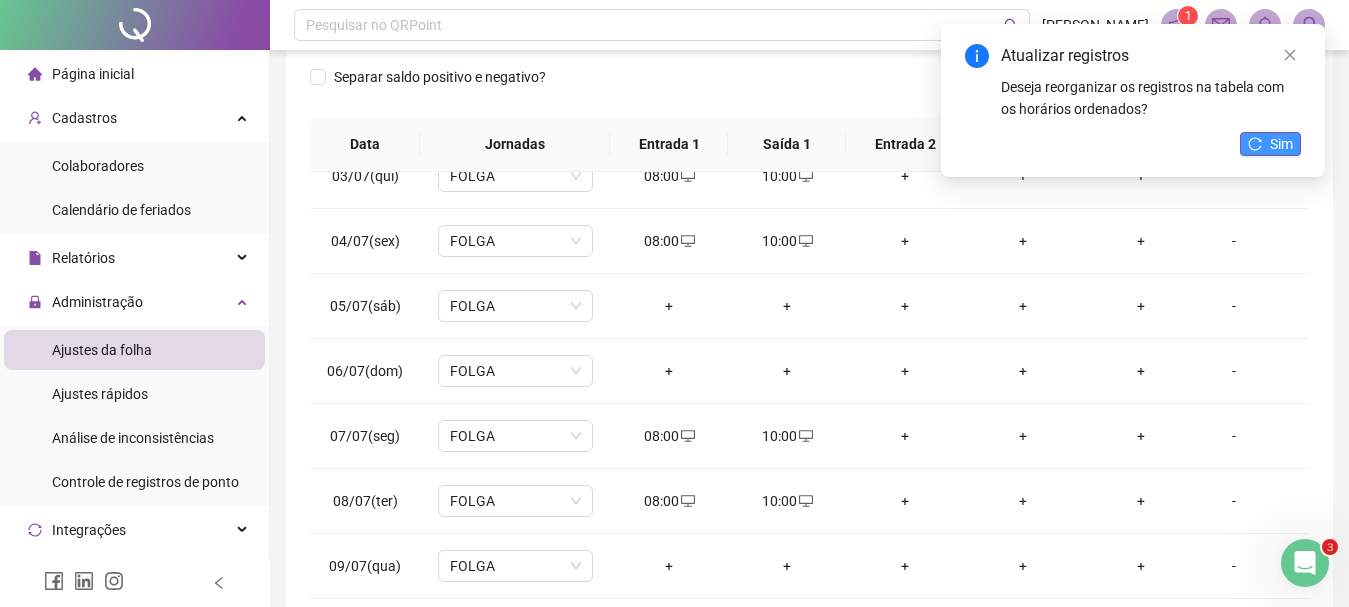 click on "Sim" at bounding box center [1281, 144] 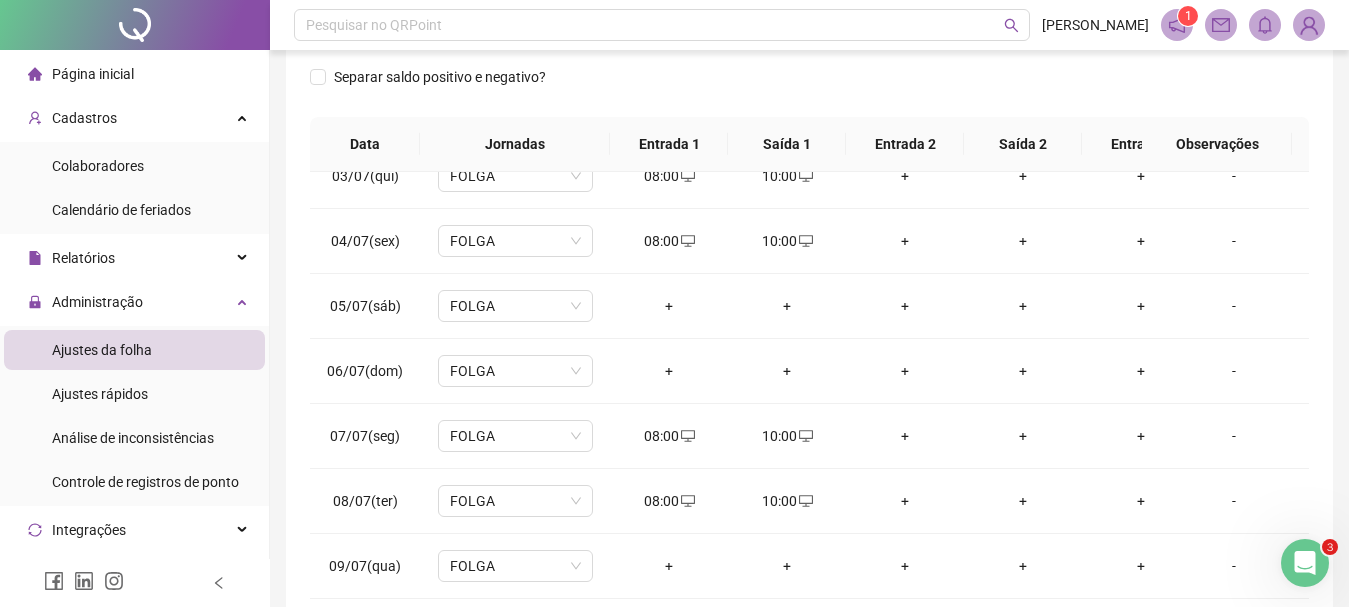 scroll, scrollTop: 415, scrollLeft: 0, axis: vertical 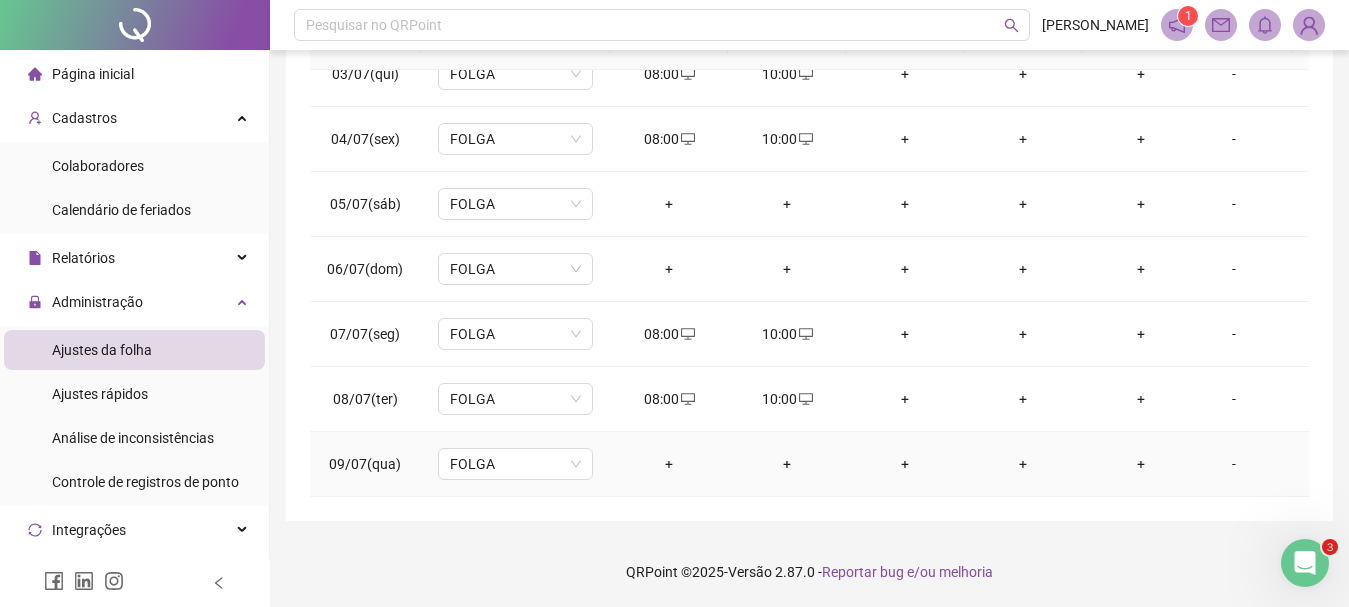 click on "+" at bounding box center [669, 464] 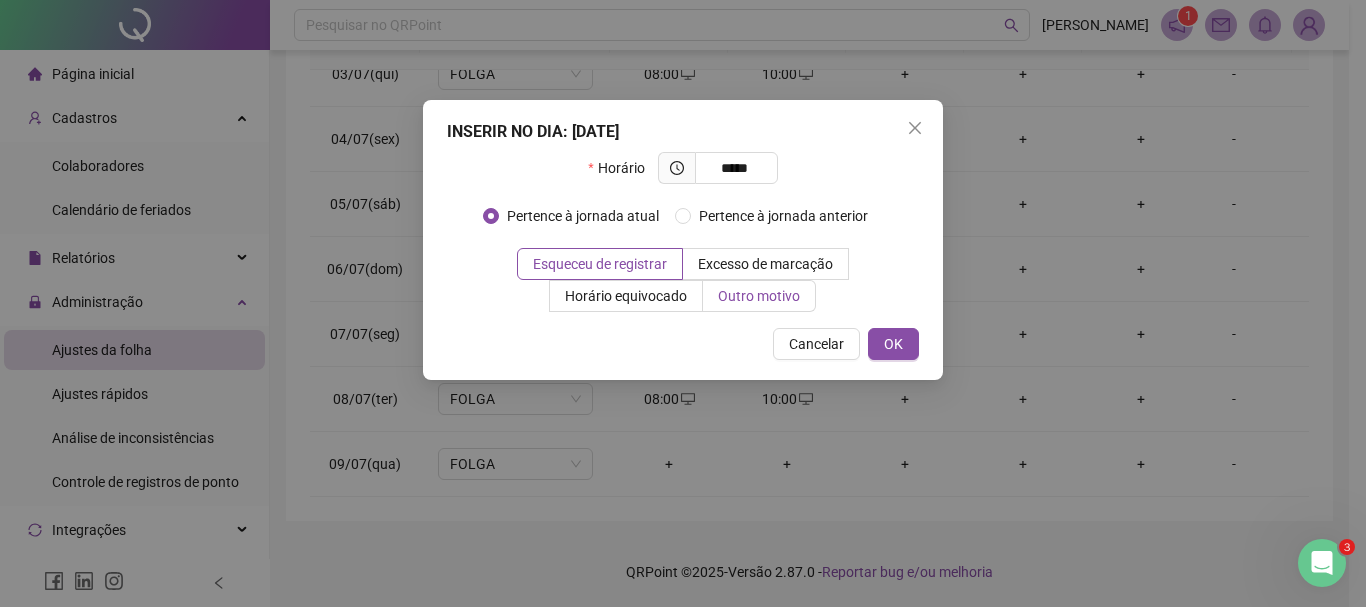 type on "*****" 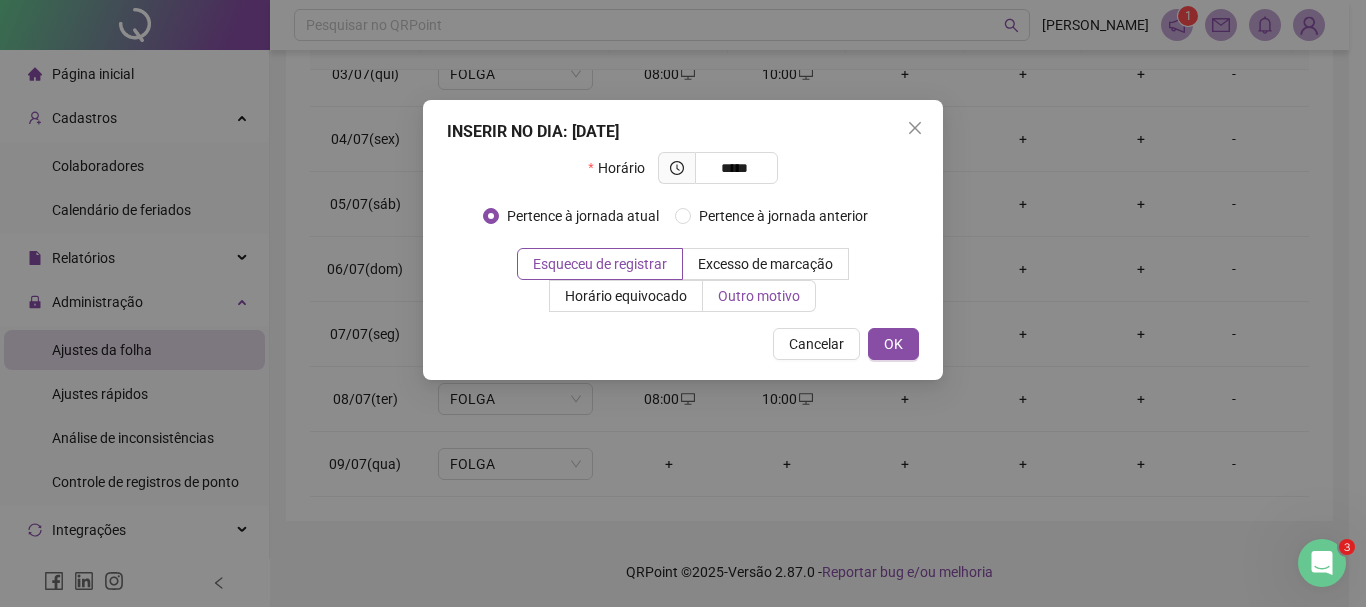 click on "Outro motivo" at bounding box center (759, 296) 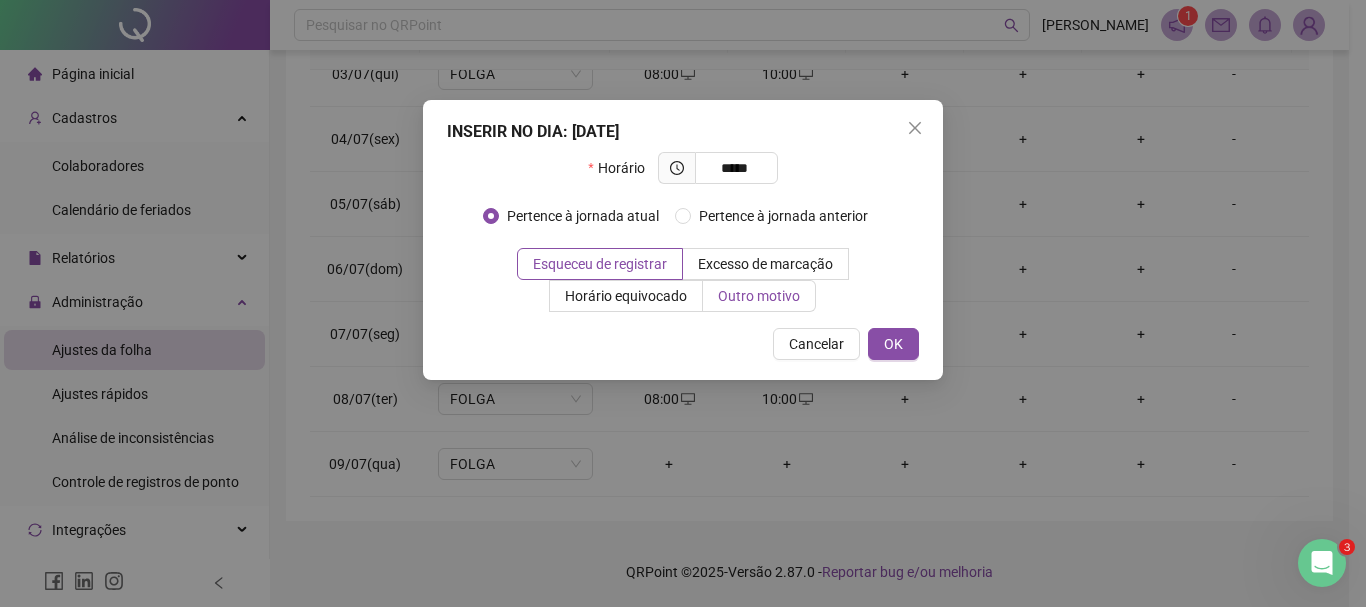 click on "Outro motivo" at bounding box center (759, 296) 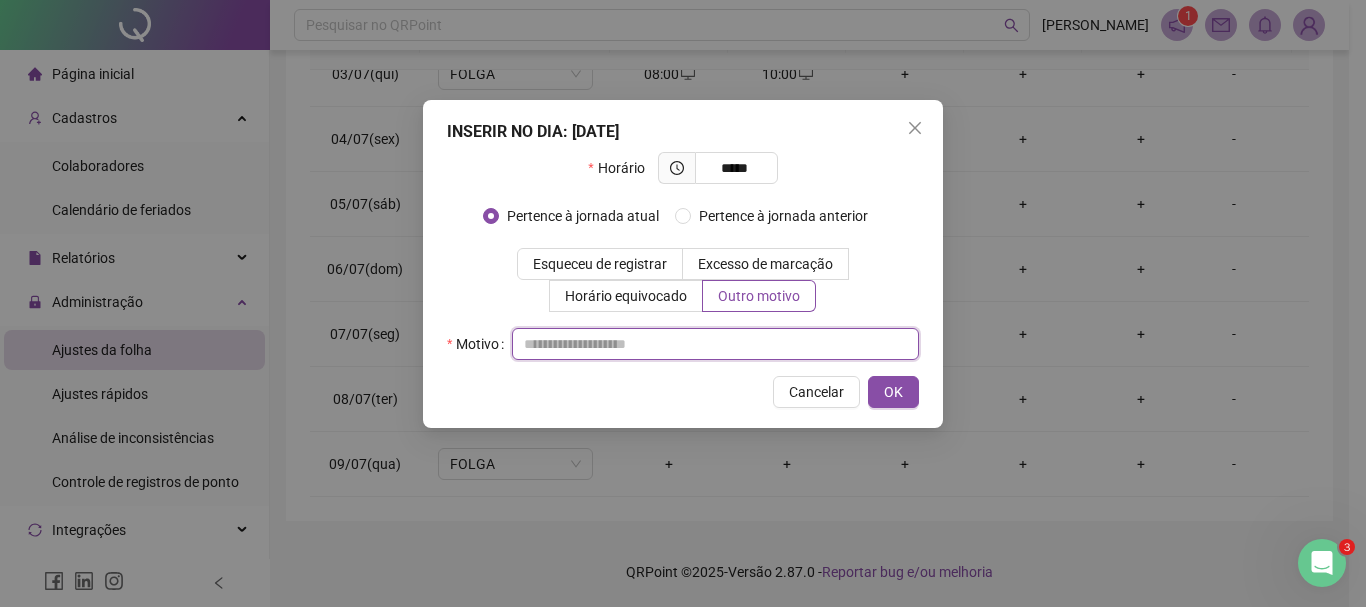 click at bounding box center (715, 344) 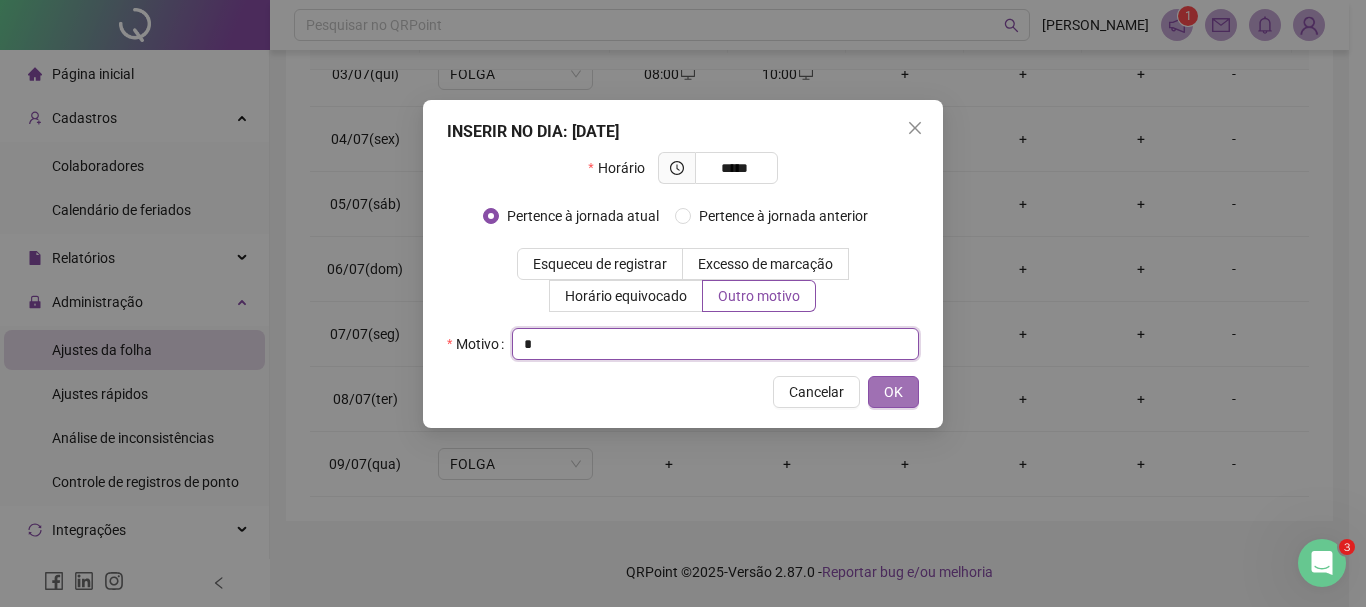 type on "*" 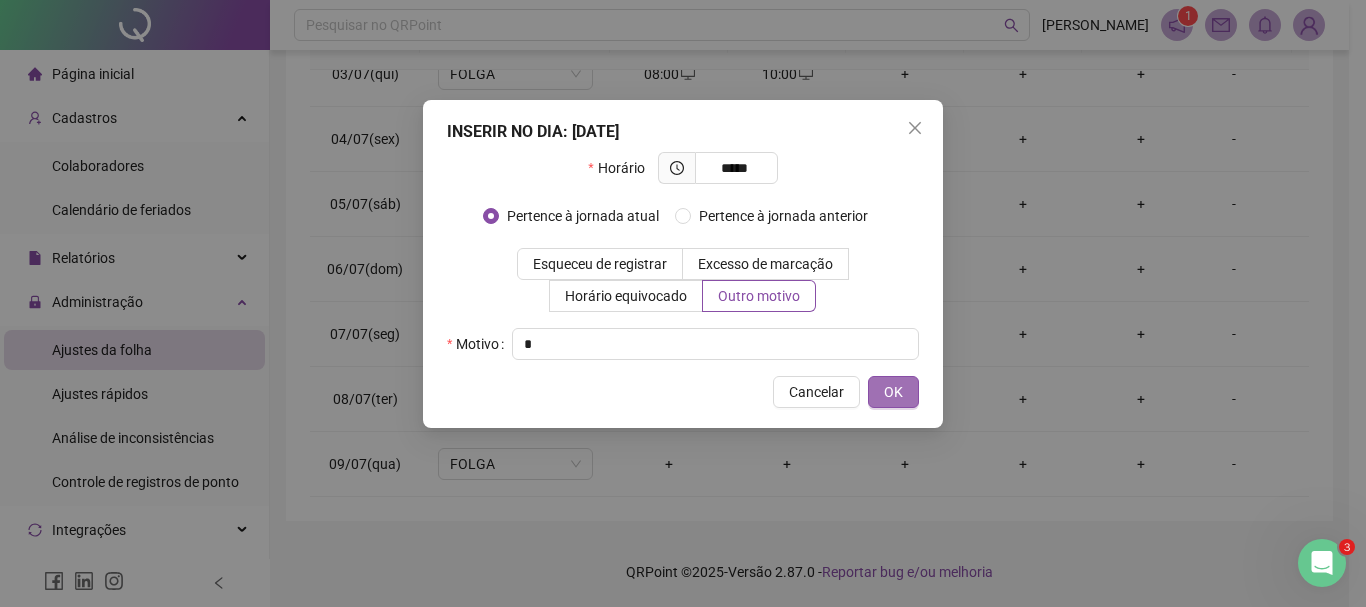 click on "OK" at bounding box center [893, 392] 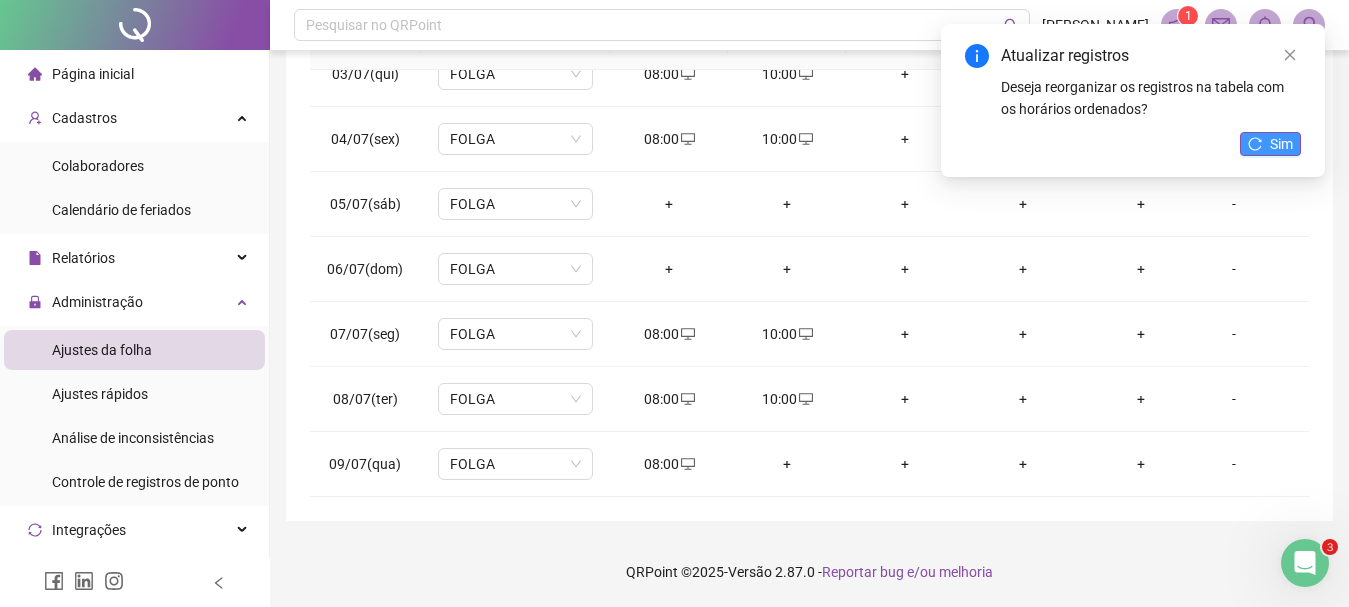 click on "Sim" at bounding box center (1270, 144) 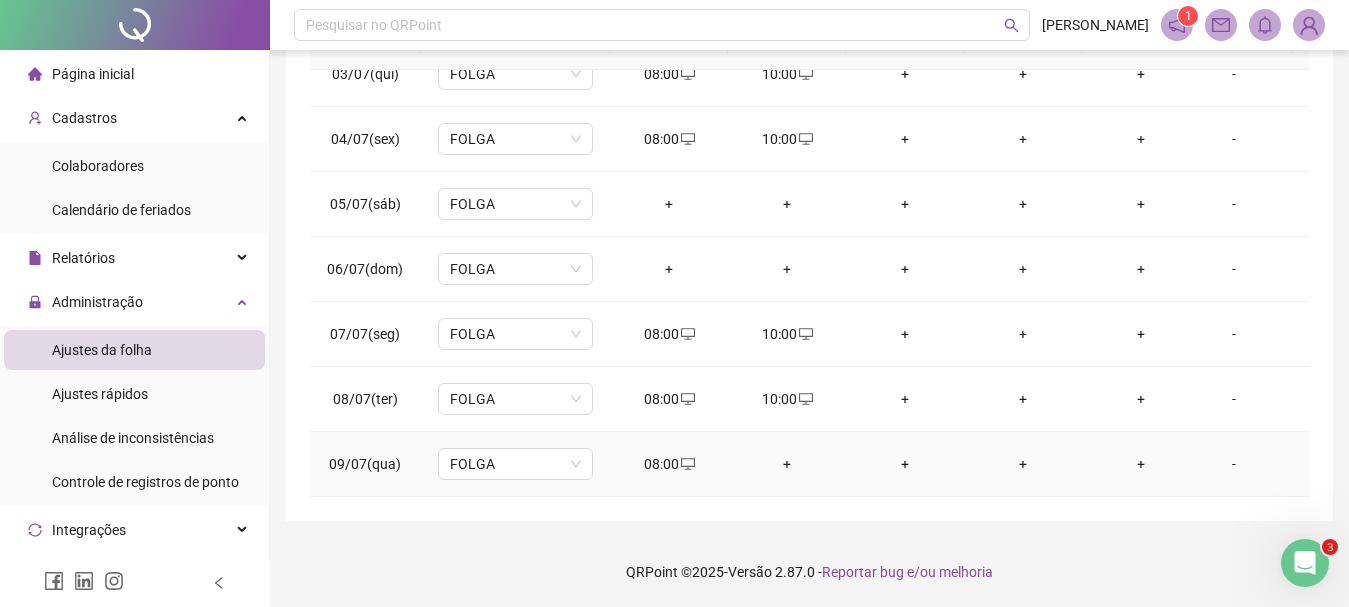 click on "+" at bounding box center [787, 464] 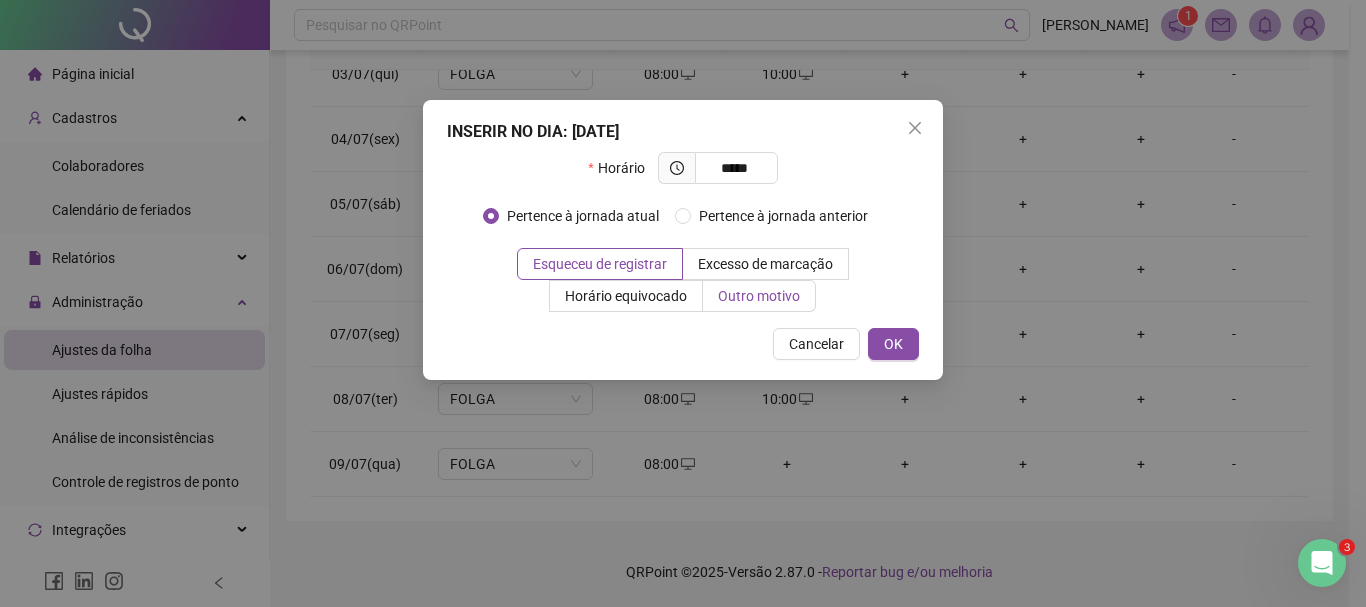 type on "*****" 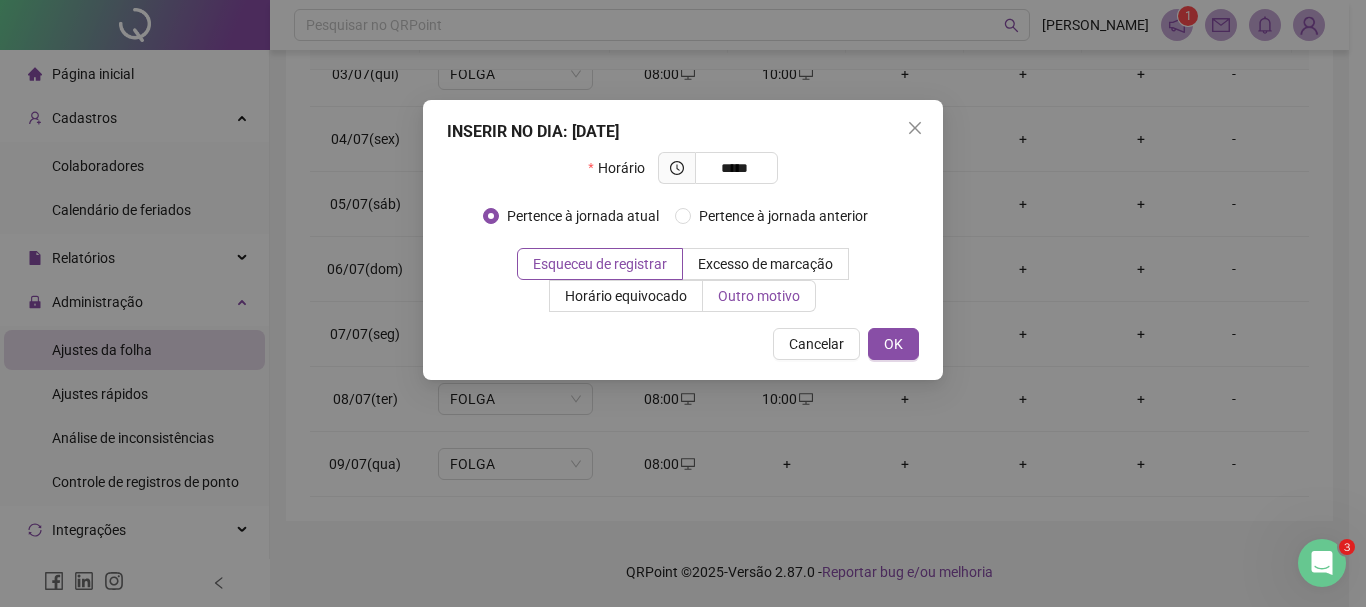 click on "Outro motivo" at bounding box center [759, 296] 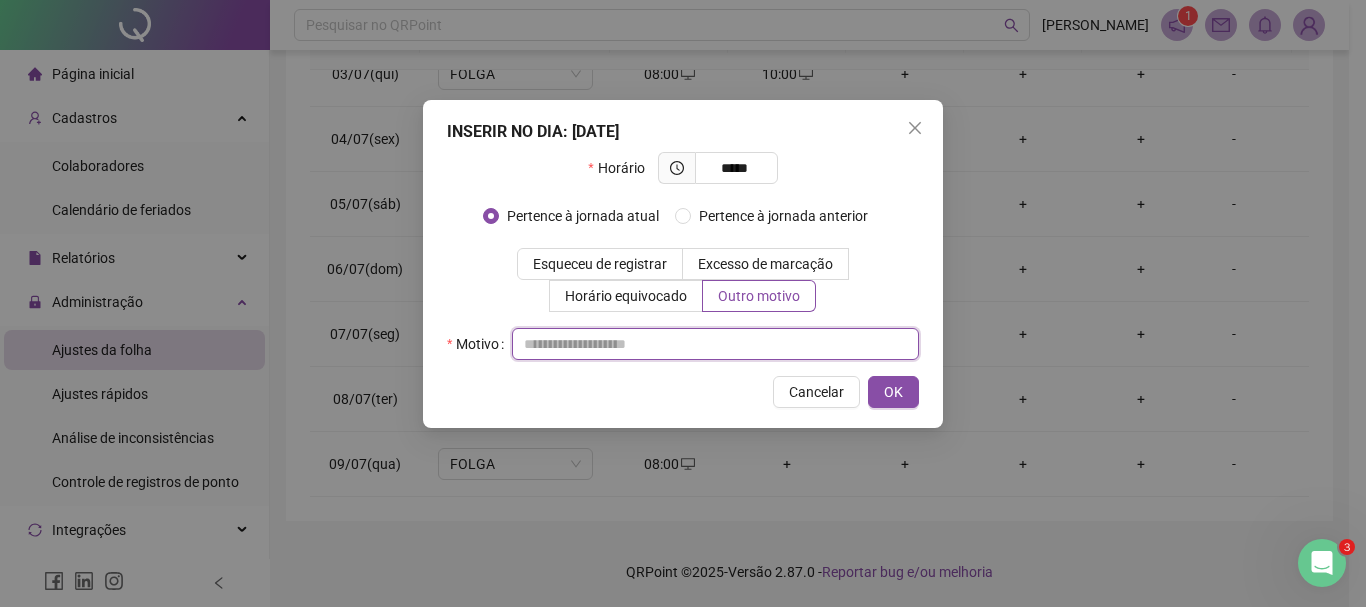 click at bounding box center (715, 344) 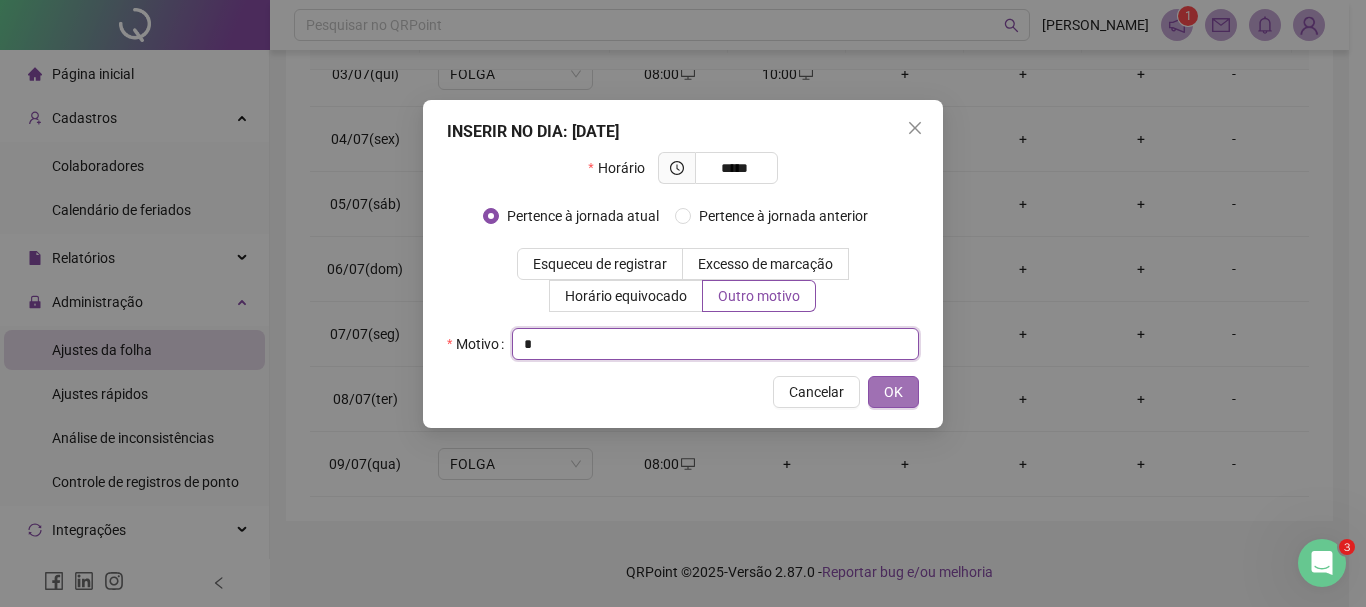 type on "*" 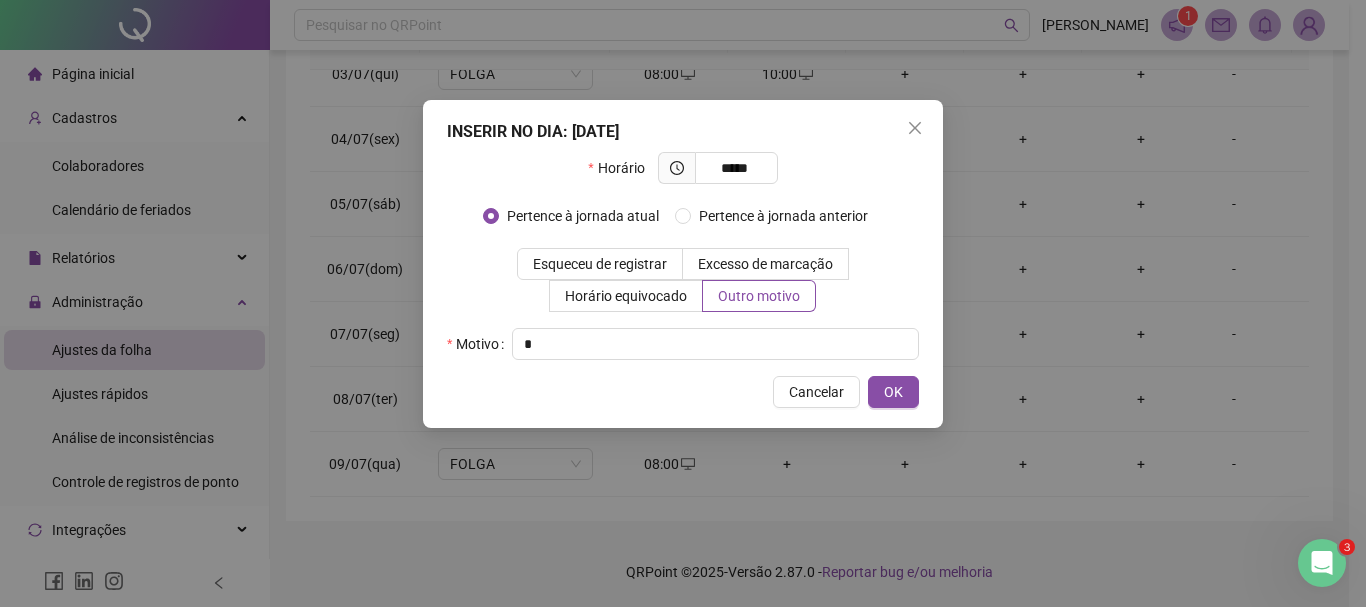 click on "INSERIR NO DIA :   [DATE] Horário ***** Pertence à jornada atual [GEOGRAPHIC_DATA] à jornada anterior Esqueceu de registrar Excesso de marcação Horário equivocado Outro motivo Motivo * Cancelar OK" at bounding box center [683, 264] 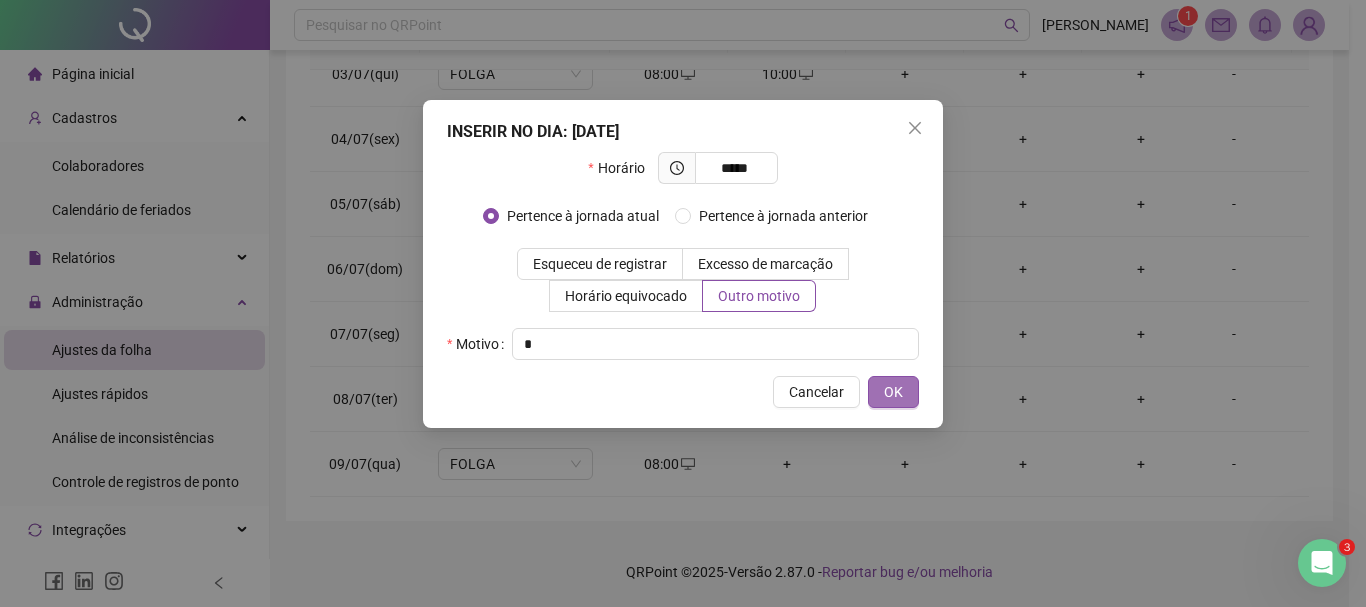 click on "OK" at bounding box center [893, 392] 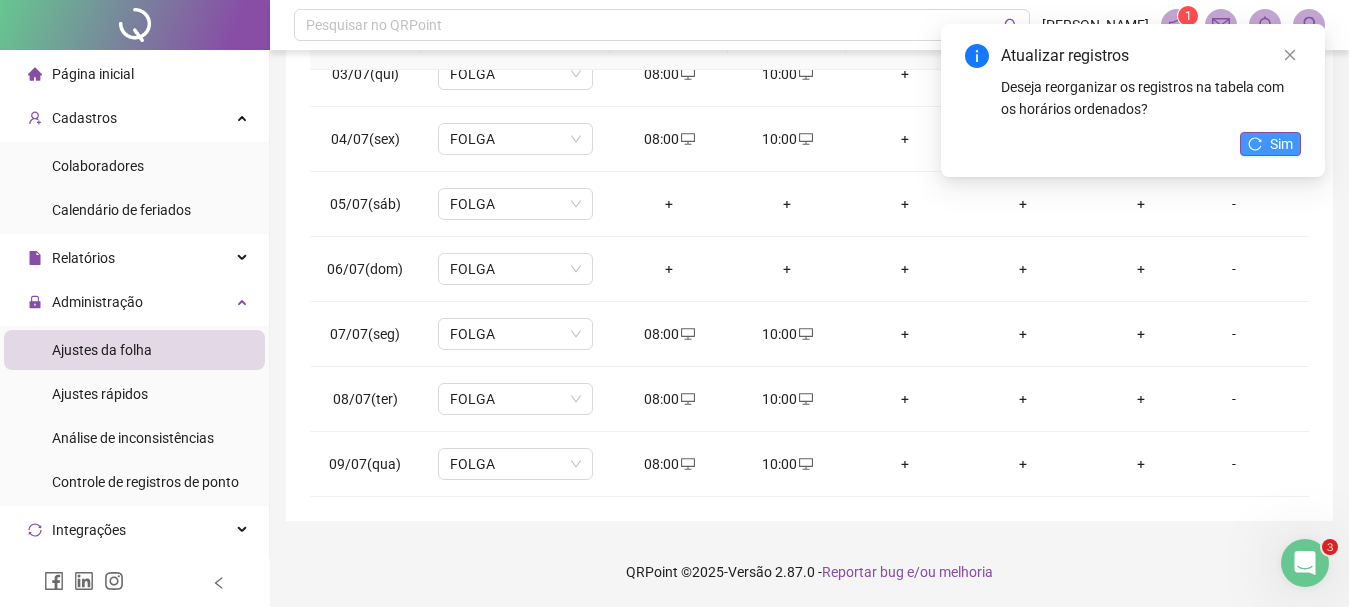 click on "Sim" at bounding box center (1281, 144) 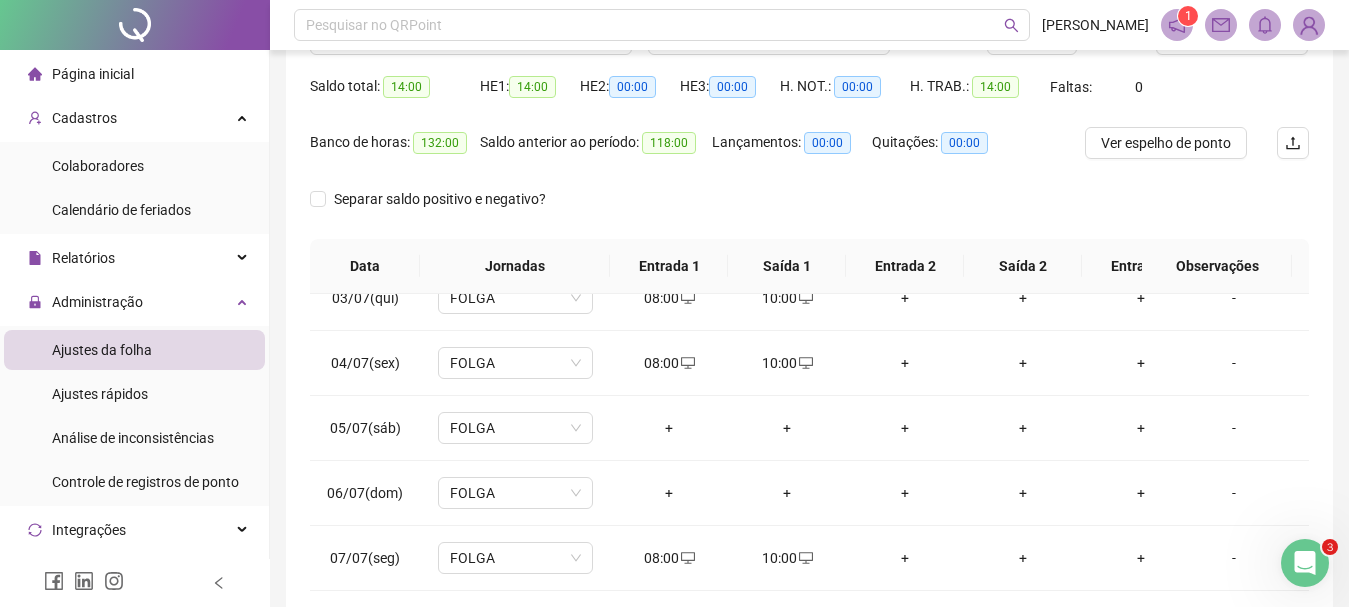 scroll, scrollTop: 169, scrollLeft: 0, axis: vertical 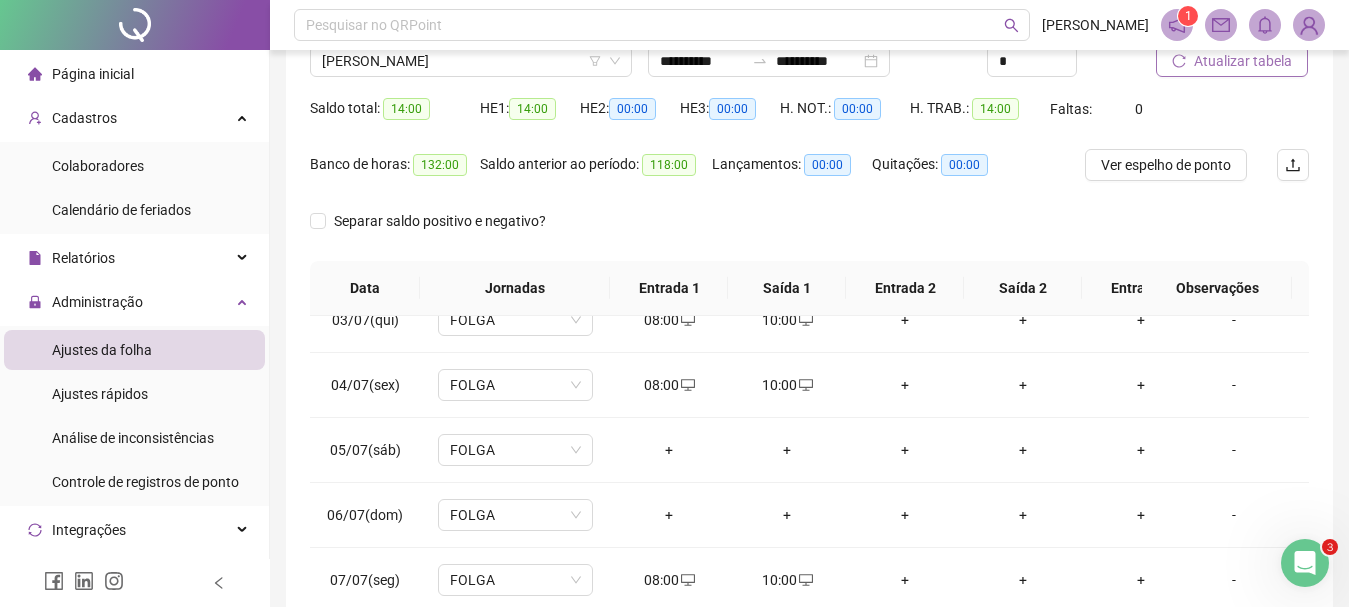 click on "Atualizar tabela" at bounding box center (1243, 61) 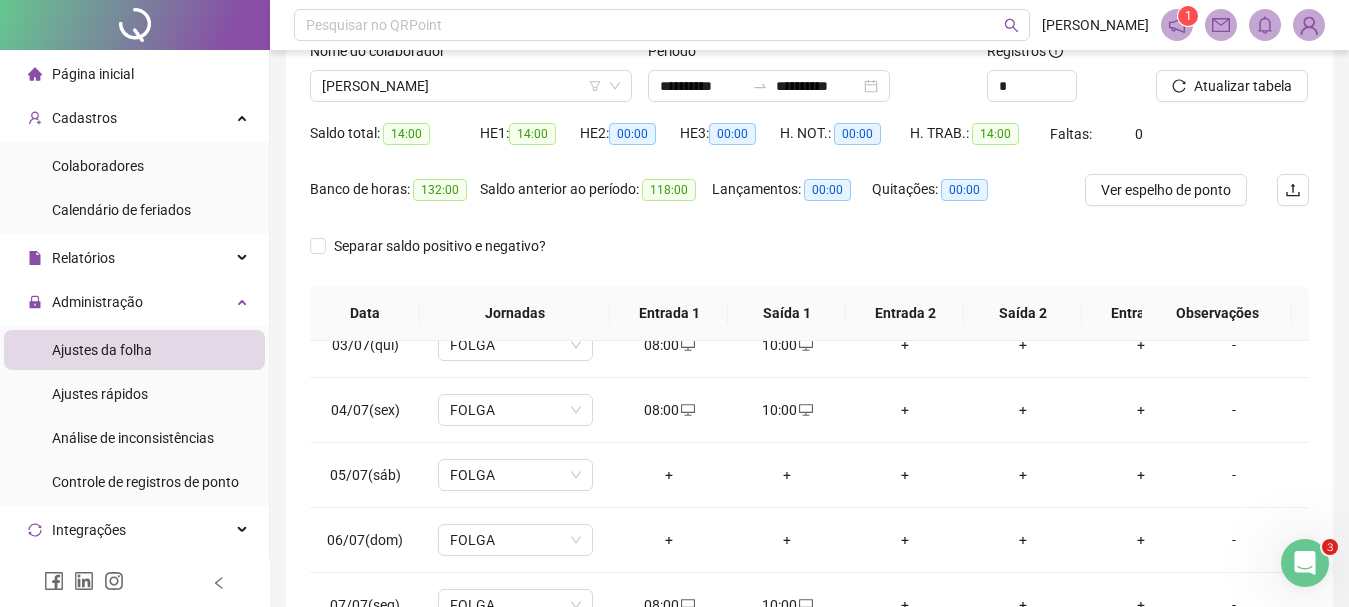 scroll, scrollTop: 134, scrollLeft: 0, axis: vertical 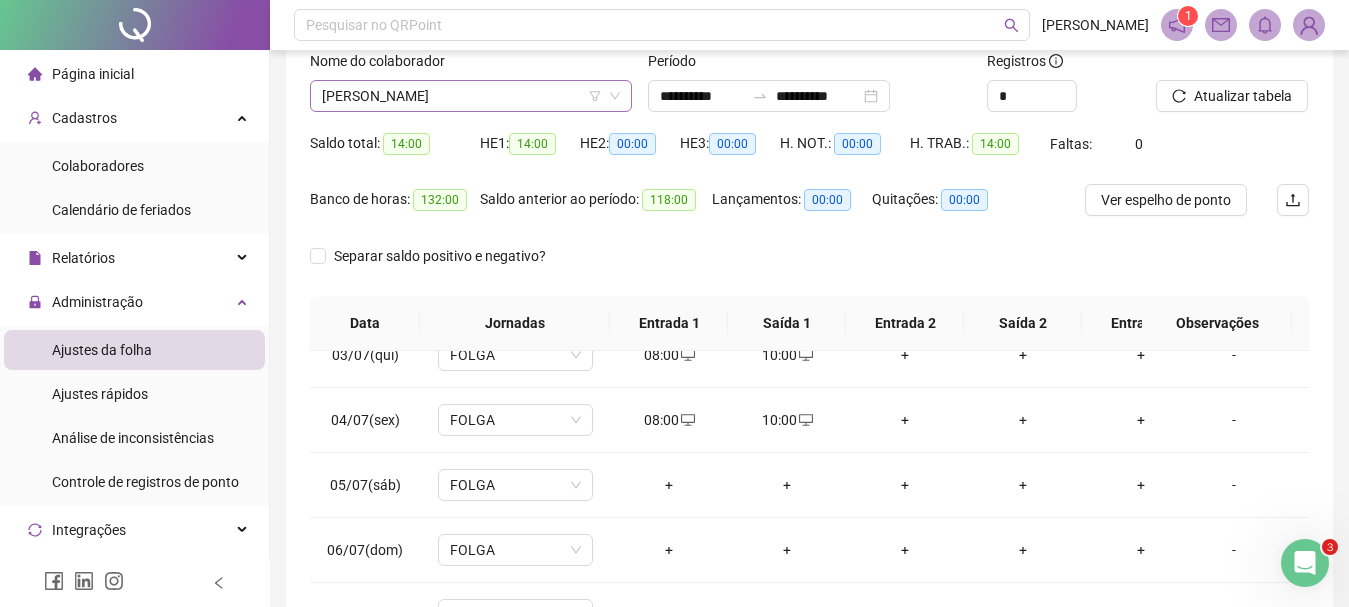 click on "[PERSON_NAME]" at bounding box center (471, 96) 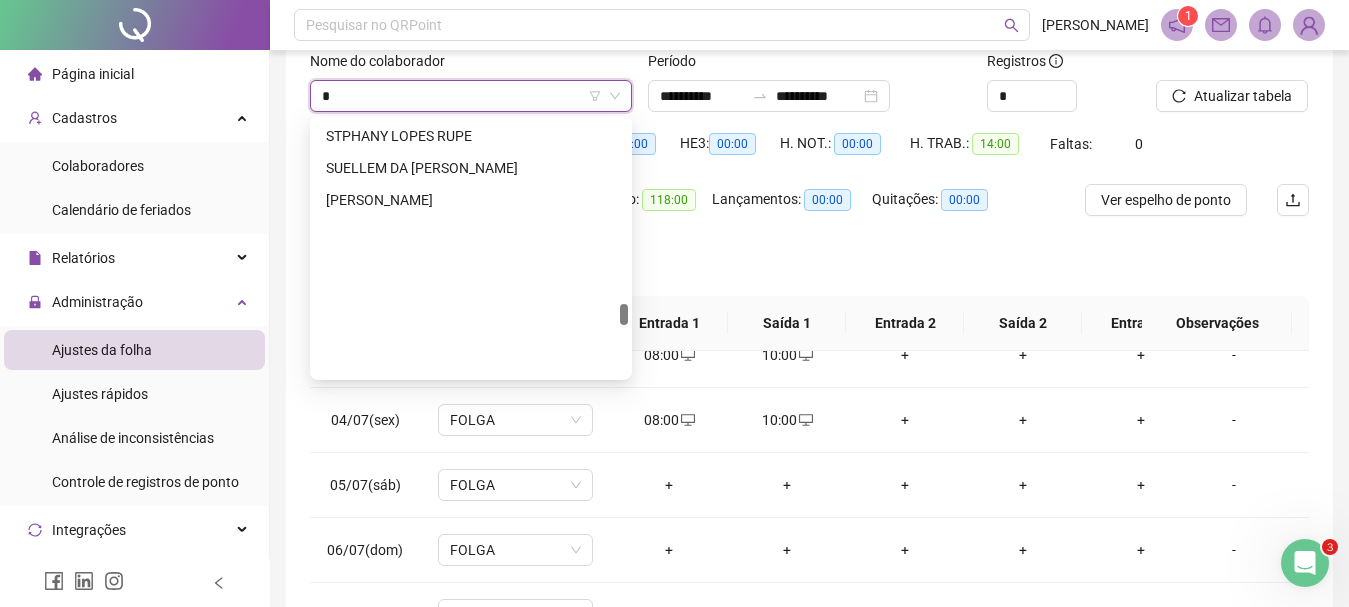 scroll, scrollTop: 2176, scrollLeft: 0, axis: vertical 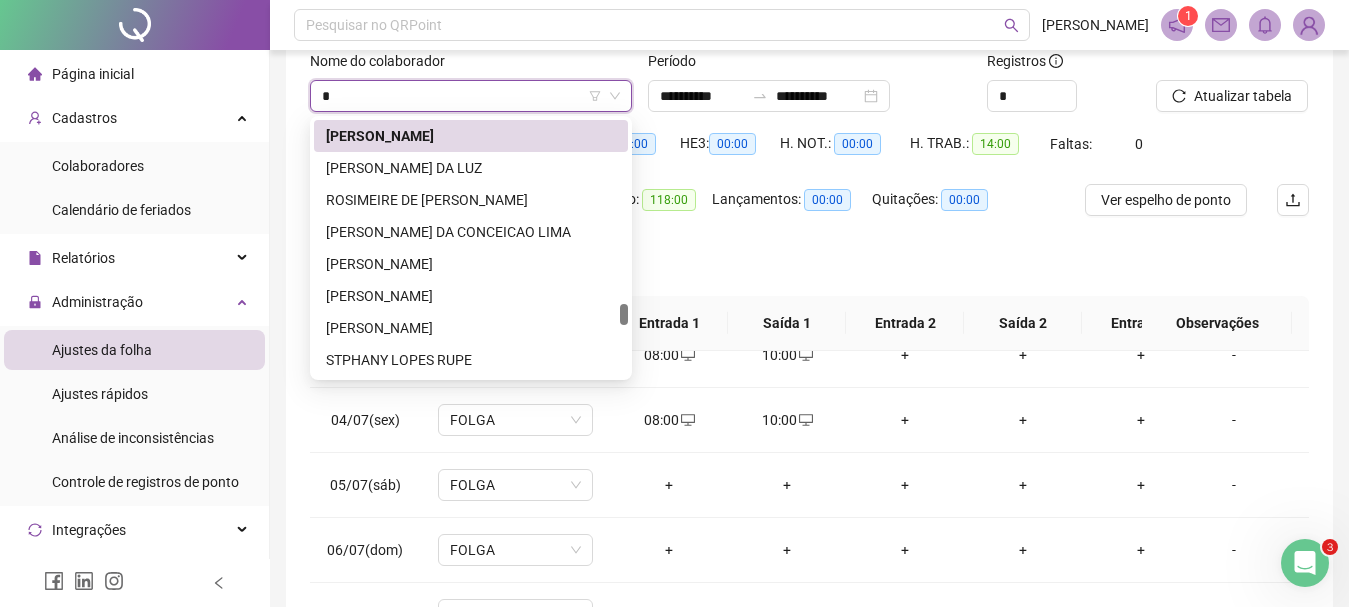 type on "**" 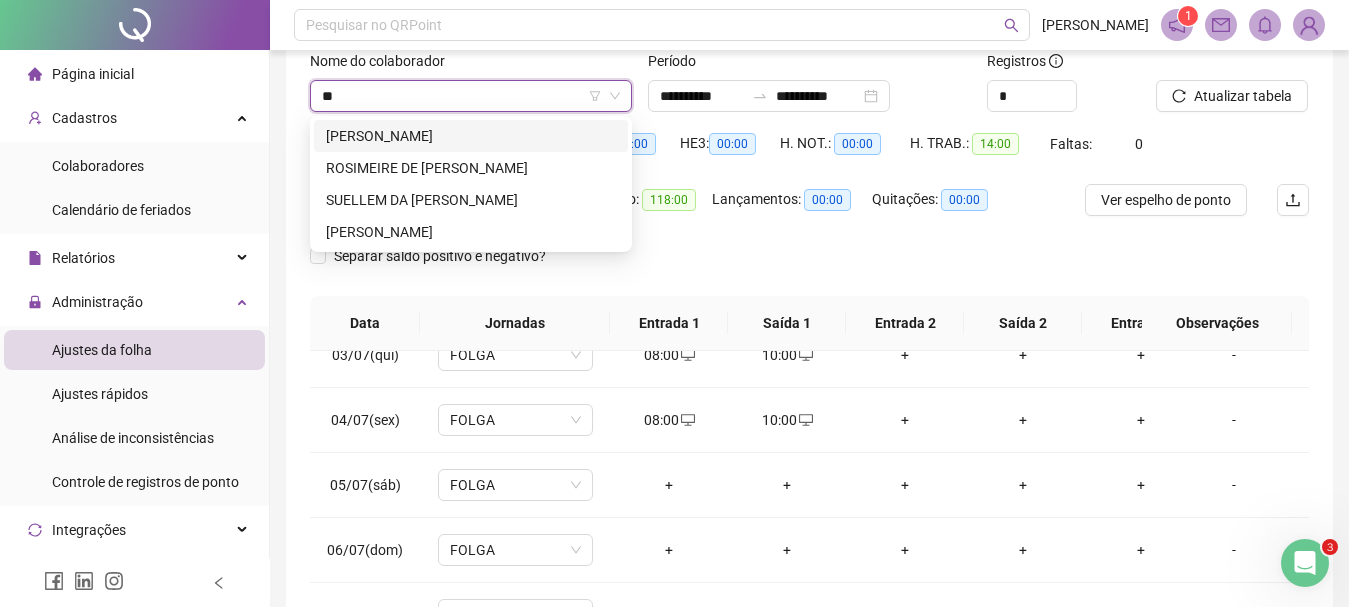 scroll, scrollTop: 0, scrollLeft: 0, axis: both 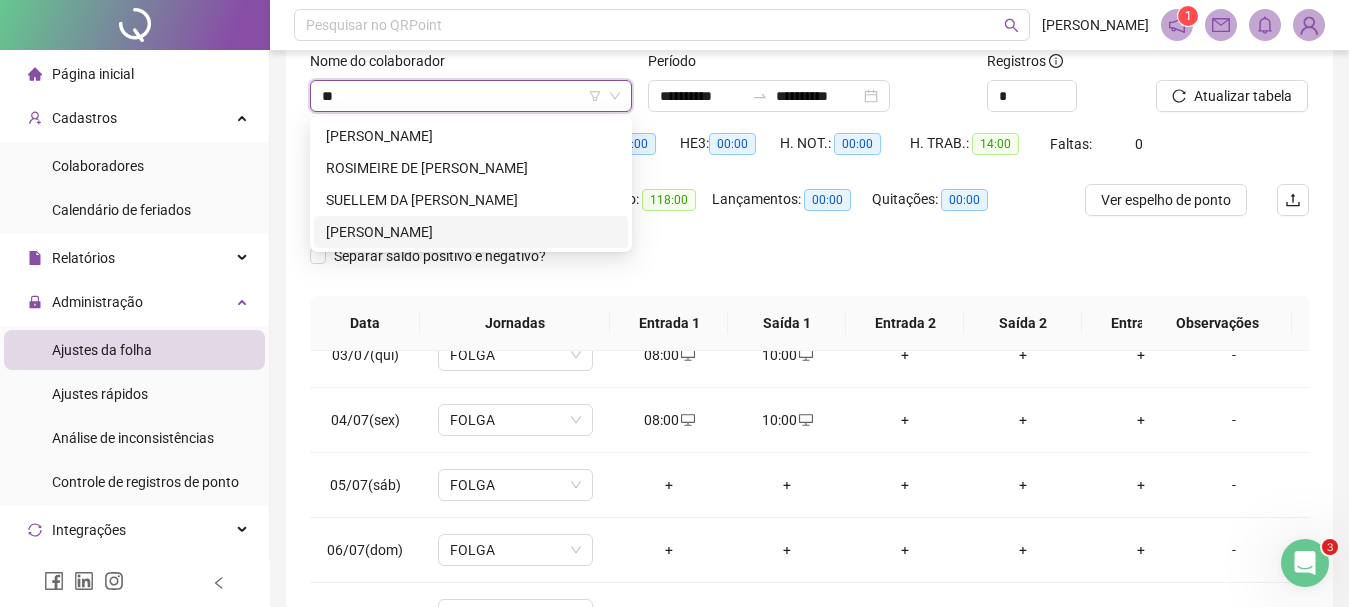 click on "[PERSON_NAME]" at bounding box center [471, 232] 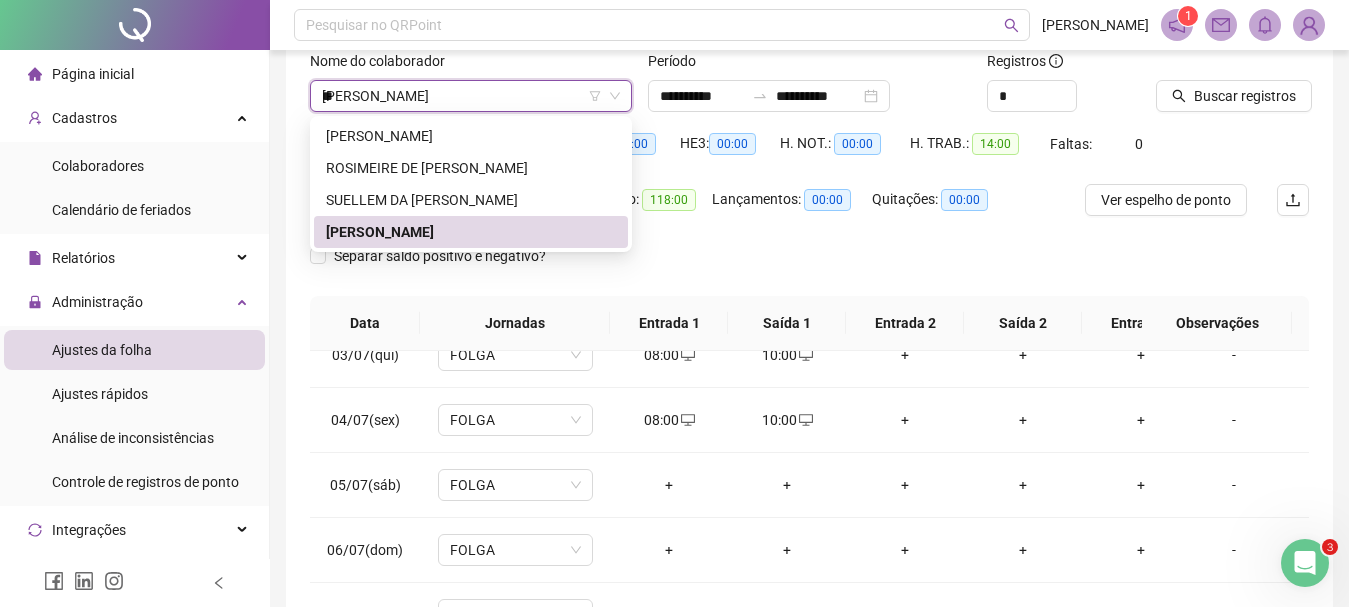 type 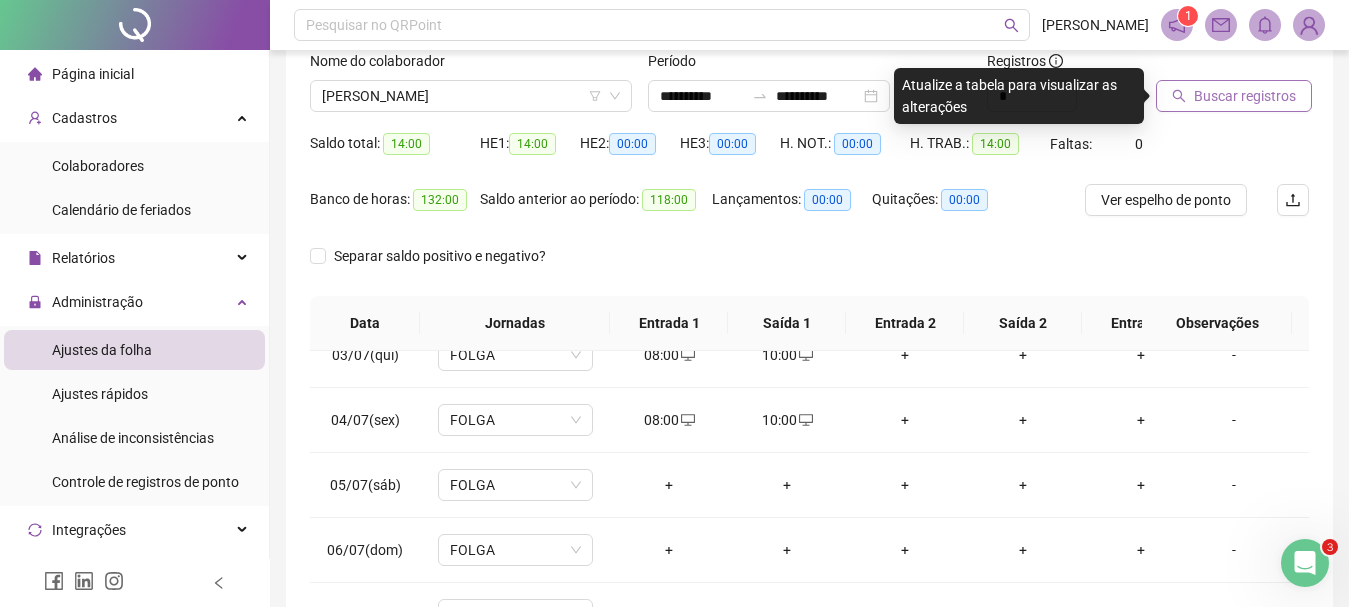 click on "Buscar registros" at bounding box center [1245, 96] 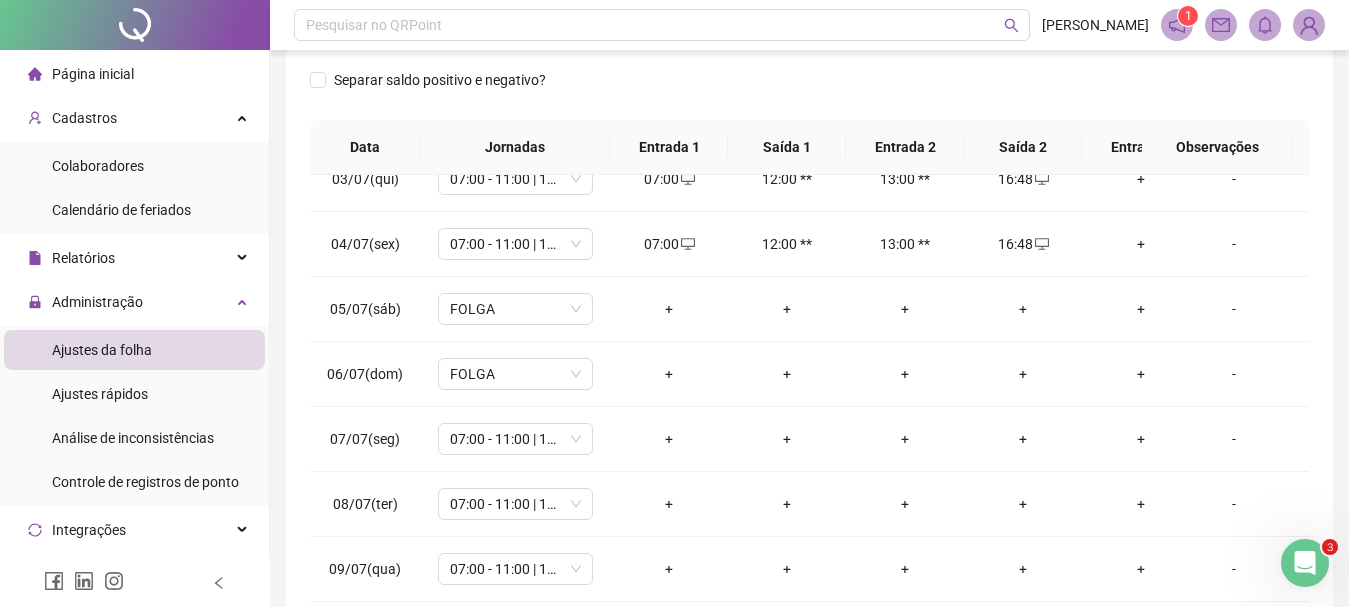 scroll, scrollTop: 312, scrollLeft: 0, axis: vertical 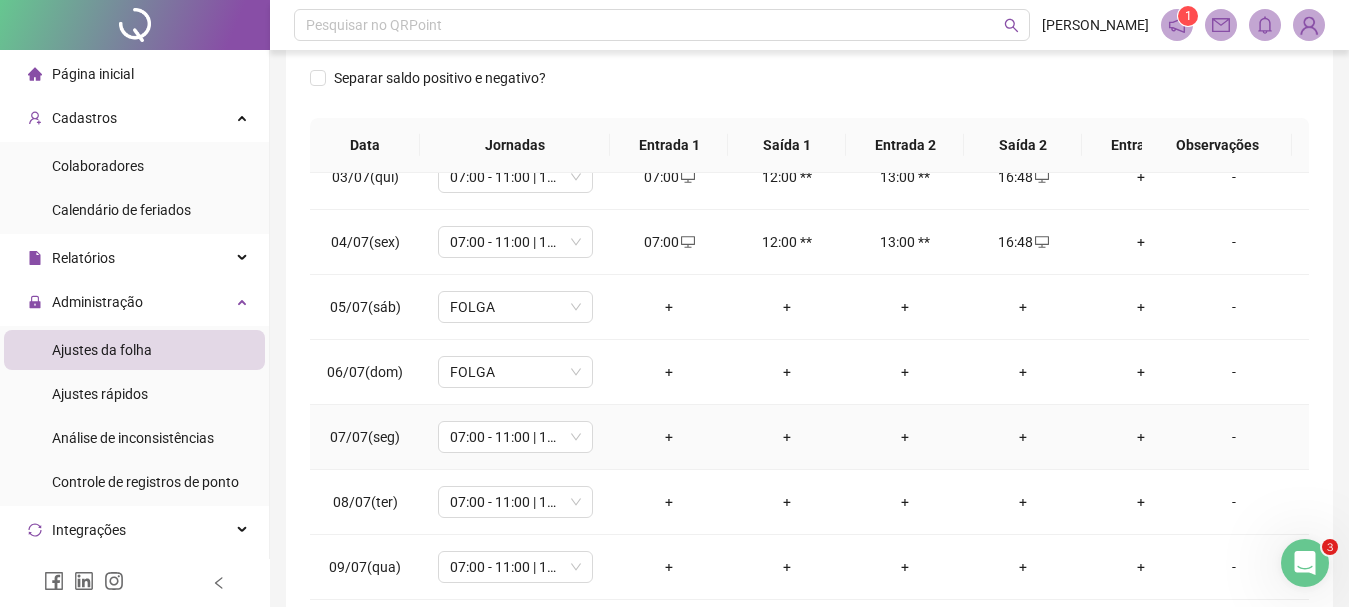 click on "+" at bounding box center (669, 437) 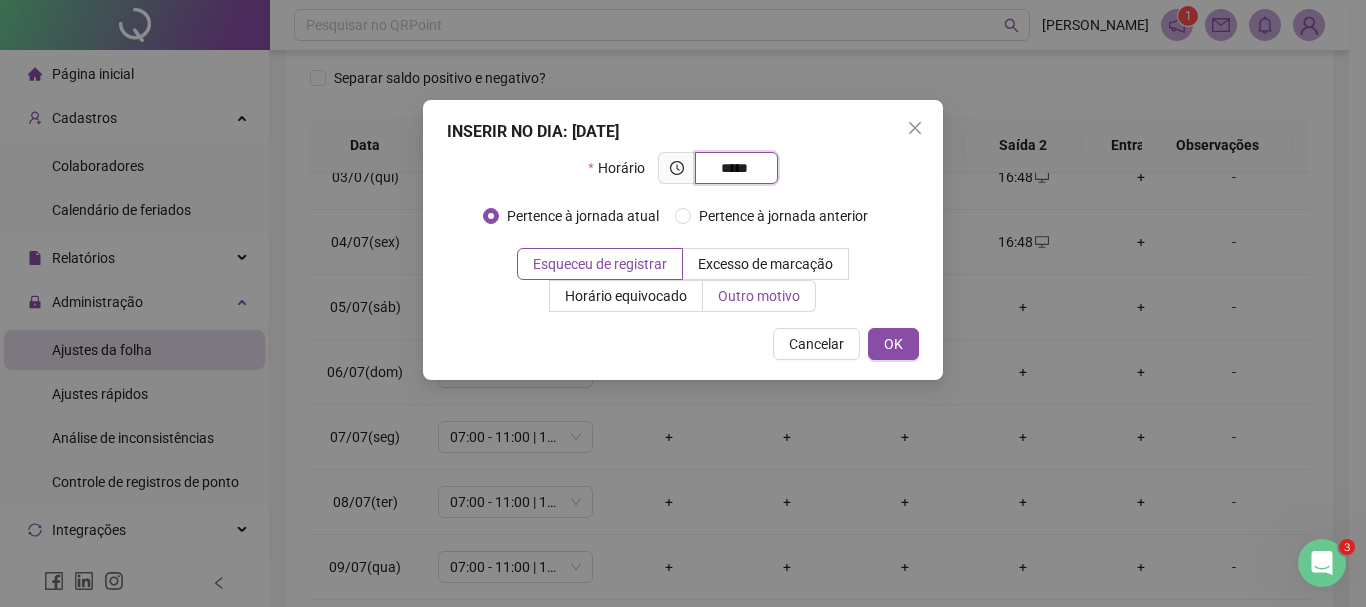 type on "*****" 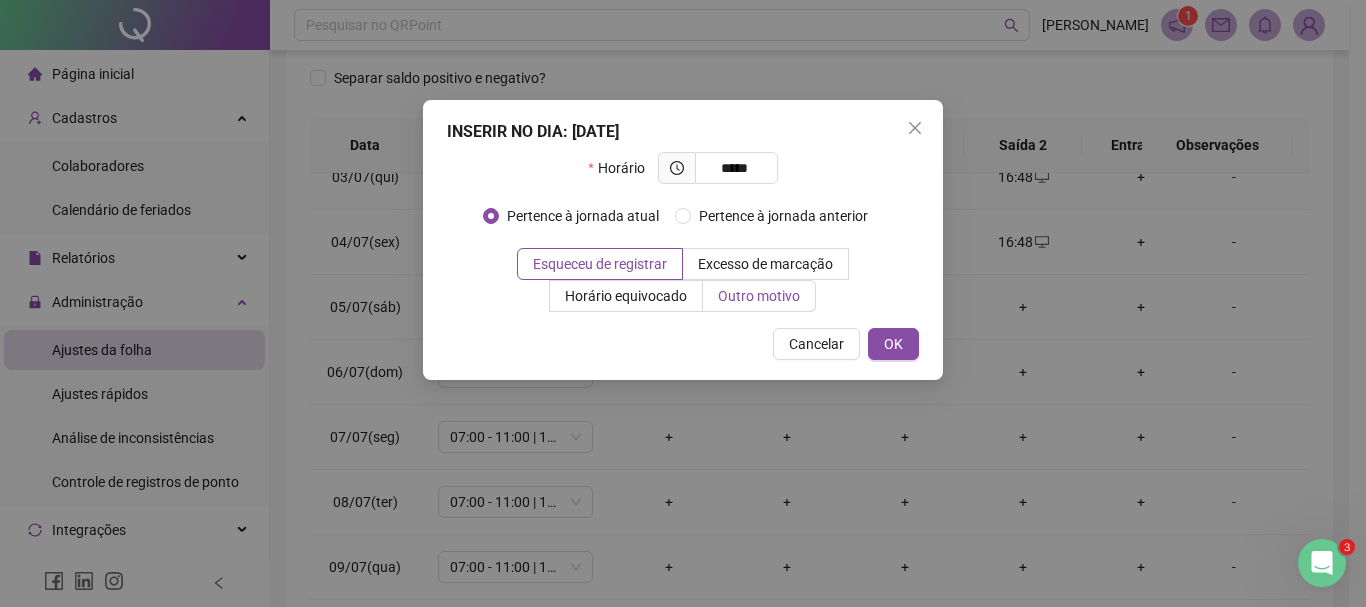 click on "Outro motivo" at bounding box center (759, 296) 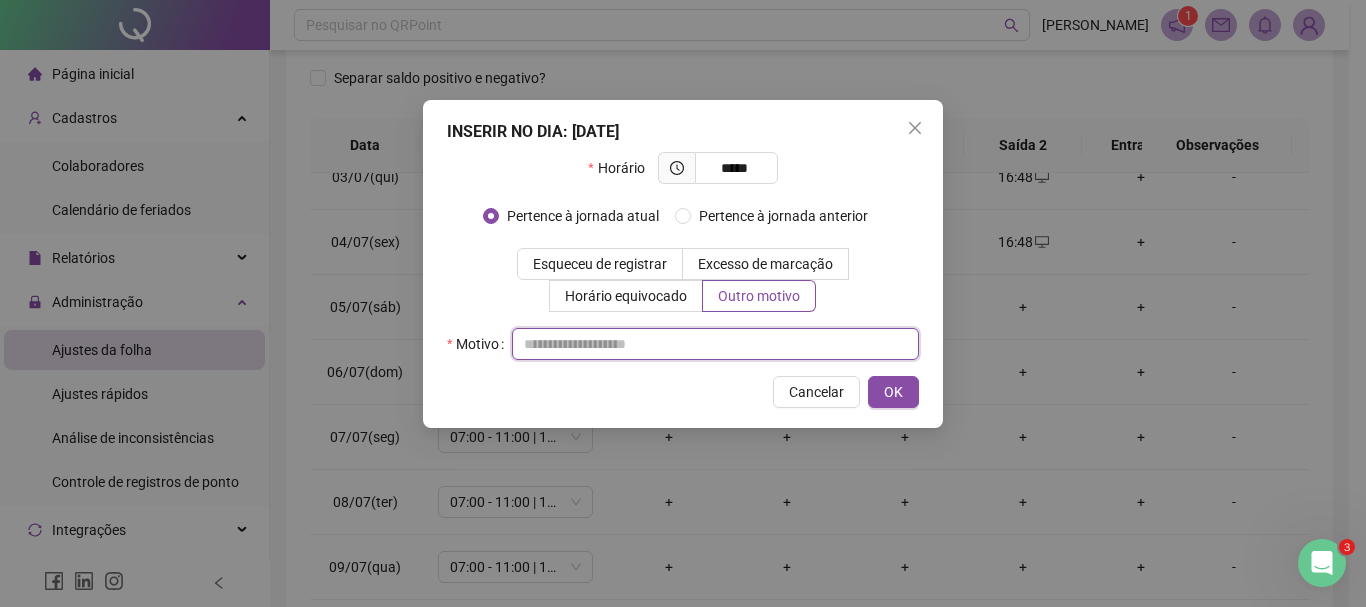 drag, startPoint x: 658, startPoint y: 329, endPoint x: 658, endPoint y: 352, distance: 23 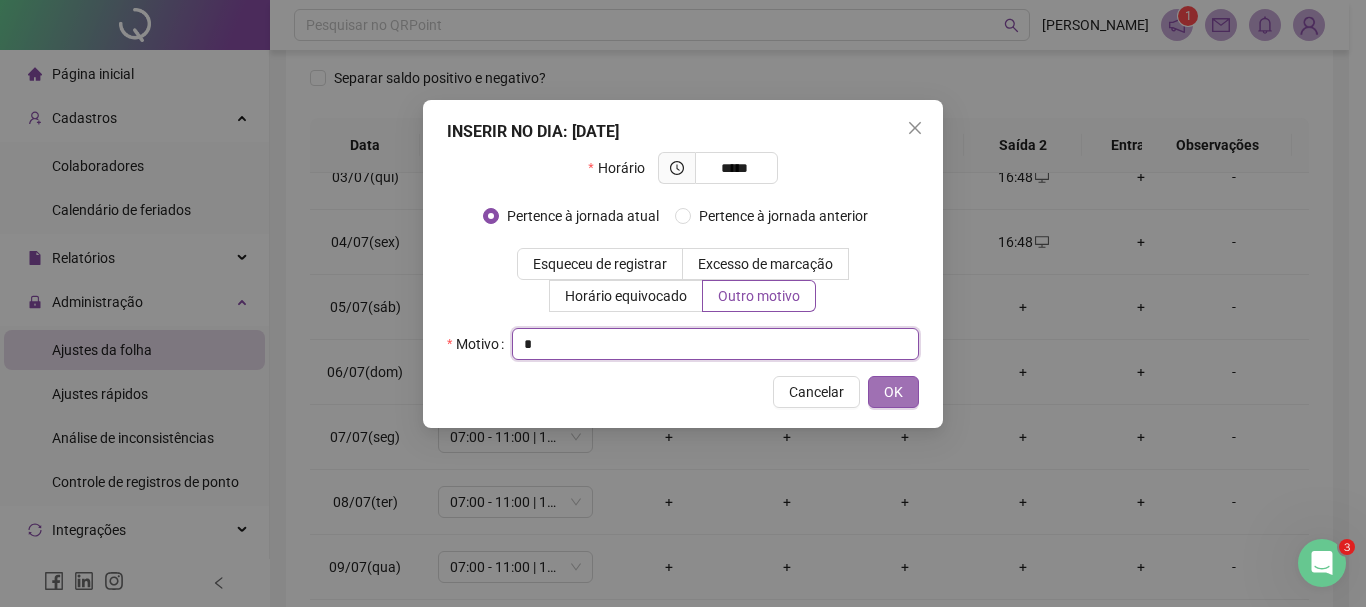 type on "*" 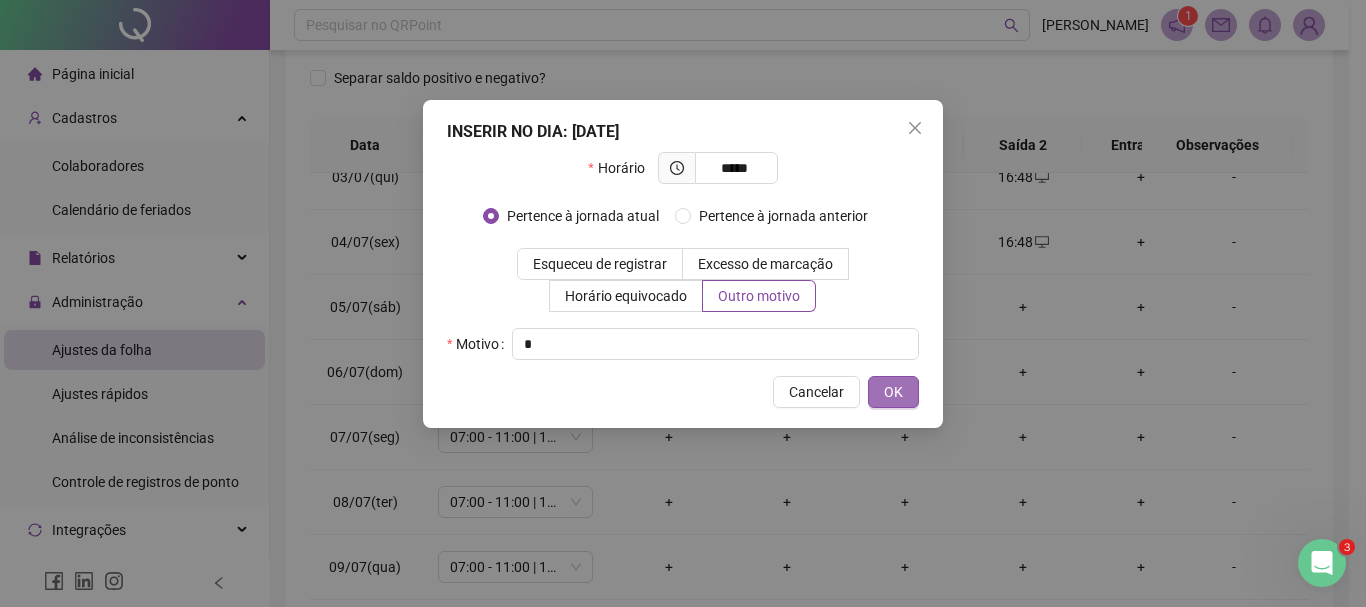 click on "OK" at bounding box center (893, 392) 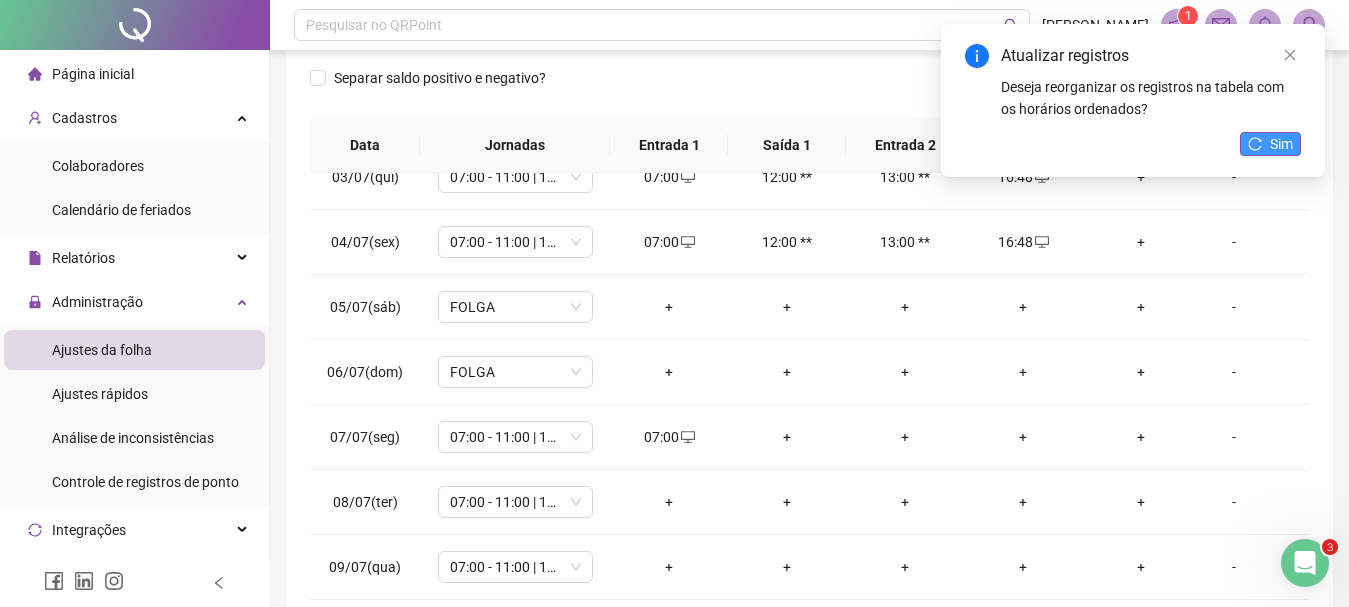 click on "Sim" at bounding box center (1281, 144) 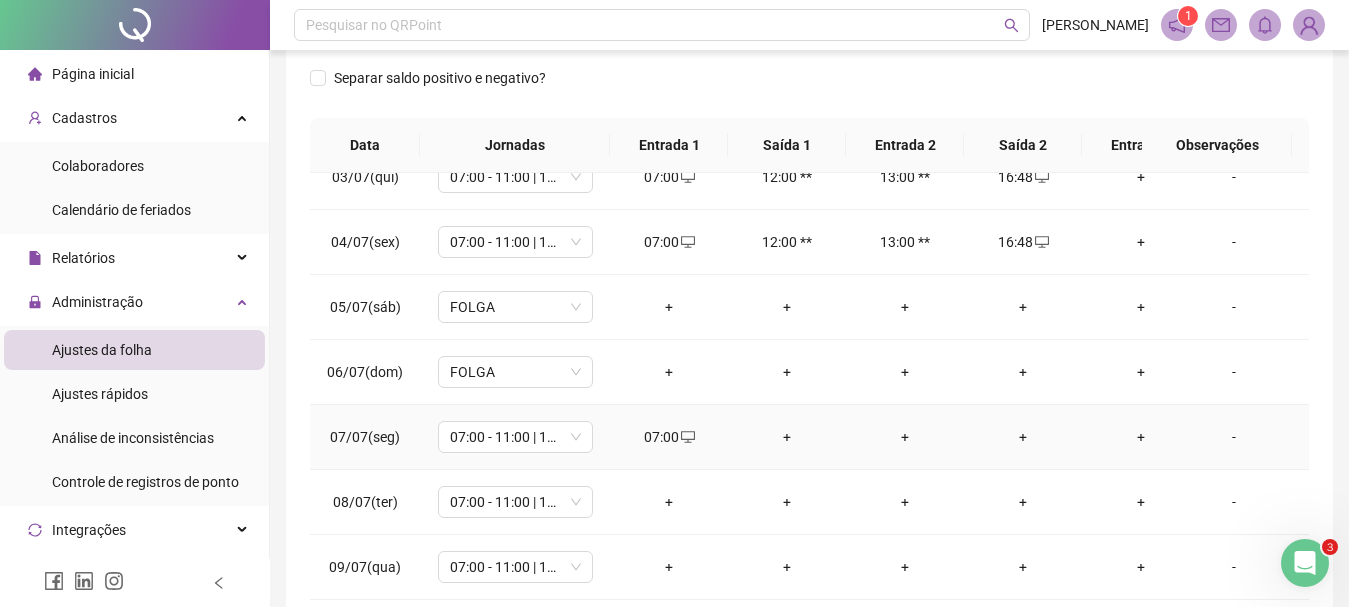 click on "+" at bounding box center [787, 437] 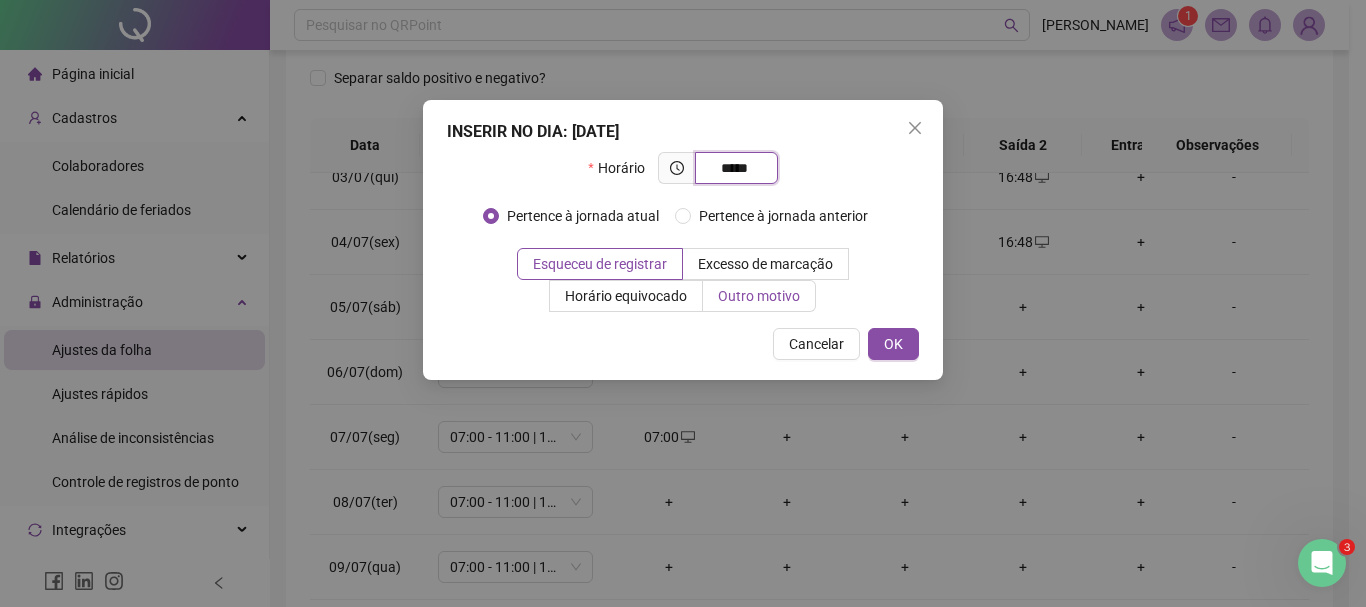 type on "*****" 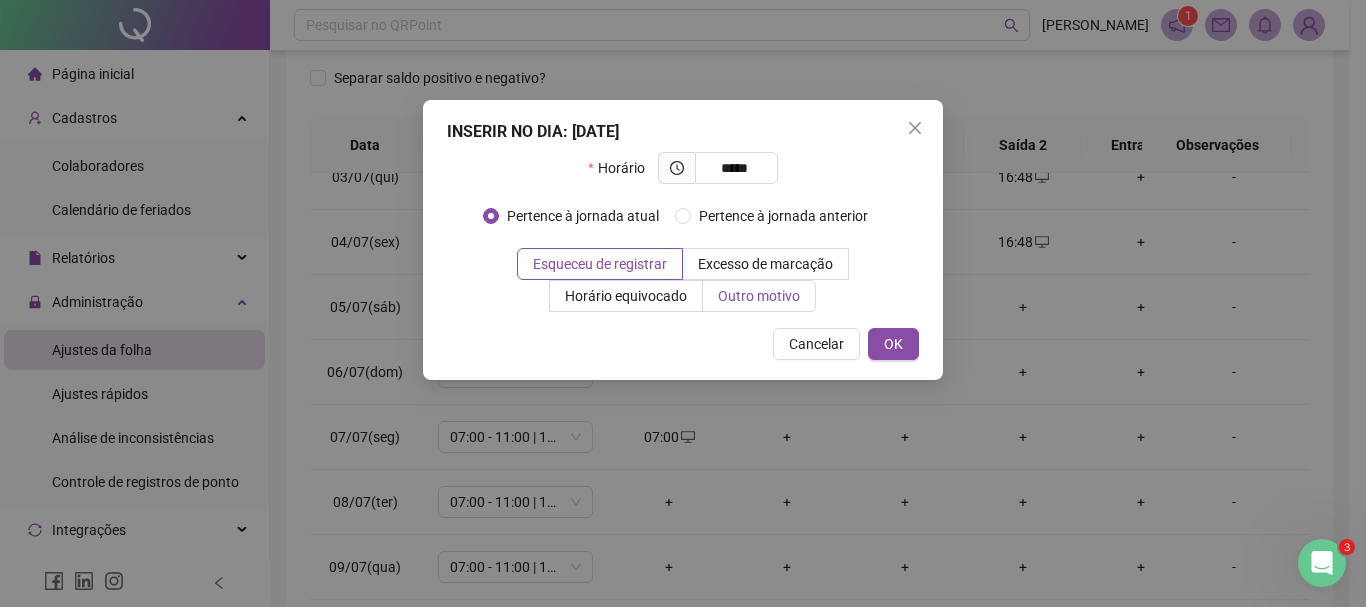 click on "Outro motivo" at bounding box center (759, 296) 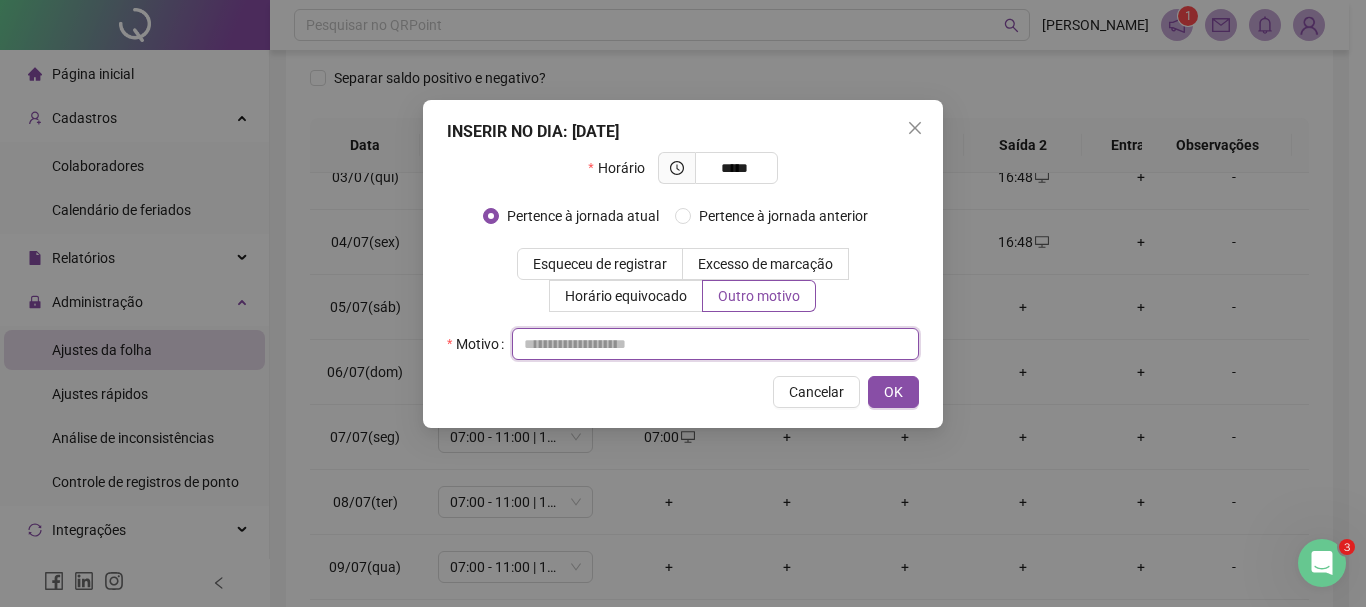 click at bounding box center [715, 344] 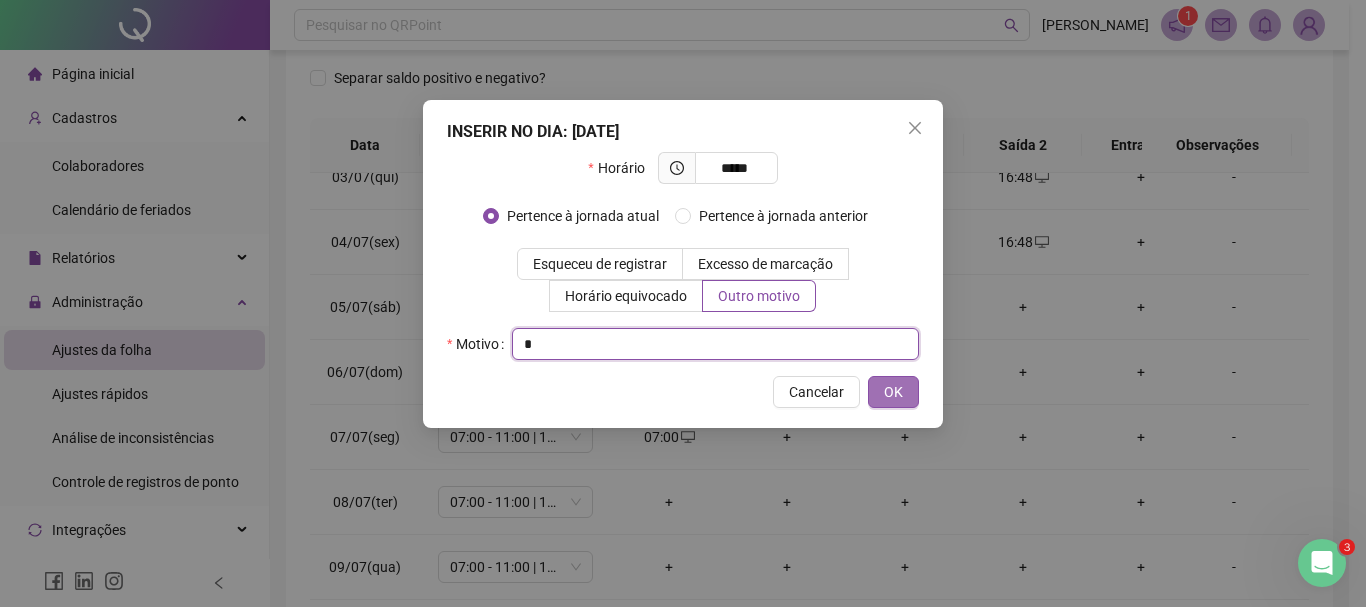 type on "*" 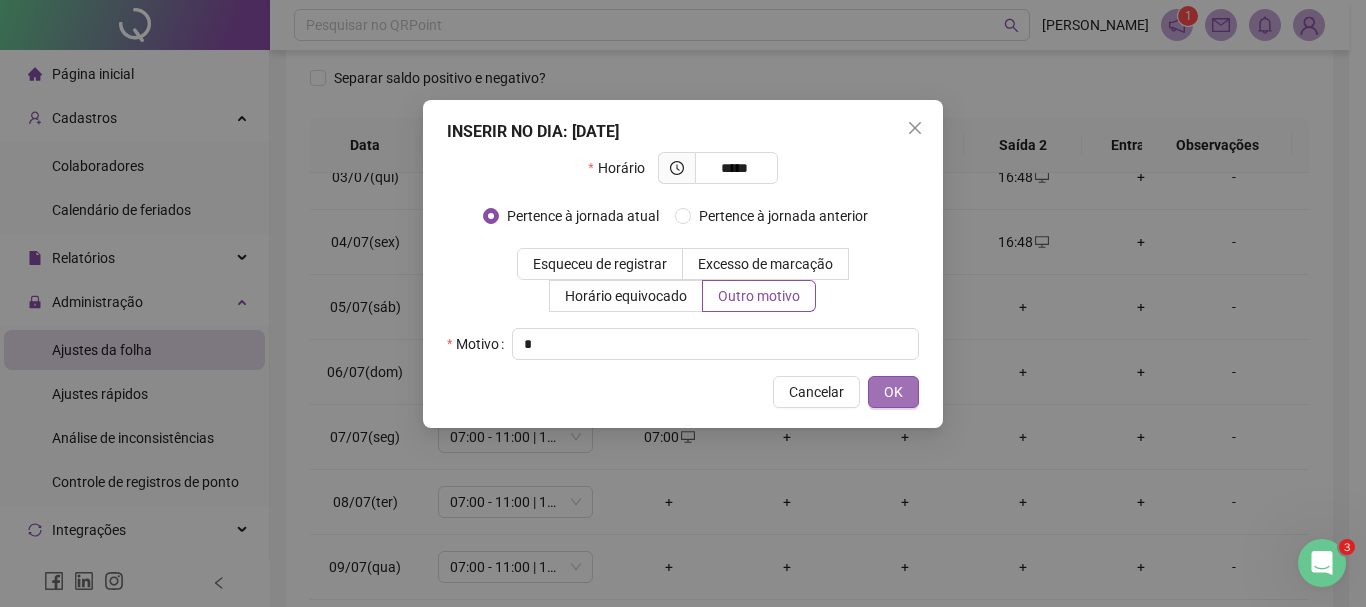 click on "OK" at bounding box center (893, 392) 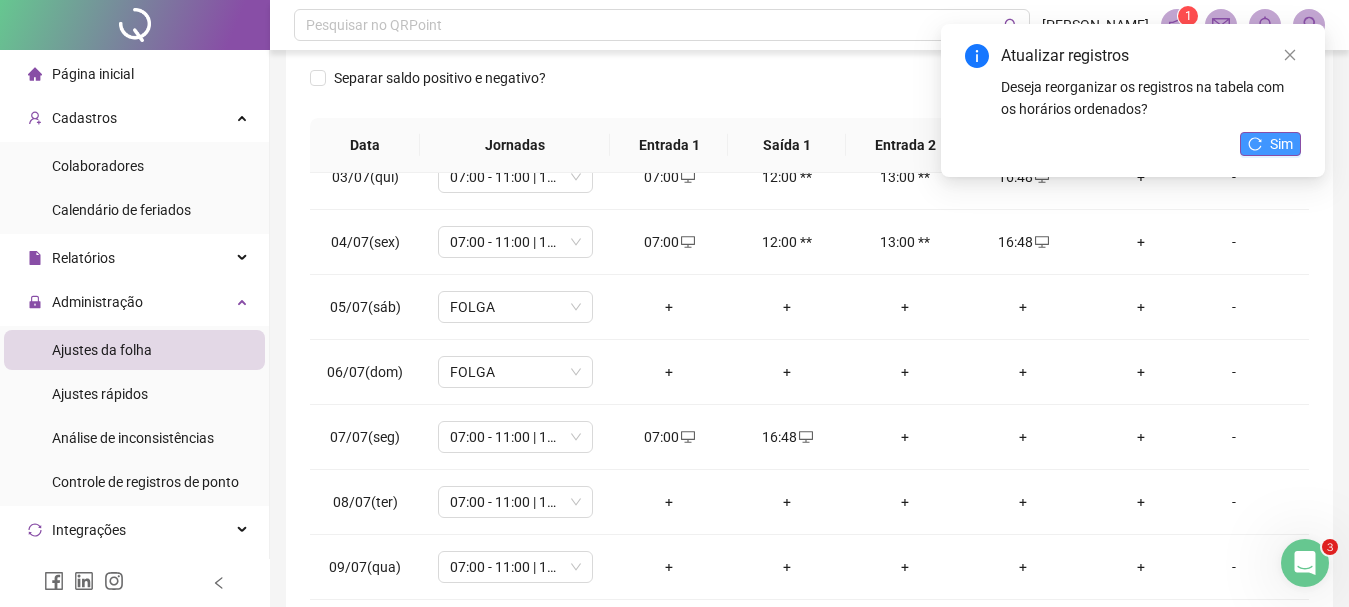 click on "Sim" at bounding box center [1281, 144] 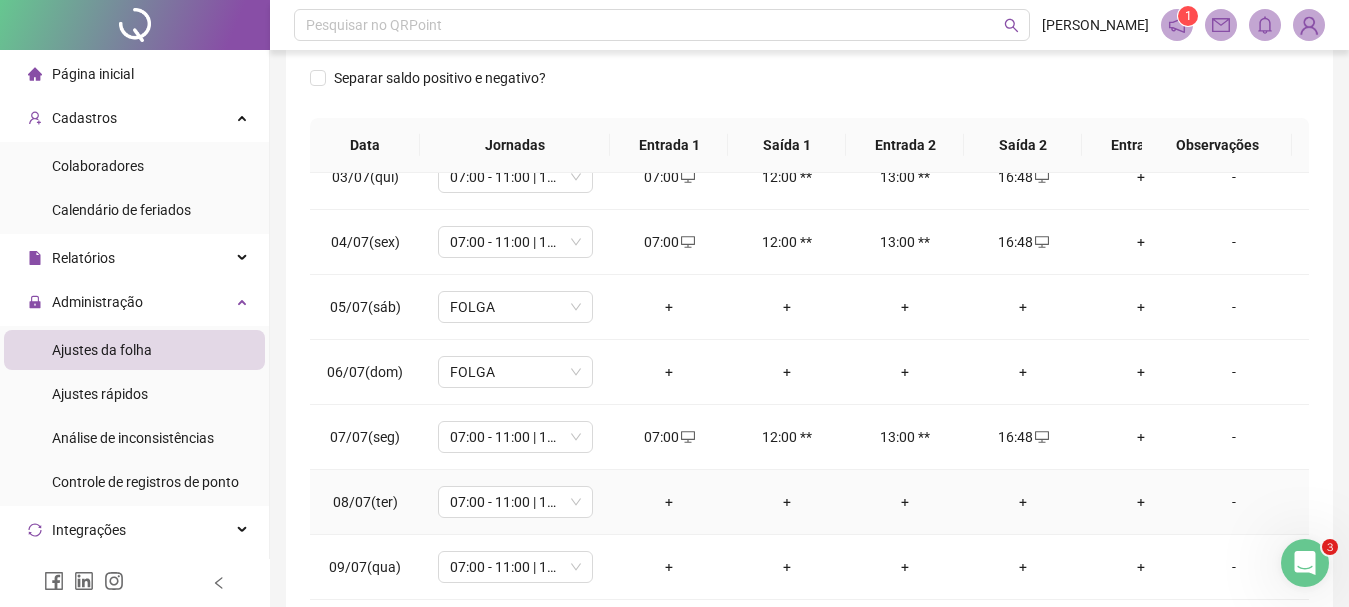 click on "+" at bounding box center (669, 502) 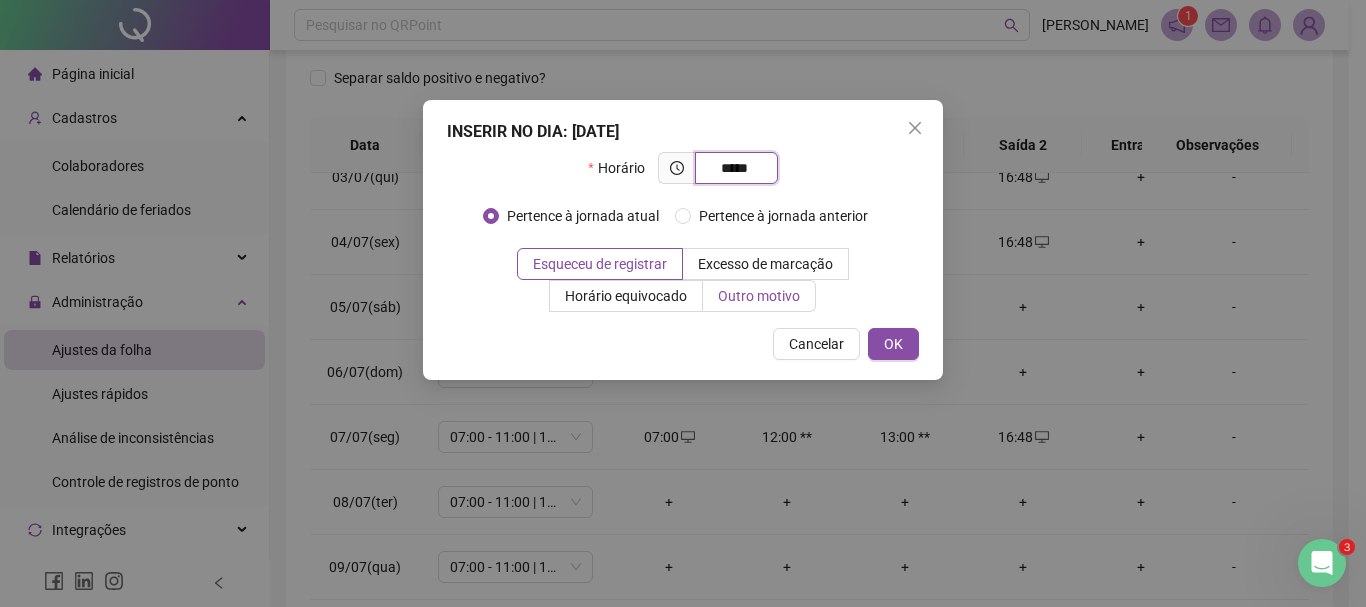 type on "*****" 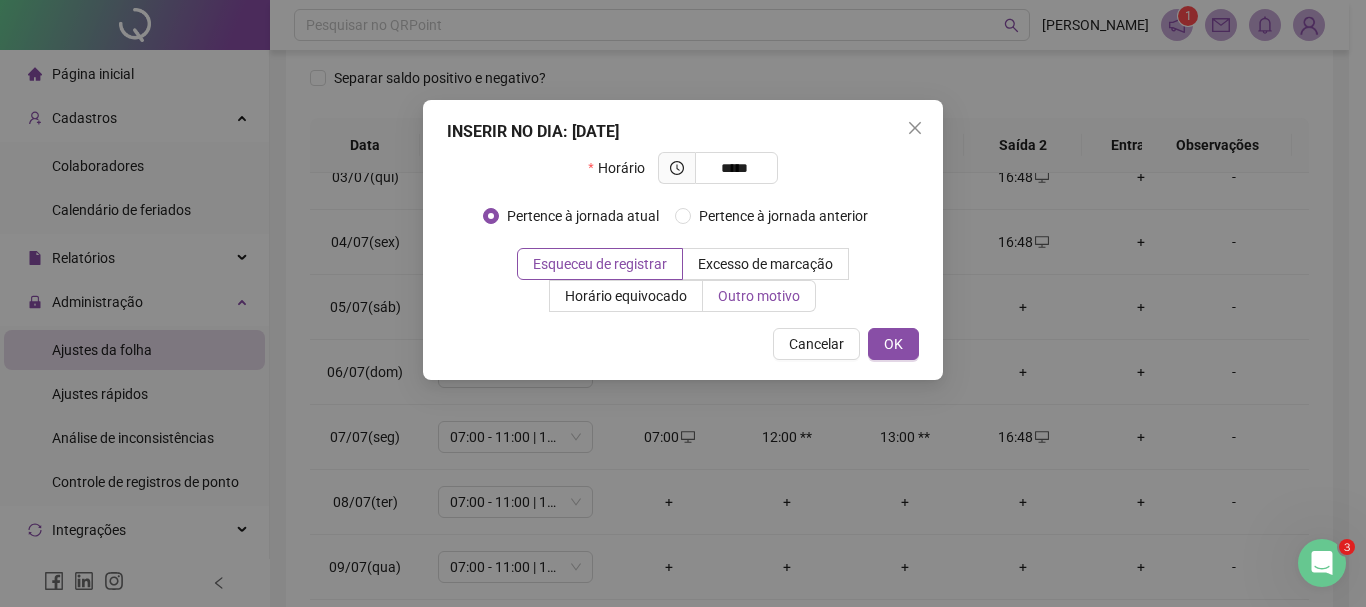 click on "Outro motivo" at bounding box center [759, 296] 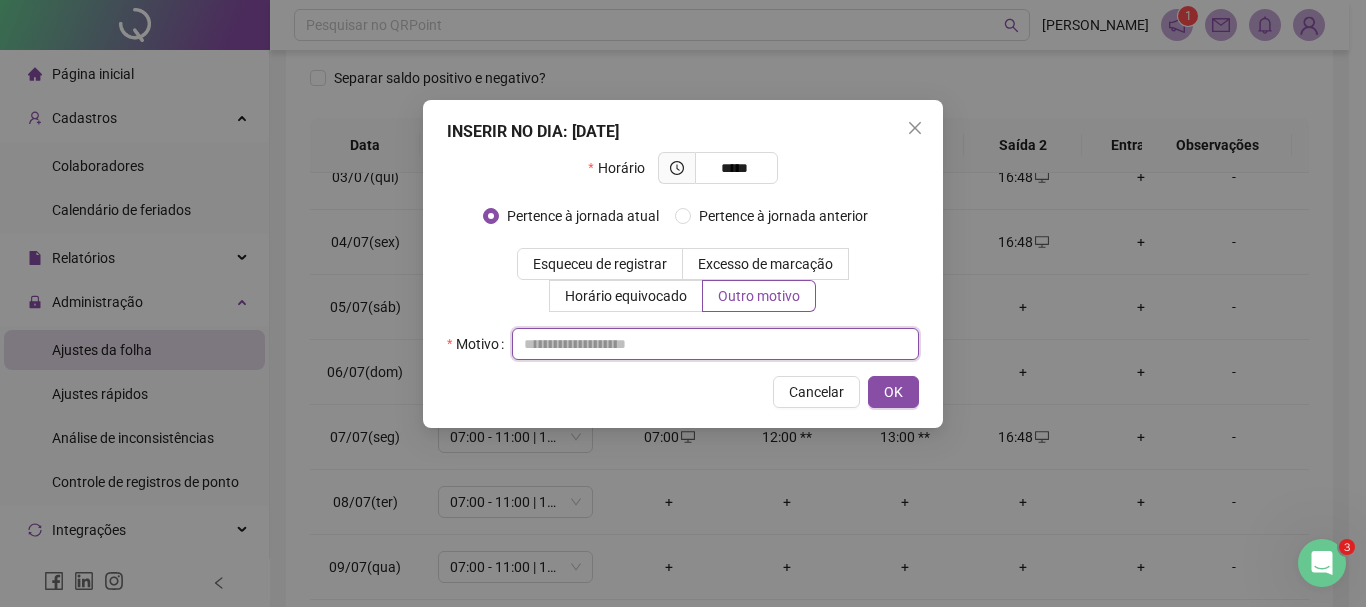 click at bounding box center (715, 344) 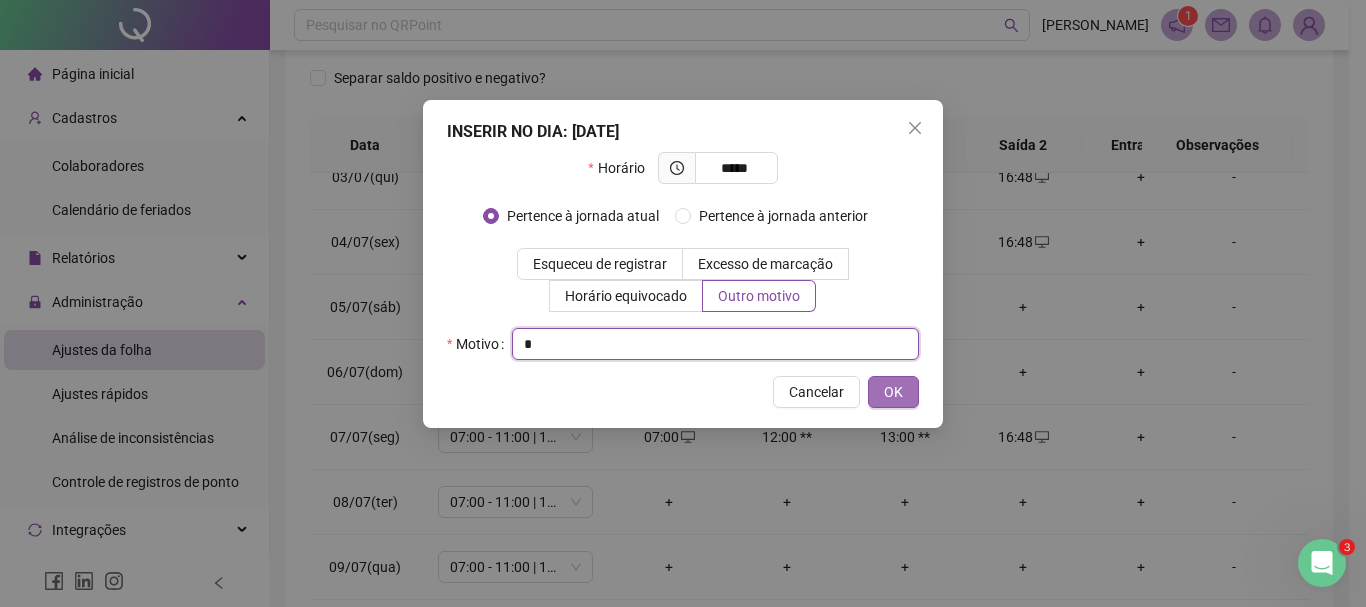 type on "*" 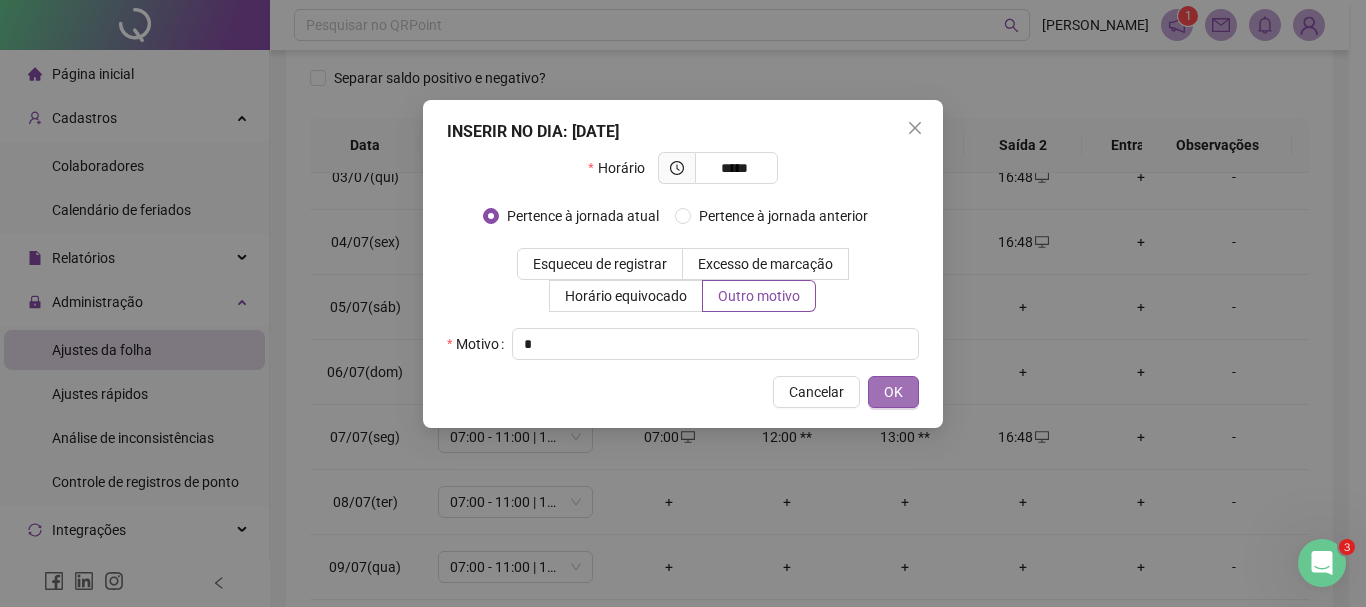 click on "OK" at bounding box center (893, 392) 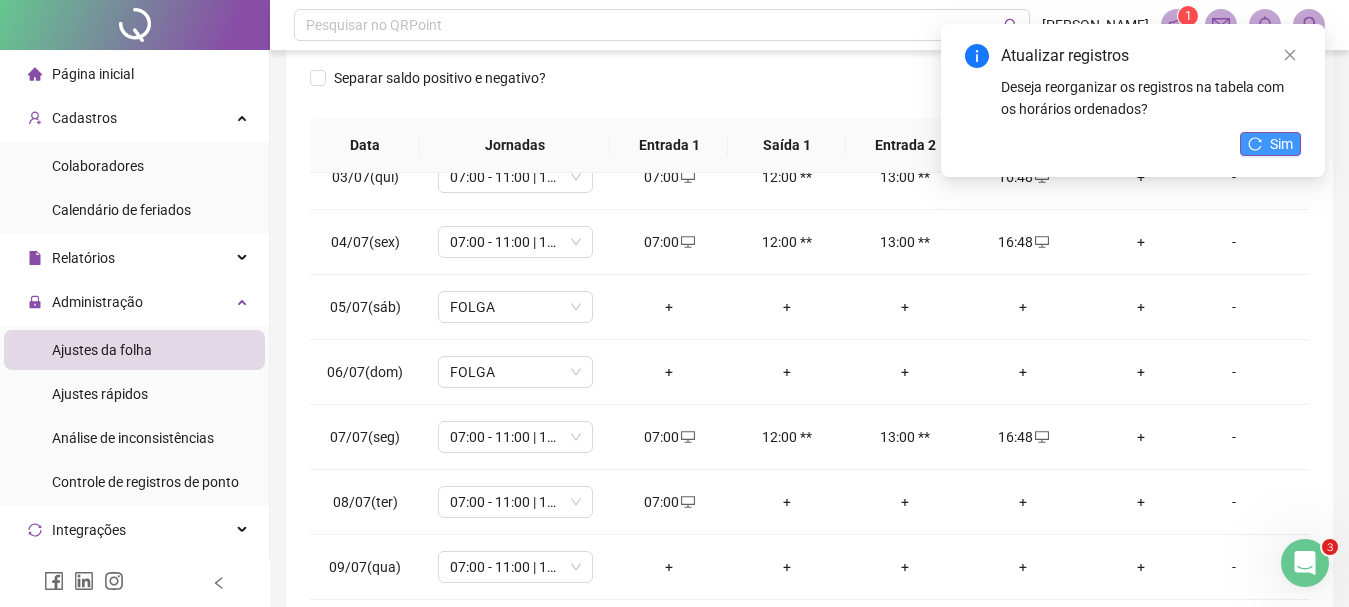 click on "Sim" at bounding box center (1270, 144) 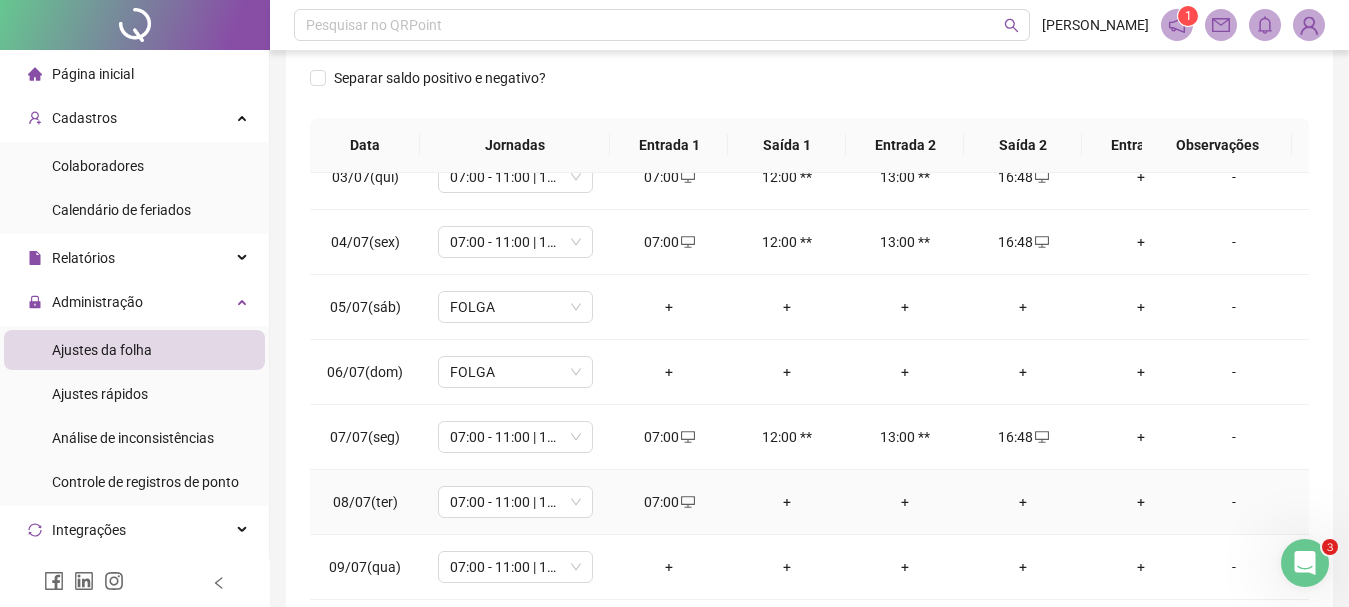 click on "+" at bounding box center [787, 502] 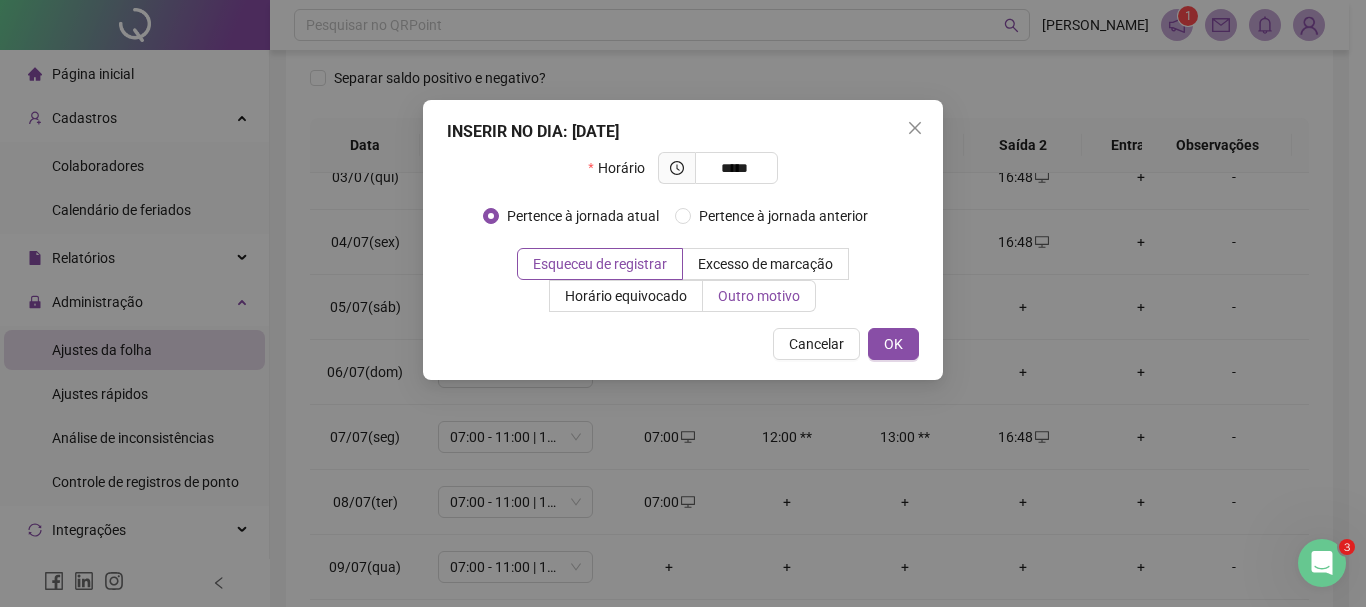type on "*****" 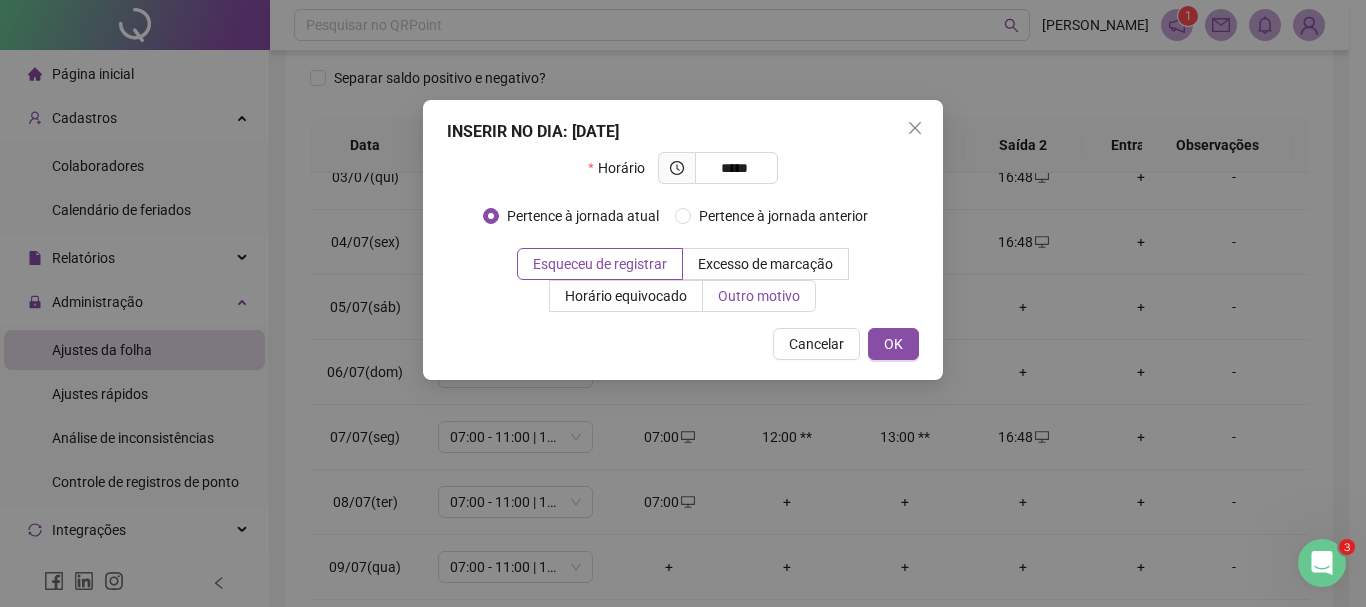 click on "Outro motivo" at bounding box center (759, 296) 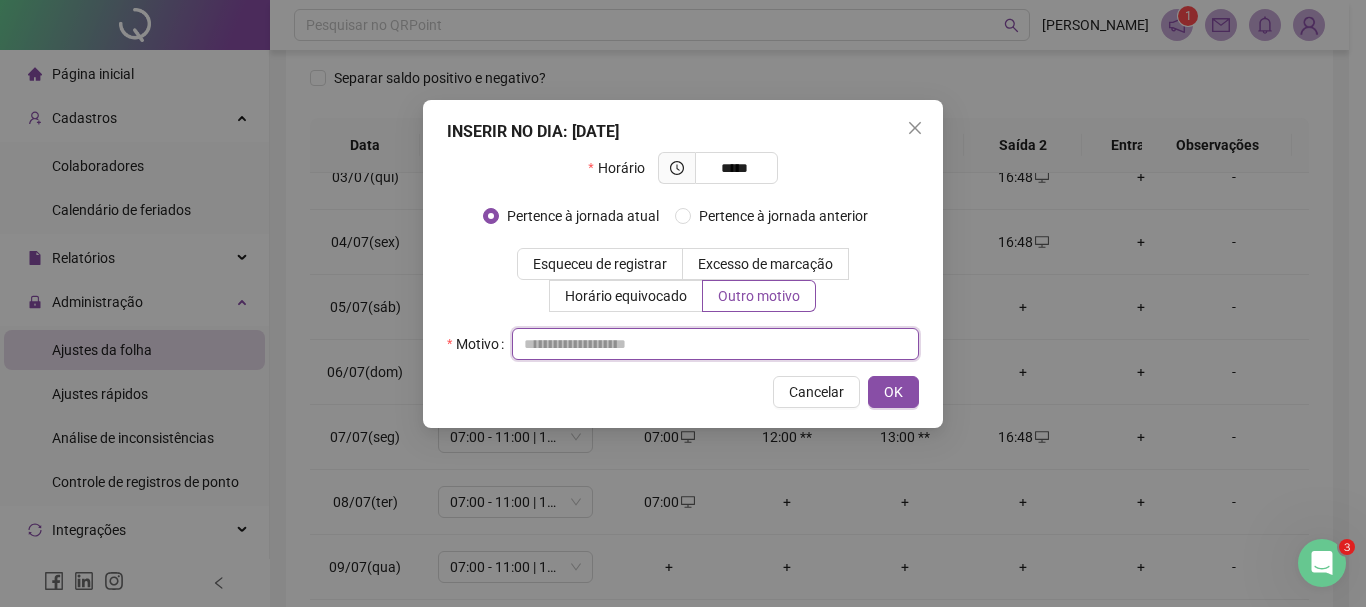 click at bounding box center [715, 344] 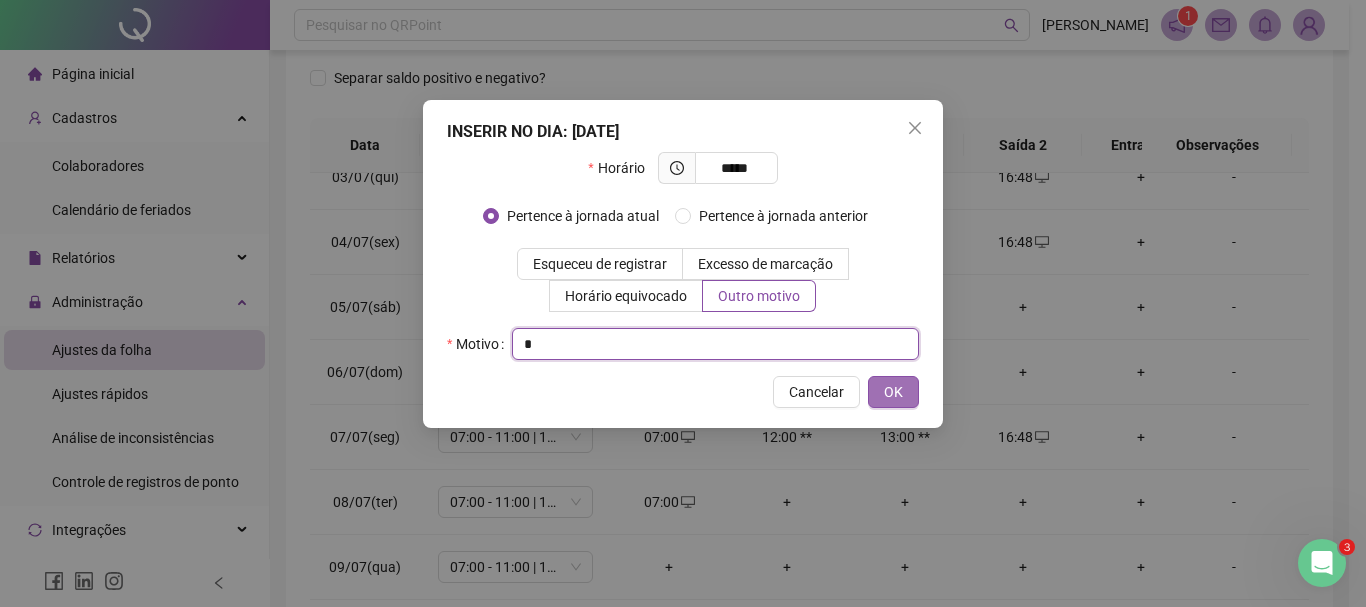 type on "*" 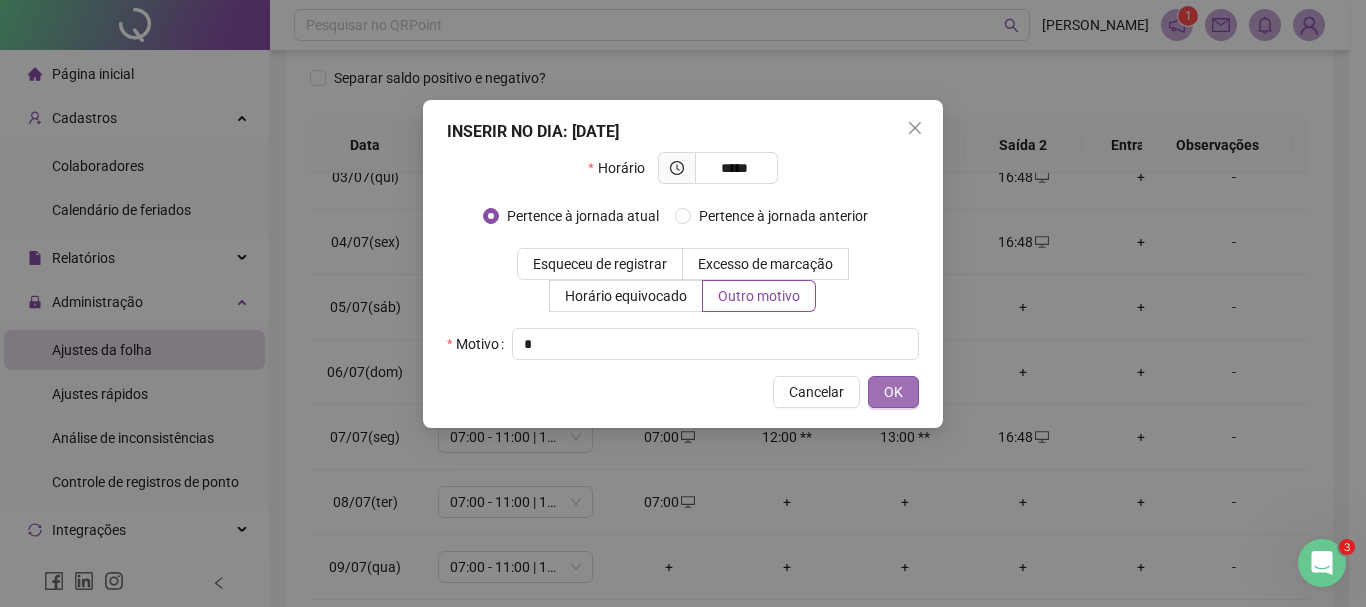 click on "OK" at bounding box center [893, 392] 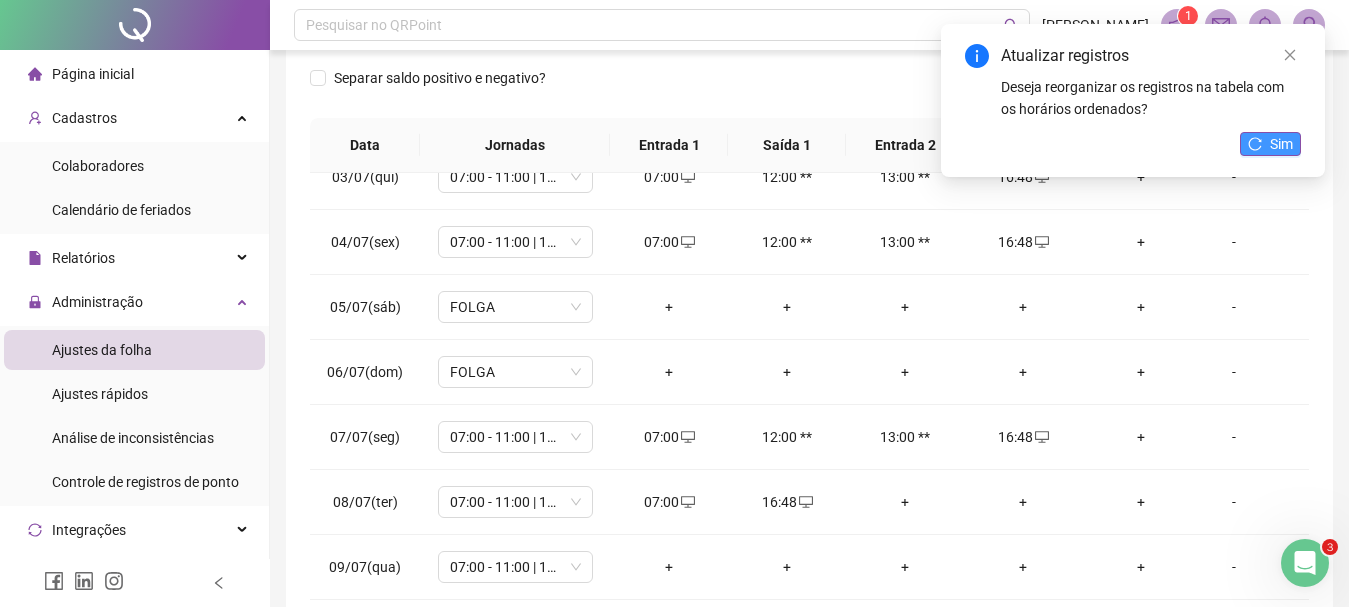 click on "Sim" at bounding box center (1270, 144) 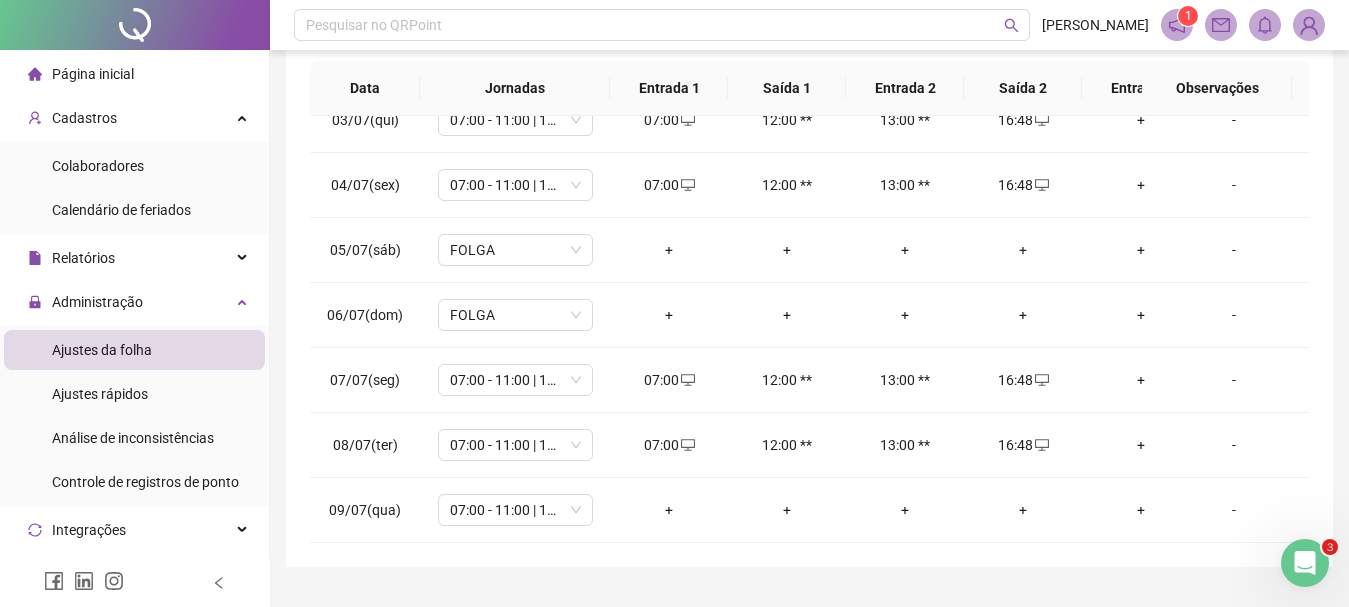 scroll, scrollTop: 392, scrollLeft: 0, axis: vertical 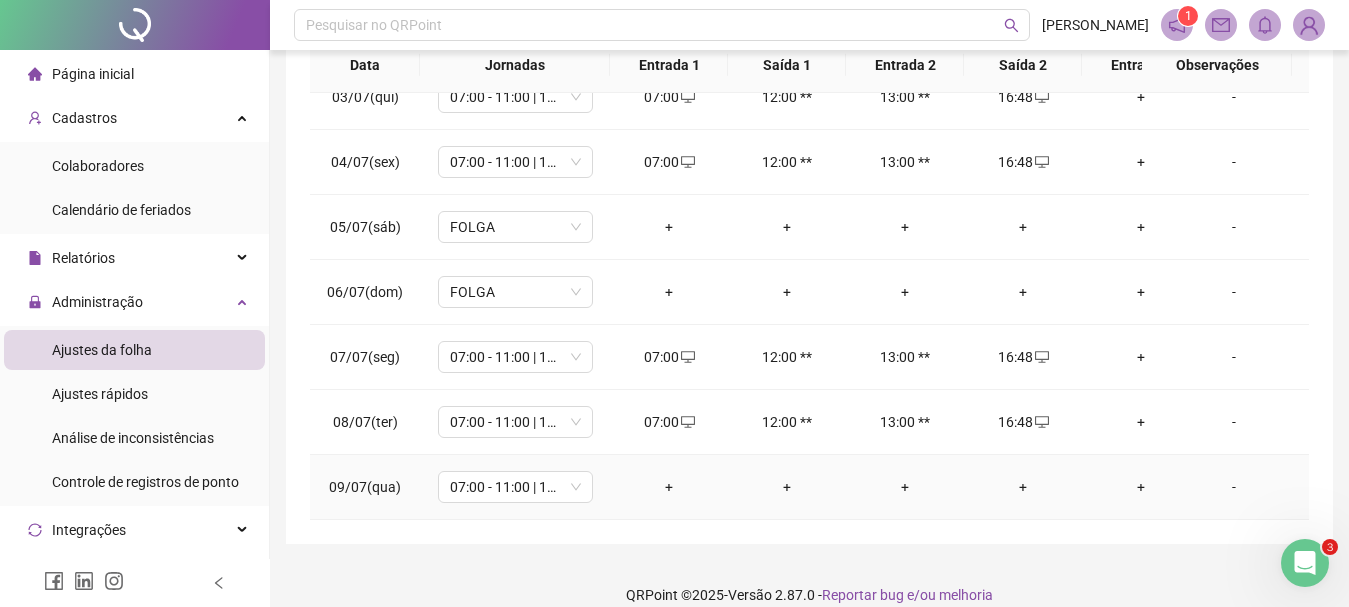 click on "+" at bounding box center (669, 487) 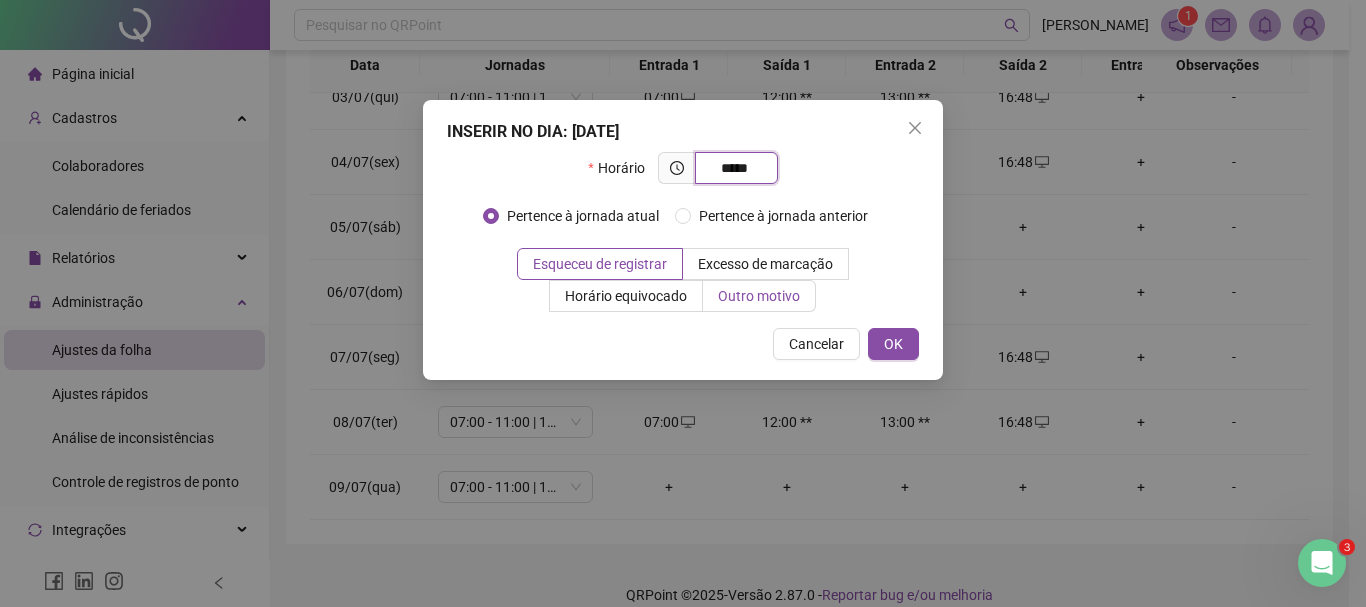 type on "*****" 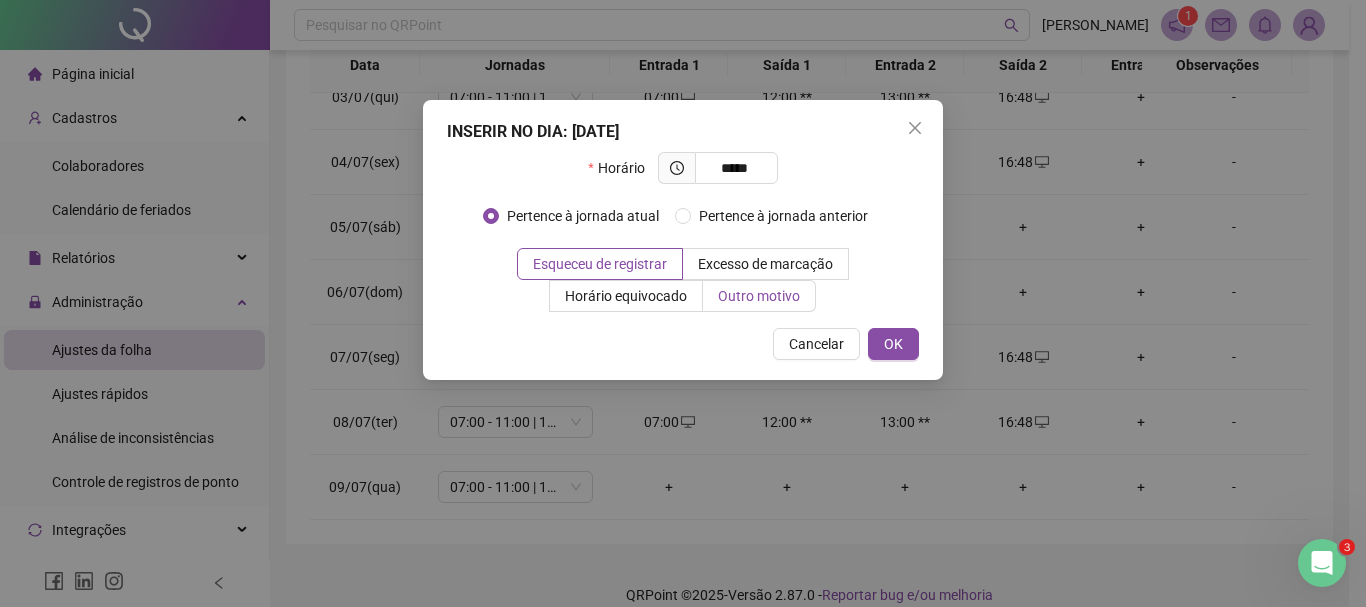 click on "Outro motivo" at bounding box center (759, 296) 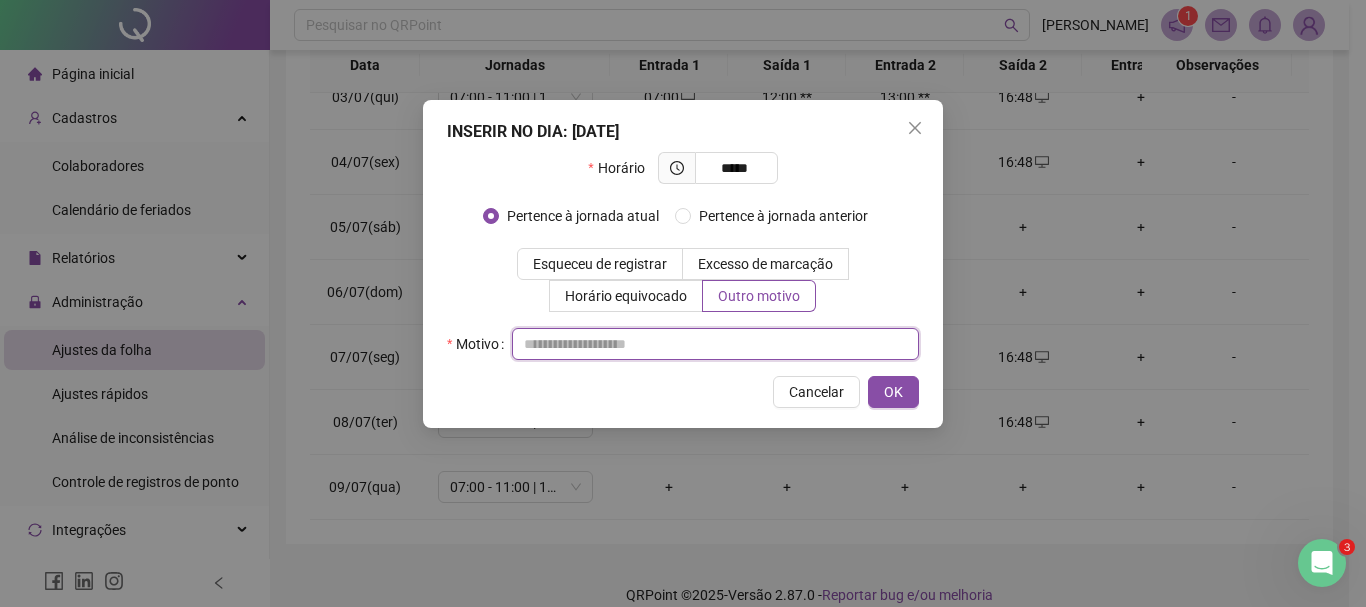 click at bounding box center [715, 344] 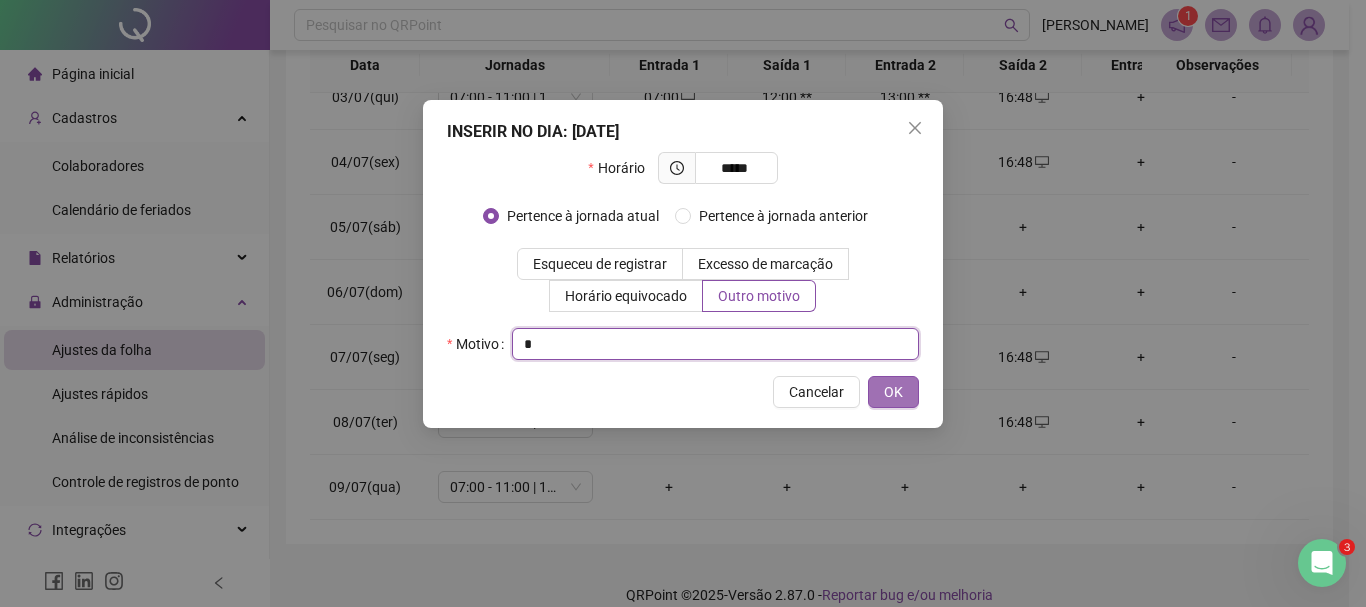 type on "*" 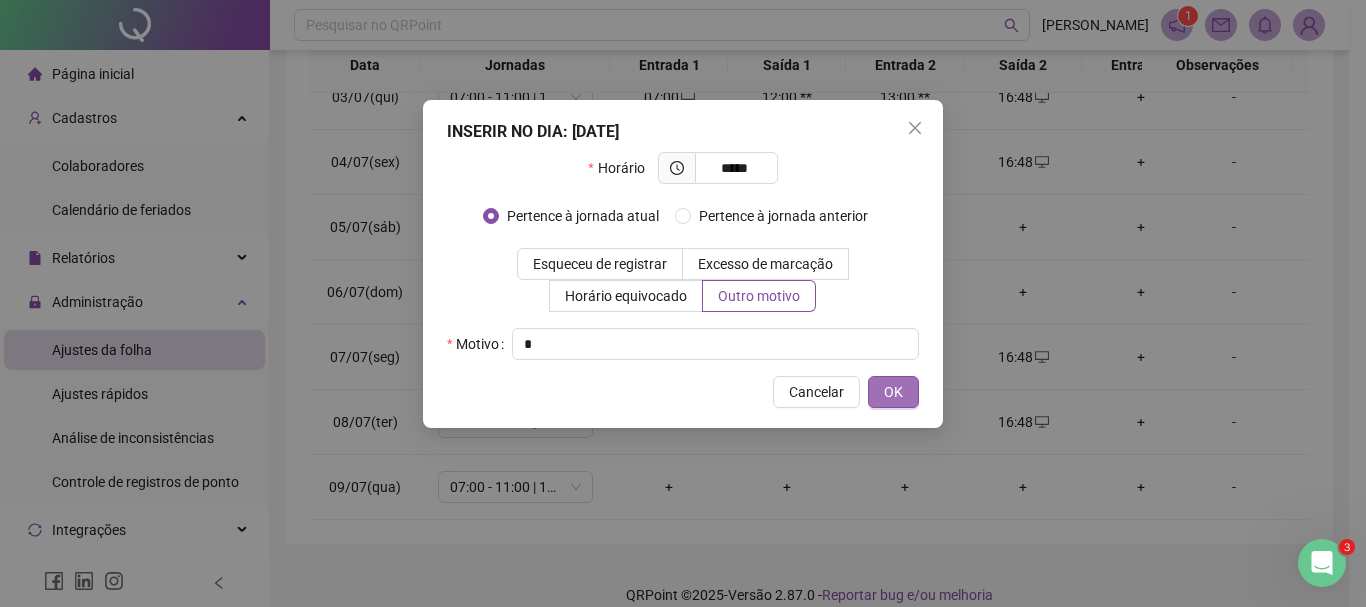 click on "OK" at bounding box center [893, 392] 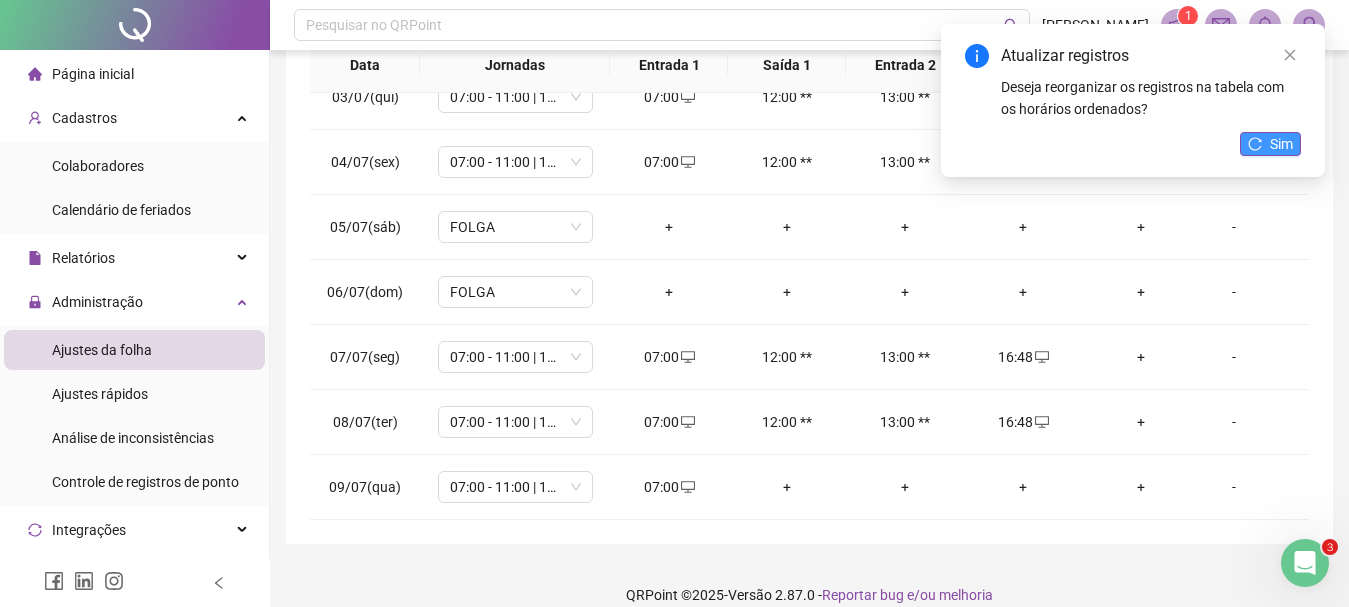 click 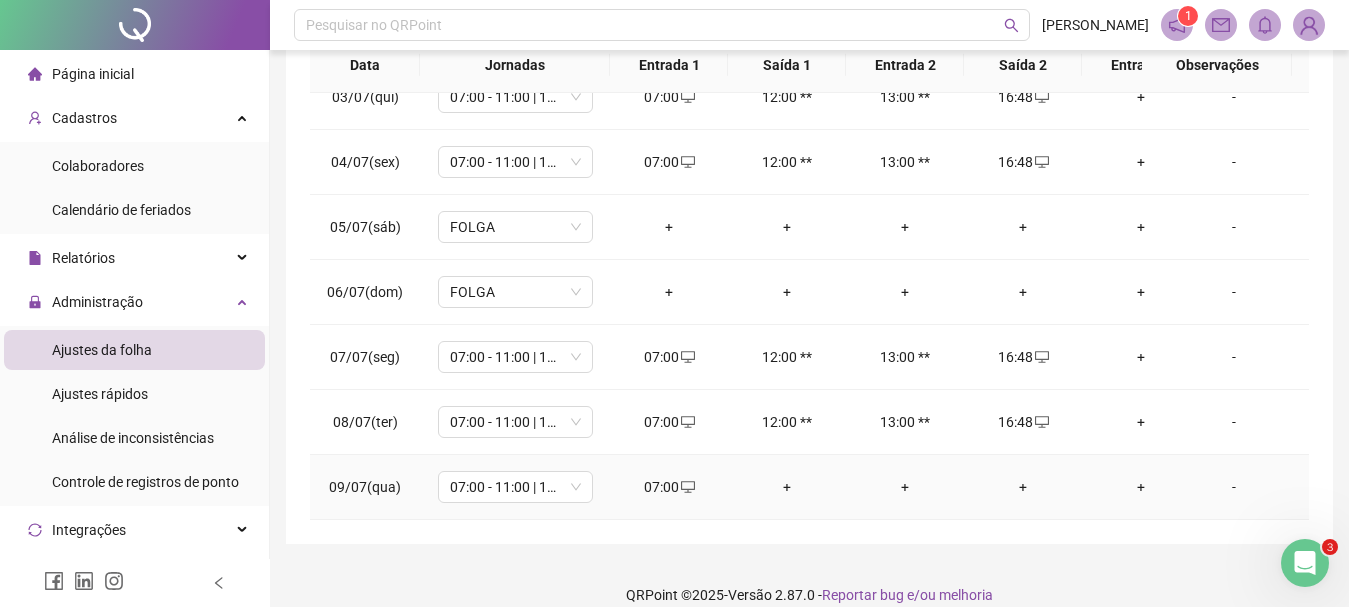 click on "+" at bounding box center [787, 487] 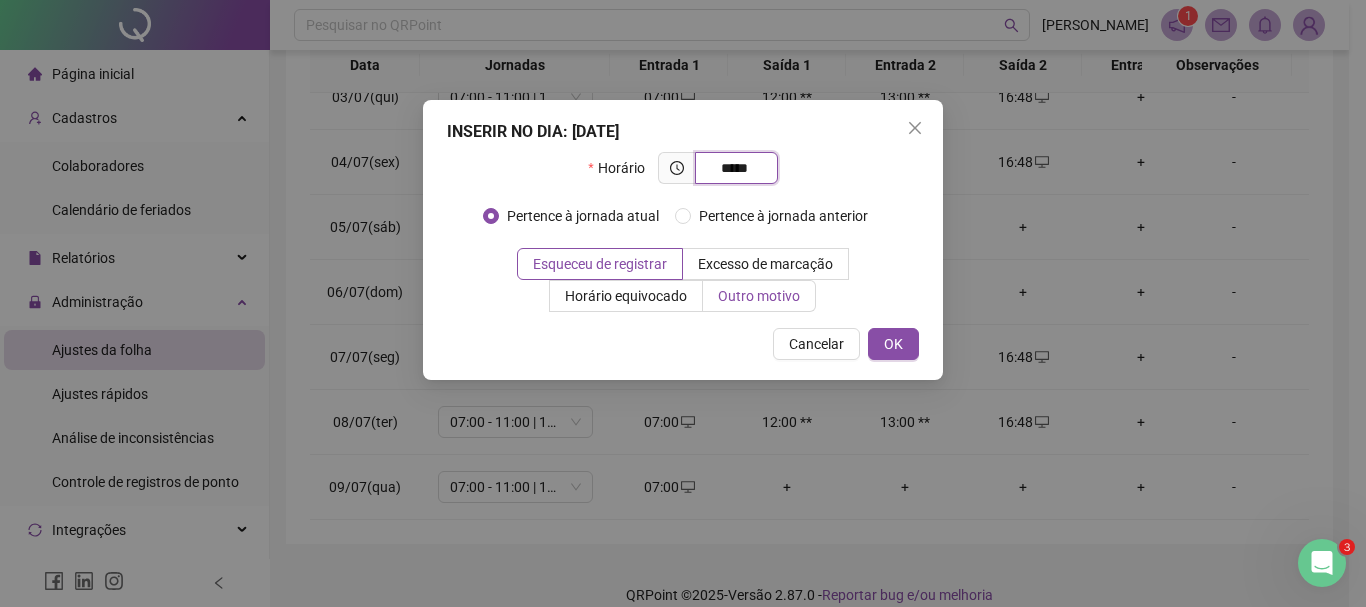 type on "*****" 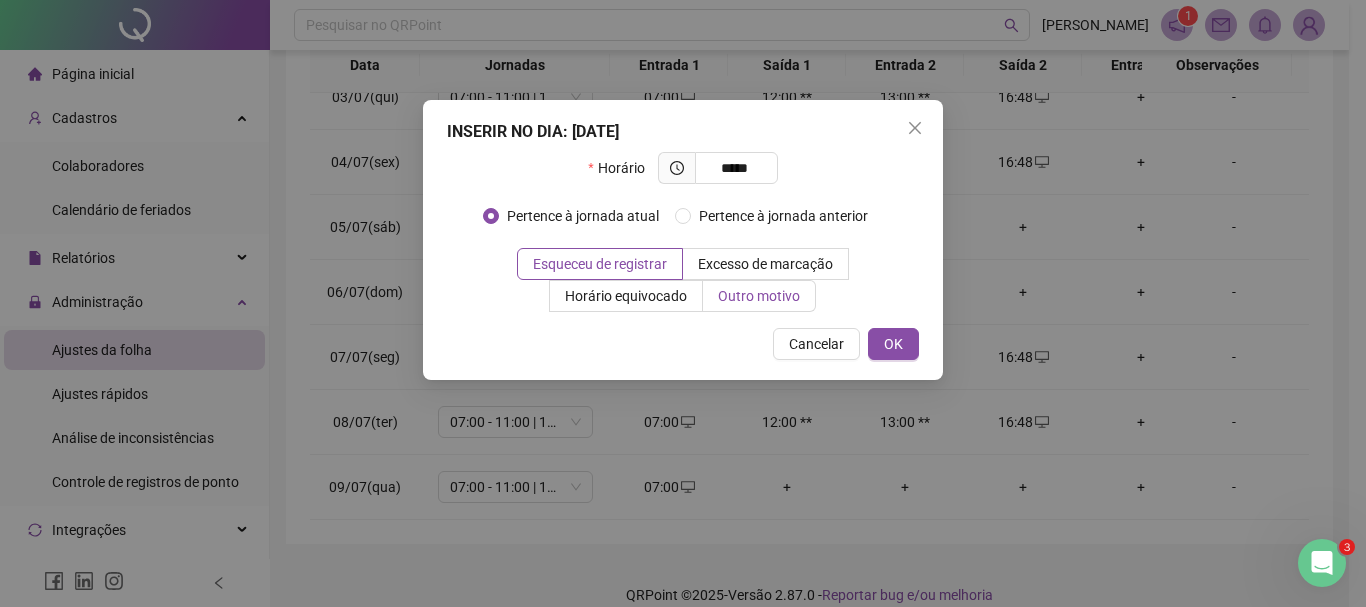 click on "Outro motivo" at bounding box center (759, 296) 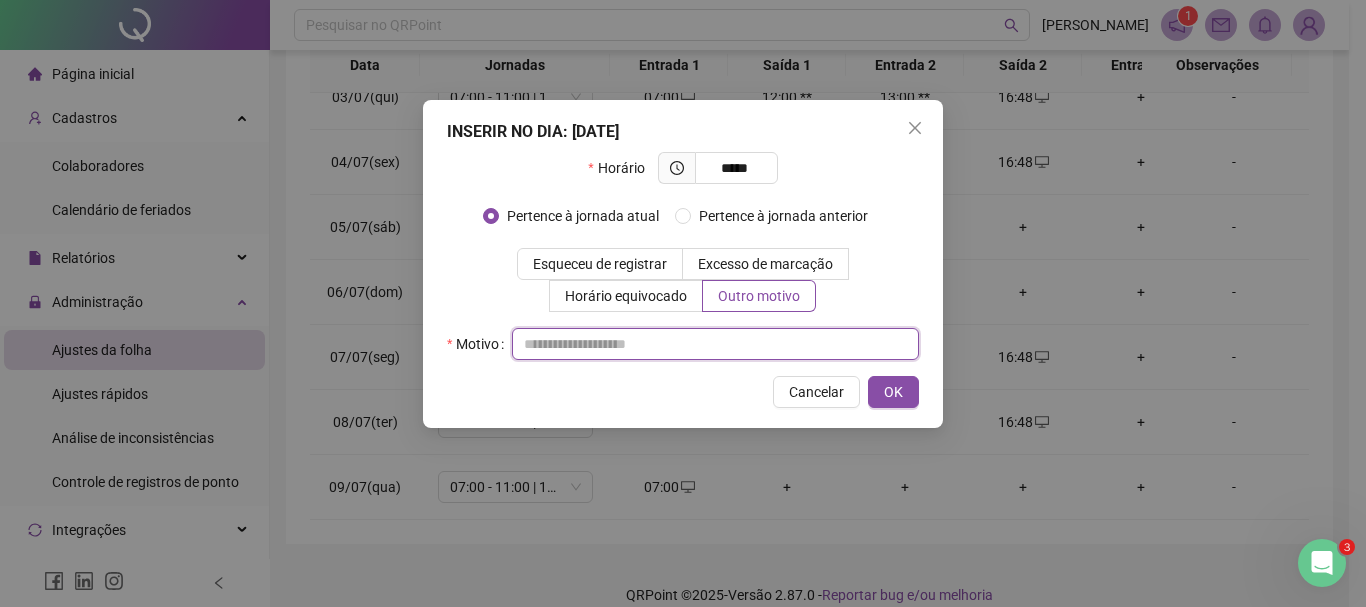 click at bounding box center [715, 344] 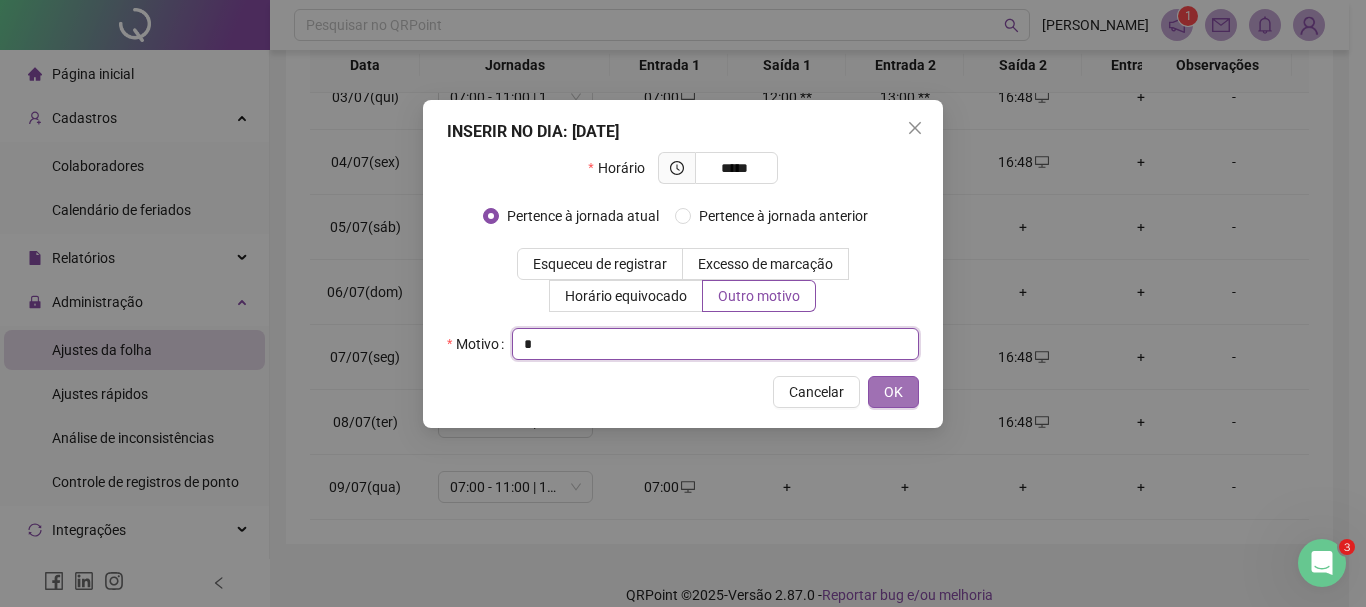 type on "*" 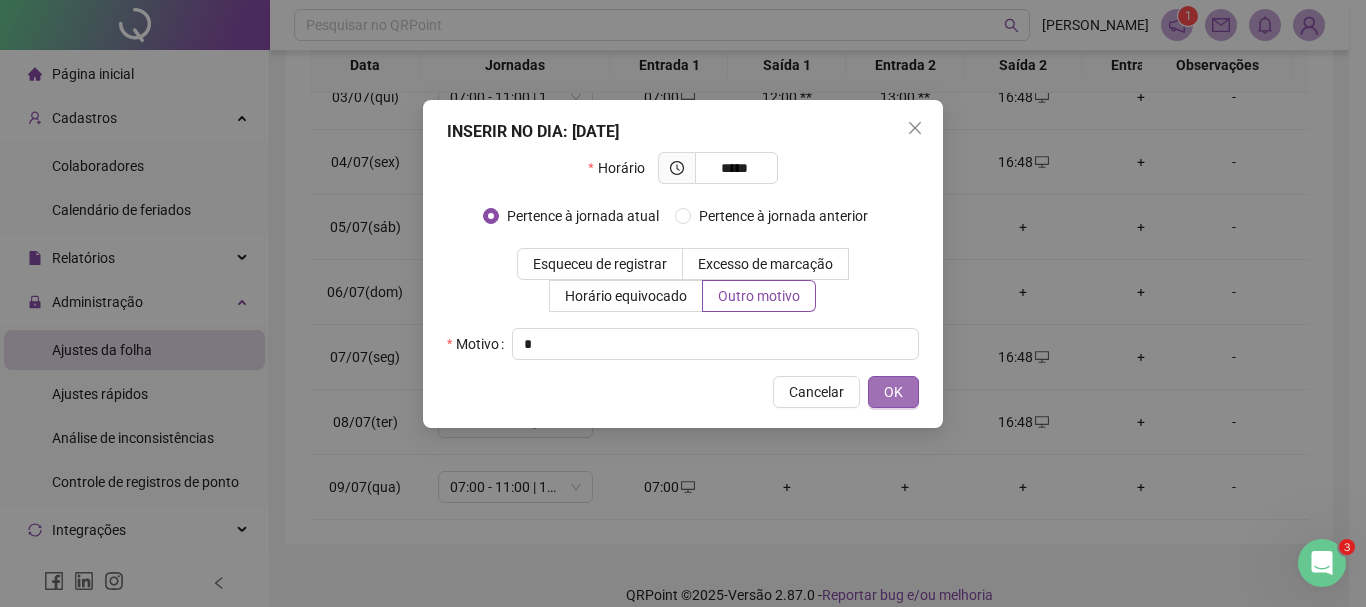 click on "OK" at bounding box center (893, 392) 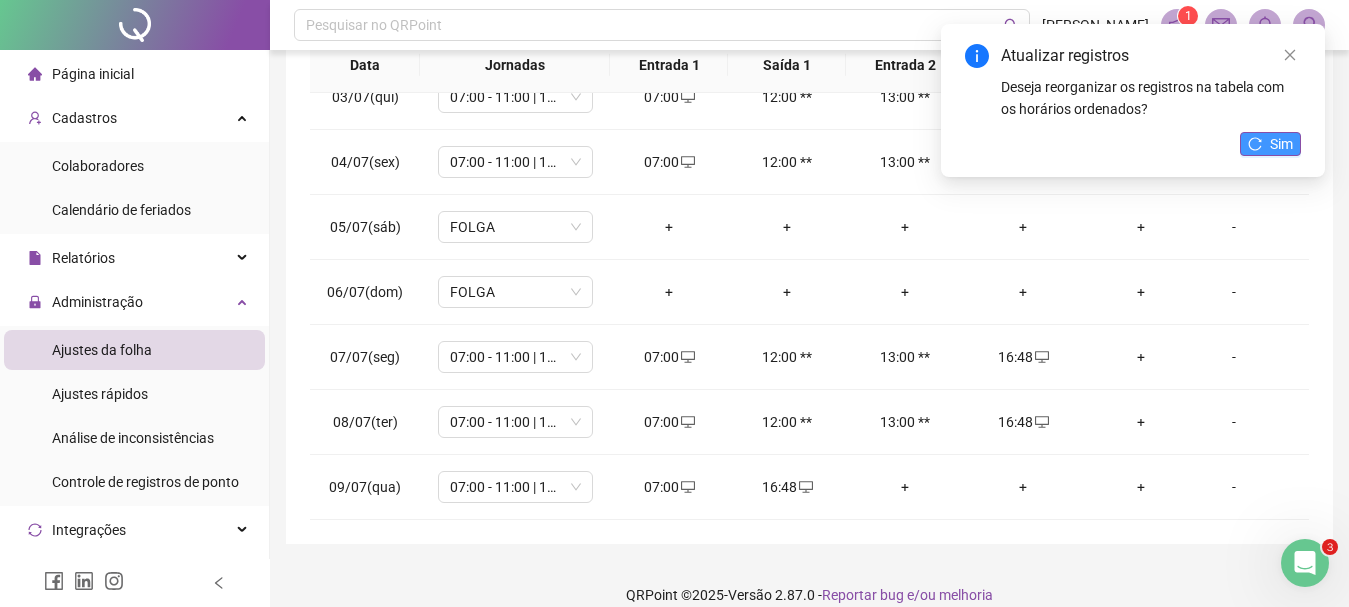 click on "Sim" at bounding box center (1281, 144) 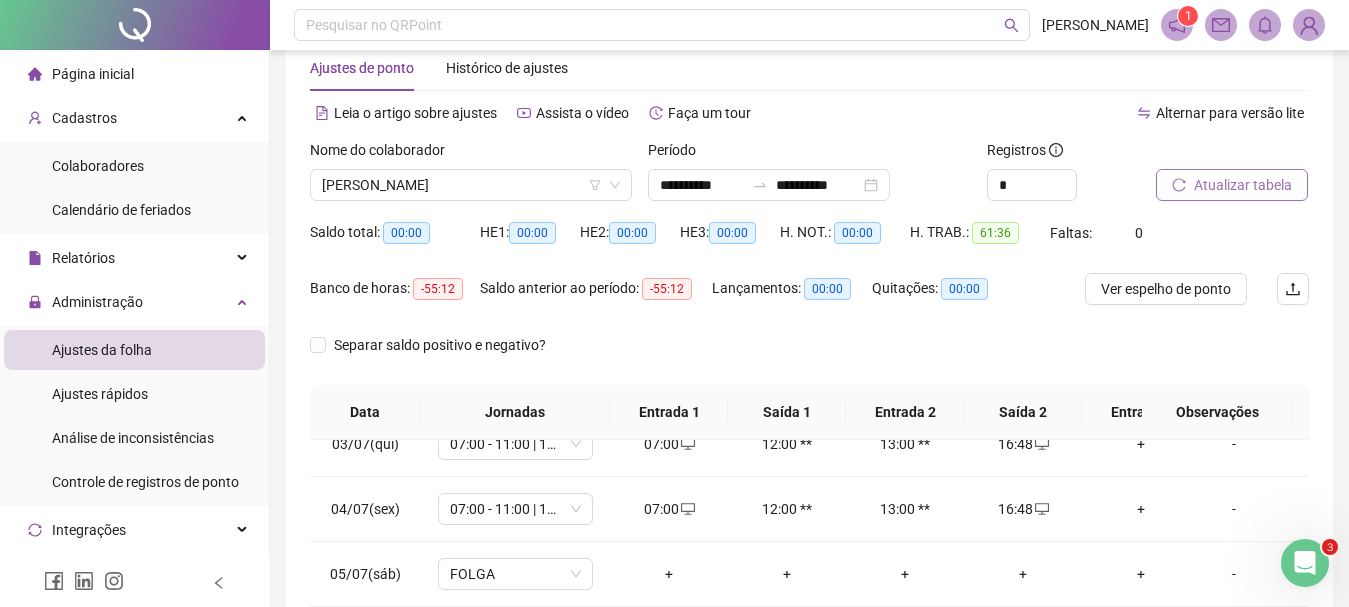 scroll, scrollTop: 7, scrollLeft: 0, axis: vertical 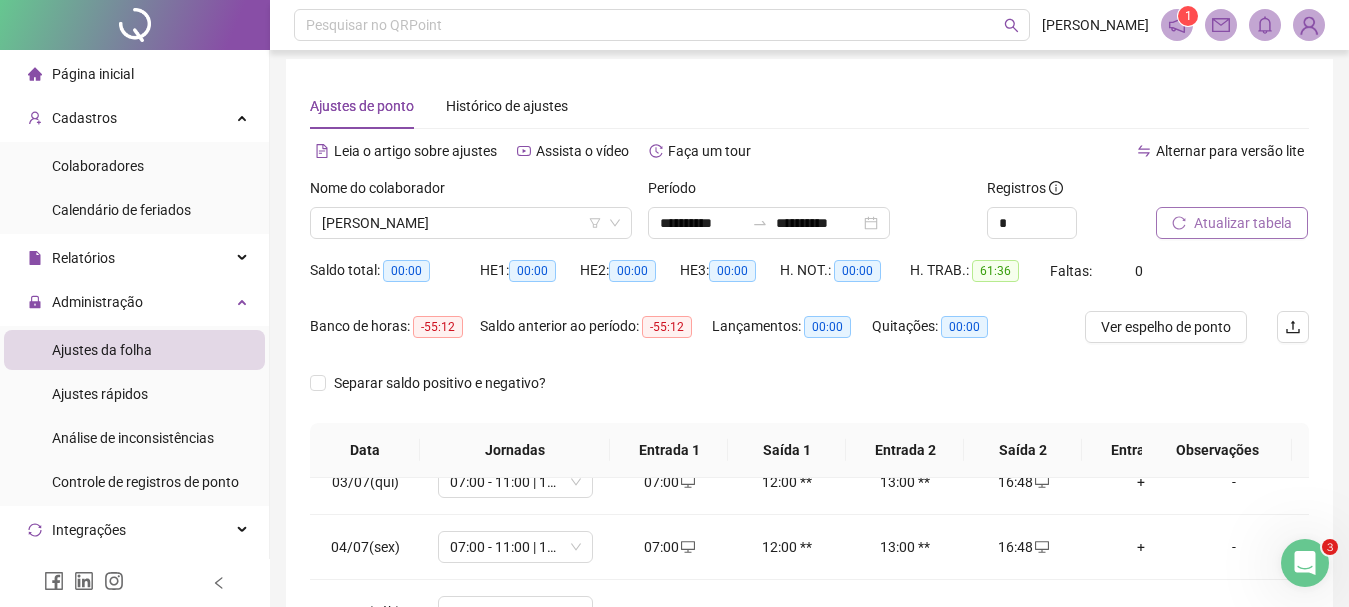 click on "Atualizar tabela" at bounding box center (1243, 223) 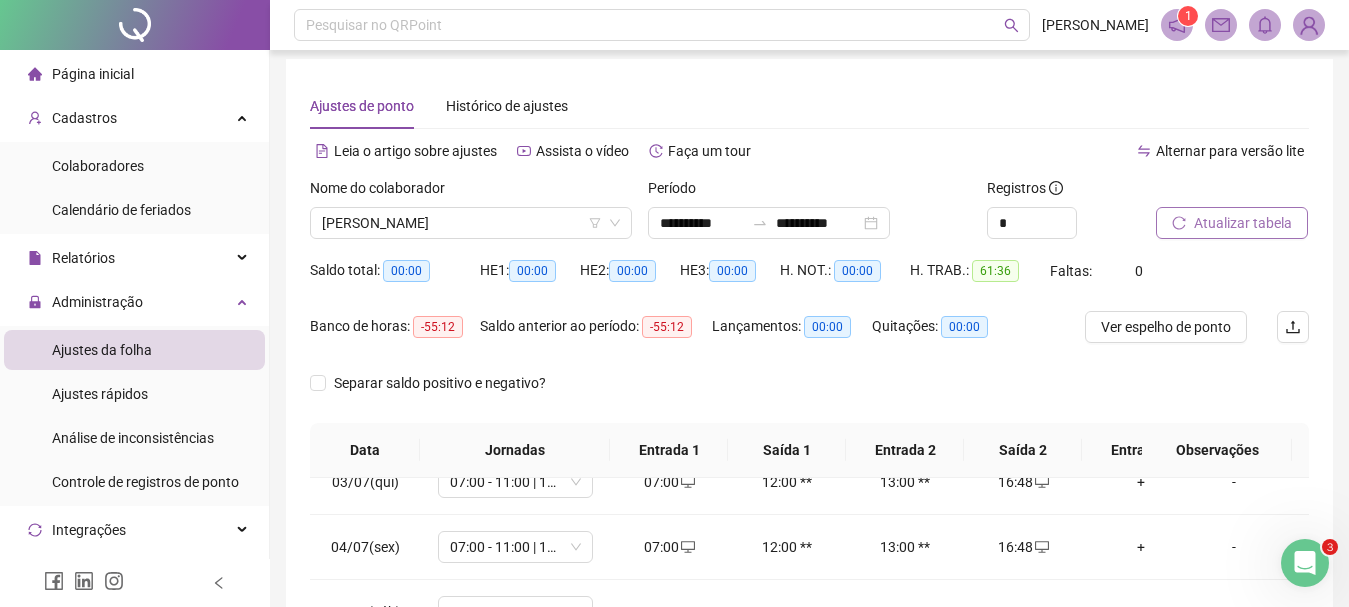 click on "Atualizar tabela" at bounding box center (1243, 223) 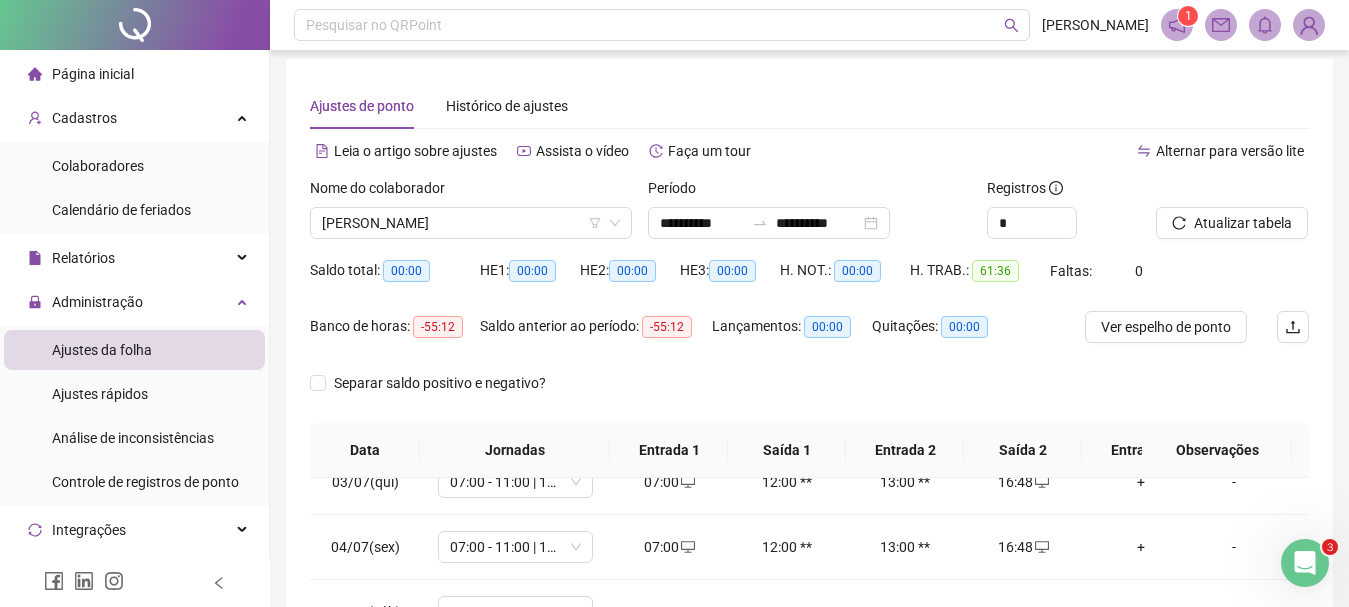 click on "Página inicial" at bounding box center (93, 74) 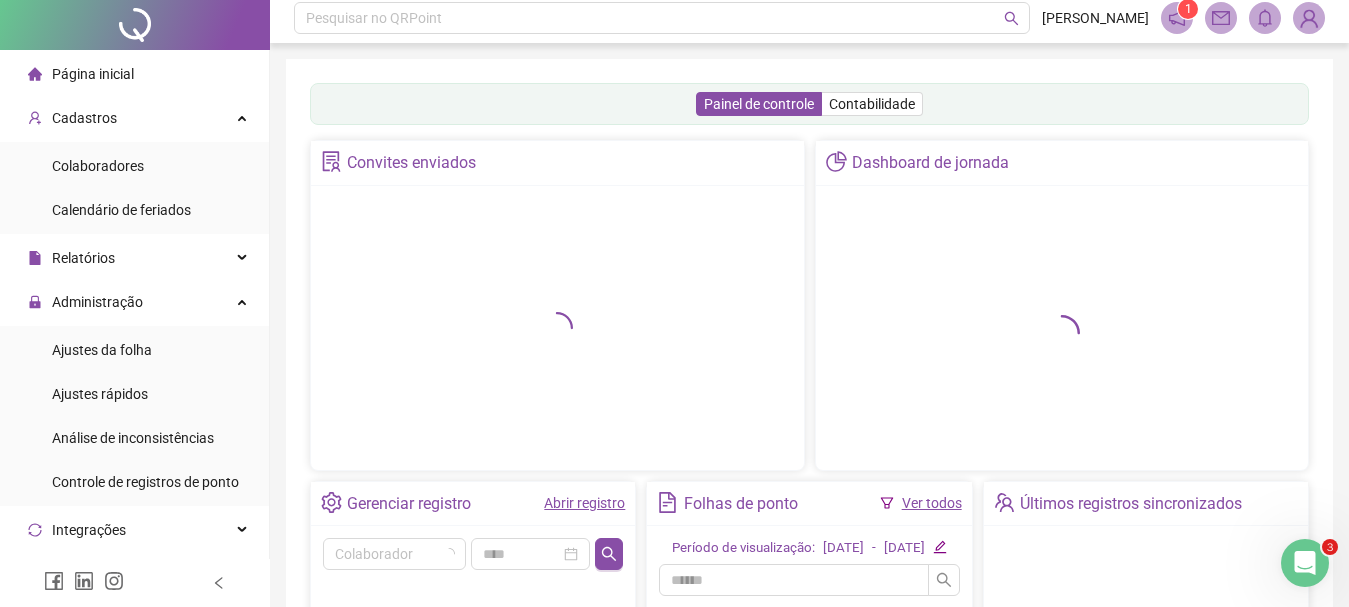 scroll, scrollTop: 0, scrollLeft: 0, axis: both 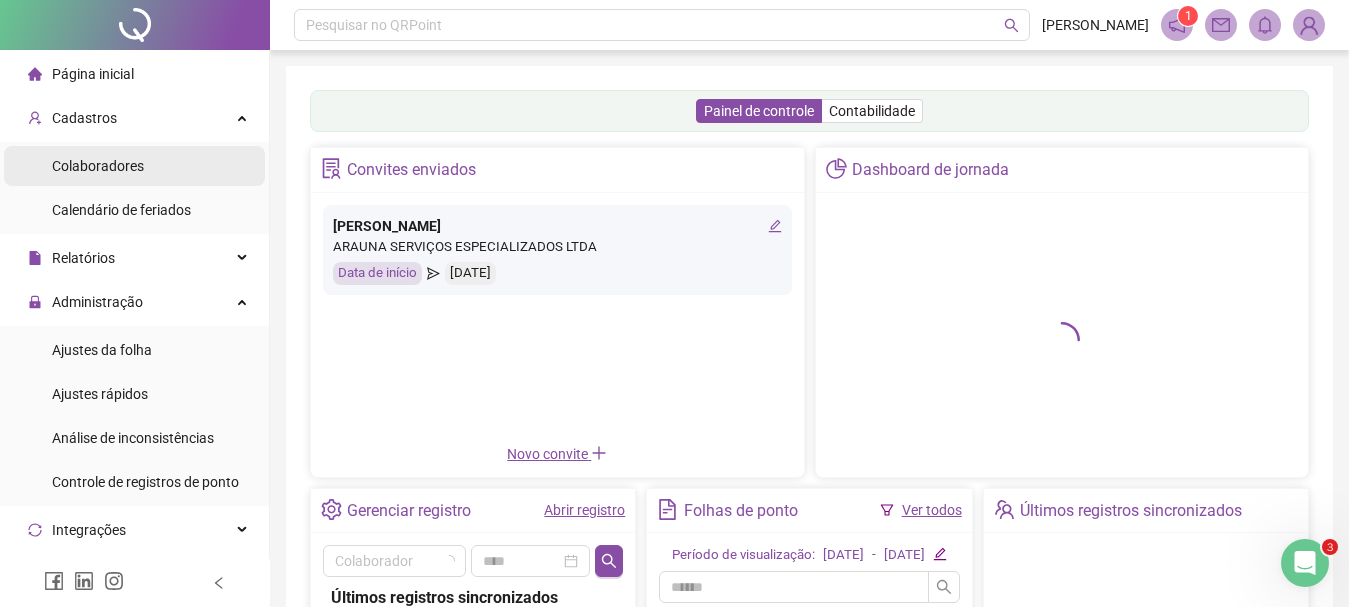 click on "Colaboradores" at bounding box center (134, 166) 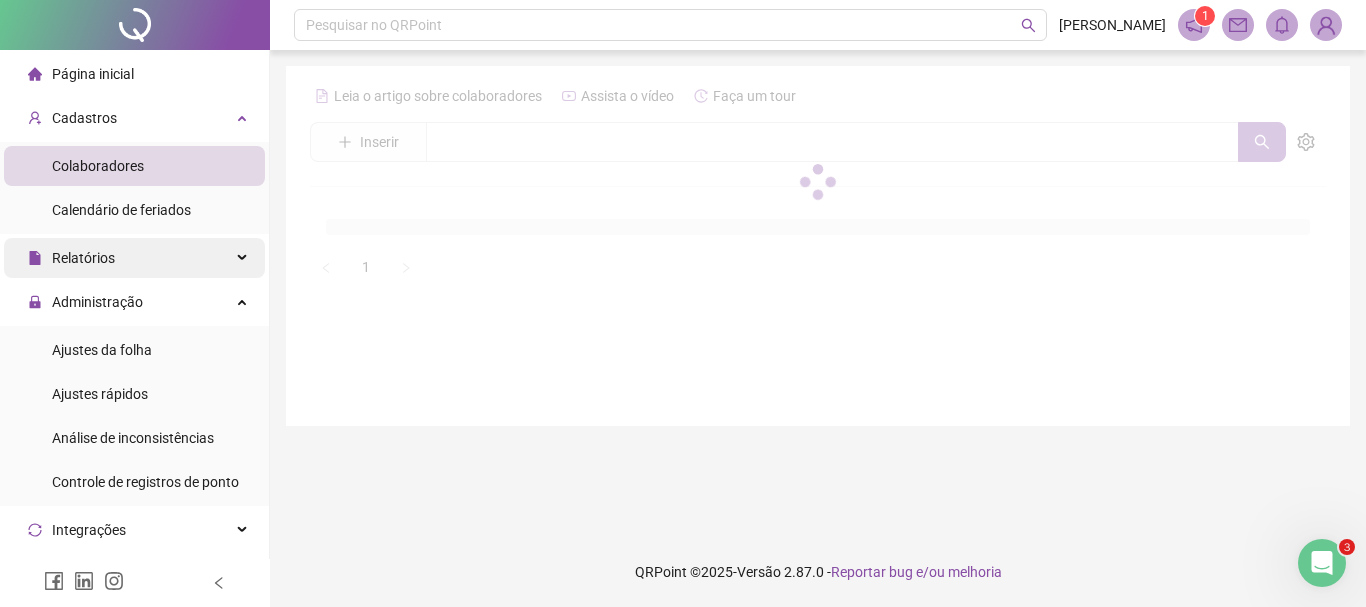 click on "Relatórios" at bounding box center [134, 258] 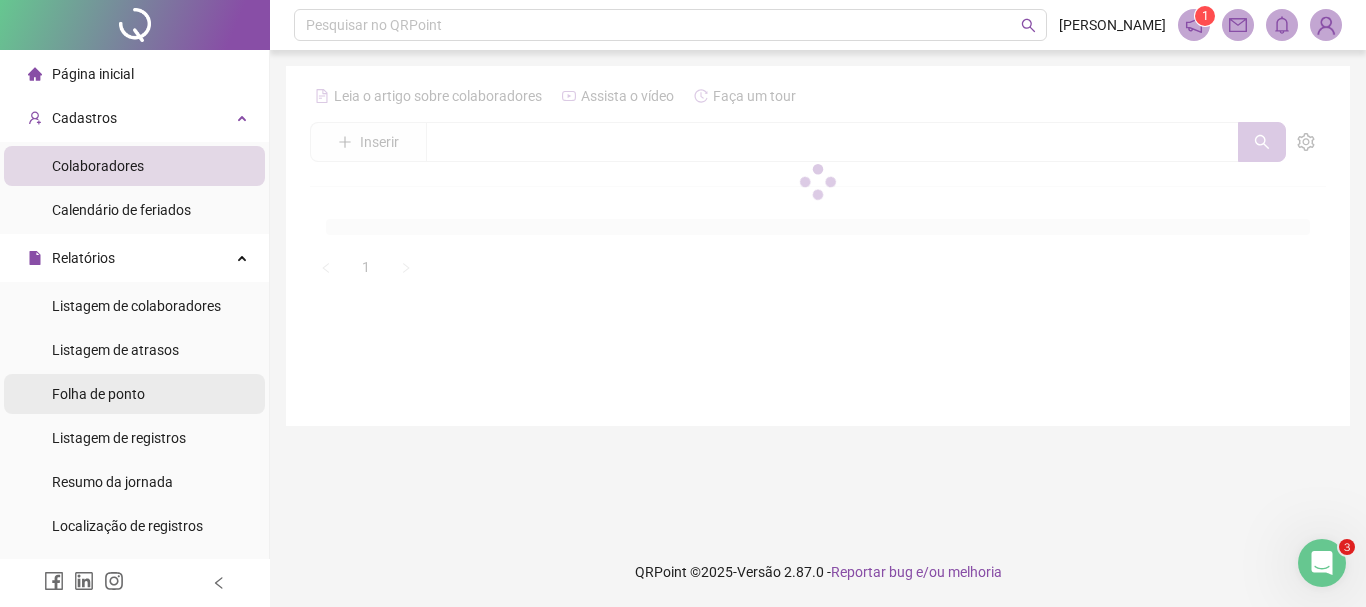 click on "Folha de ponto" at bounding box center (98, 394) 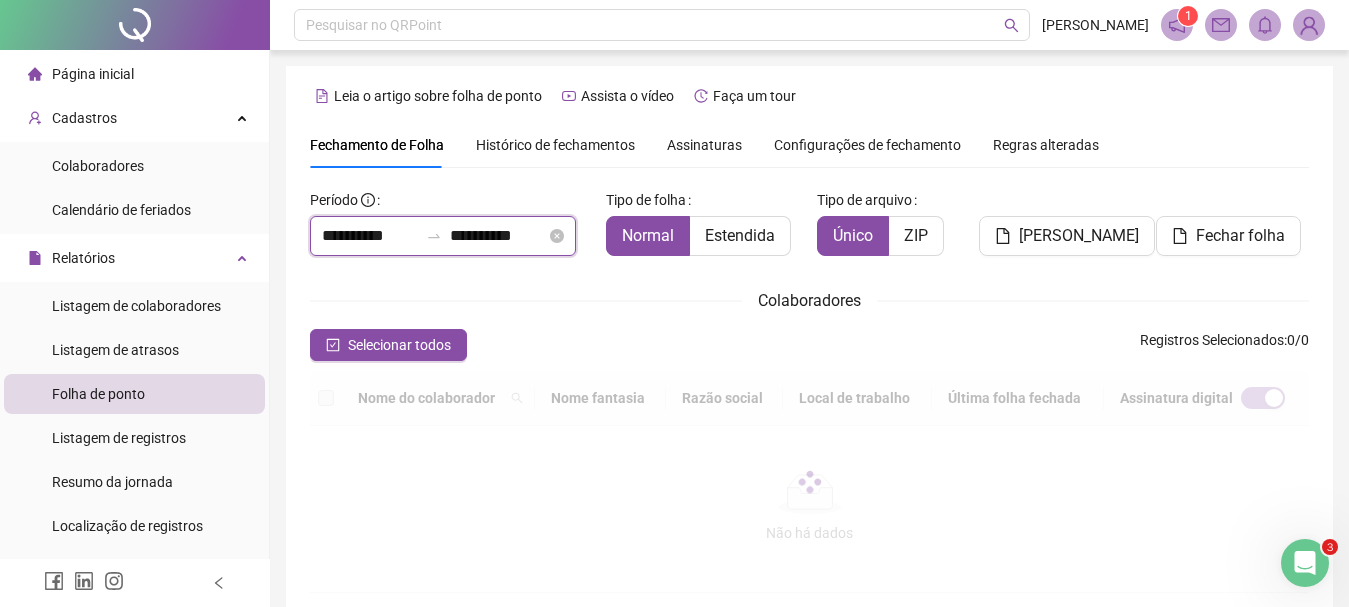click on "**********" at bounding box center [370, 236] 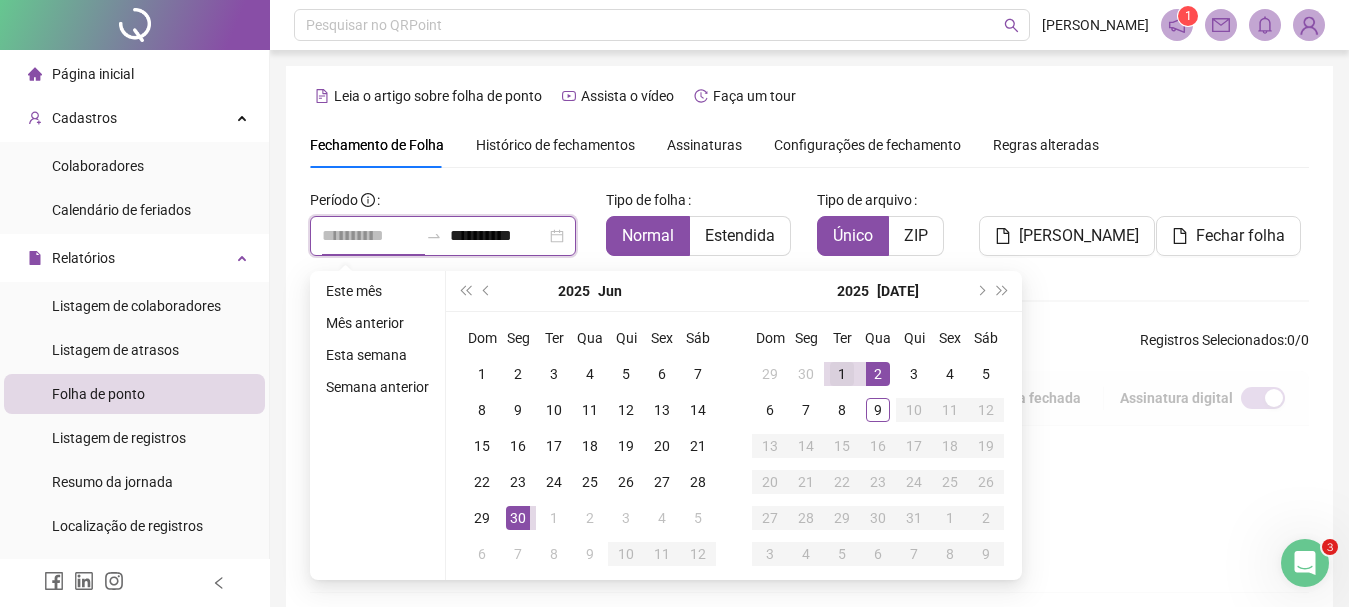 type on "**********" 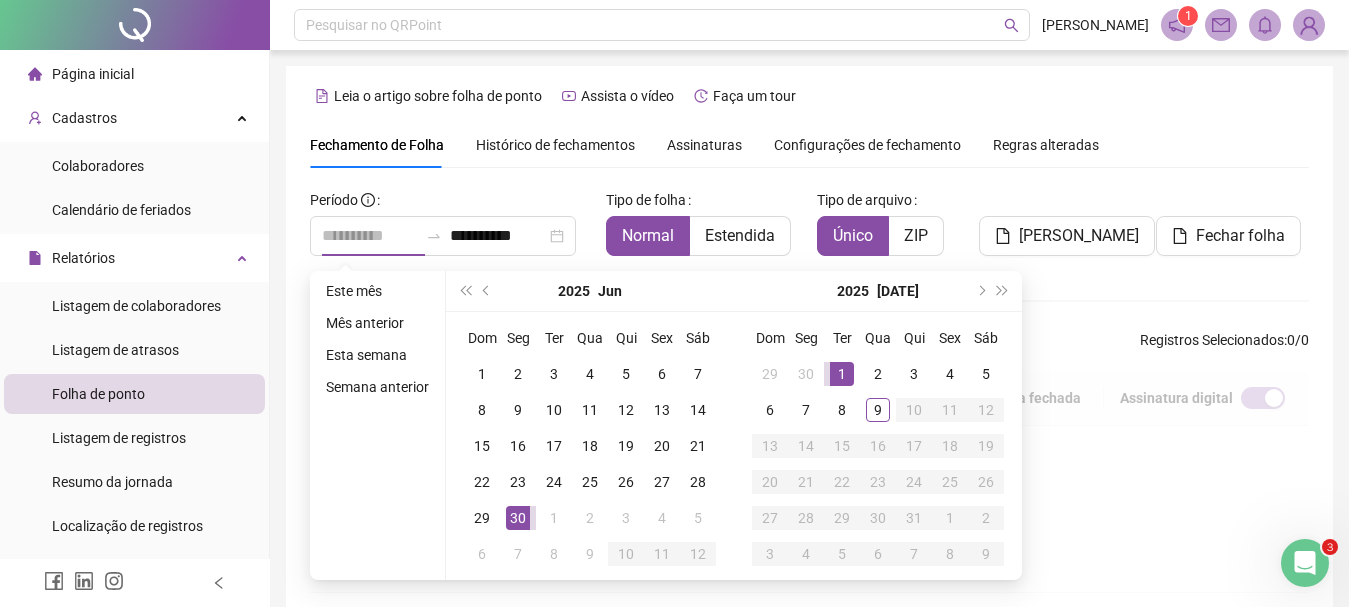 click on "1" at bounding box center [842, 374] 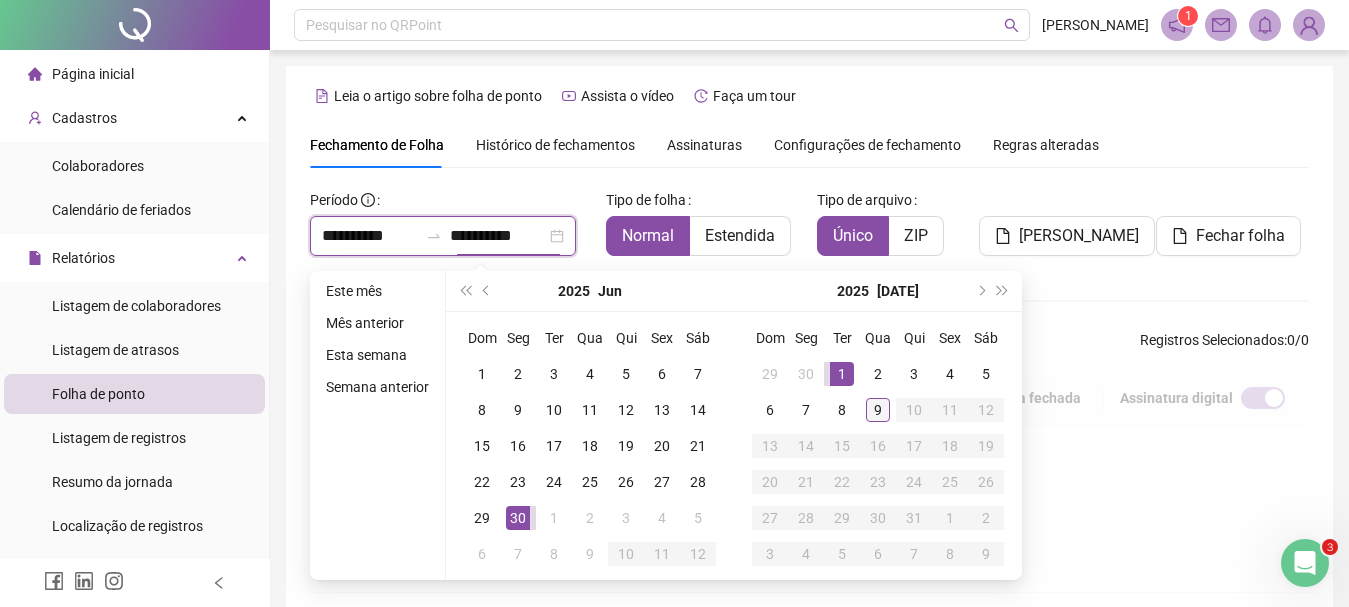 type on "**********" 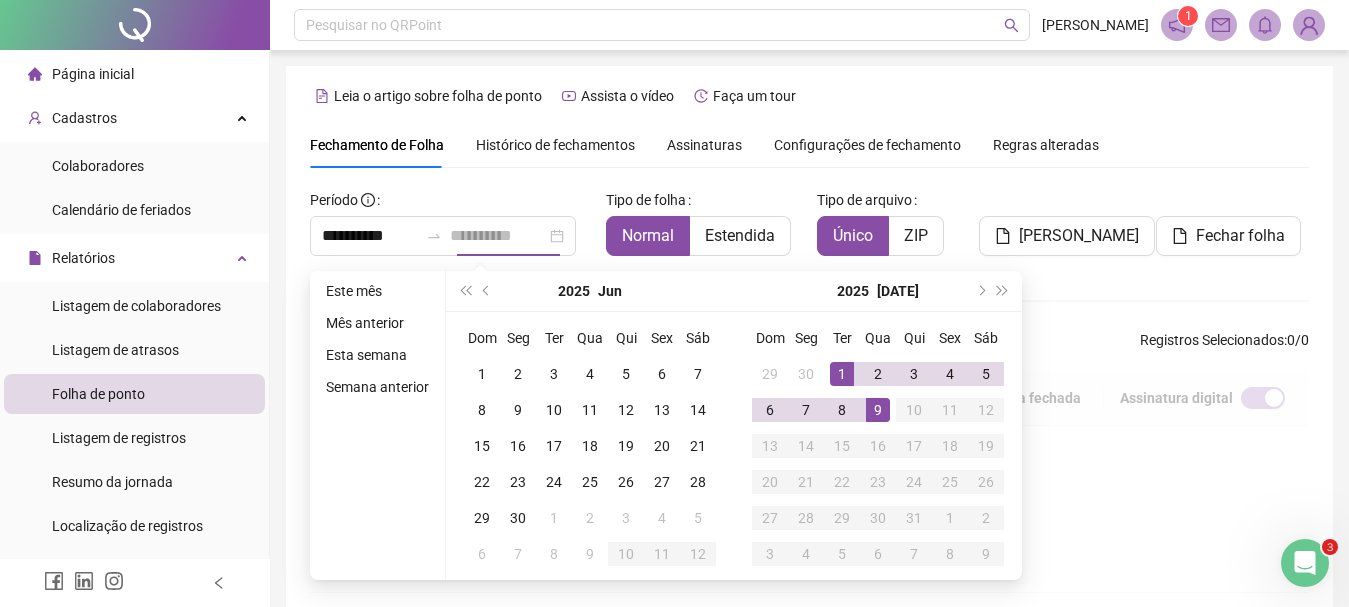 click on "9" at bounding box center [878, 410] 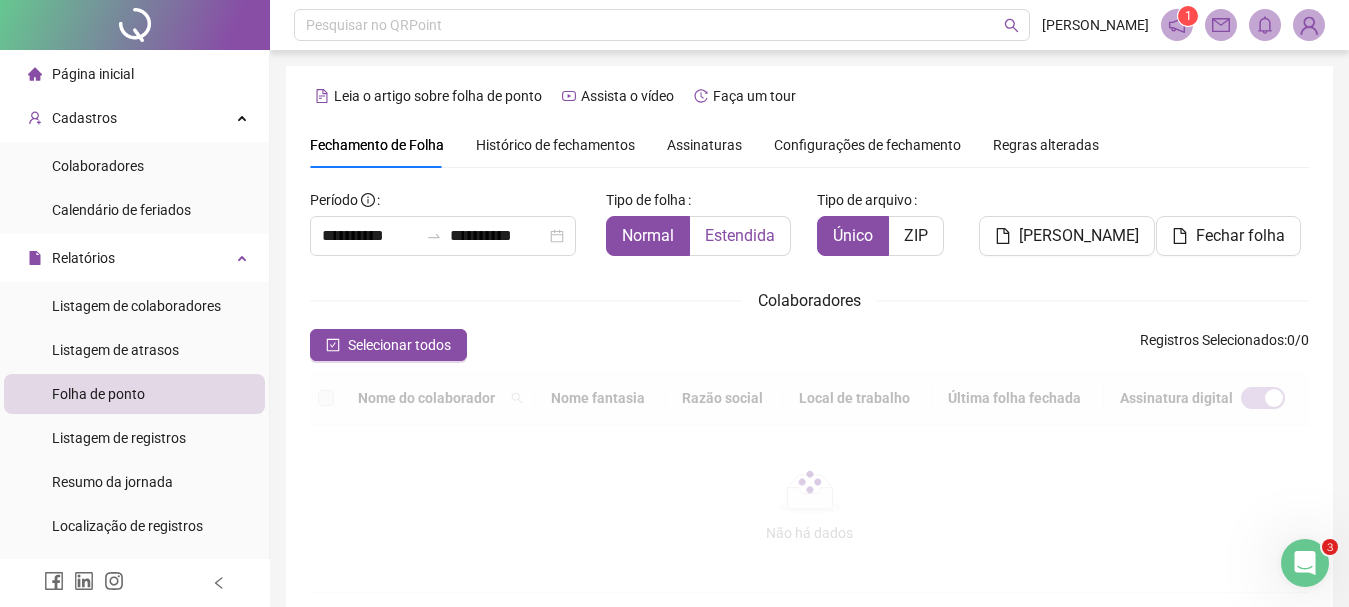 click on "Estendida" at bounding box center (740, 235) 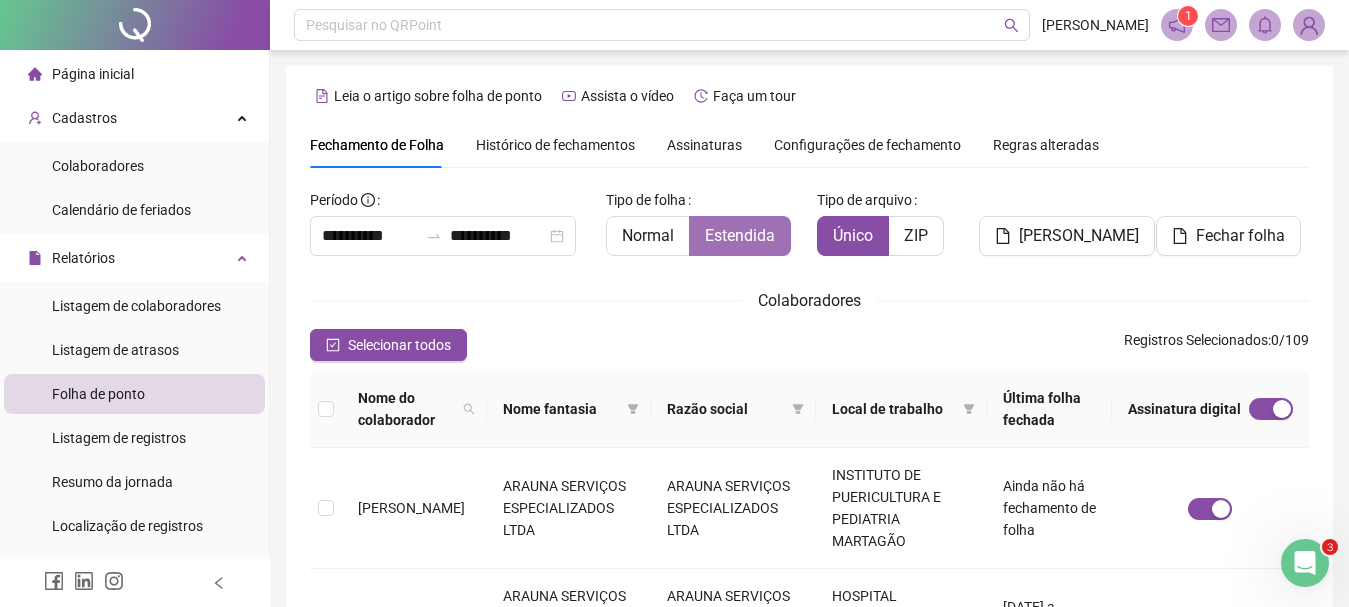 type on "**********" 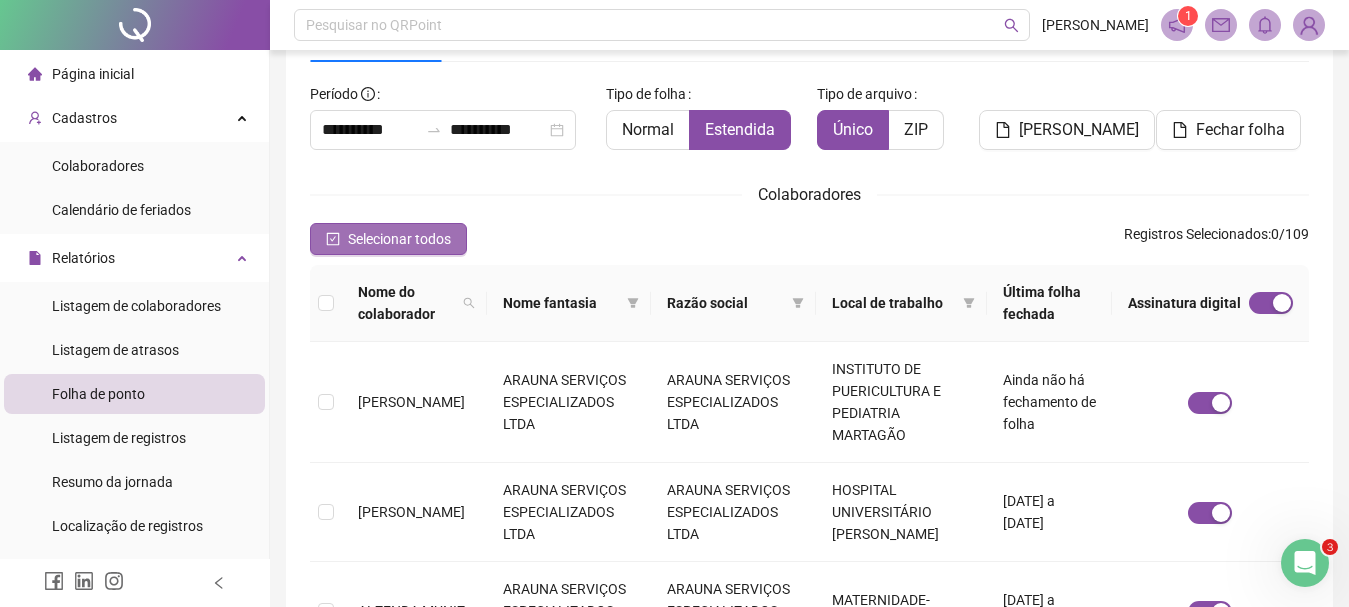 click 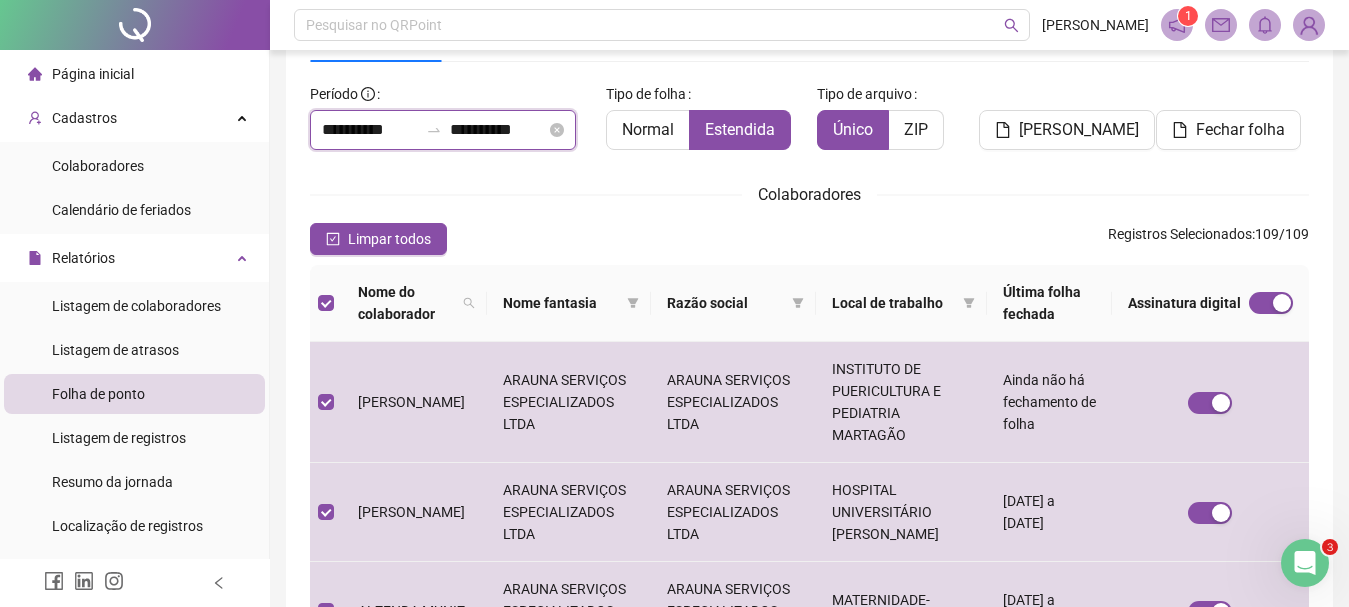 click on "**********" at bounding box center [370, 130] 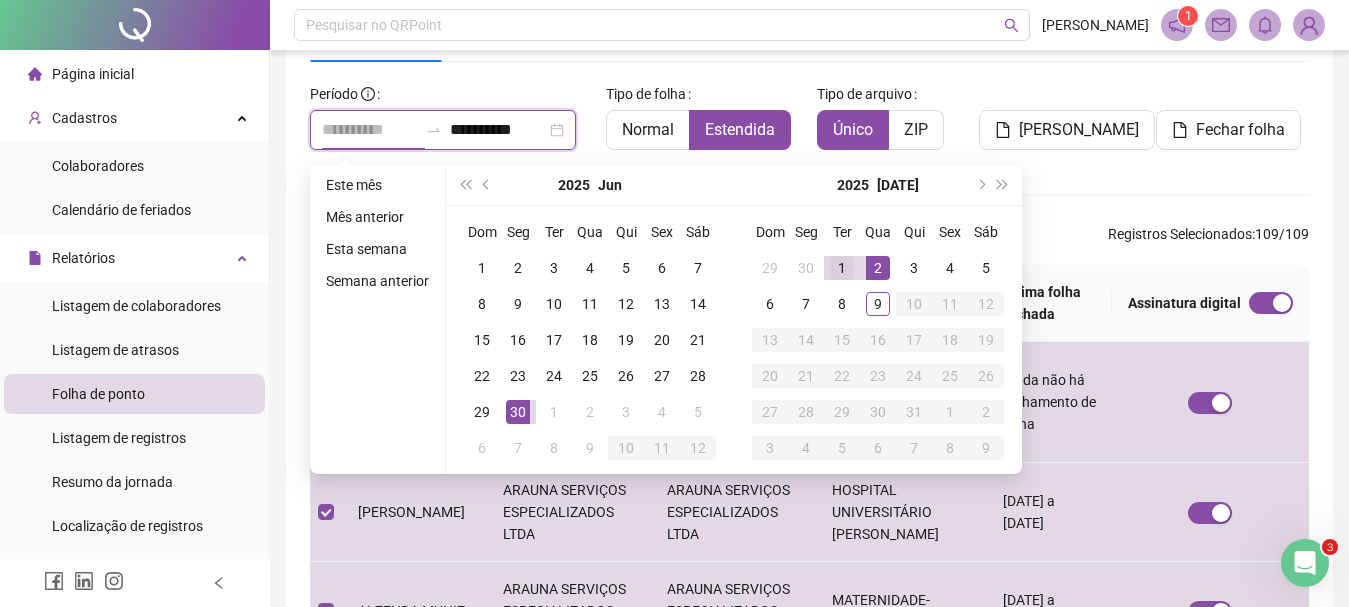 type on "**********" 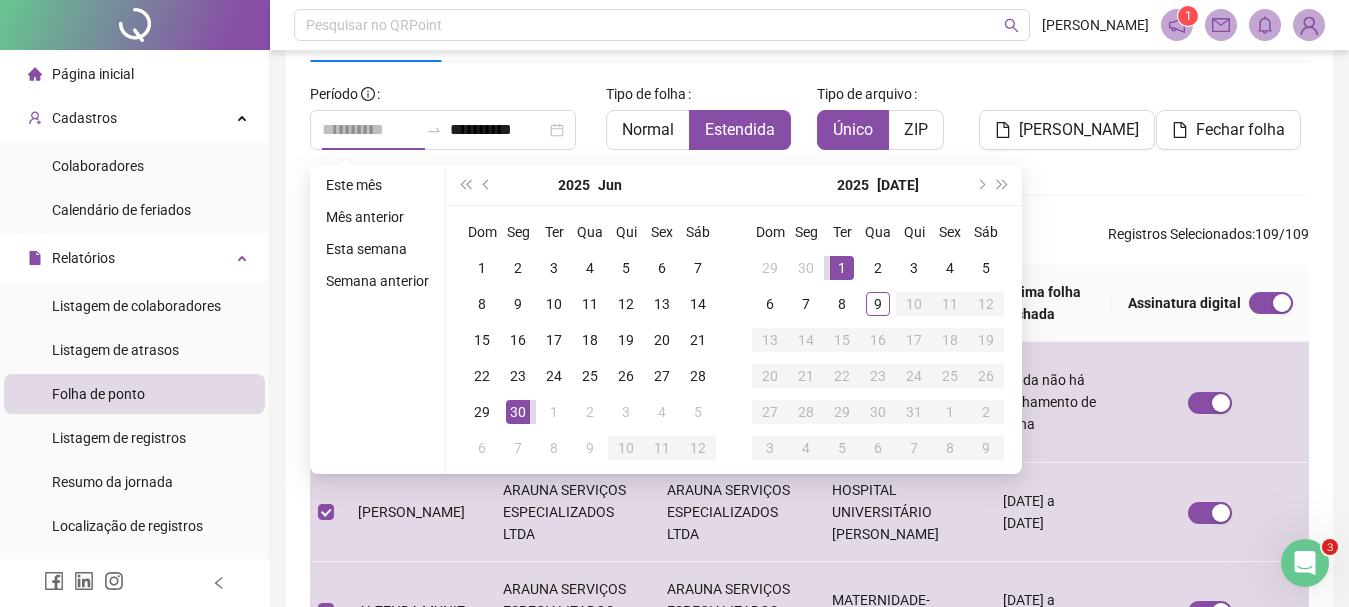 click on "1" at bounding box center [842, 268] 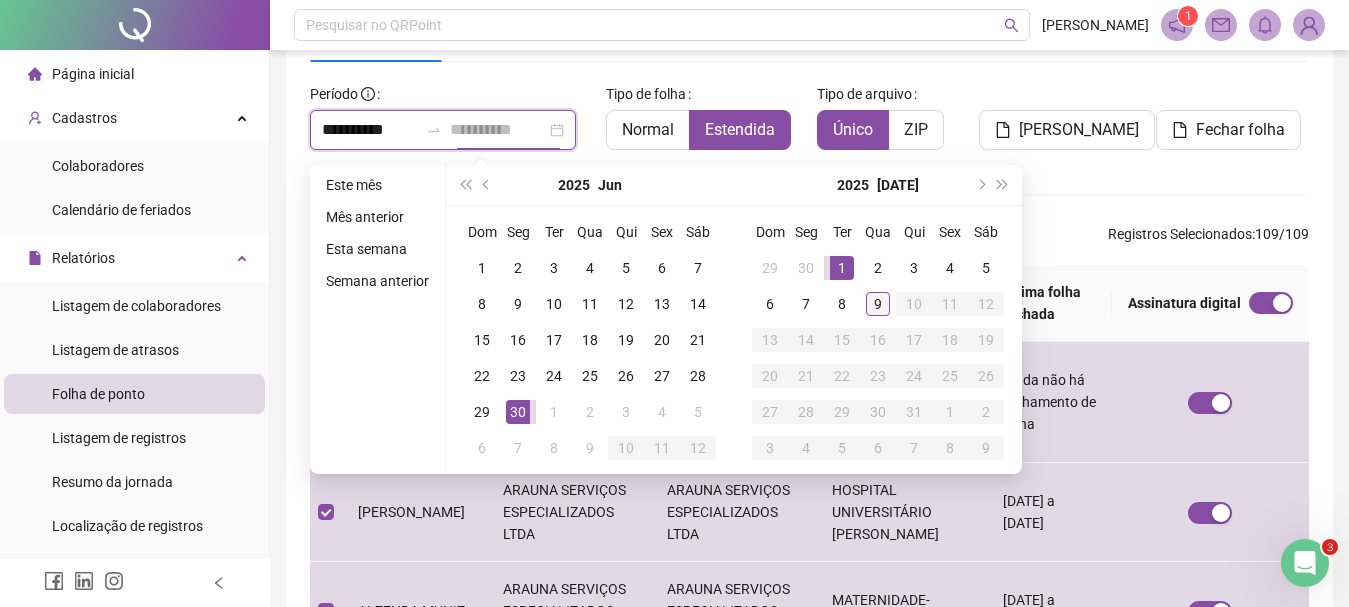 type on "**********" 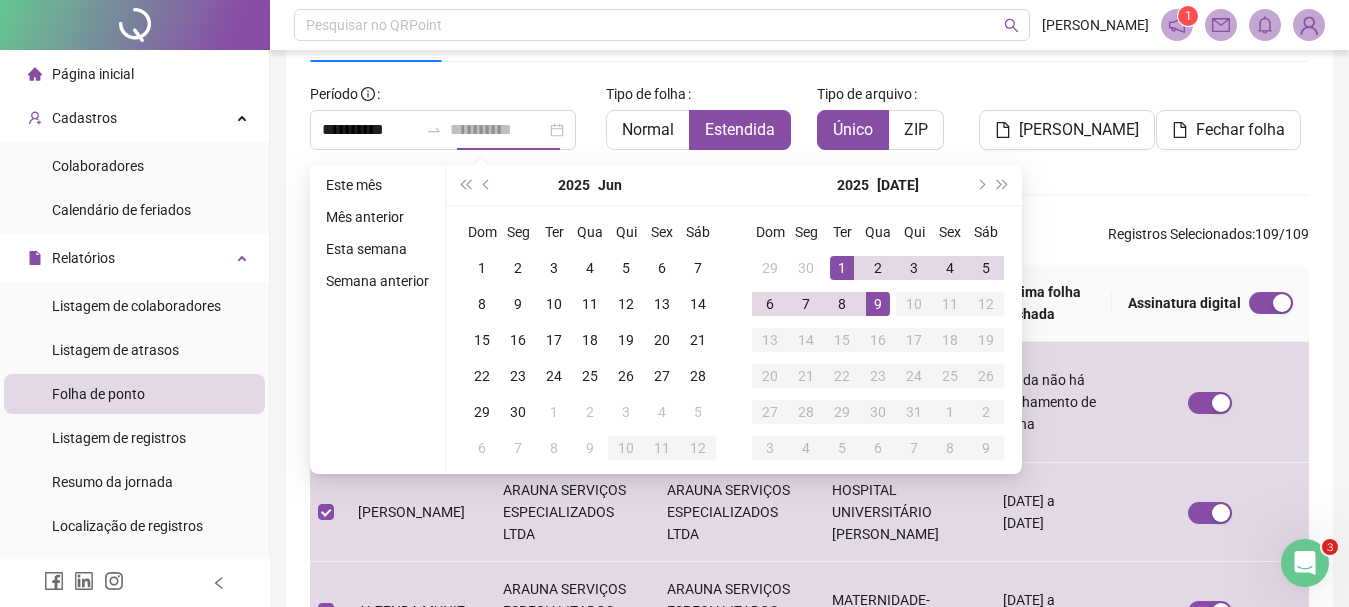 click on "9" at bounding box center [878, 304] 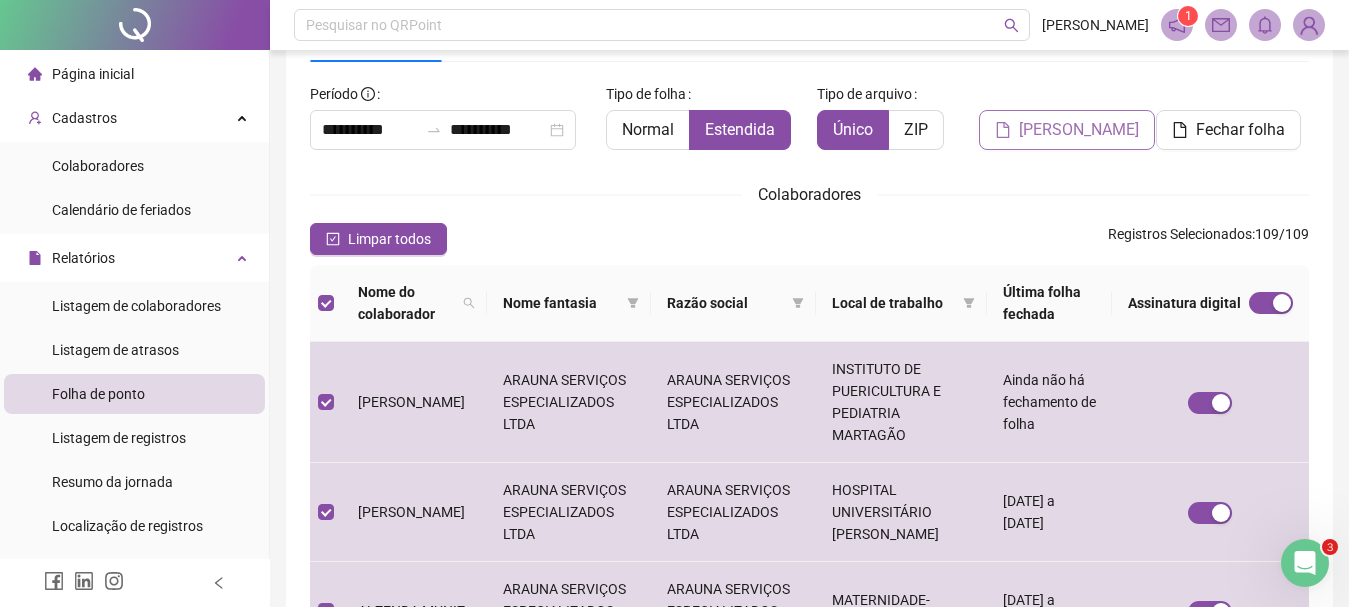 click on "[PERSON_NAME]" at bounding box center (1079, 130) 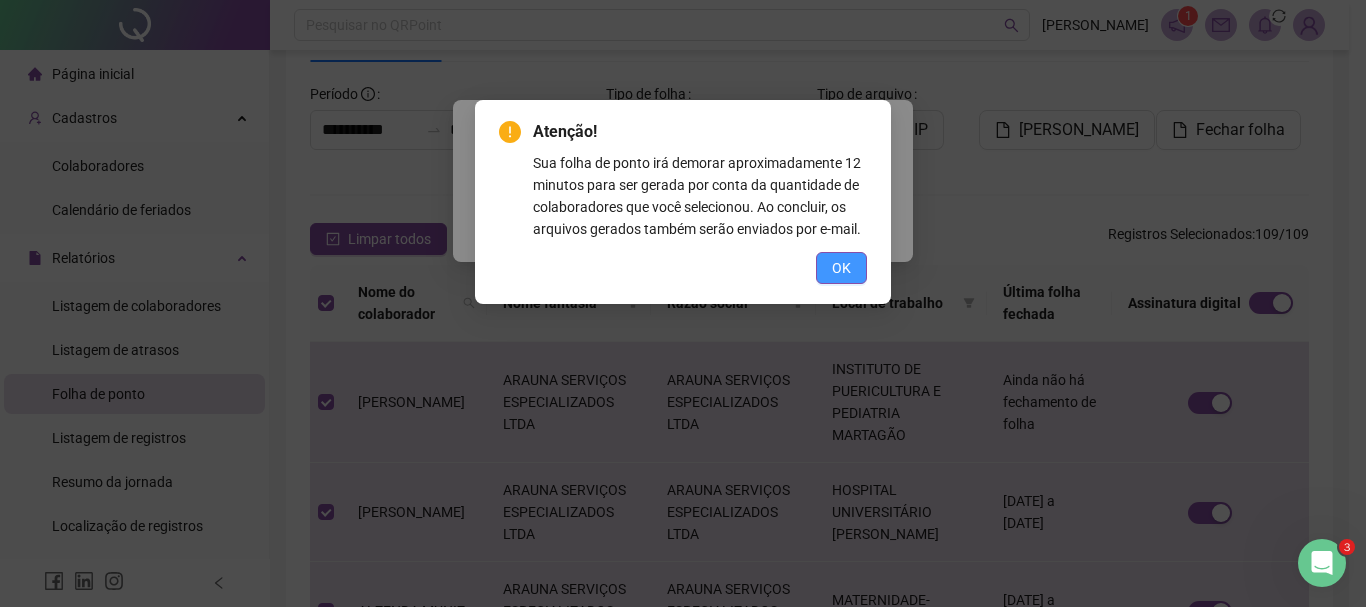 click on "OK" at bounding box center (841, 268) 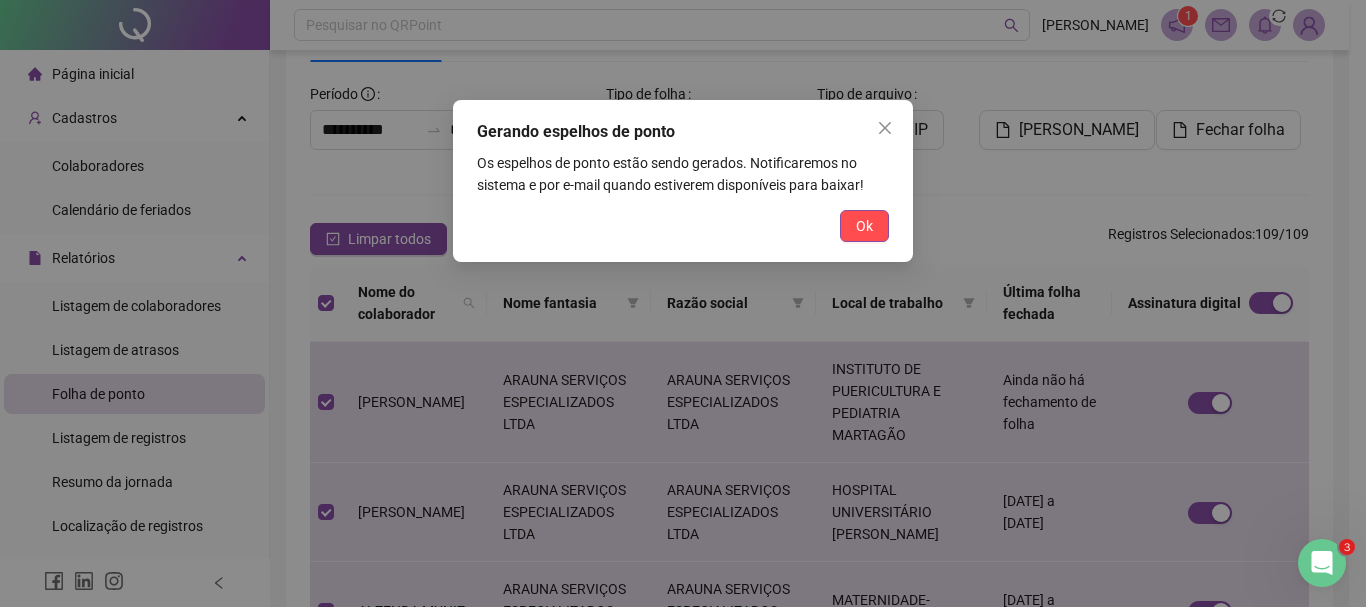 click on "Ok" at bounding box center (864, 226) 